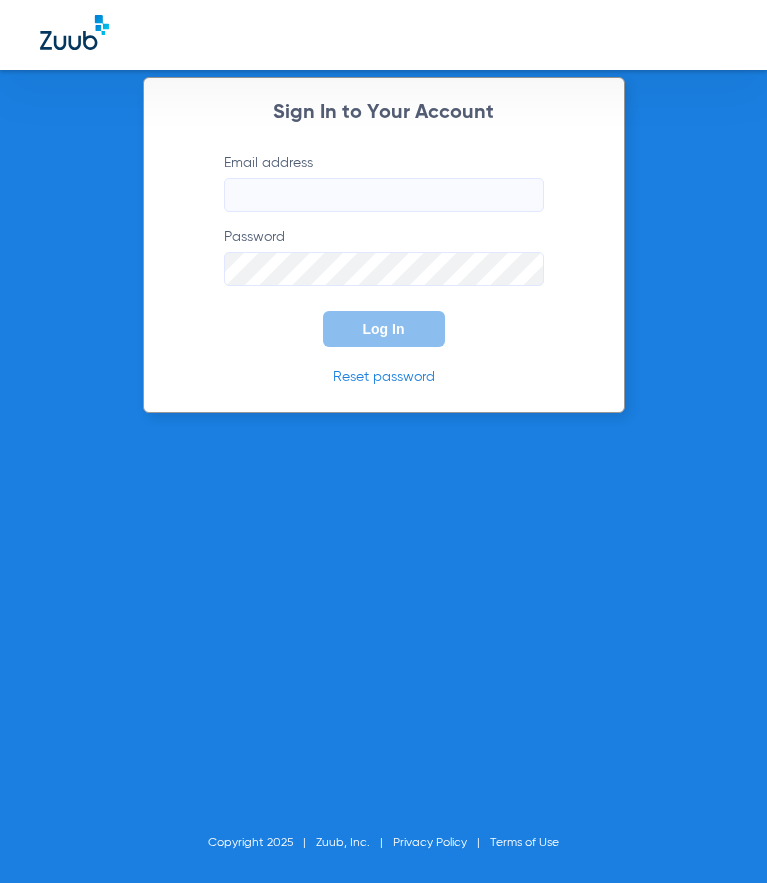 scroll, scrollTop: 0, scrollLeft: 0, axis: both 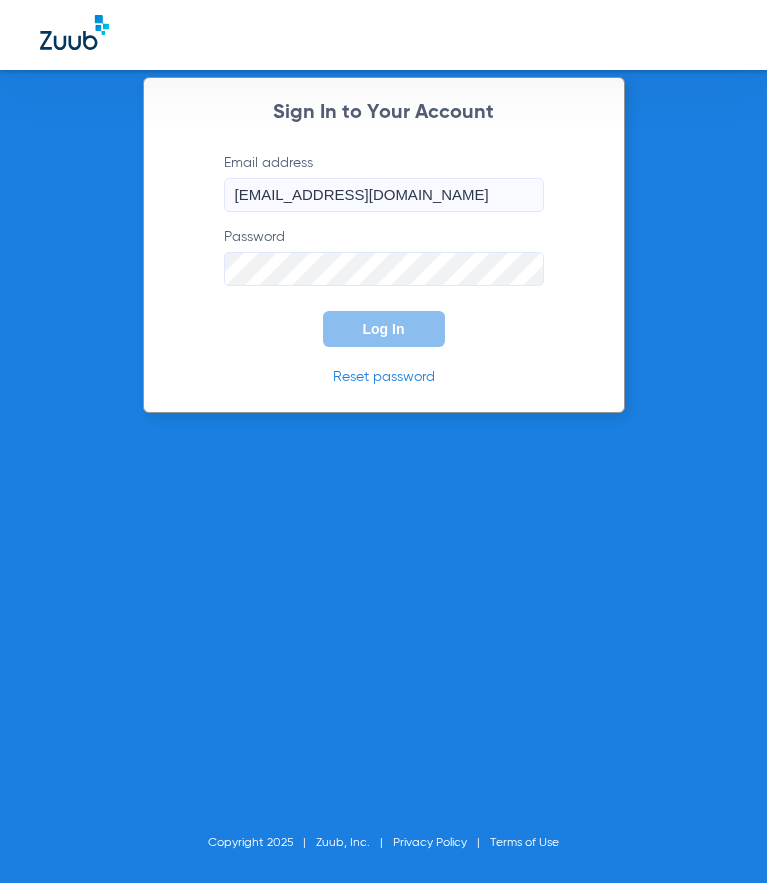 click on "Email address  [EMAIL_ADDRESS][DOMAIN_NAME]" 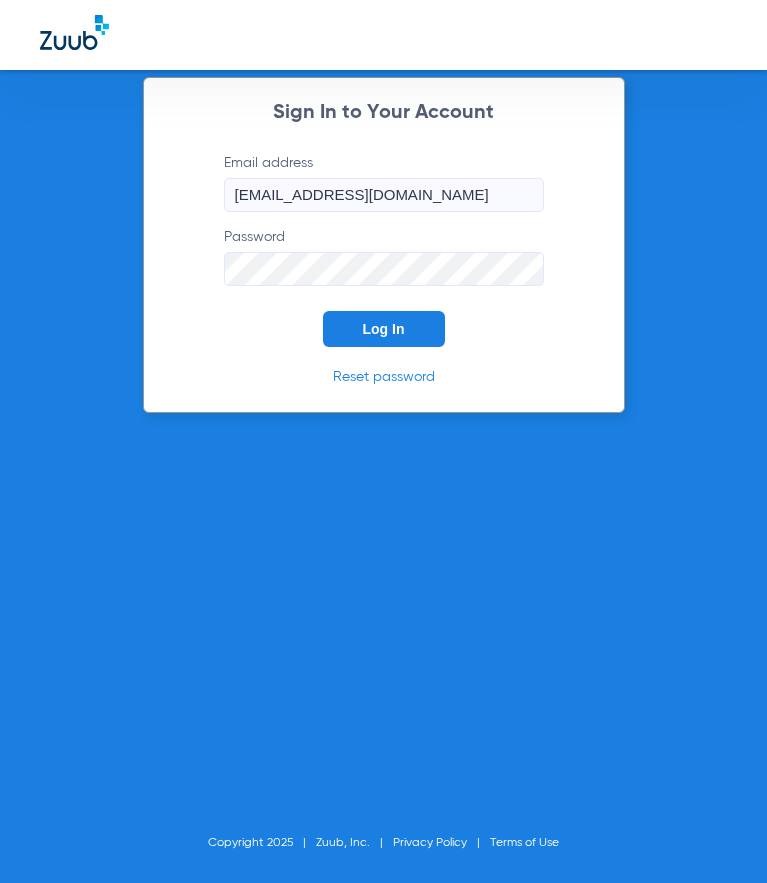 click on "Log In" 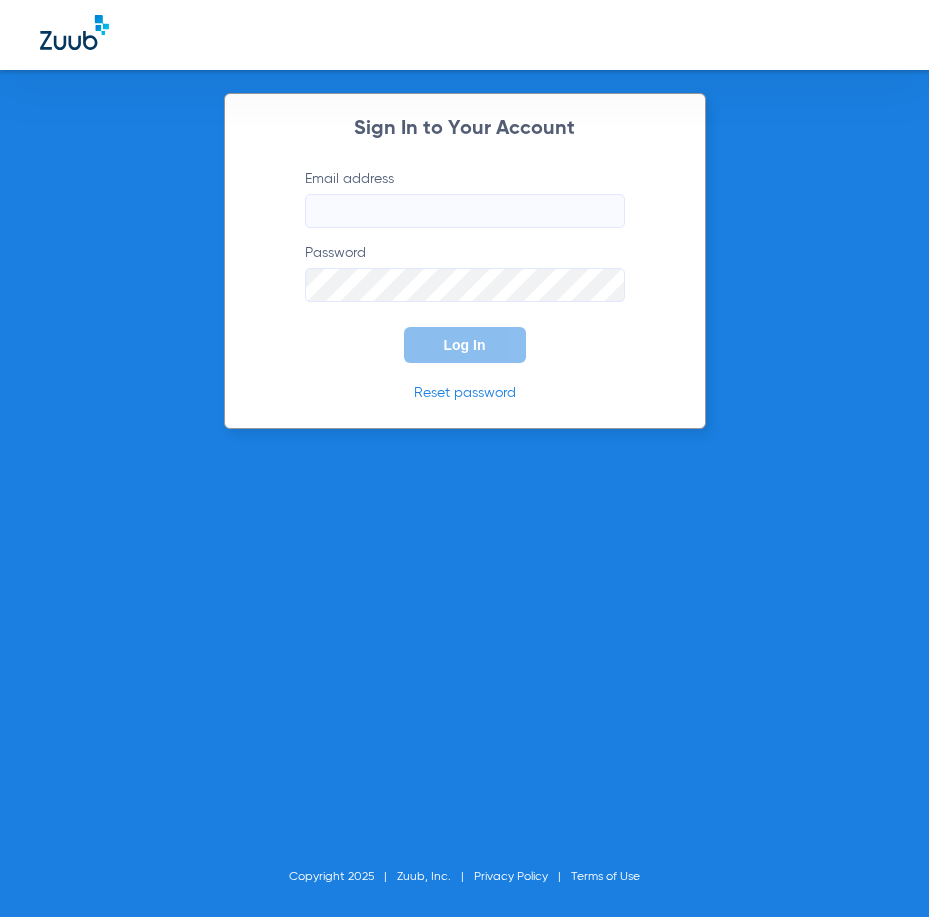 scroll, scrollTop: 0, scrollLeft: 0, axis: both 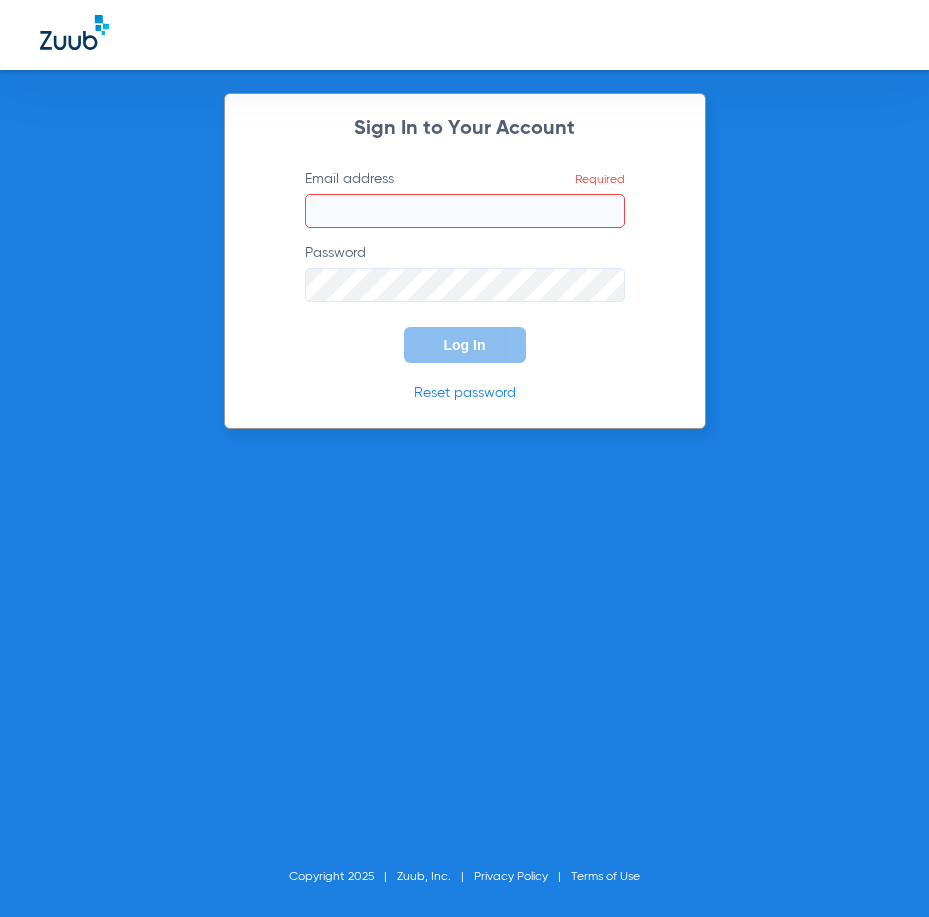 click on "Email address  Required" 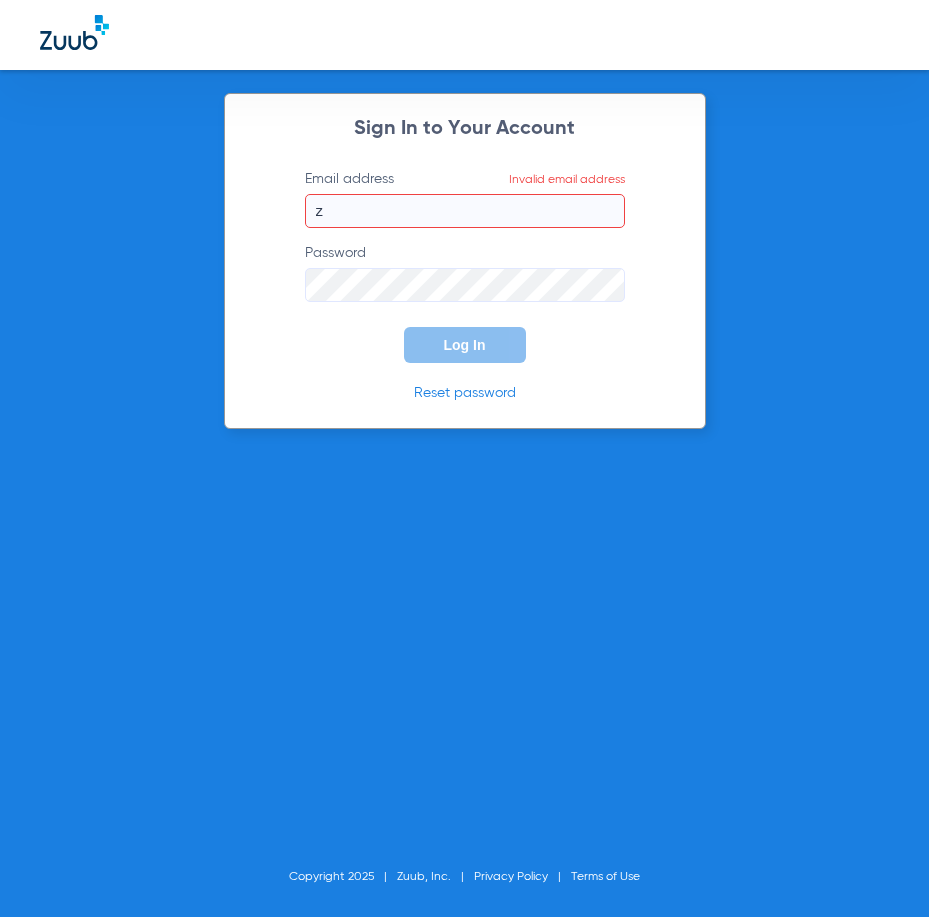 type 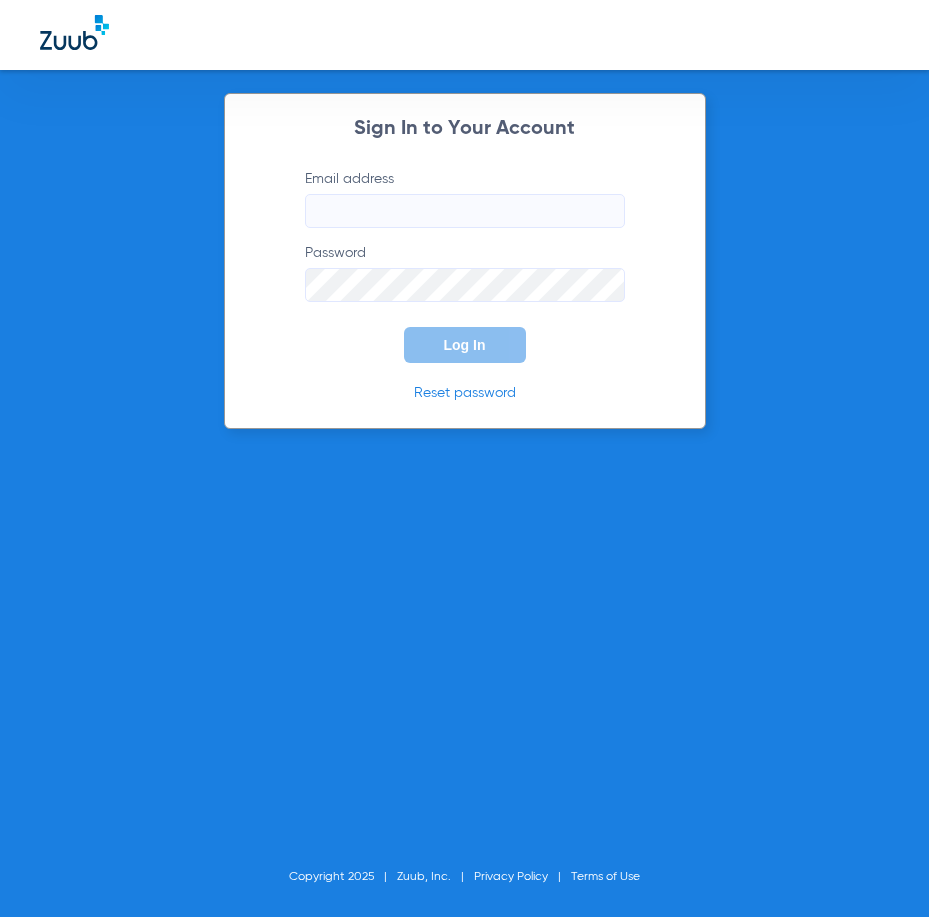 scroll, scrollTop: 0, scrollLeft: 0, axis: both 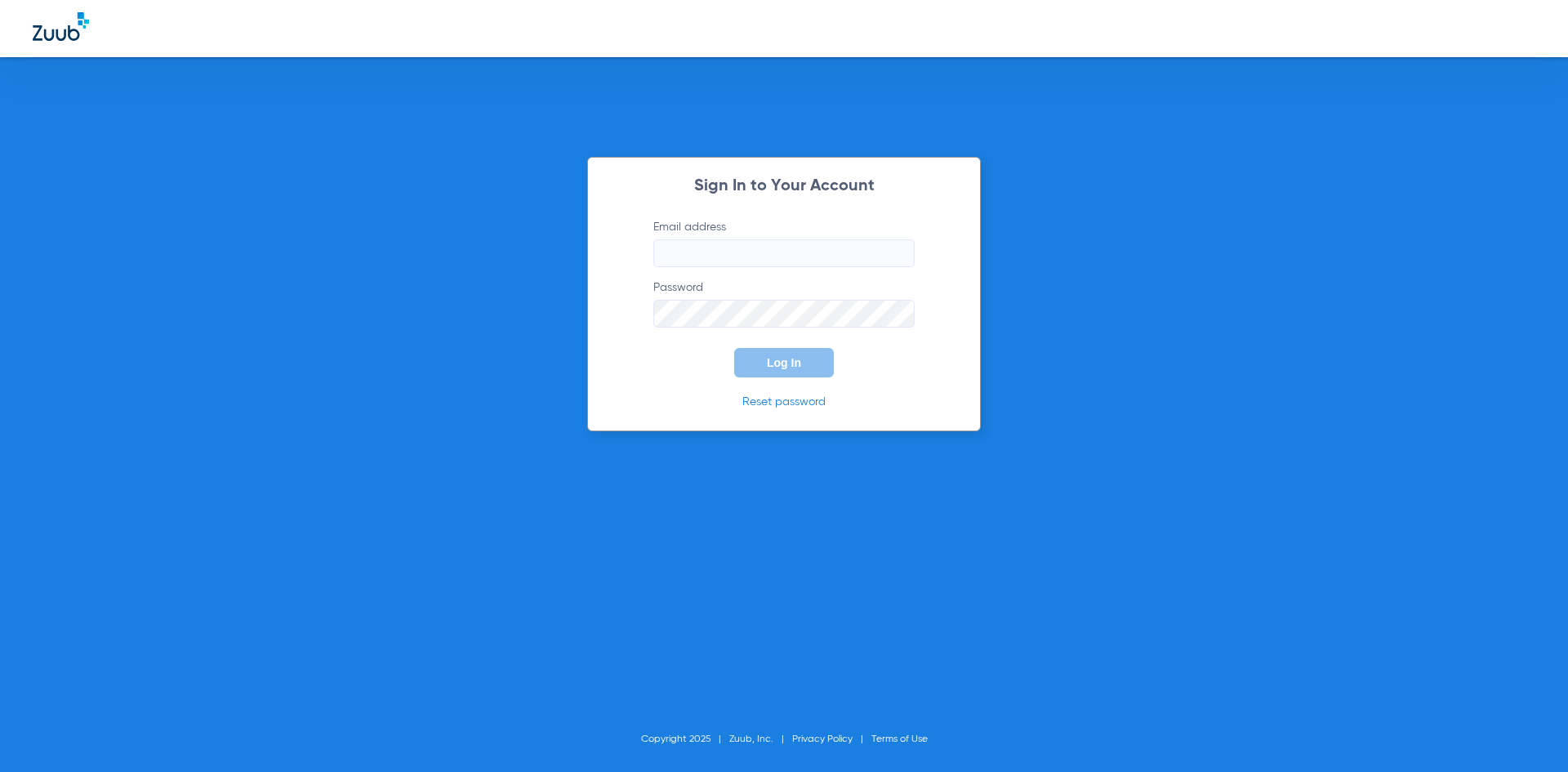 click on "Email address" 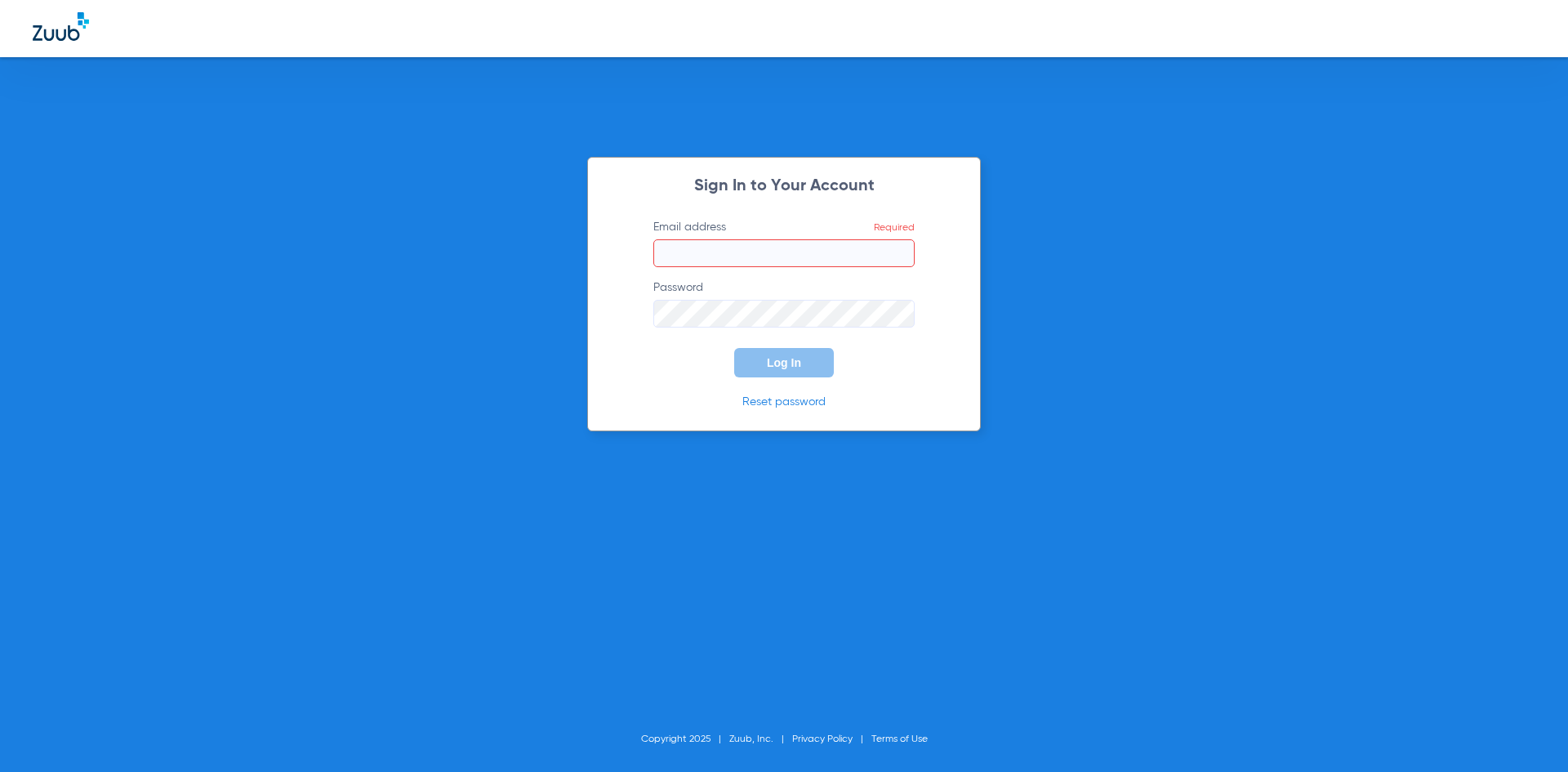 click on "Email address  Required" 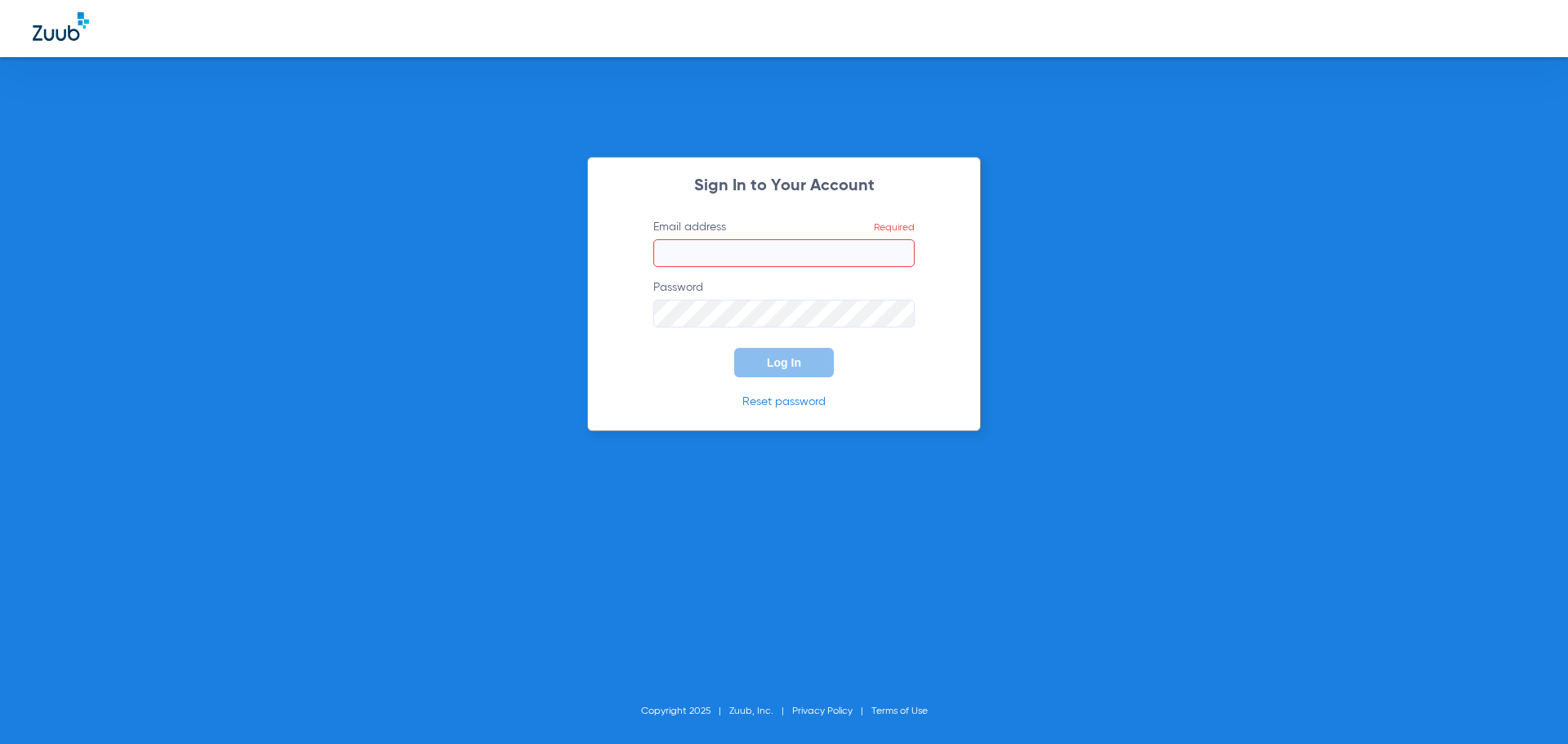 click on "Email address  Required" 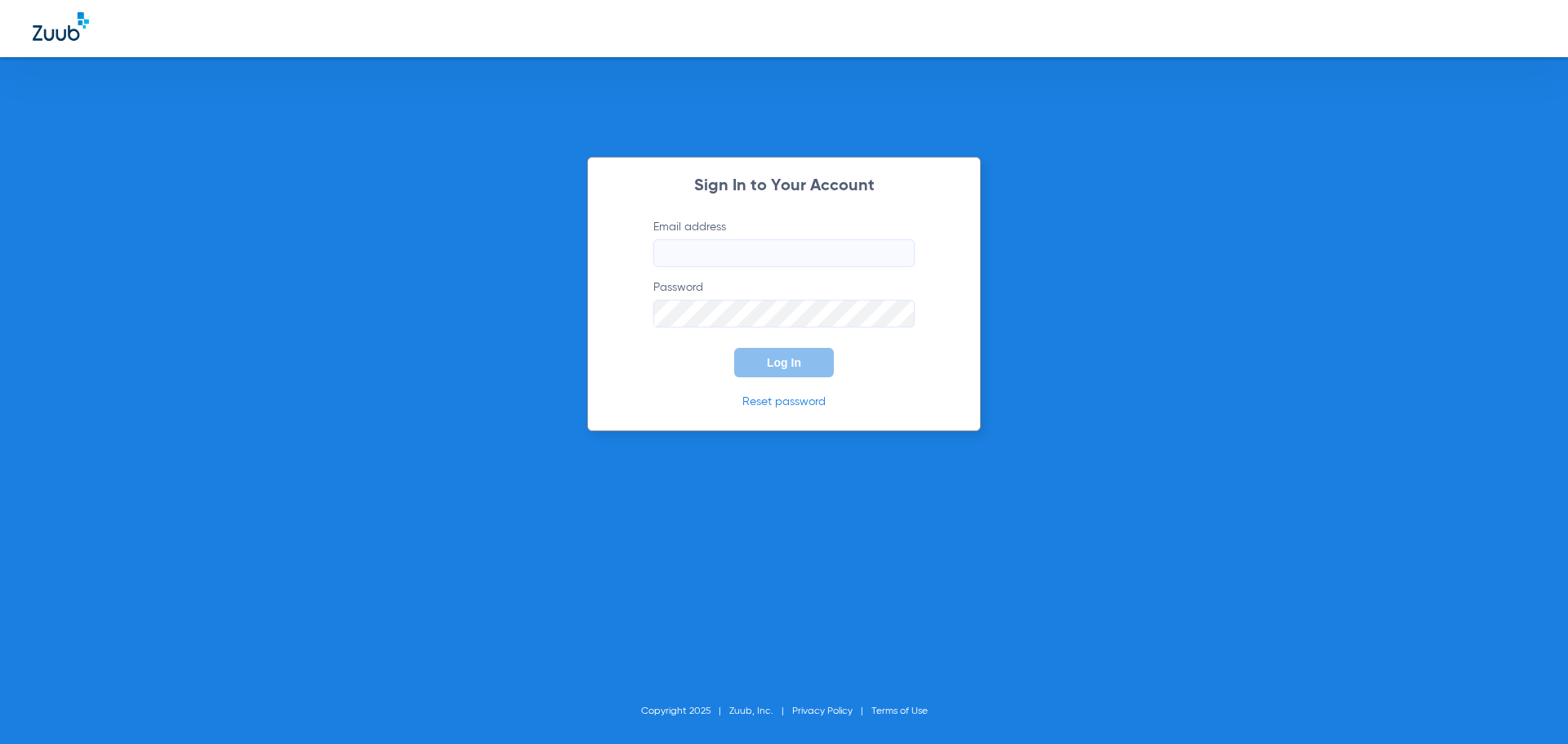scroll, scrollTop: 0, scrollLeft: 0, axis: both 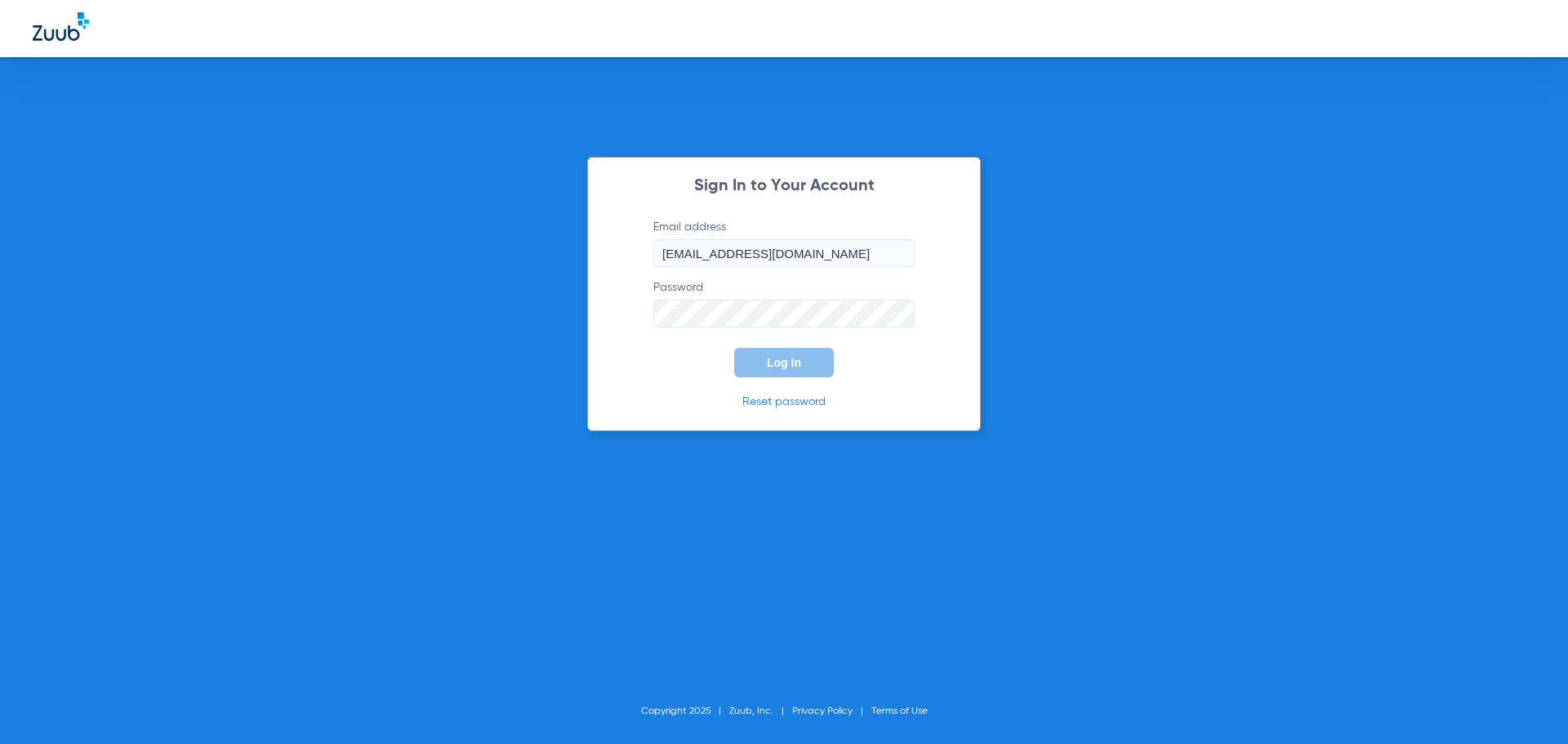click on "Log In" 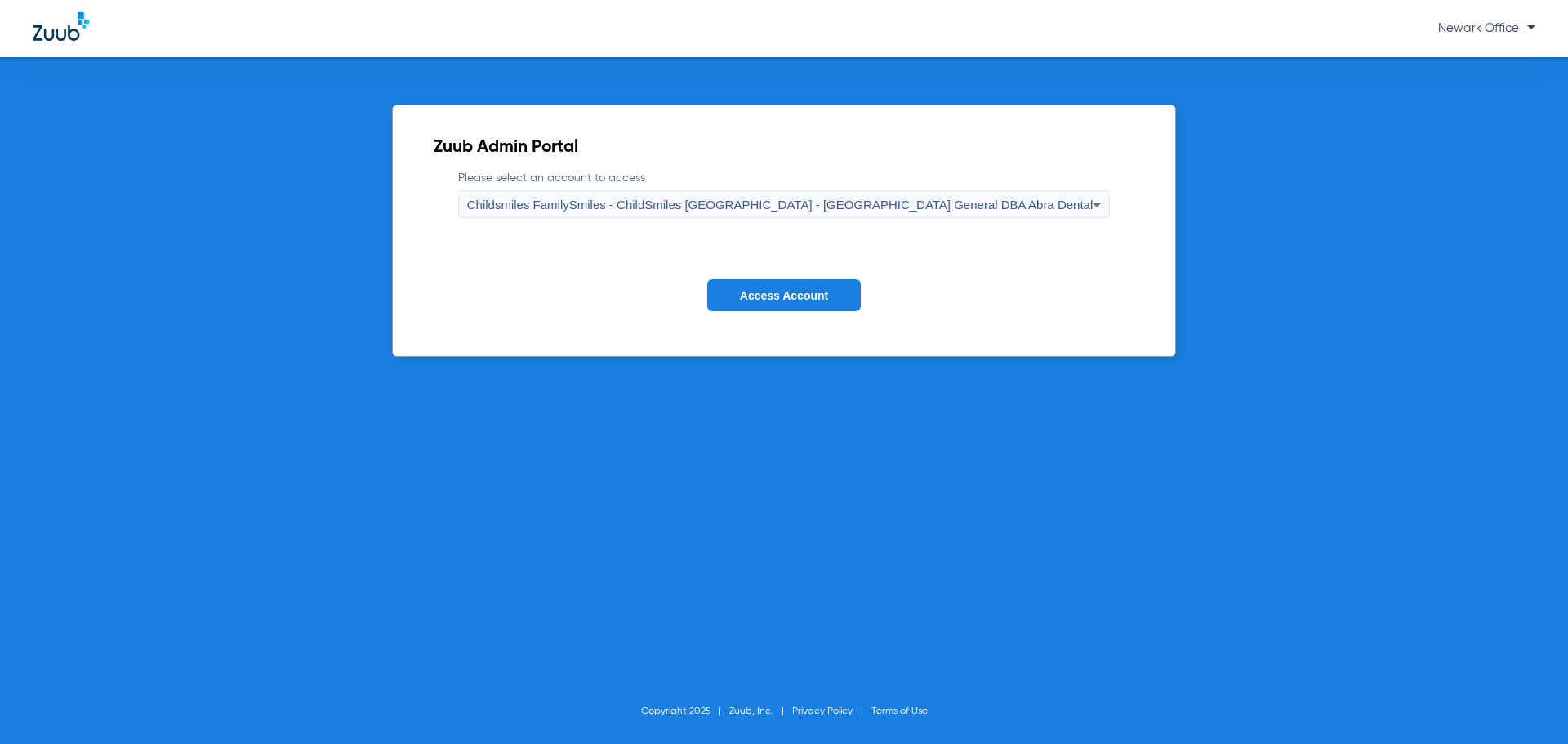 click on "Please select an account to access  Childsmiles FamilySmiles - ChildSmiles PA - Newark General DBA Abra Dental" 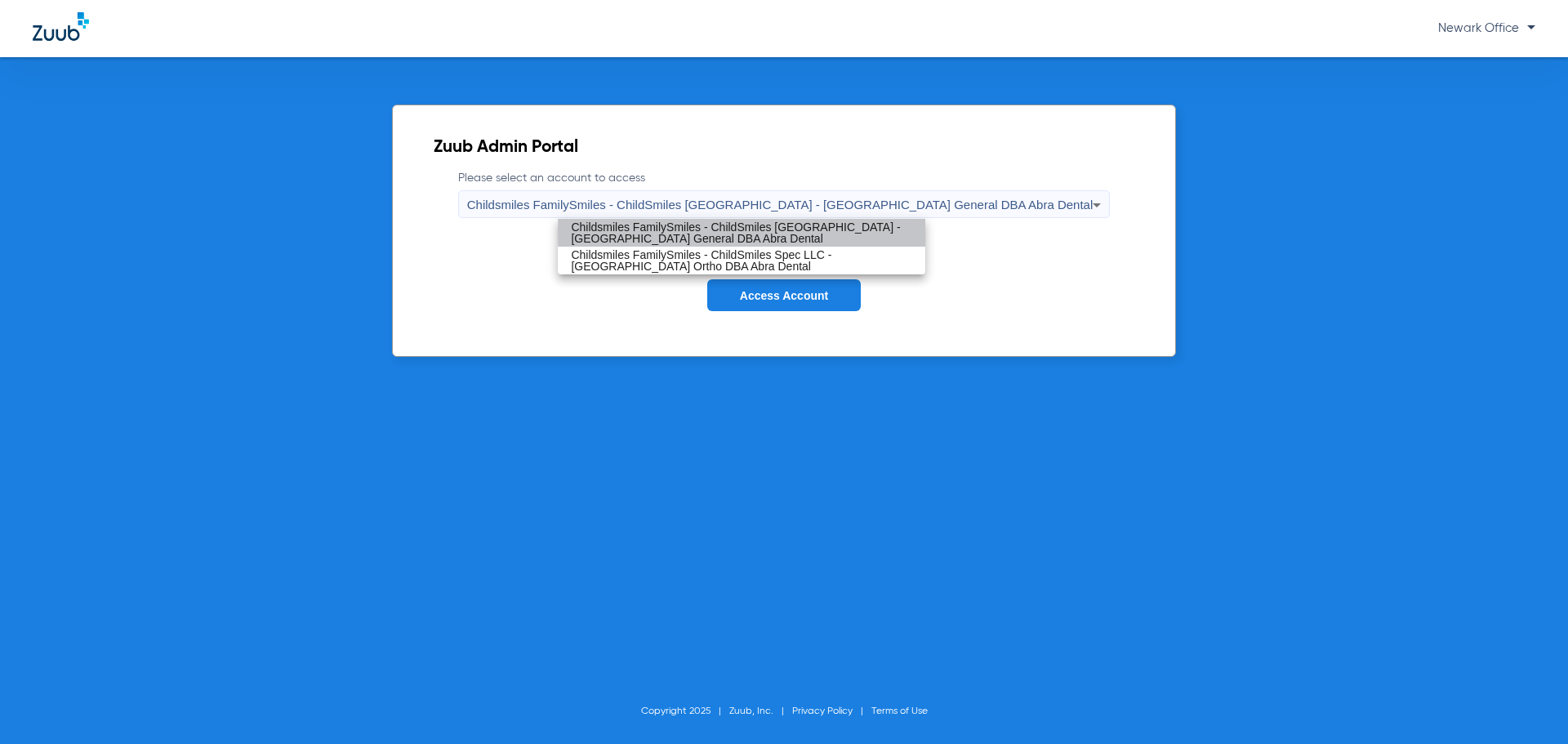 click on "Childsmiles FamilySmiles - ChildSmiles [GEOGRAPHIC_DATA] - [GEOGRAPHIC_DATA] General DBA Abra Dental" at bounding box center [742, 233] 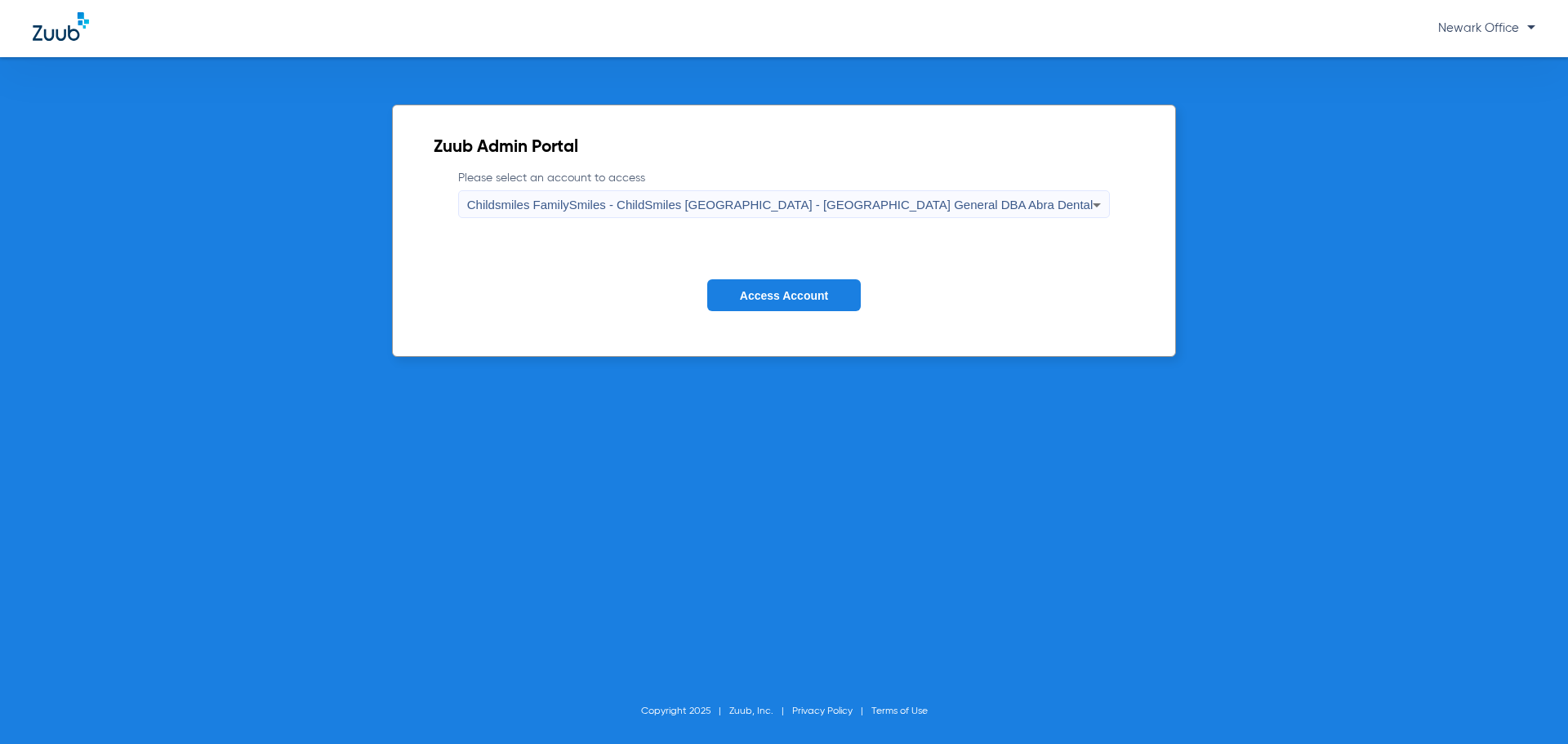 click on "Access Account" 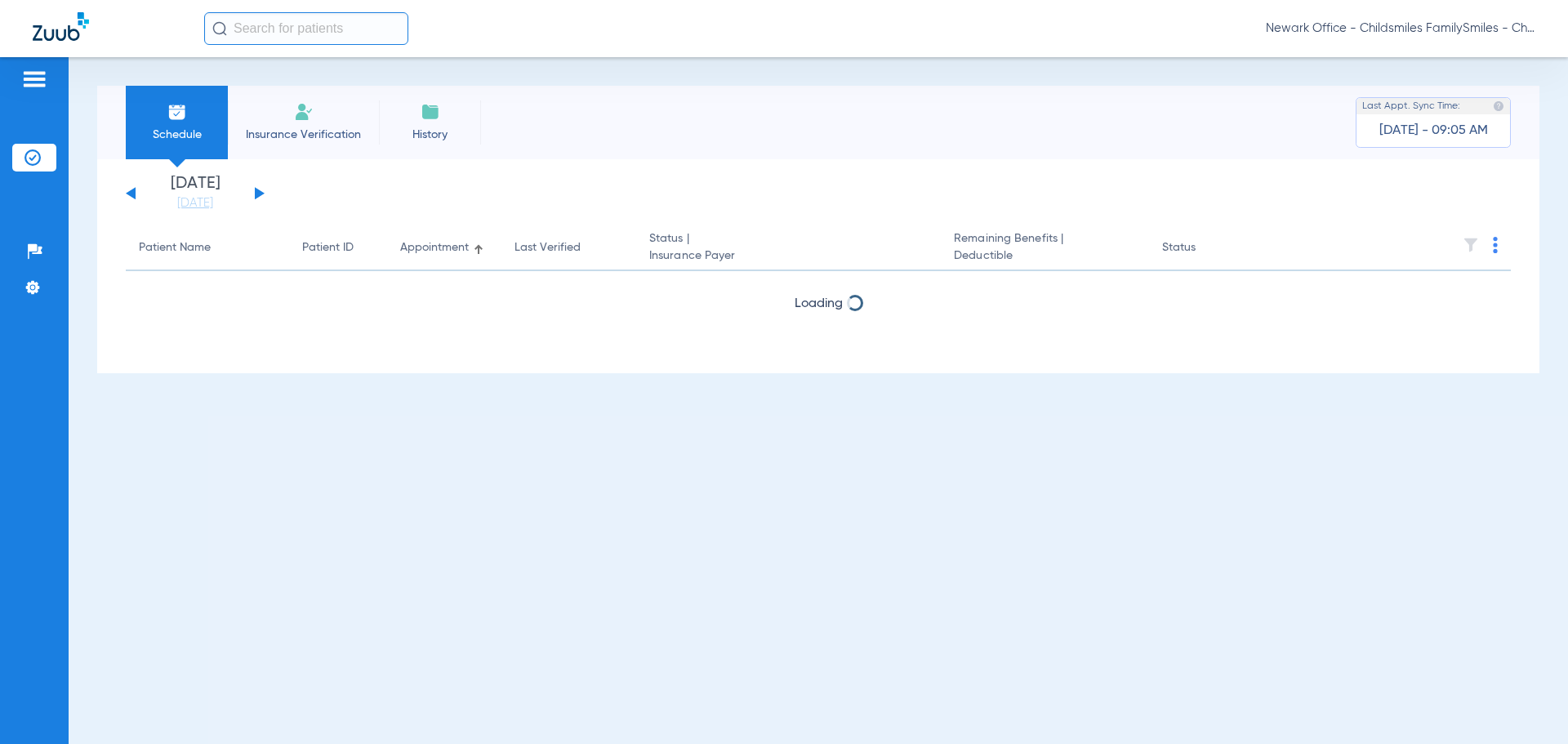 click 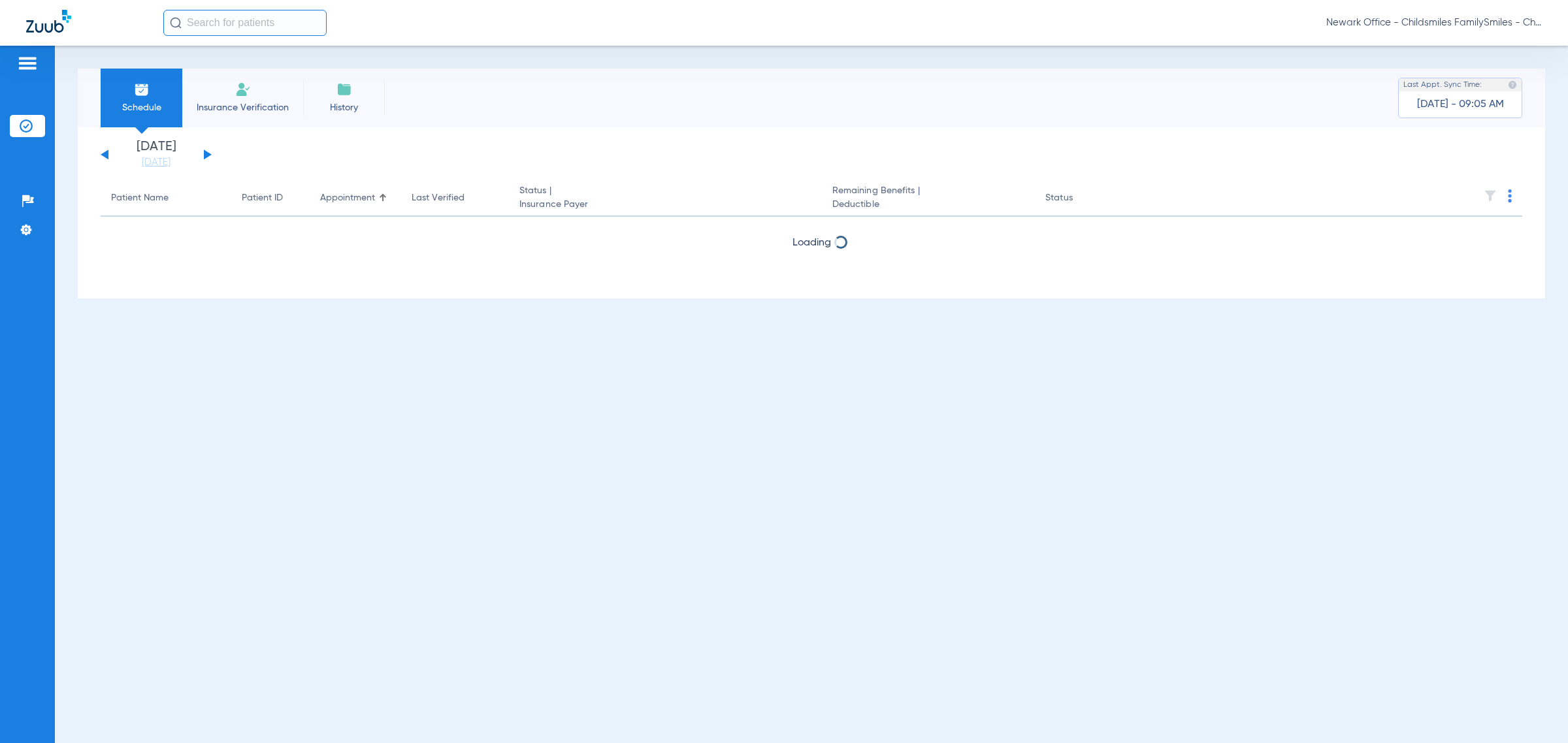 drag, startPoint x: 1149, startPoint y: 12, endPoint x: 966, endPoint y: 106, distance: 205.73041 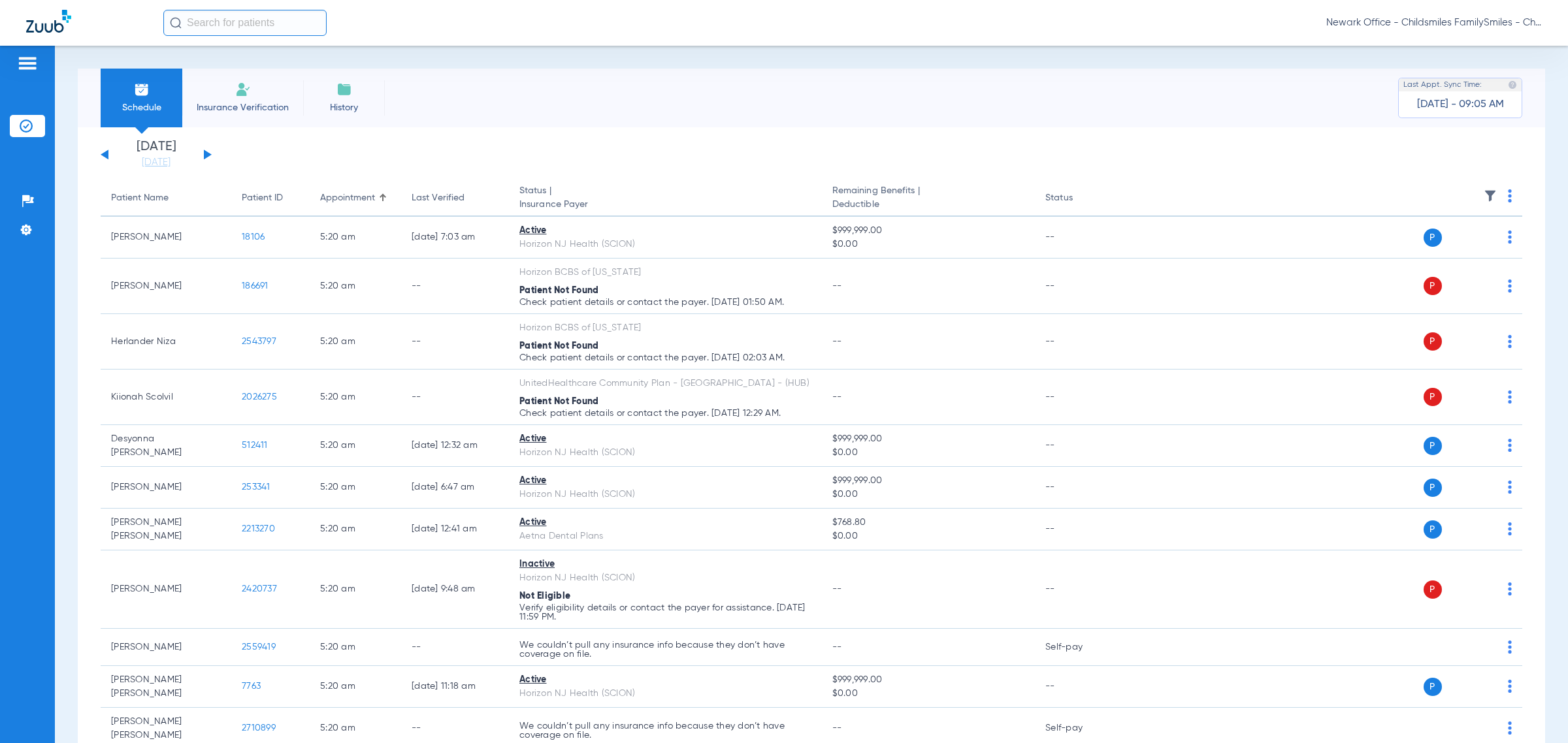 click 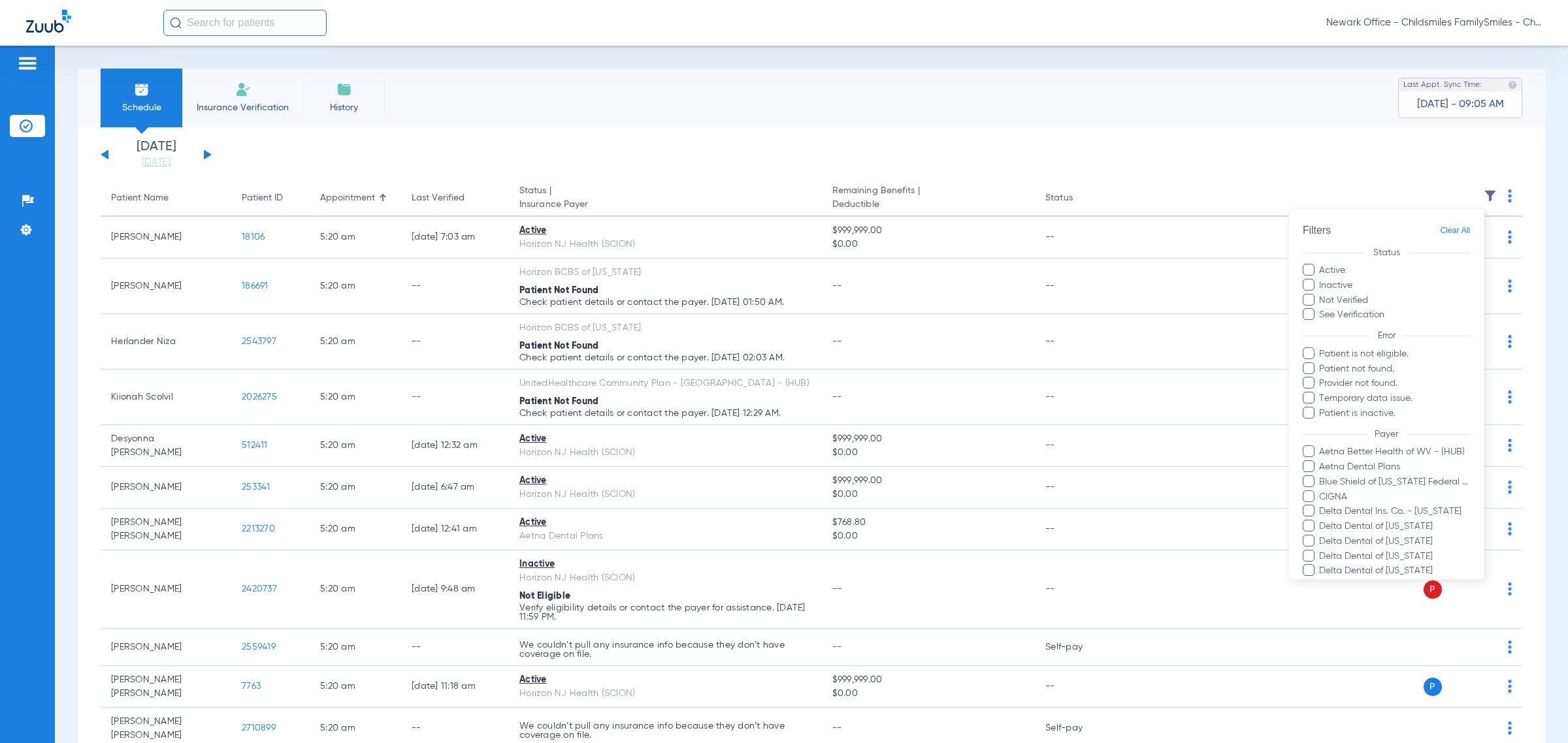 scroll, scrollTop: 163, scrollLeft: 0, axis: vertical 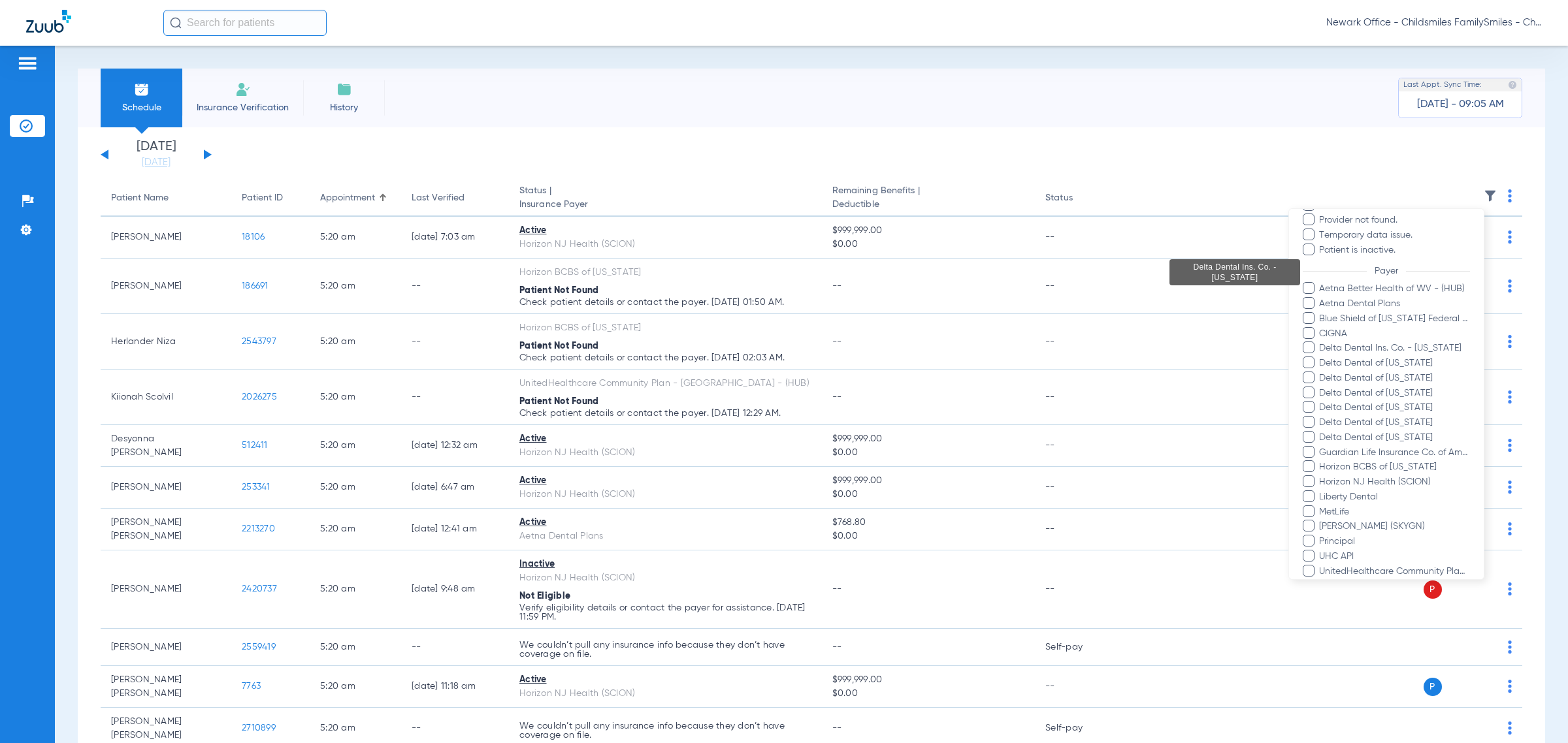 click on "Aetna Dental Plans" at bounding box center (1394, 304) 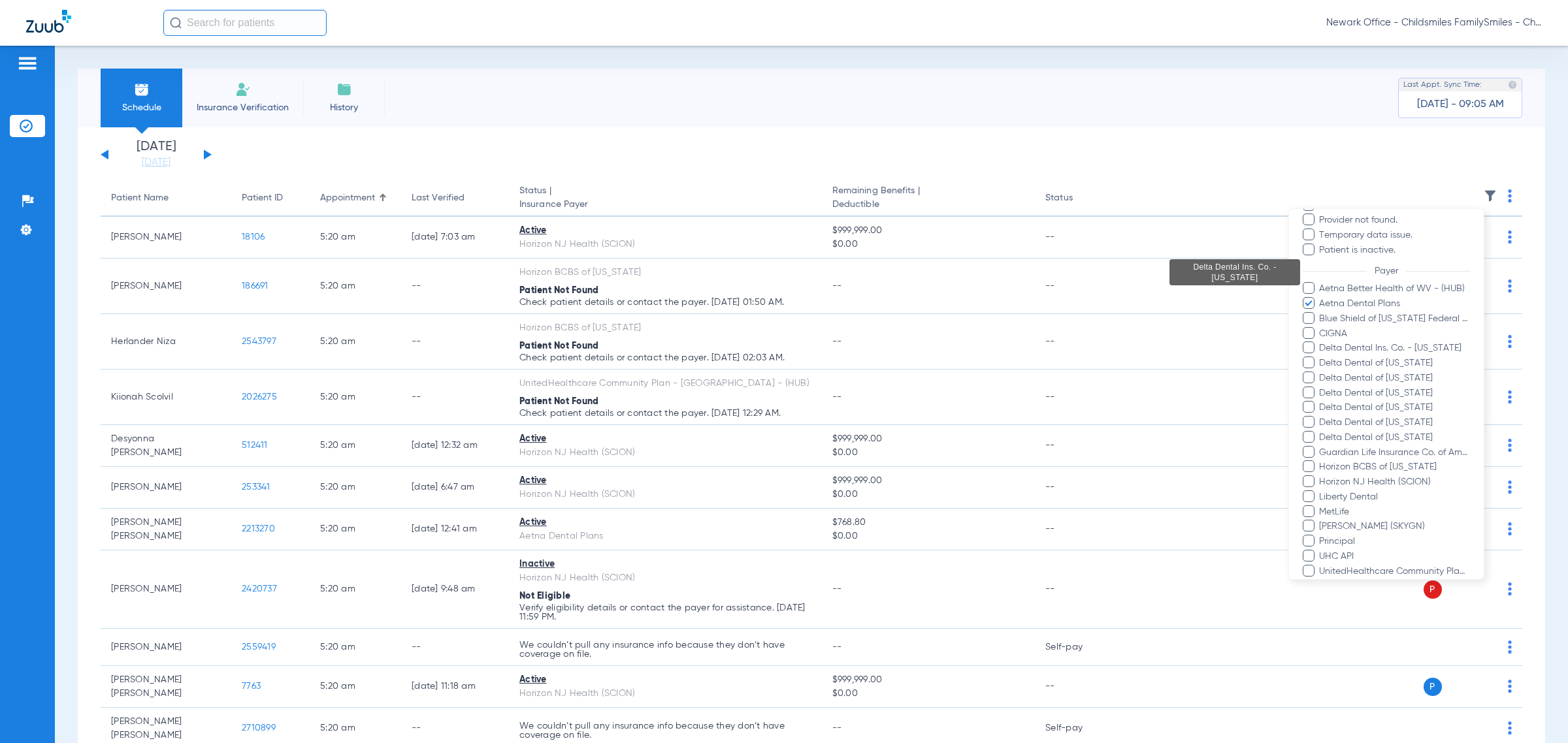 click on "Blue Shield of California Federal Plan" at bounding box center (1394, 319) 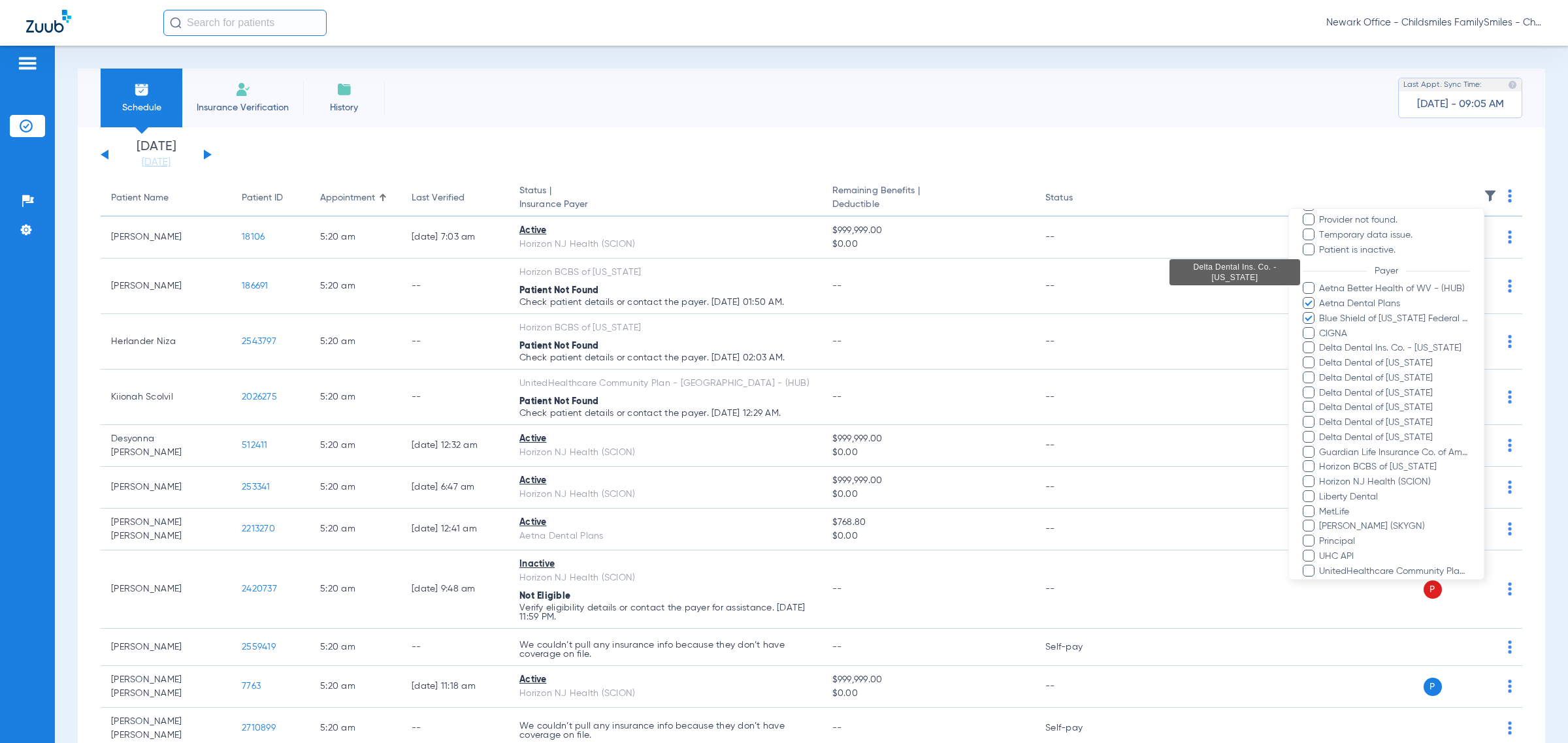 click on "CIGNA" at bounding box center [1394, 334] 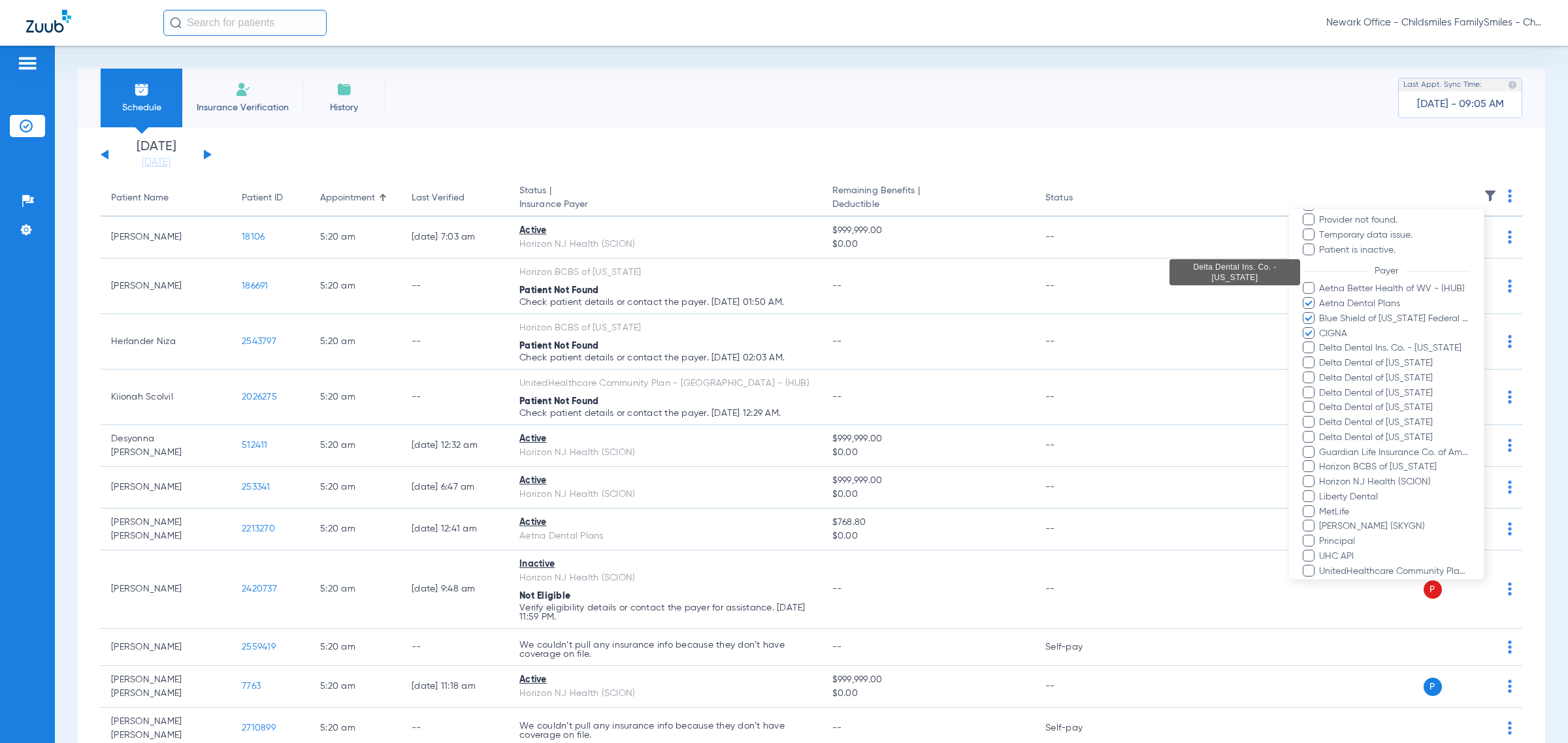 click on "Delta Dental Ins. Co. - [US_STATE]" at bounding box center (1394, 348) 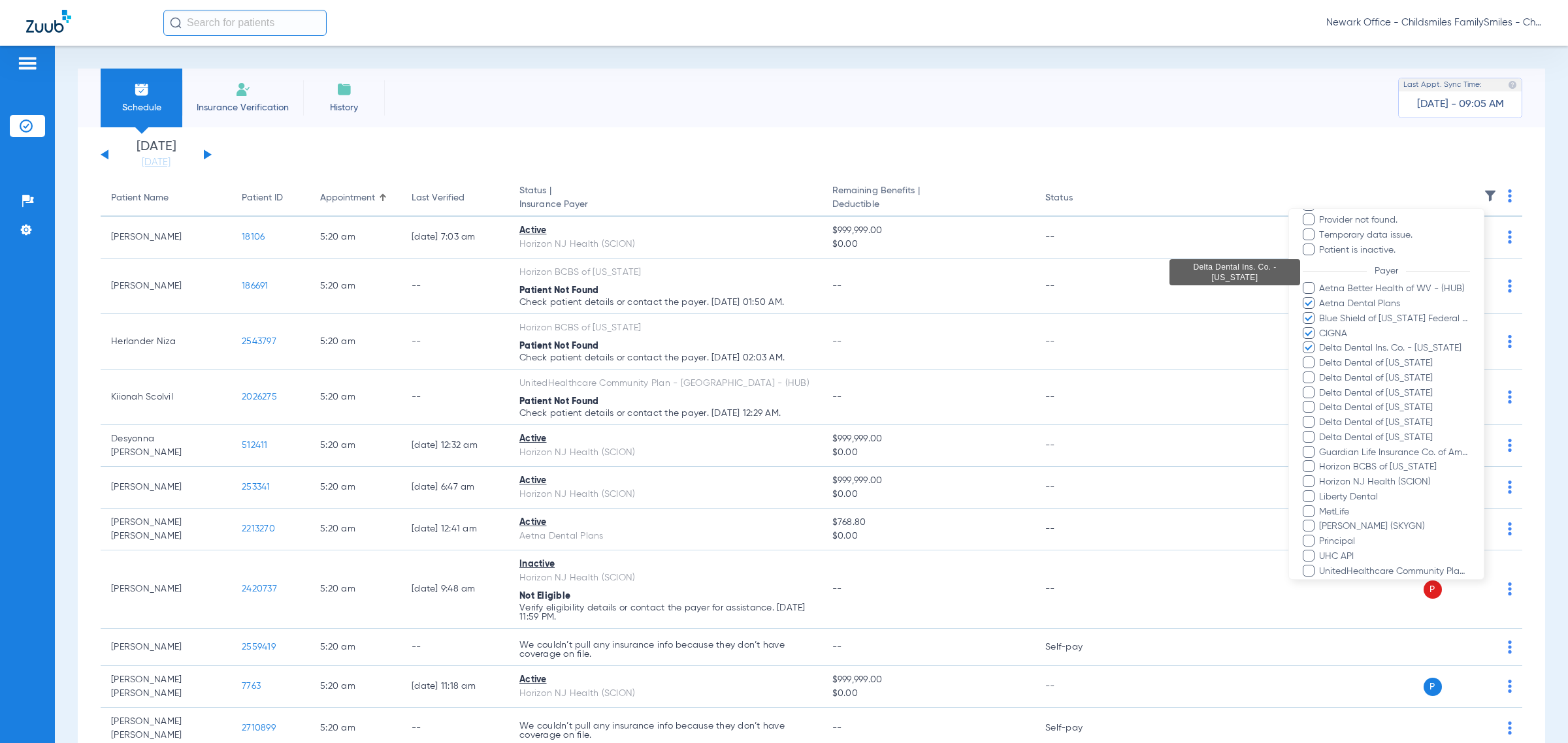 click on "Delta Dental of Illinois" at bounding box center (1394, 363) 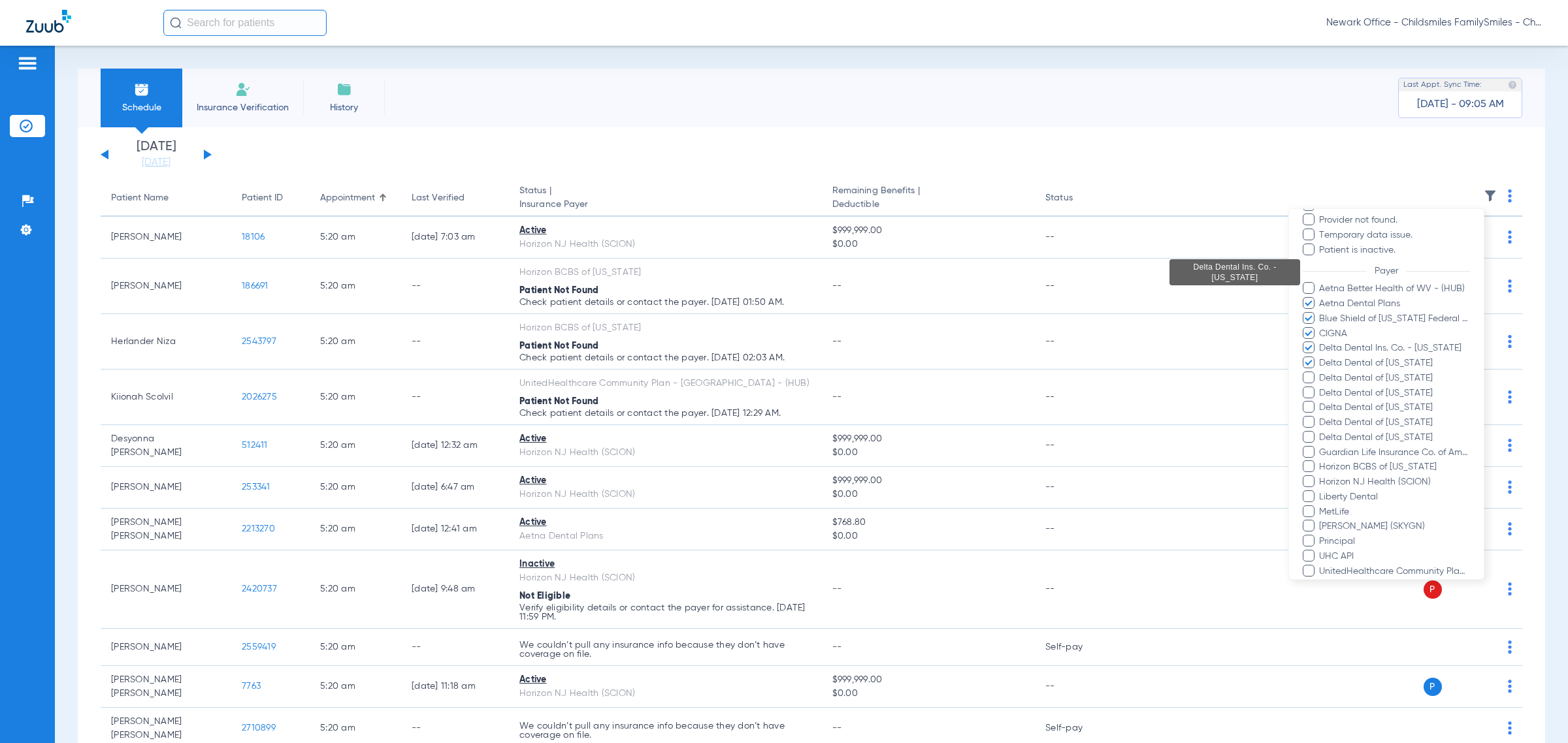 click on "Delta Dental of Missouri" at bounding box center [1394, 378] 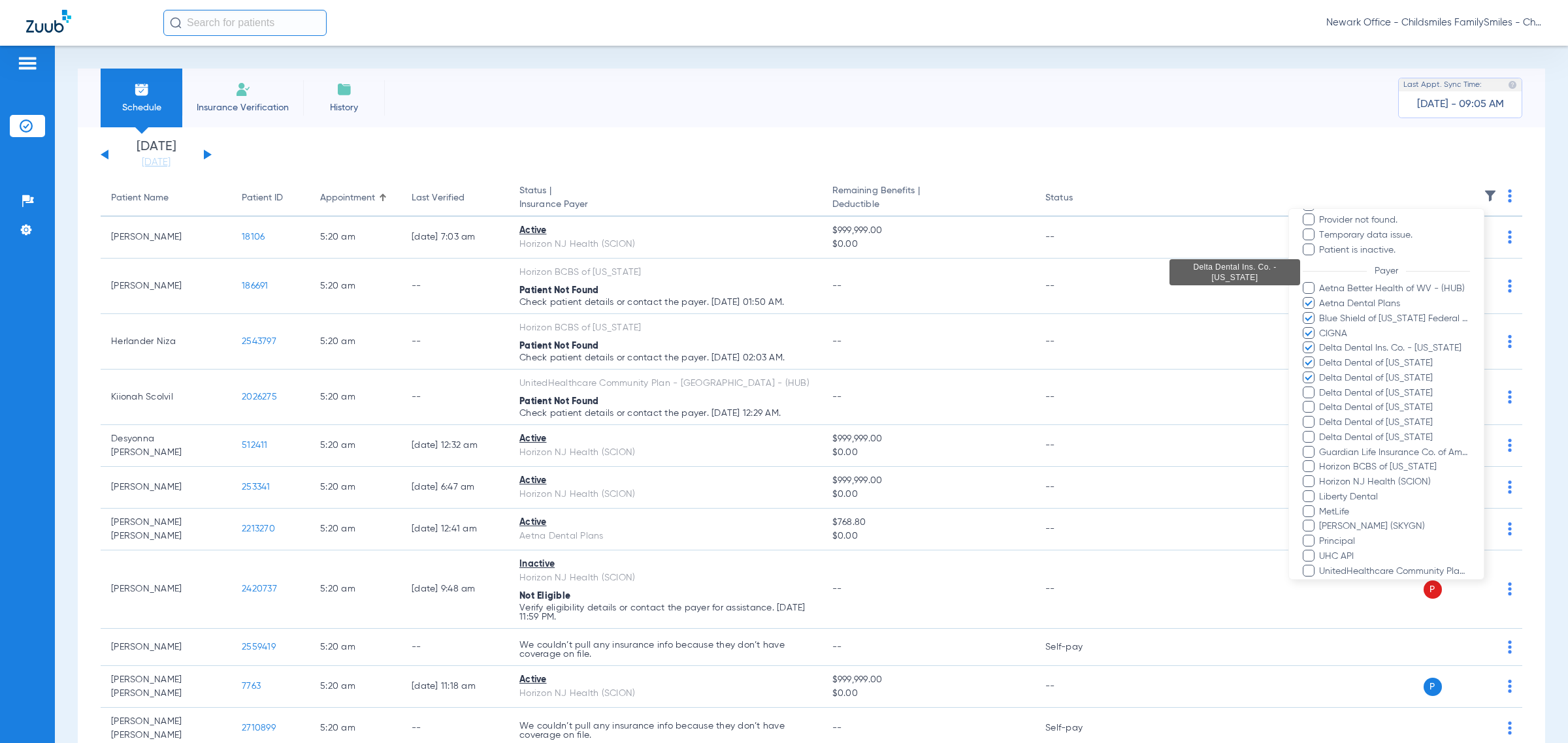 click on "Delta Dental of New Jersey" at bounding box center [1394, 393] 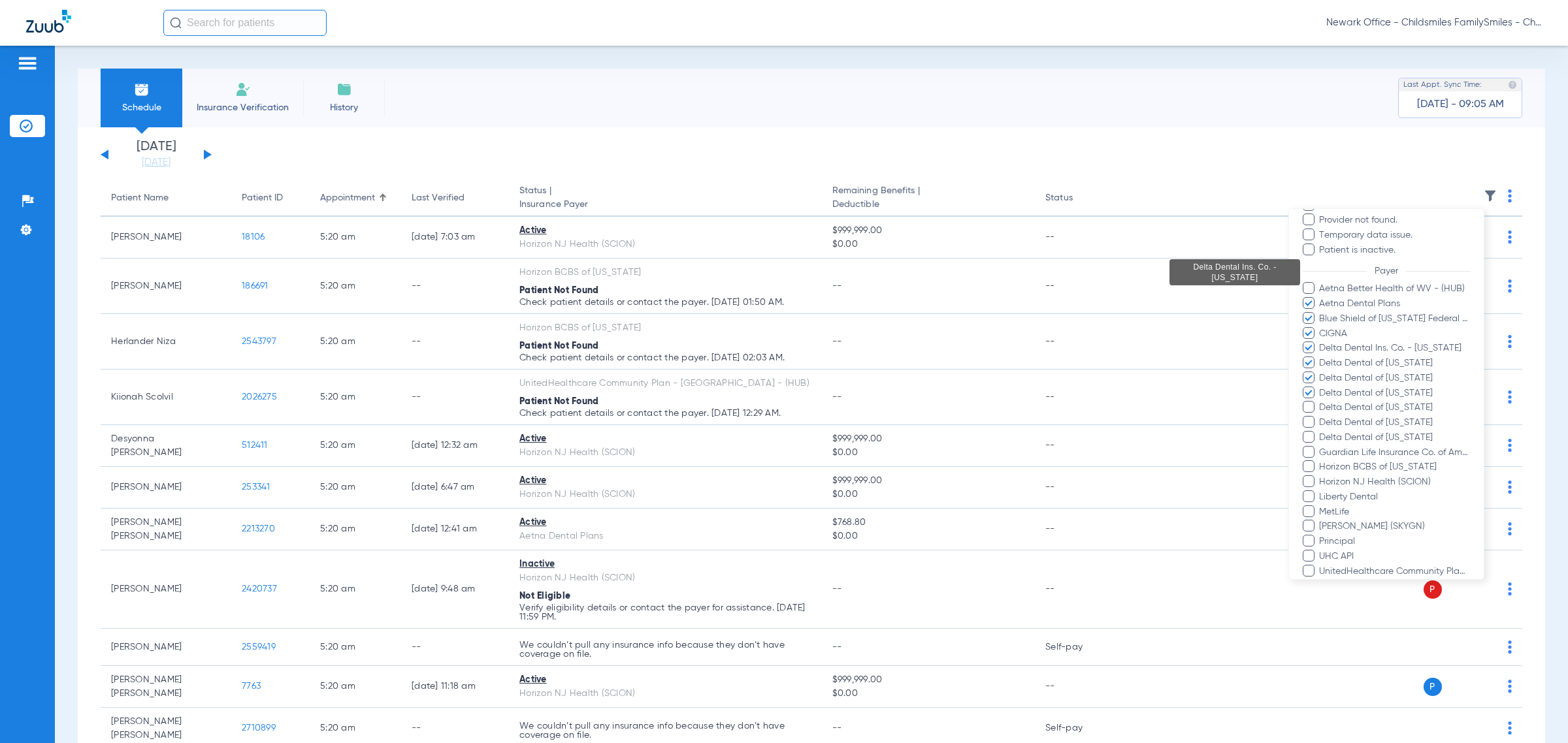 click on "Delta Dental of Pennsylvania" at bounding box center [1394, 407] 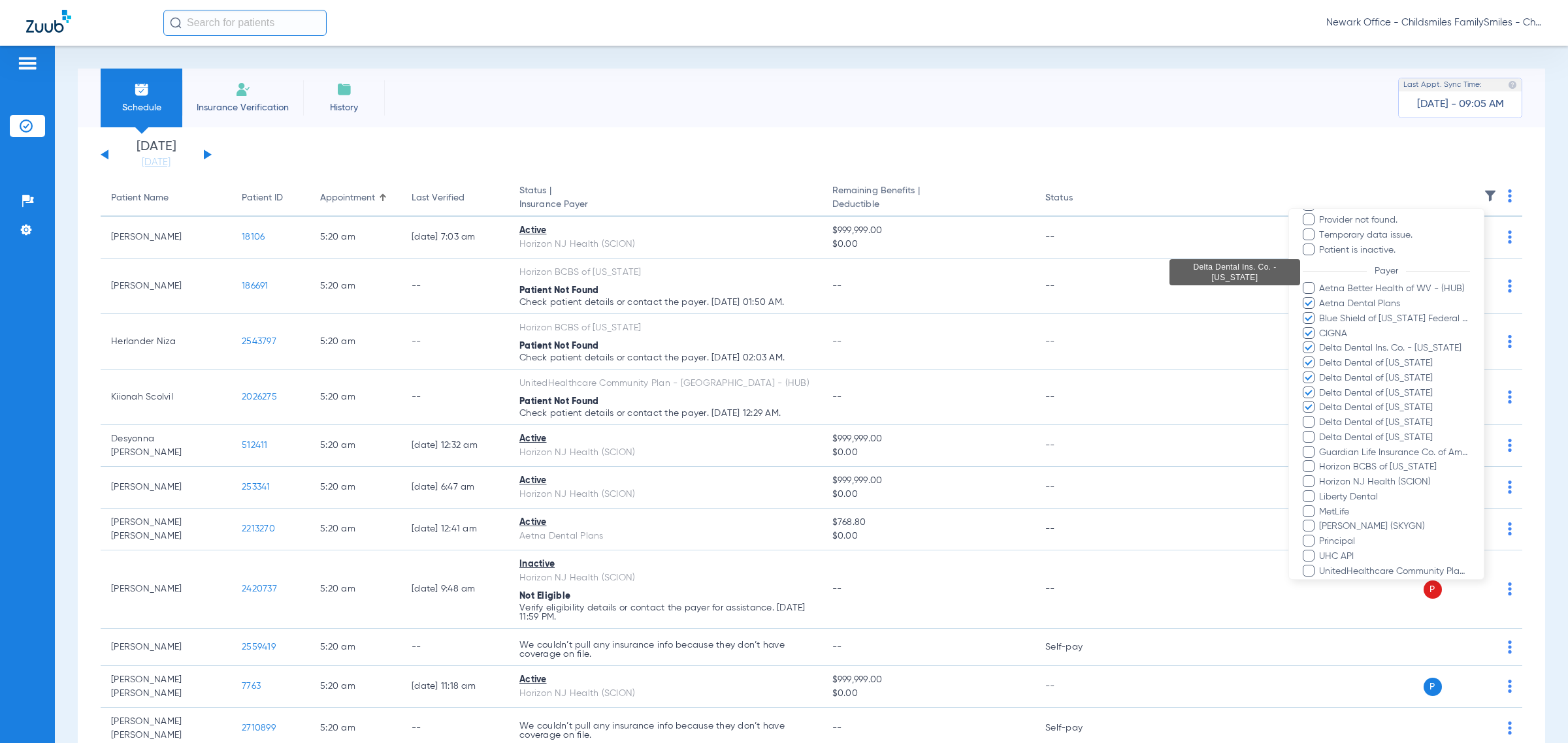 click on "Delta Dental of Rhode Island" at bounding box center (1394, 422) 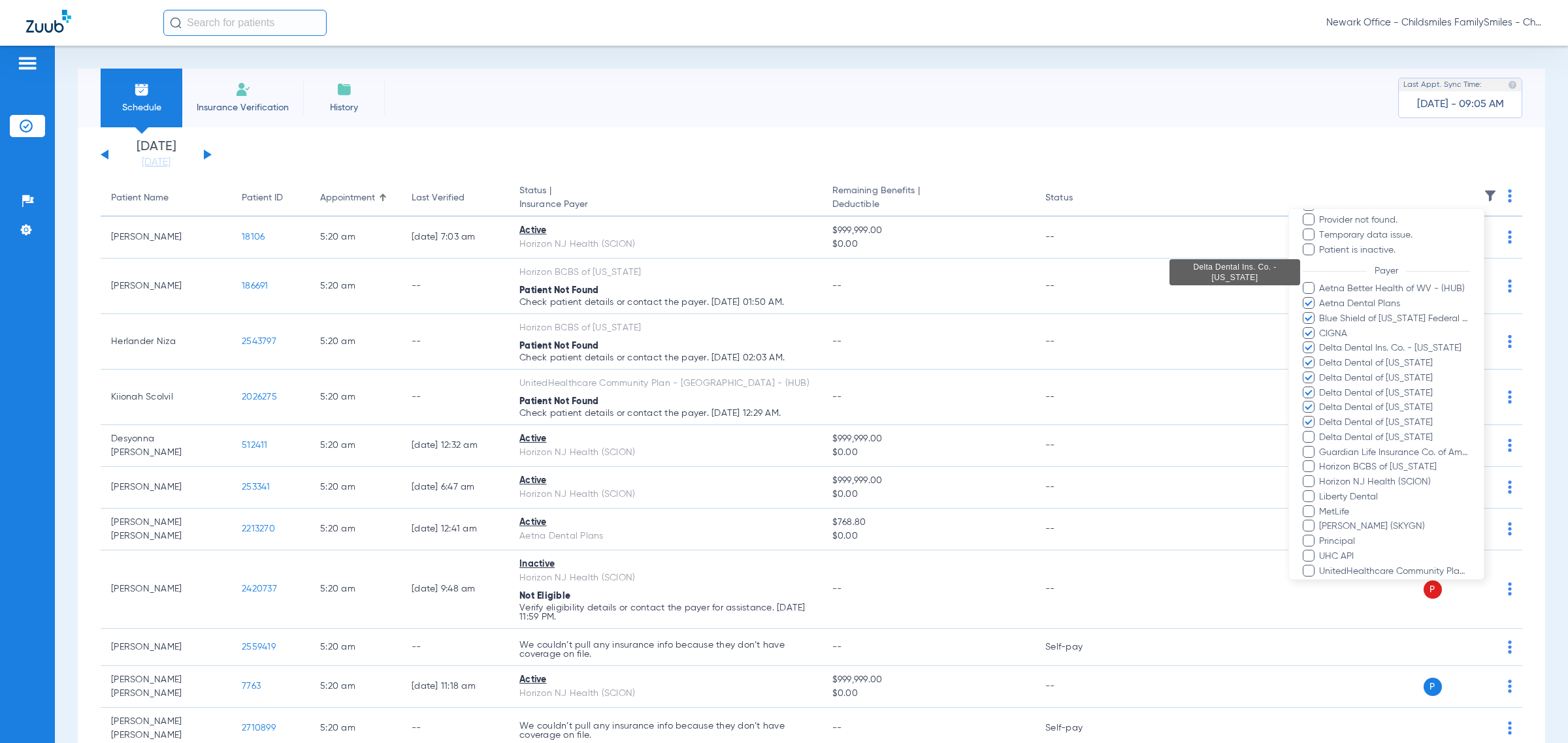 click on "Delta Dental of [US_STATE]" at bounding box center [1394, 437] 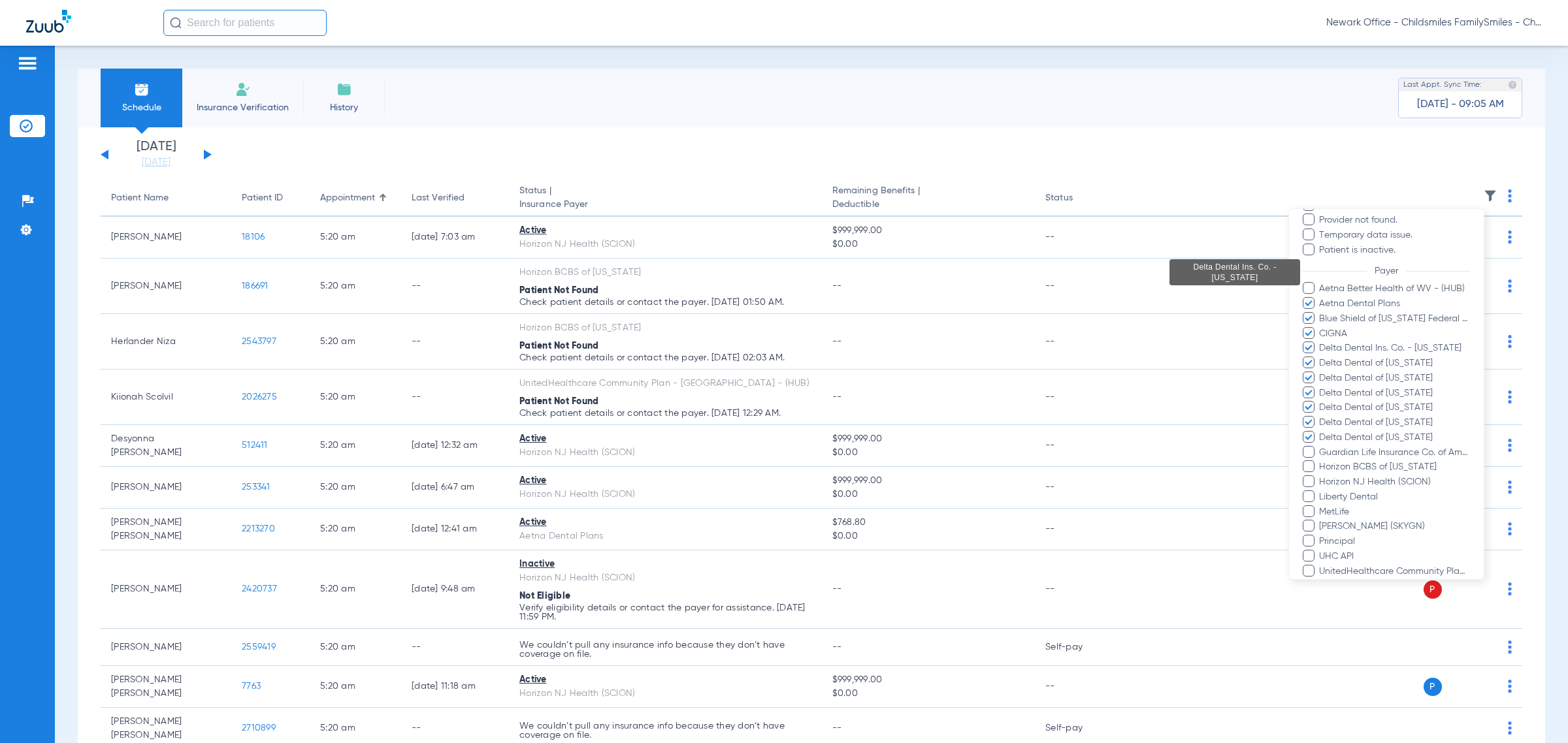 click on "Guardian Life Insurance Co. of America" at bounding box center (1394, 452) 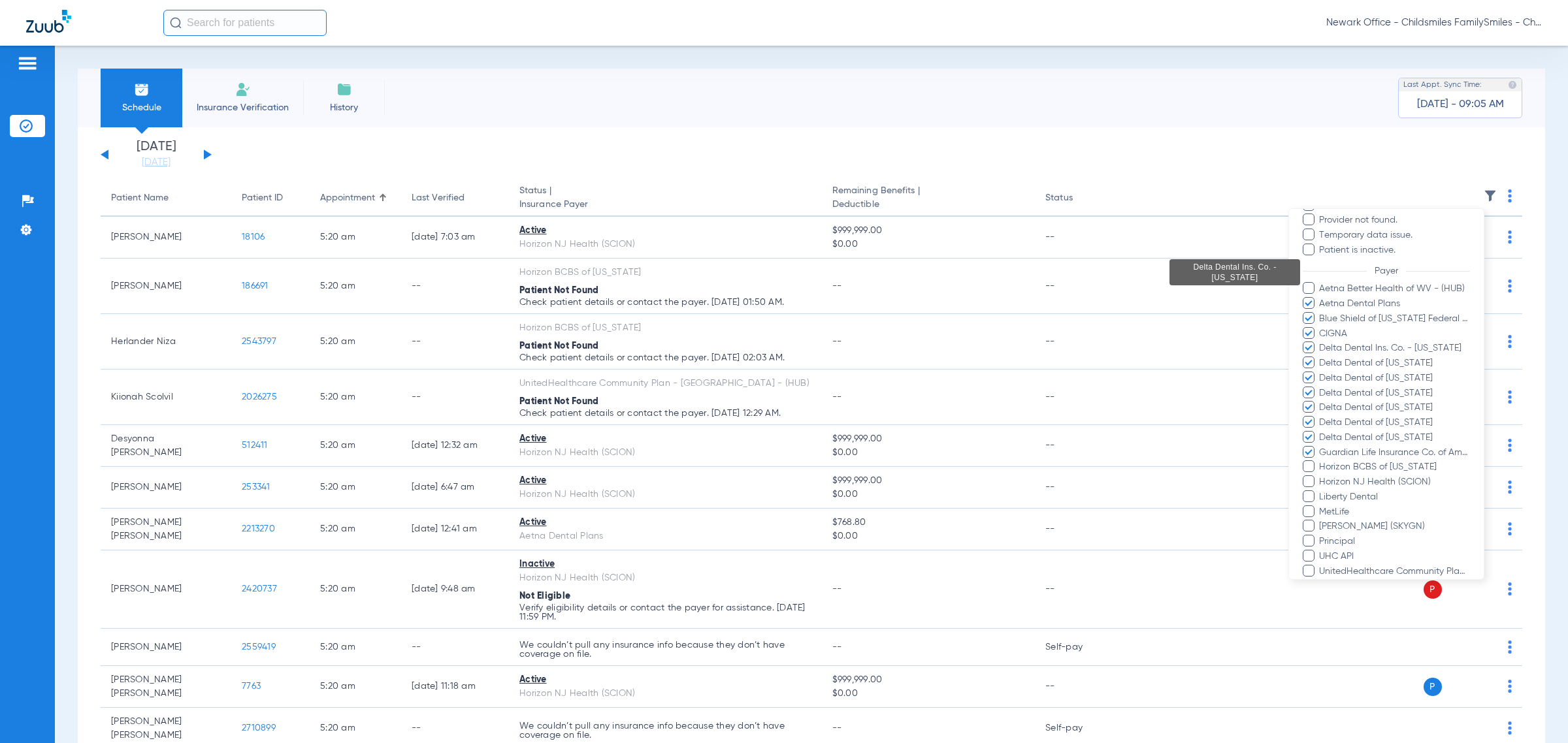 click on "Horizon BCBS of [US_STATE]" at bounding box center [1394, 467] 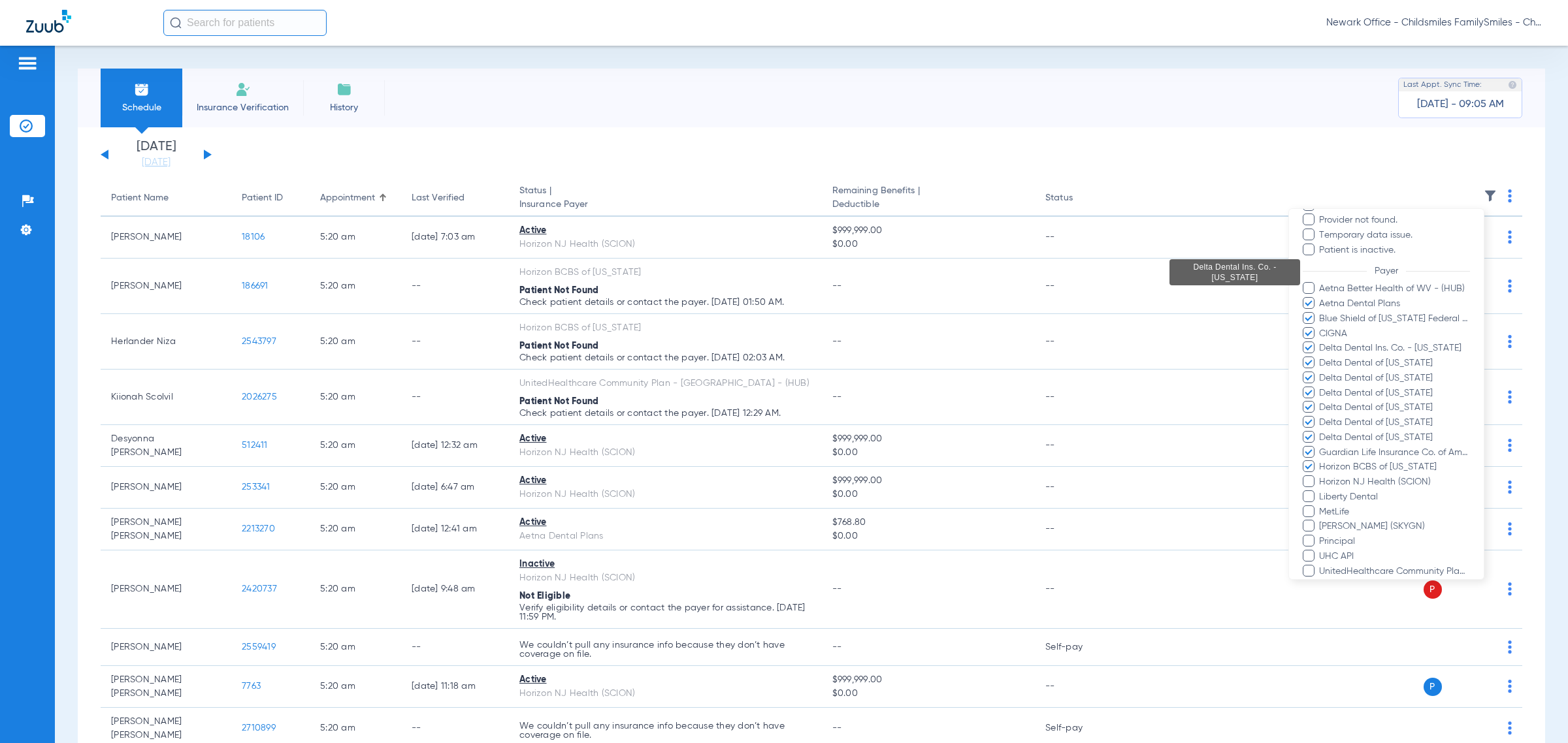 click on "MetLife" at bounding box center (1394, 512) 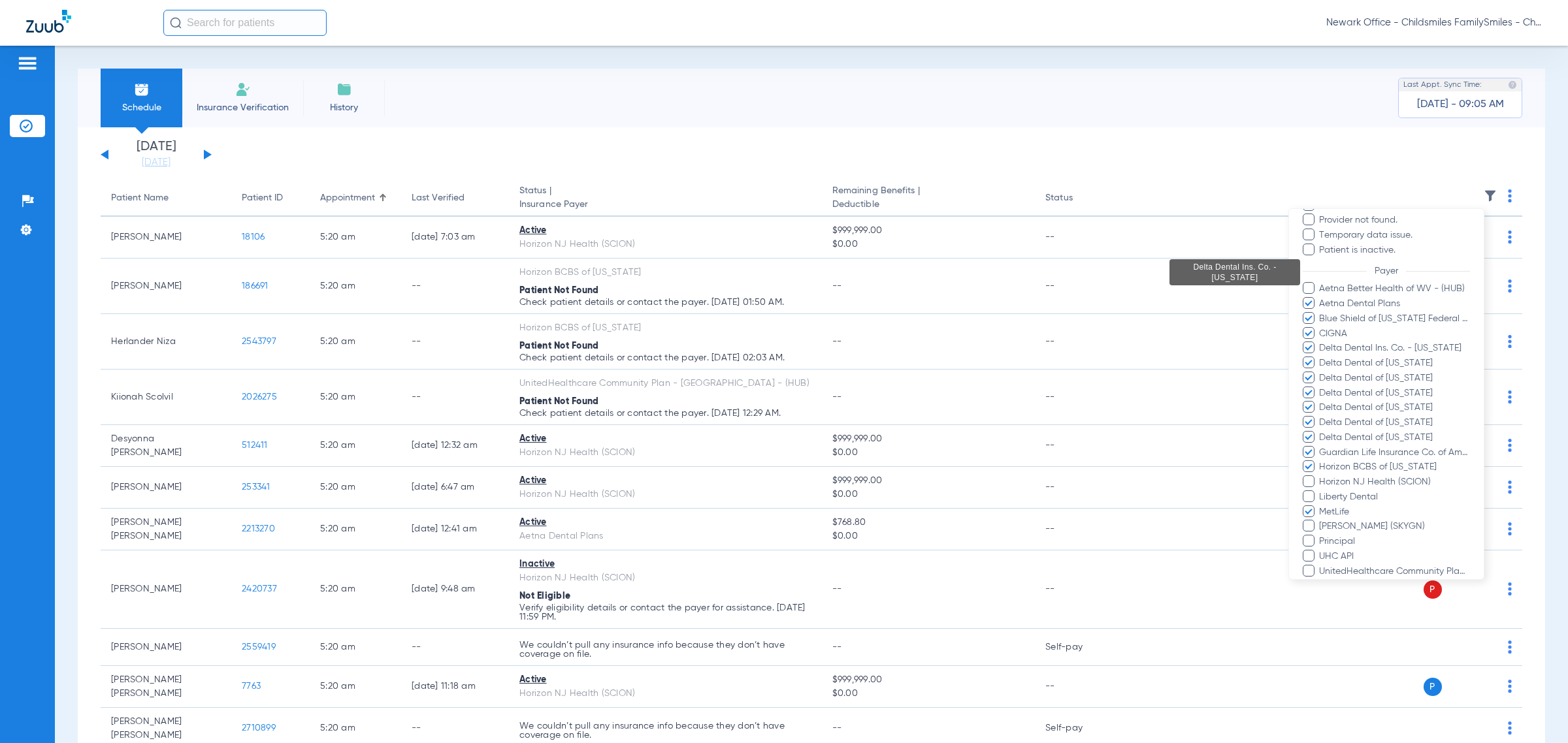 click on "Principal" at bounding box center [1394, 541] 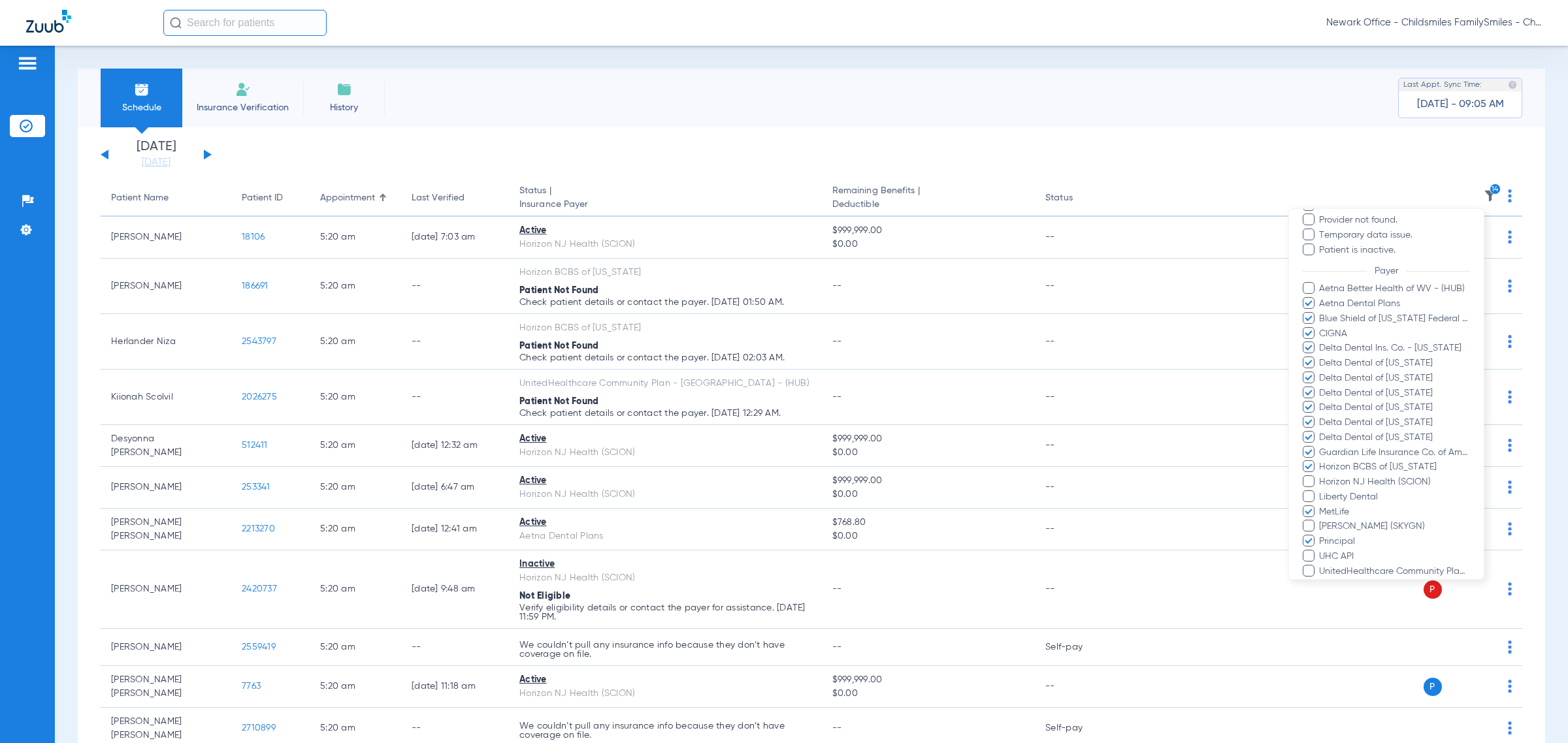 scroll, scrollTop: 606, scrollLeft: 0, axis: vertical 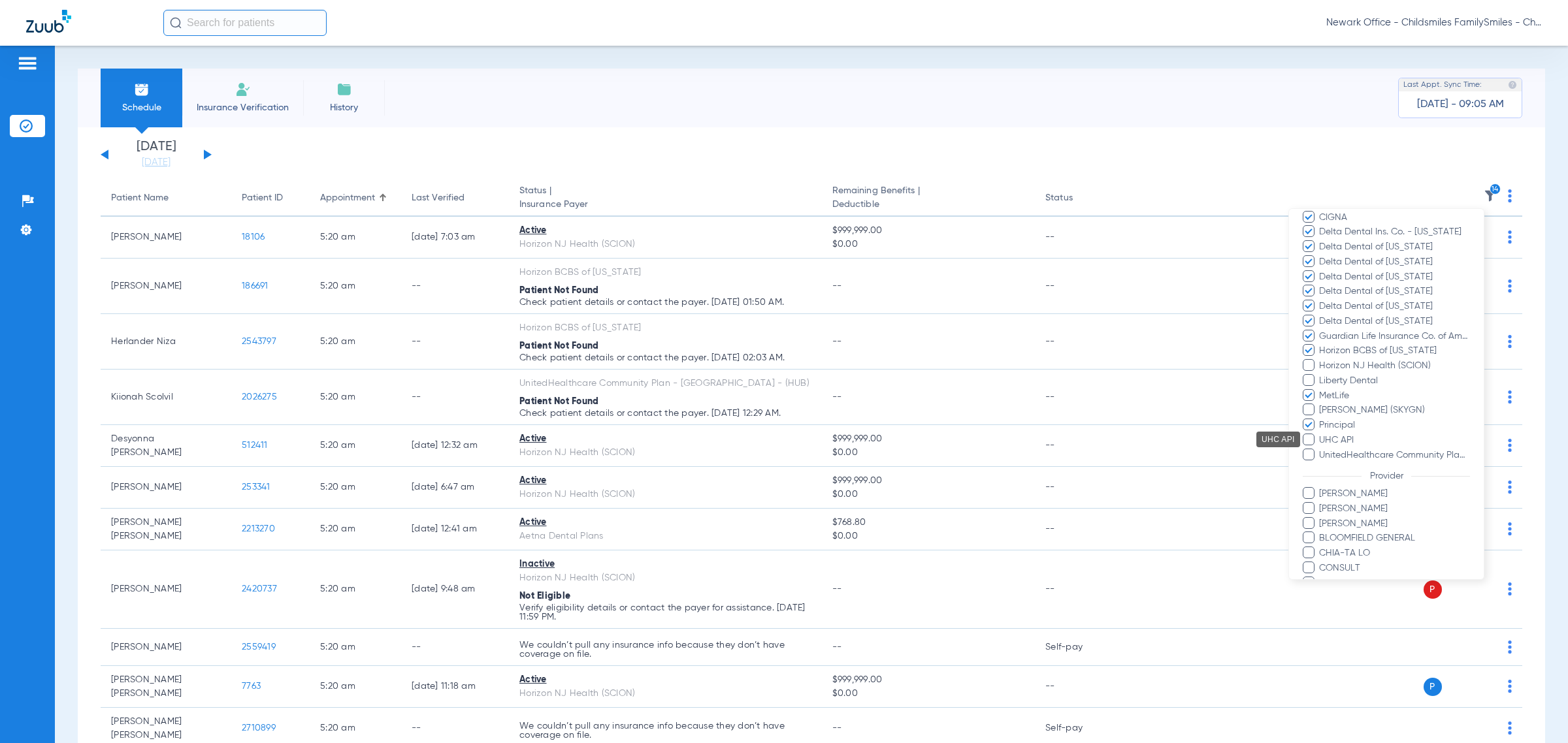click on "UHC API" at bounding box center [1394, 440] 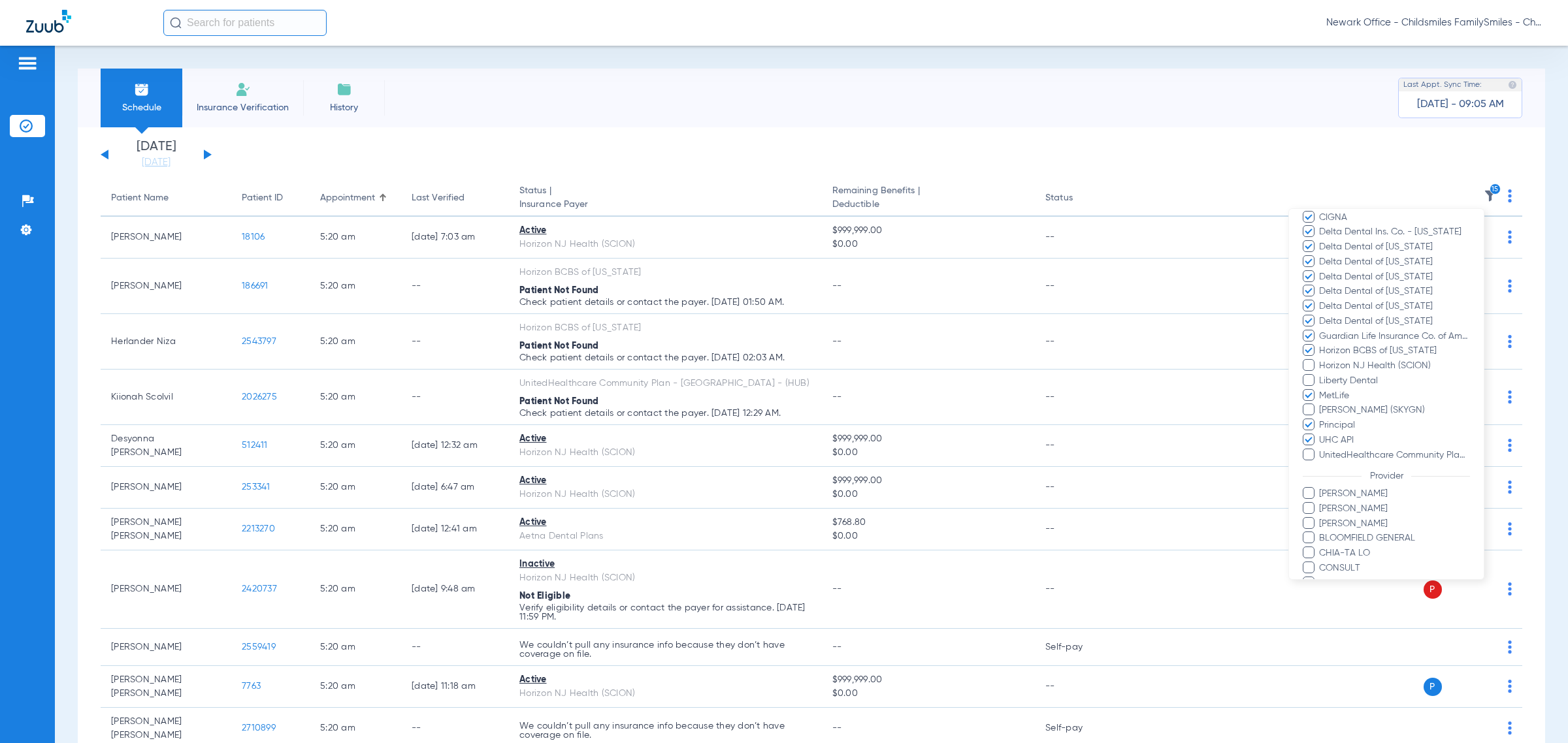 scroll, scrollTop: 606, scrollLeft: 0, axis: vertical 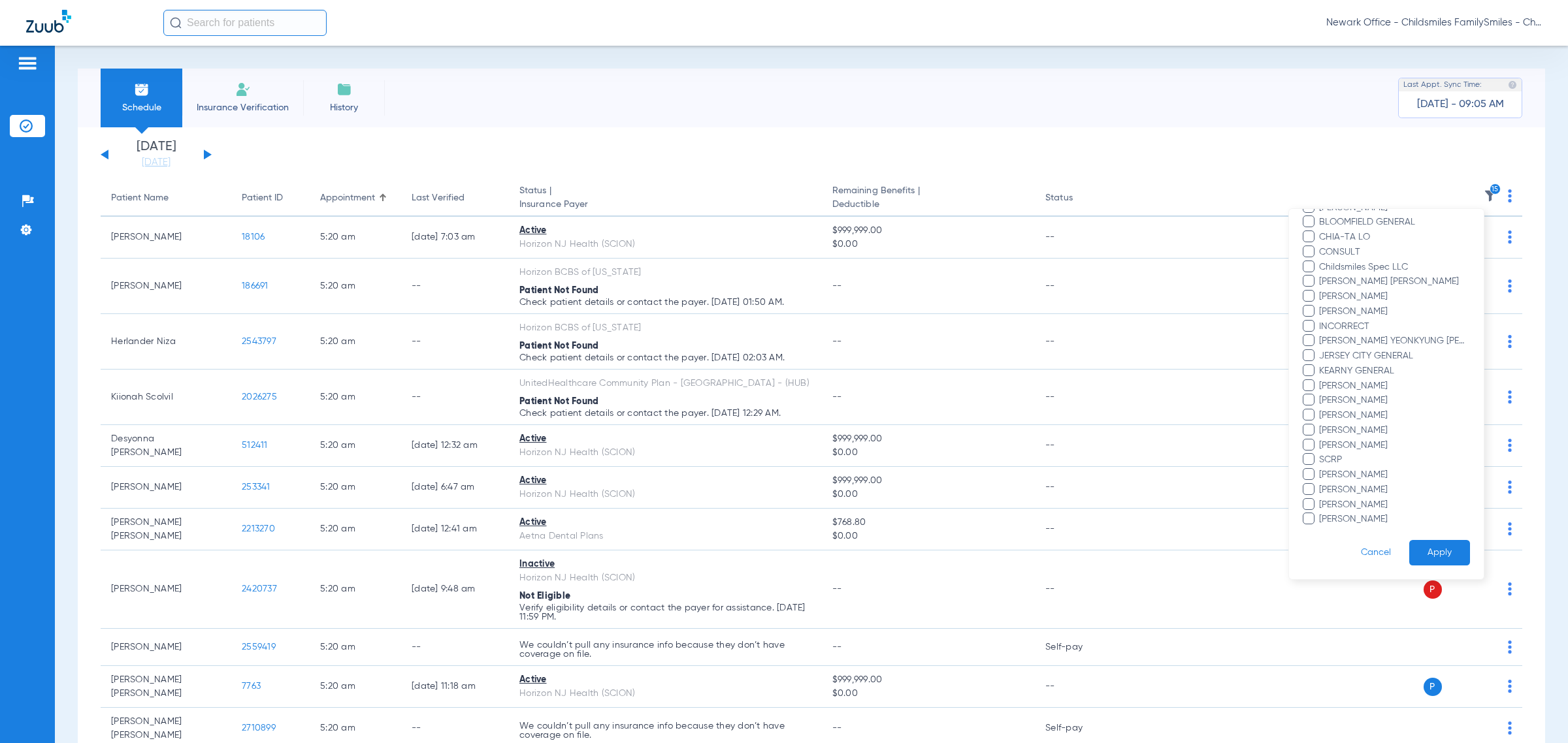 click on "Apply" at bounding box center [1439, 552] 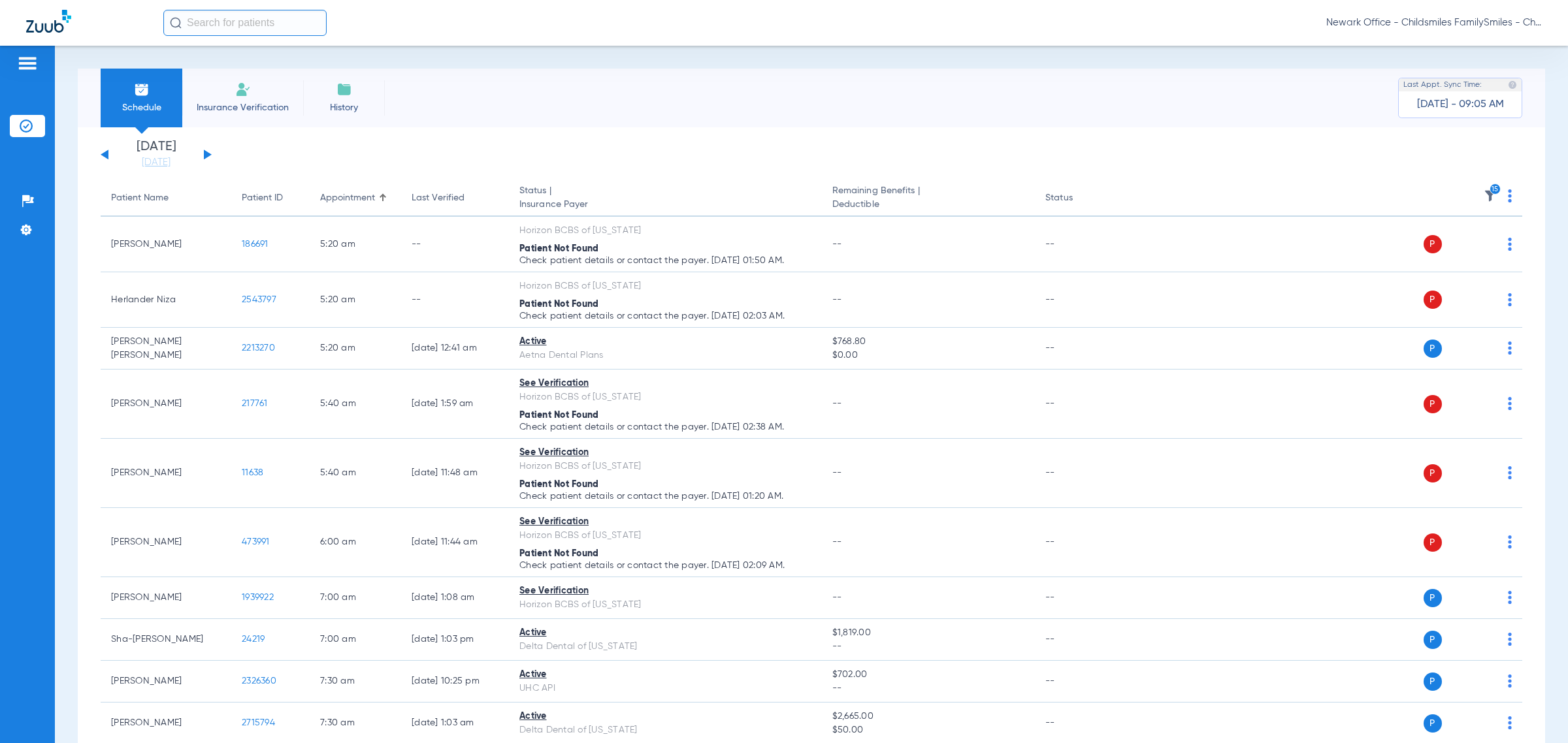 click on "Last Verified" 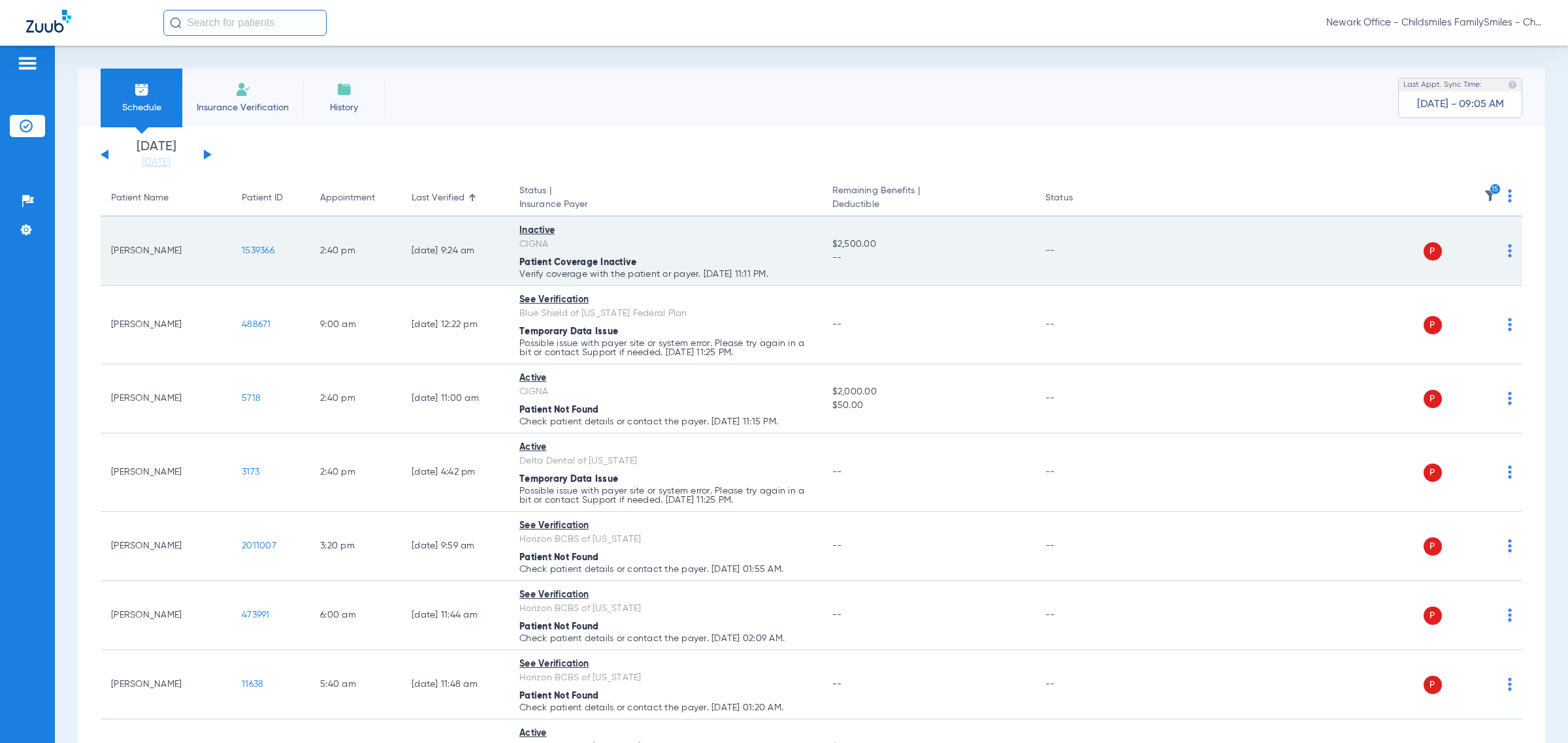 drag, startPoint x: 293, startPoint y: 262, endPoint x: 172, endPoint y: 257, distance: 121.1033 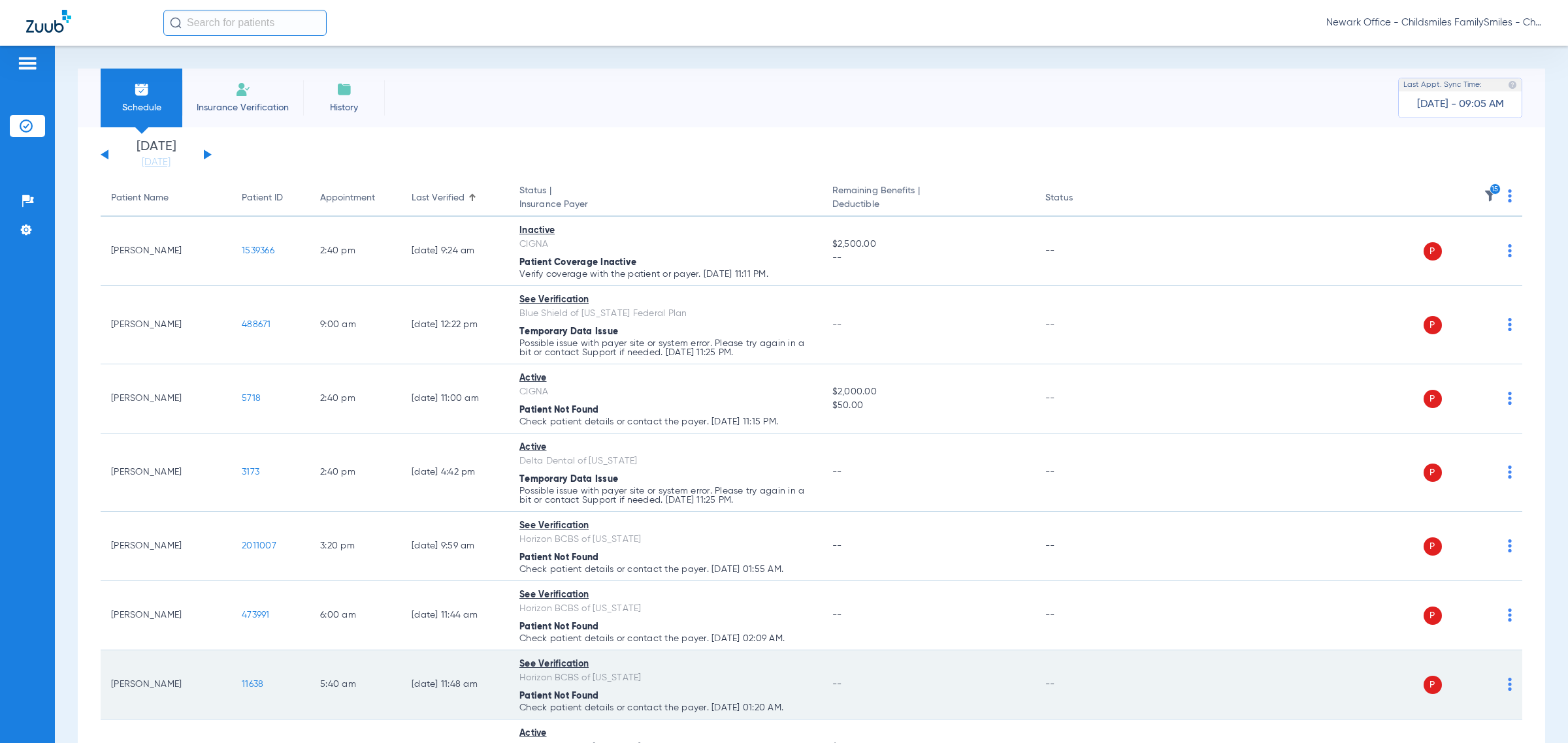 copy on "1539366" 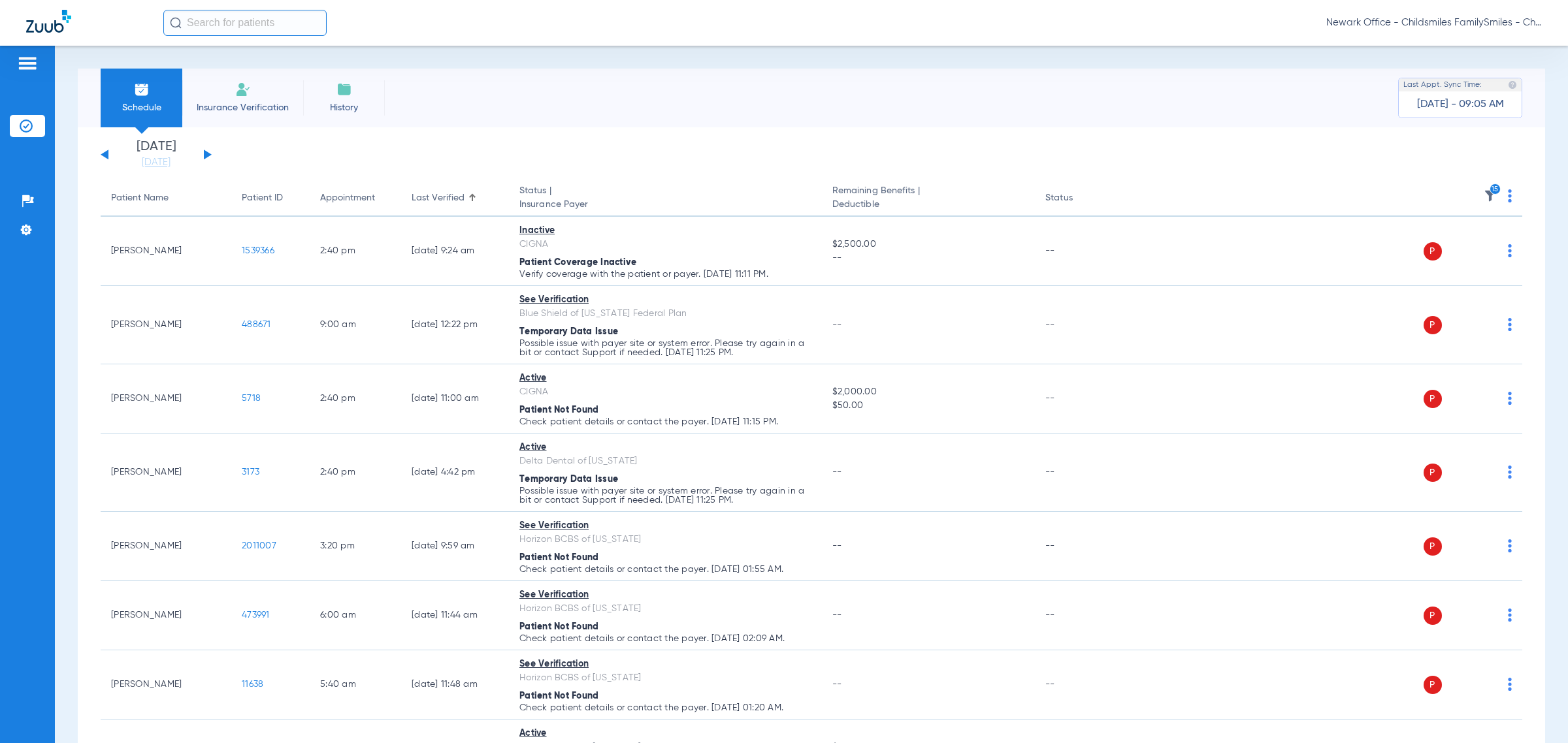 click on "Tuesday   05-06-2025   Wednesday   05-07-2025   Thursday   05-08-2025   Friday   05-09-2025   Saturday   05-10-2025   Sunday   05-11-2025   Monday   05-12-2025   Tuesday   05-13-2025   Wednesday   05-14-2025   Thursday   05-15-2025   Friday   05-16-2025   Saturday   05-17-2025   Sunday   05-18-2025   Monday   05-19-2025   Tuesday   05-20-2025   Wednesday   05-21-2025   Thursday   05-22-2025   Friday   05-23-2025   Saturday   05-24-2025   Sunday   05-25-2025   Monday   05-26-2025   Tuesday   05-27-2025   Wednesday   05-28-2025   Thursday   05-29-2025   Friday   05-30-2025   Saturday   05-31-2025   Sunday   06-01-2025   Monday   06-02-2025   Tuesday   06-03-2025   Wednesday   06-04-2025   Thursday   06-05-2025   Friday   06-06-2025   Saturday   06-07-2025   Sunday   06-08-2025   Monday   06-09-2025   Tuesday   06-10-2025   Wednesday   06-11-2025   Thursday   06-12-2025   Friday   06-13-2025   Saturday   06-14-2025   Sunday   06-15-2025   Monday   06-16-2025   Tuesday   06-17-2025   Wednesday   06-18-2025  Su 1" 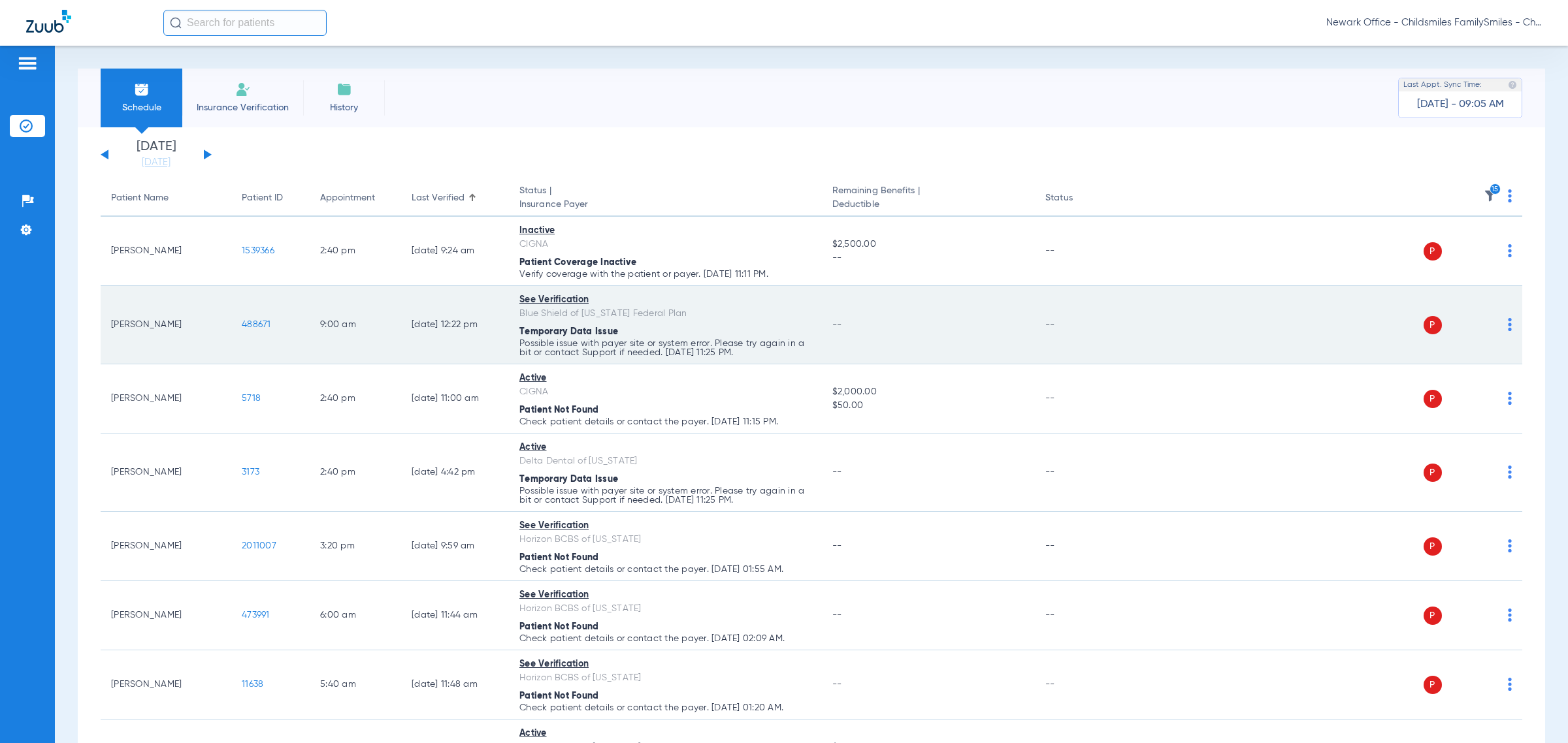 click 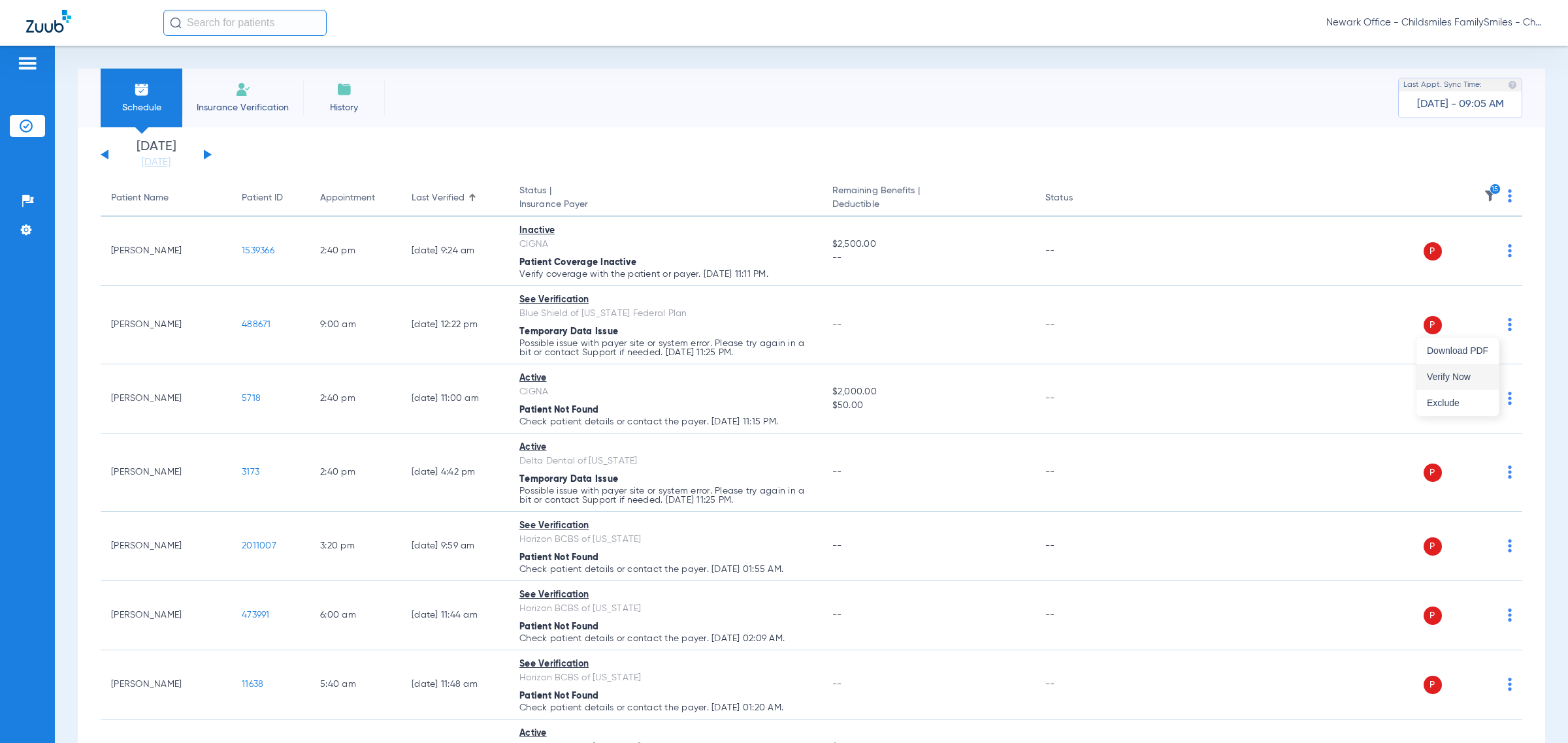 click on "Verify Now" at bounding box center (1458, 377) 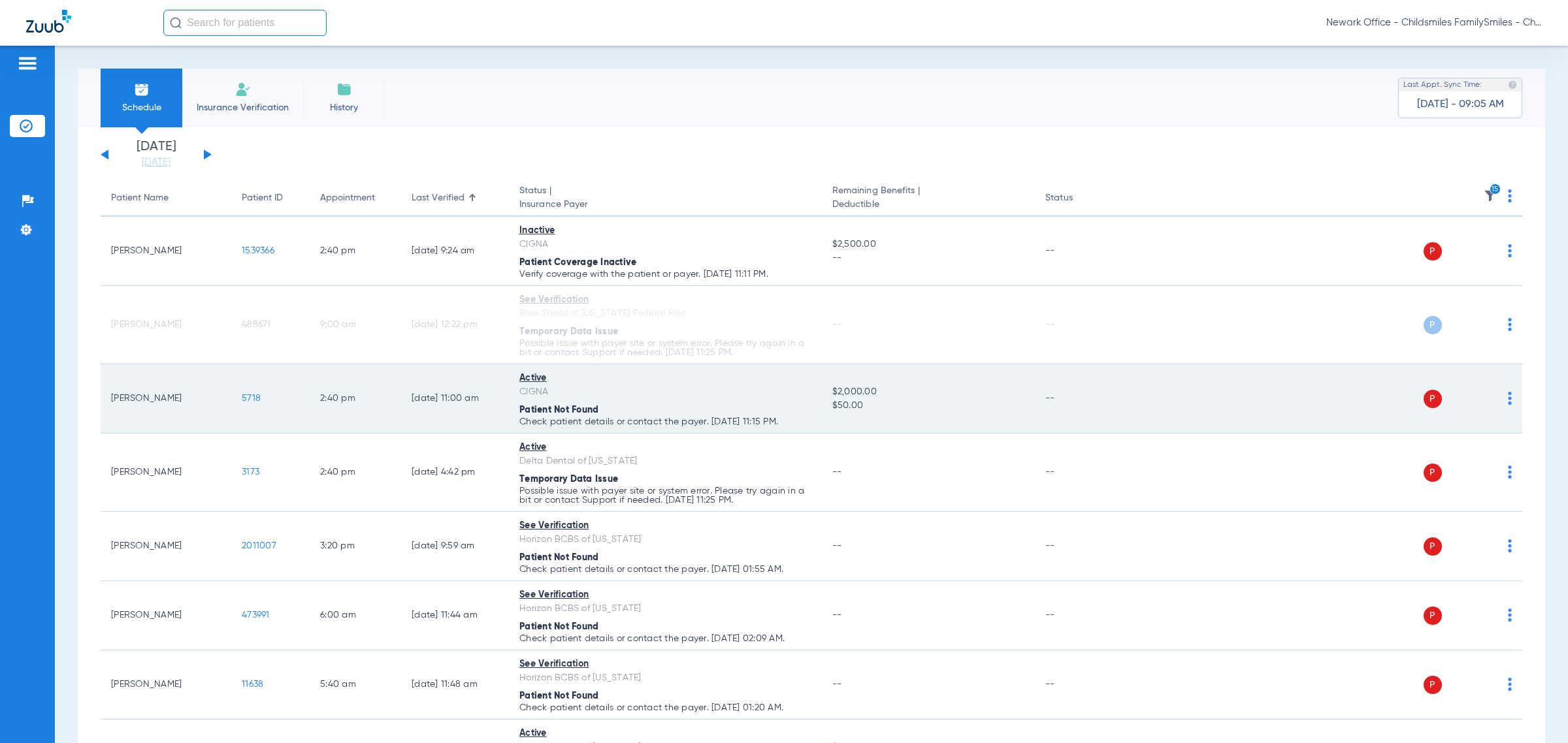 click on "P S" 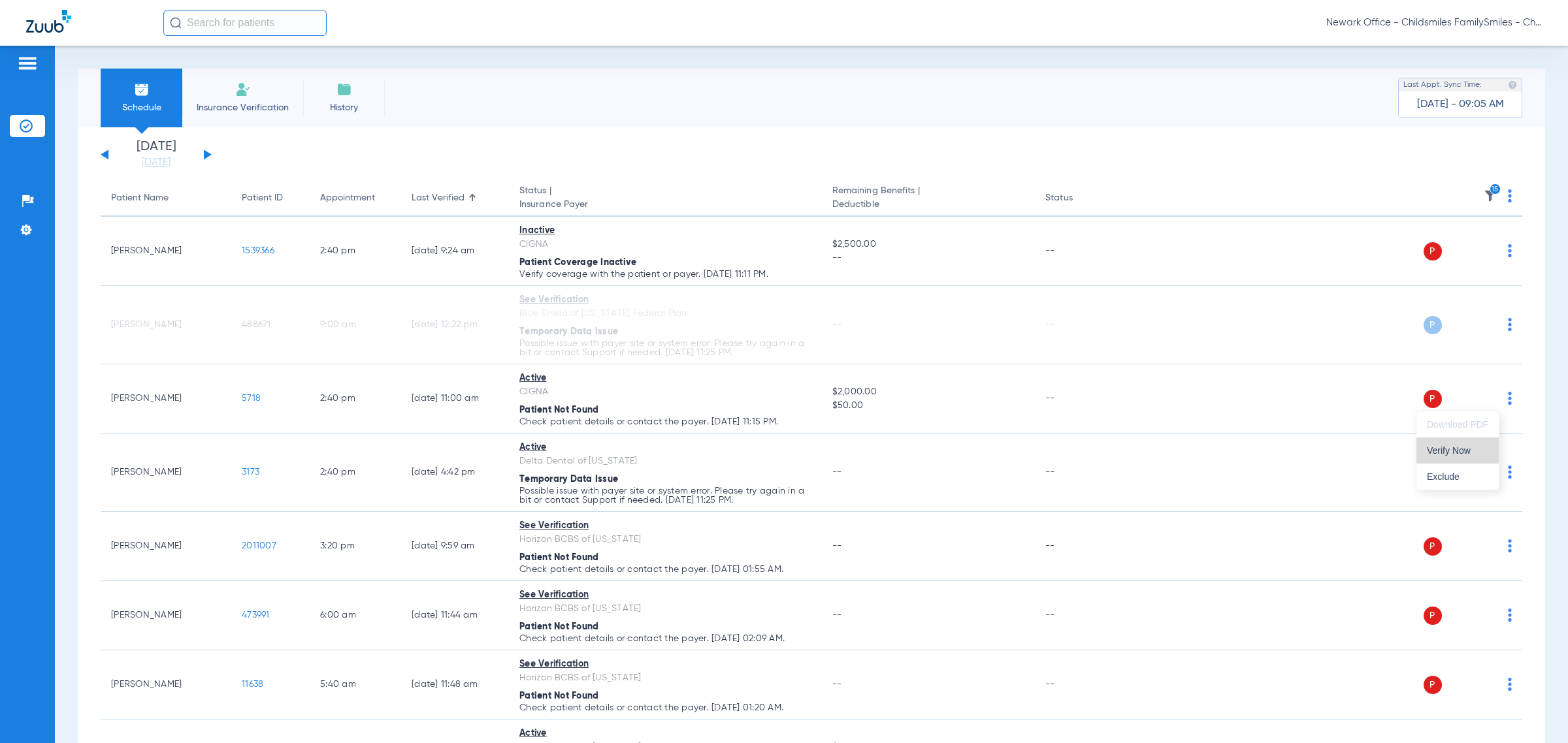 click on "Verify Now" at bounding box center (1458, 451) 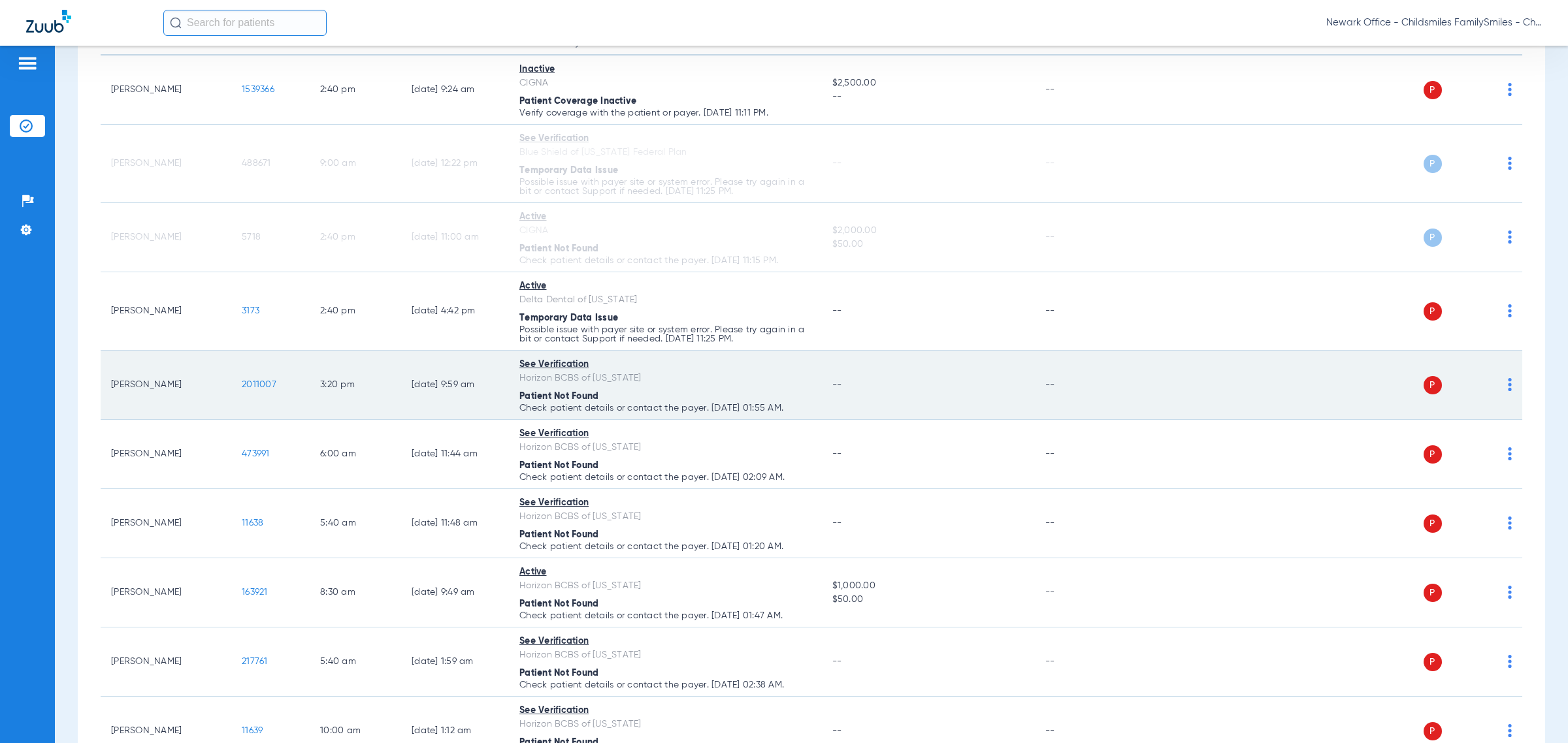 scroll, scrollTop: 163, scrollLeft: 0, axis: vertical 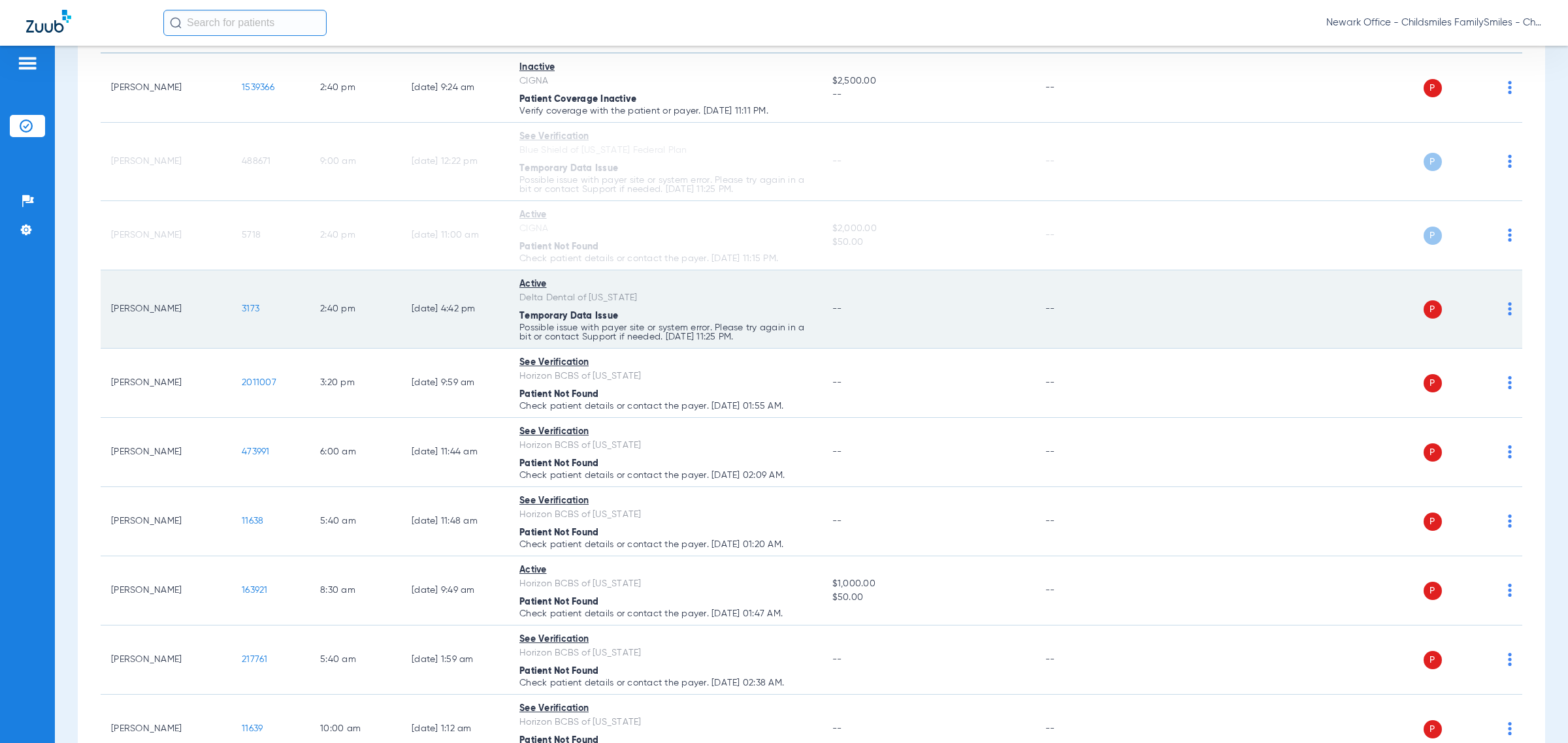 click 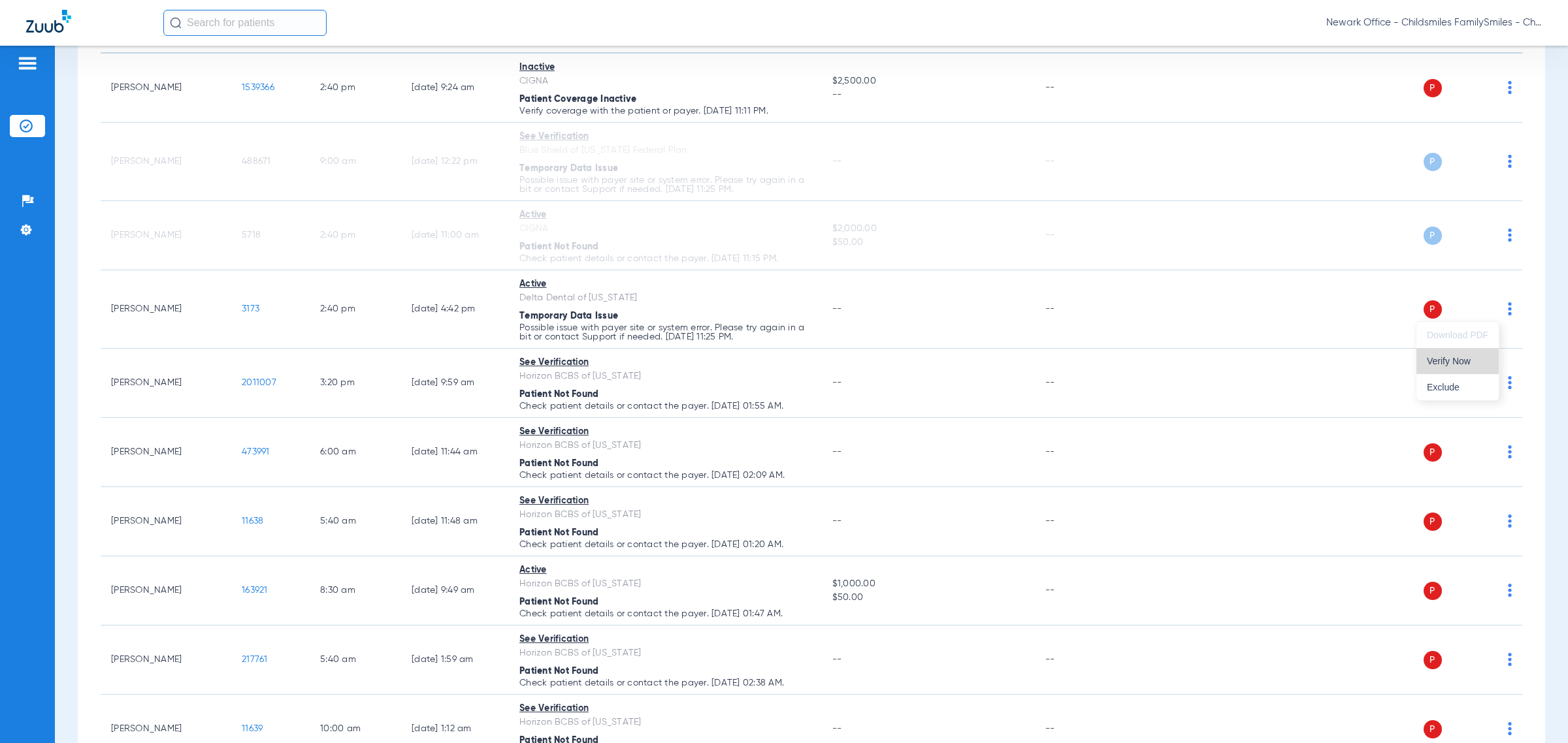click on "Verify Now" at bounding box center (1458, 361) 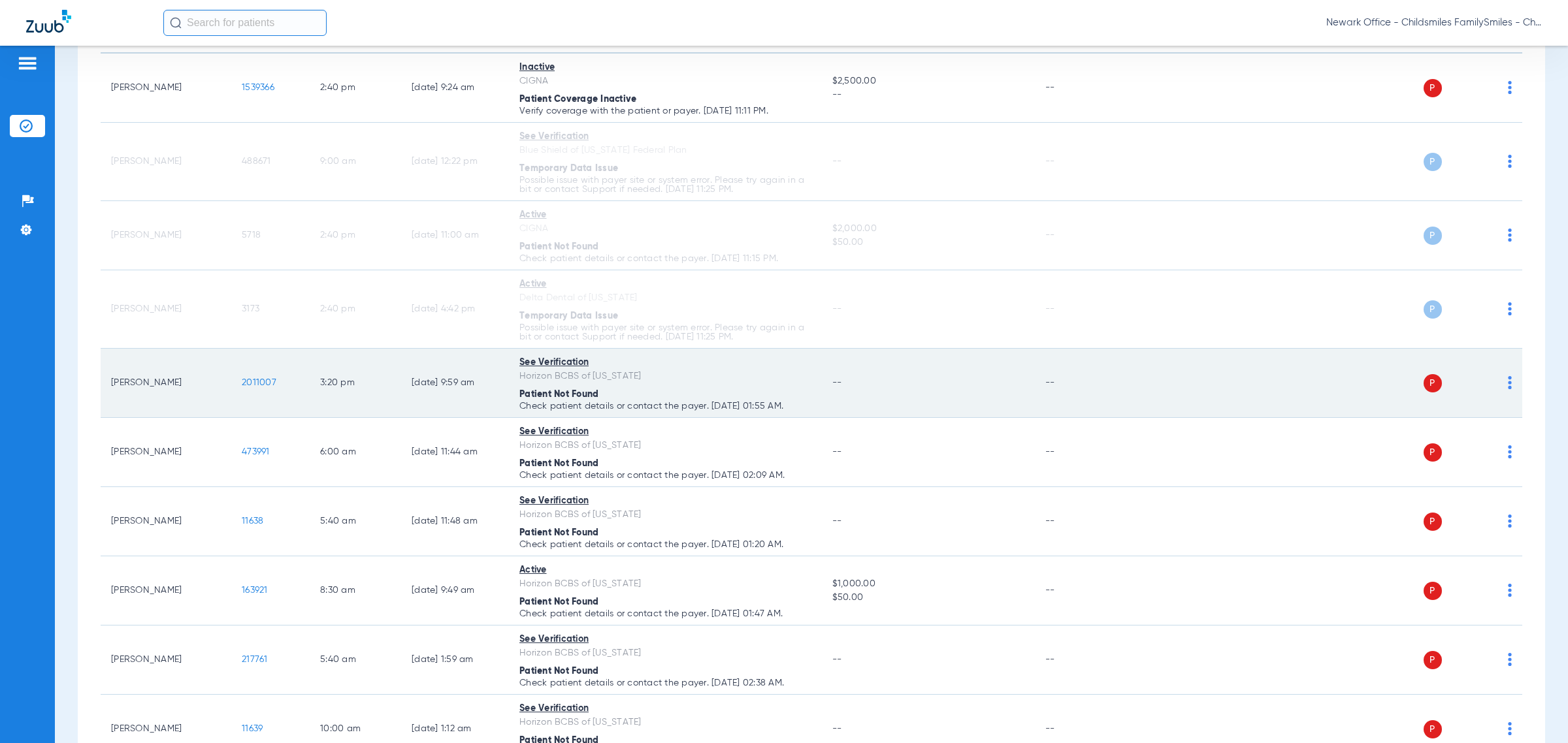 click 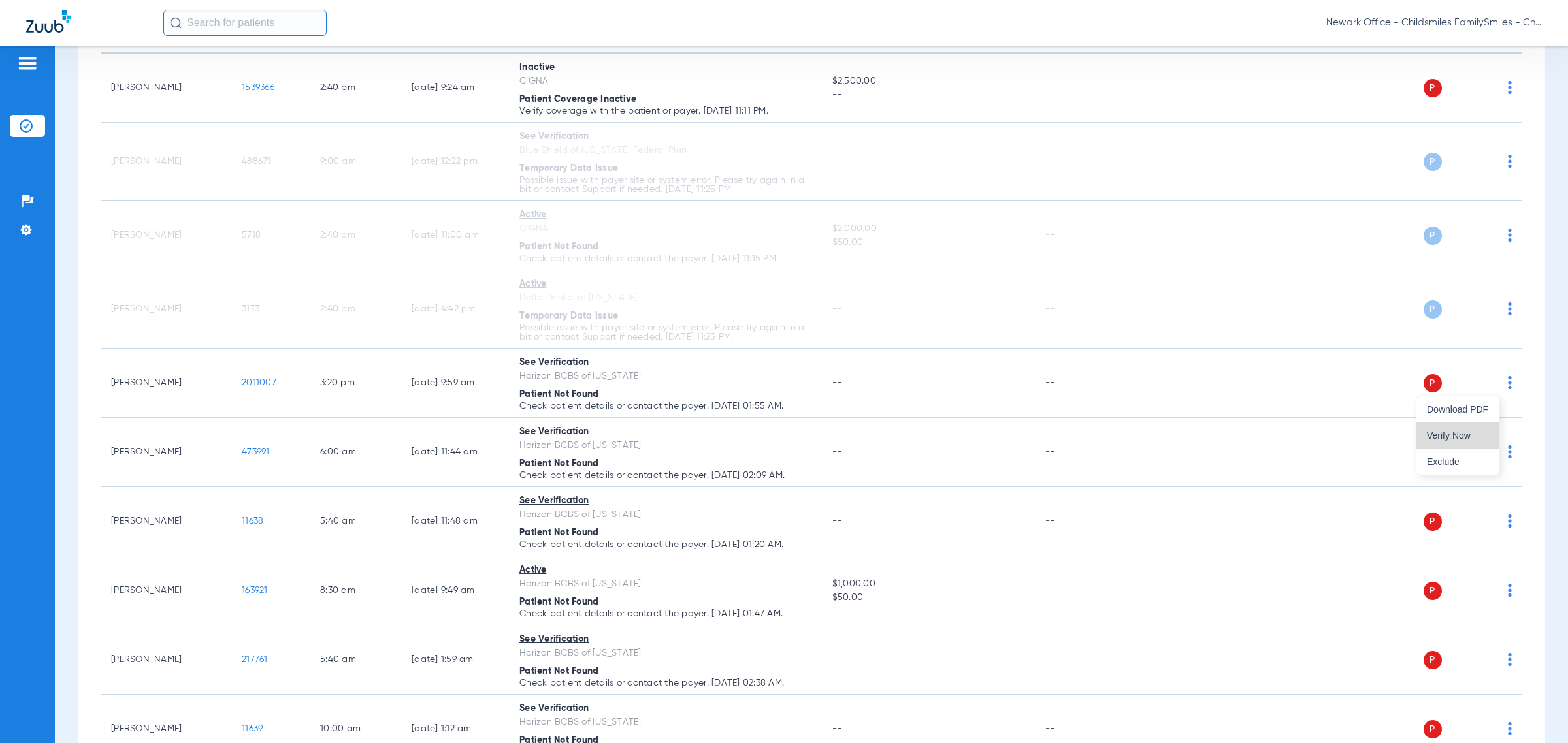 click on "Verify Now" at bounding box center (1458, 435) 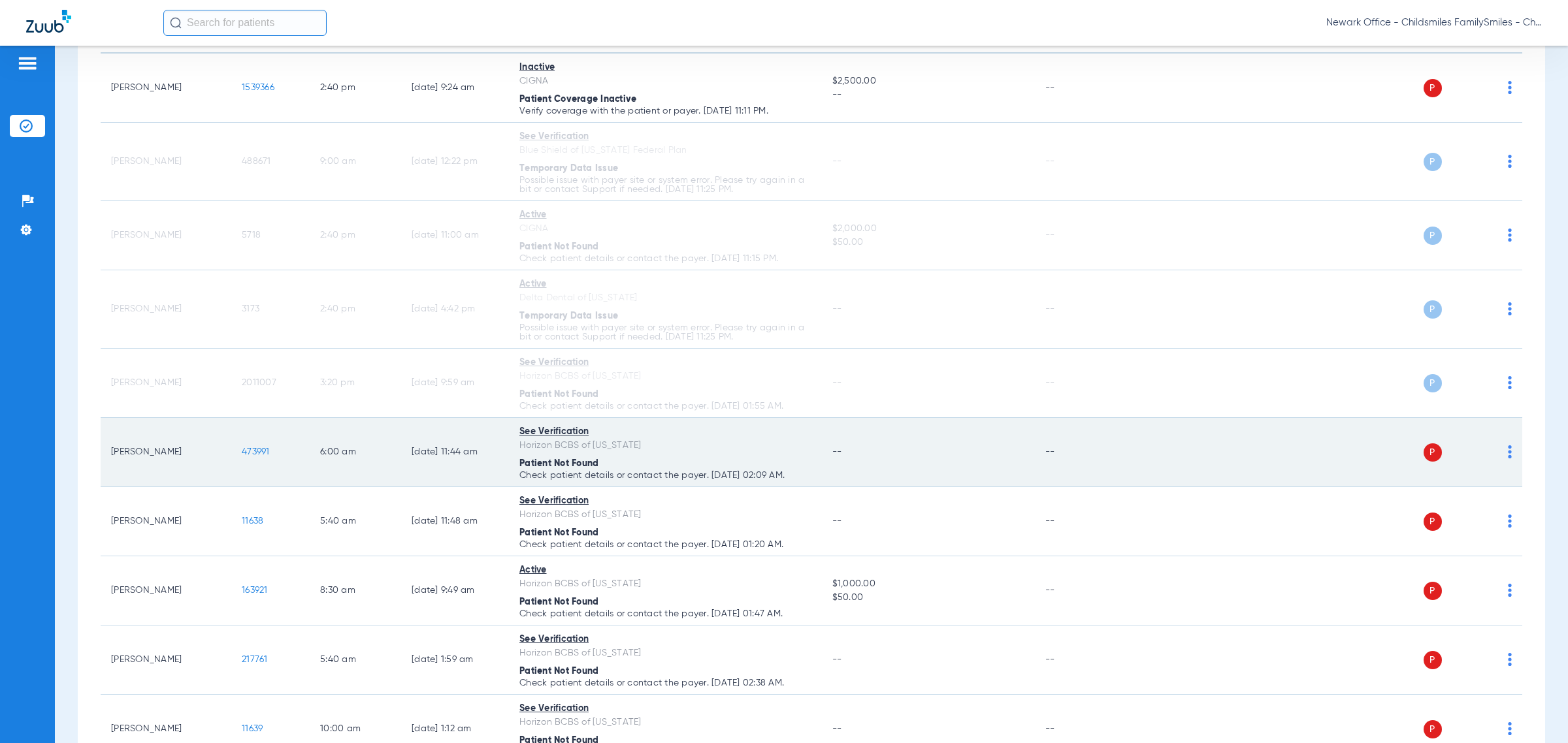 click 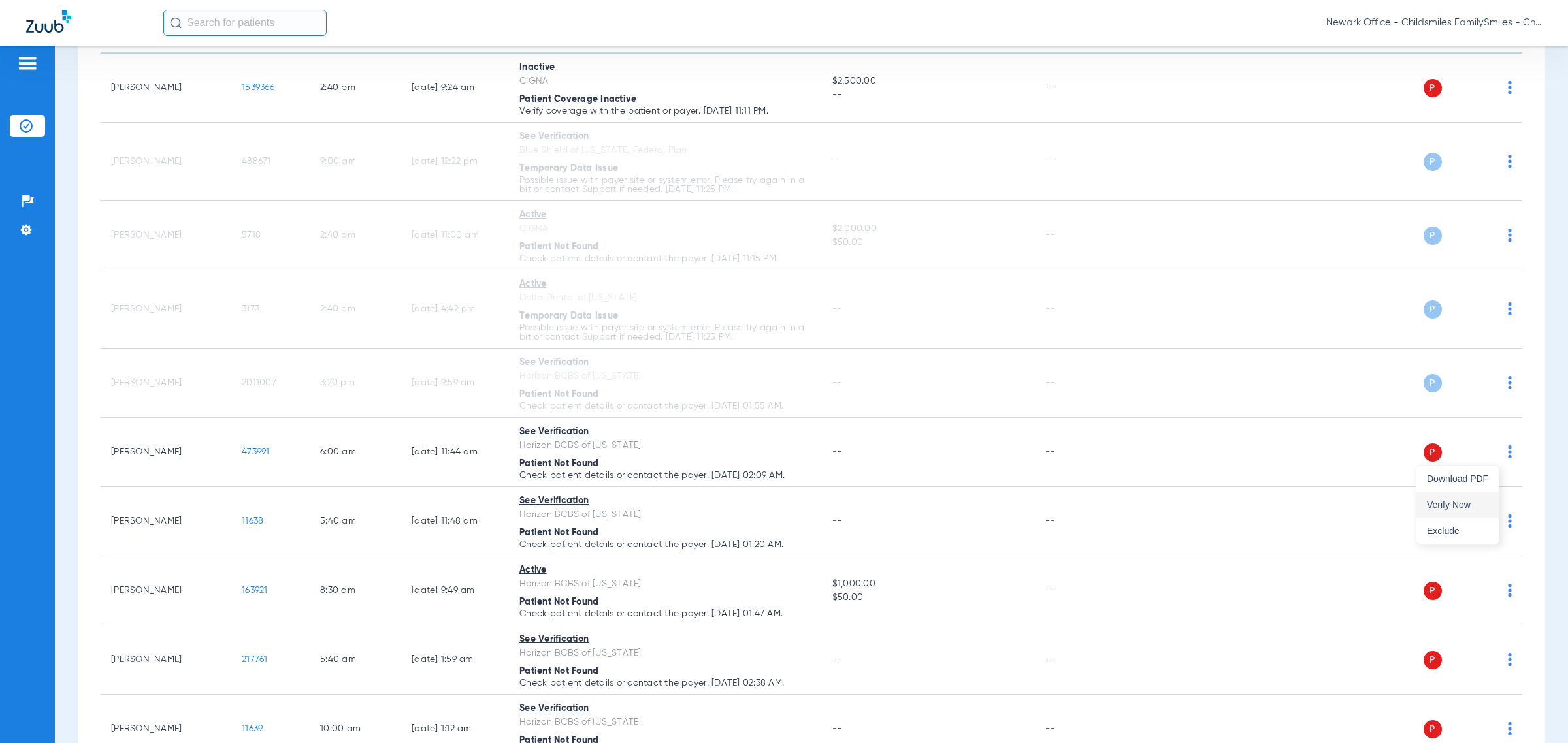 click on "Verify Now" at bounding box center [1458, 505] 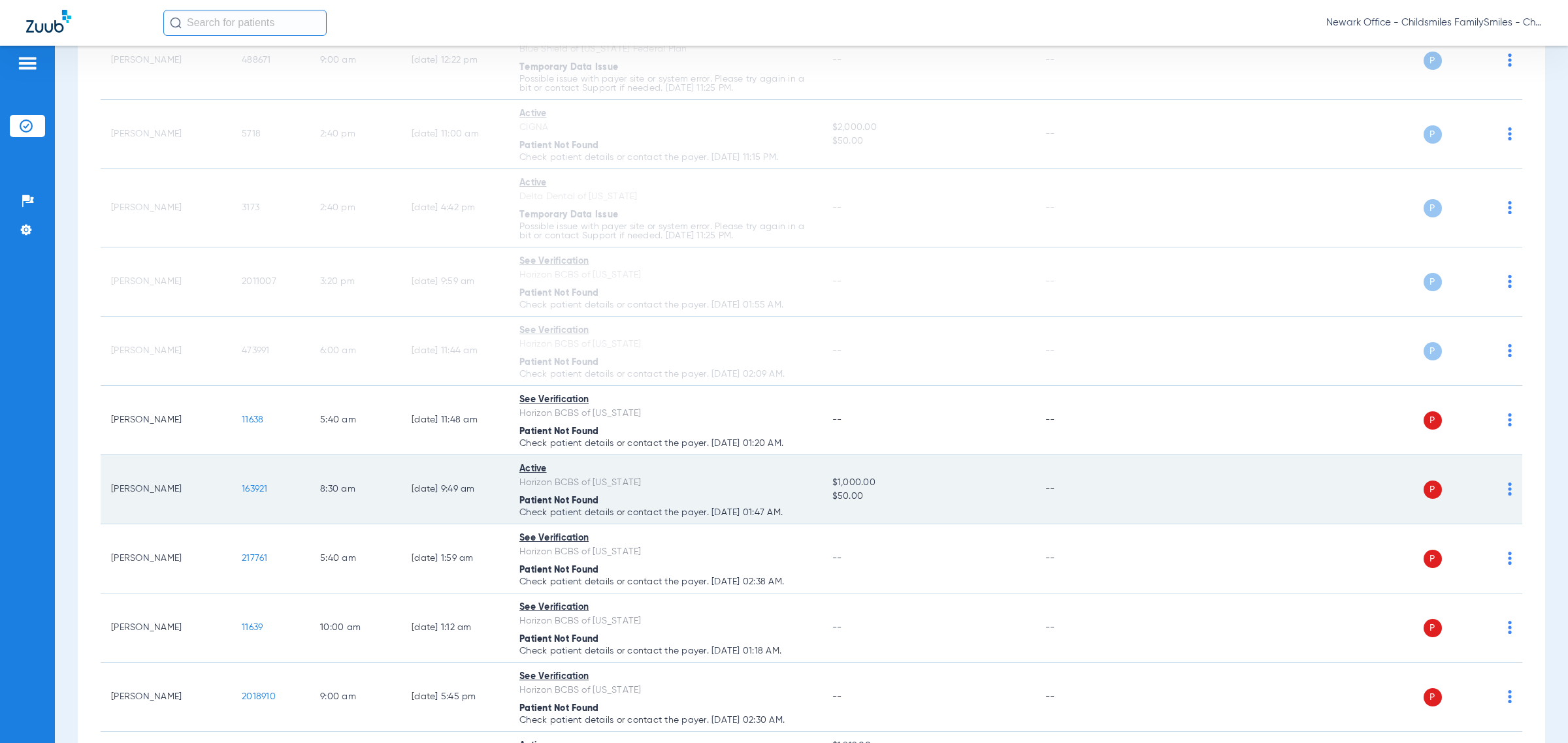 scroll, scrollTop: 326, scrollLeft: 0, axis: vertical 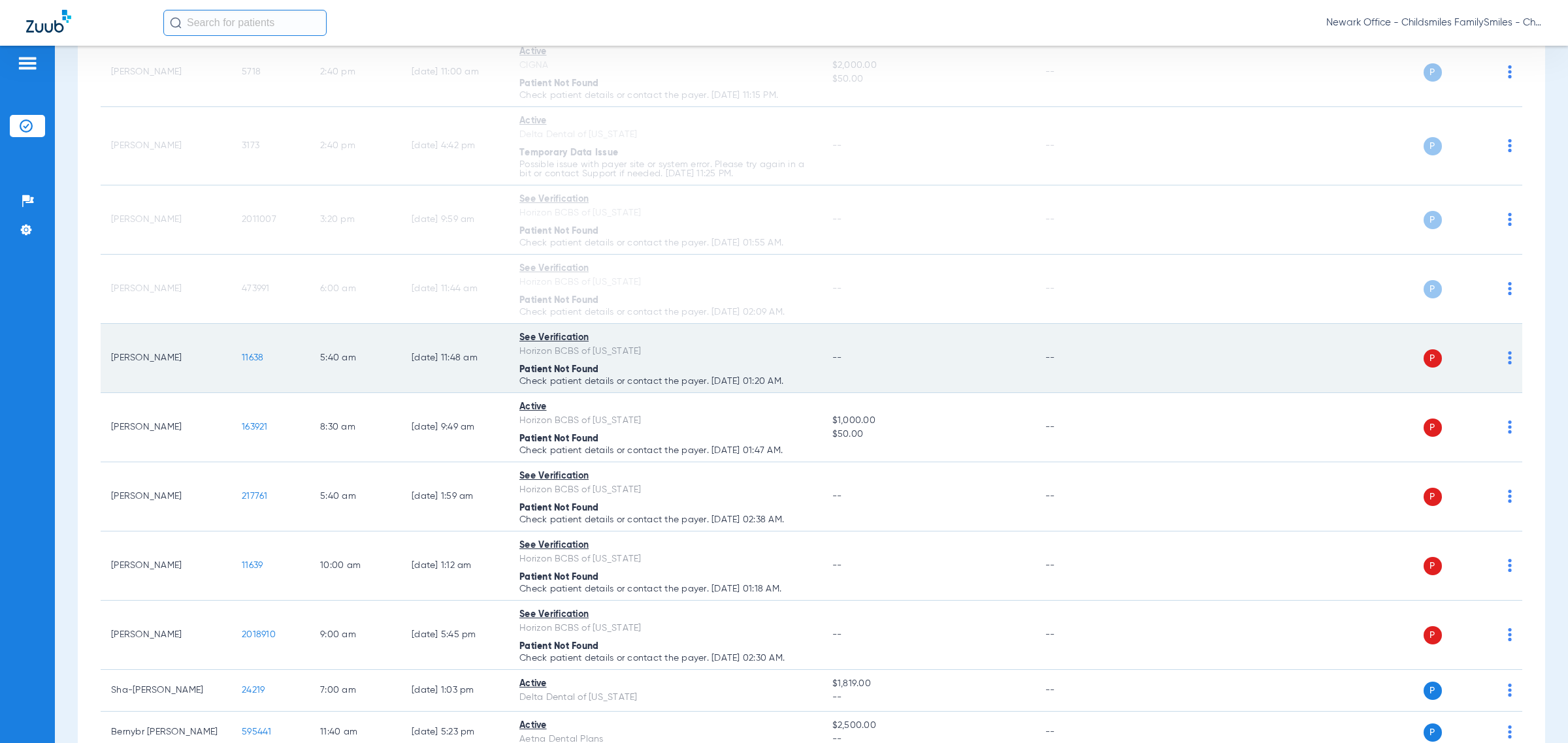 click 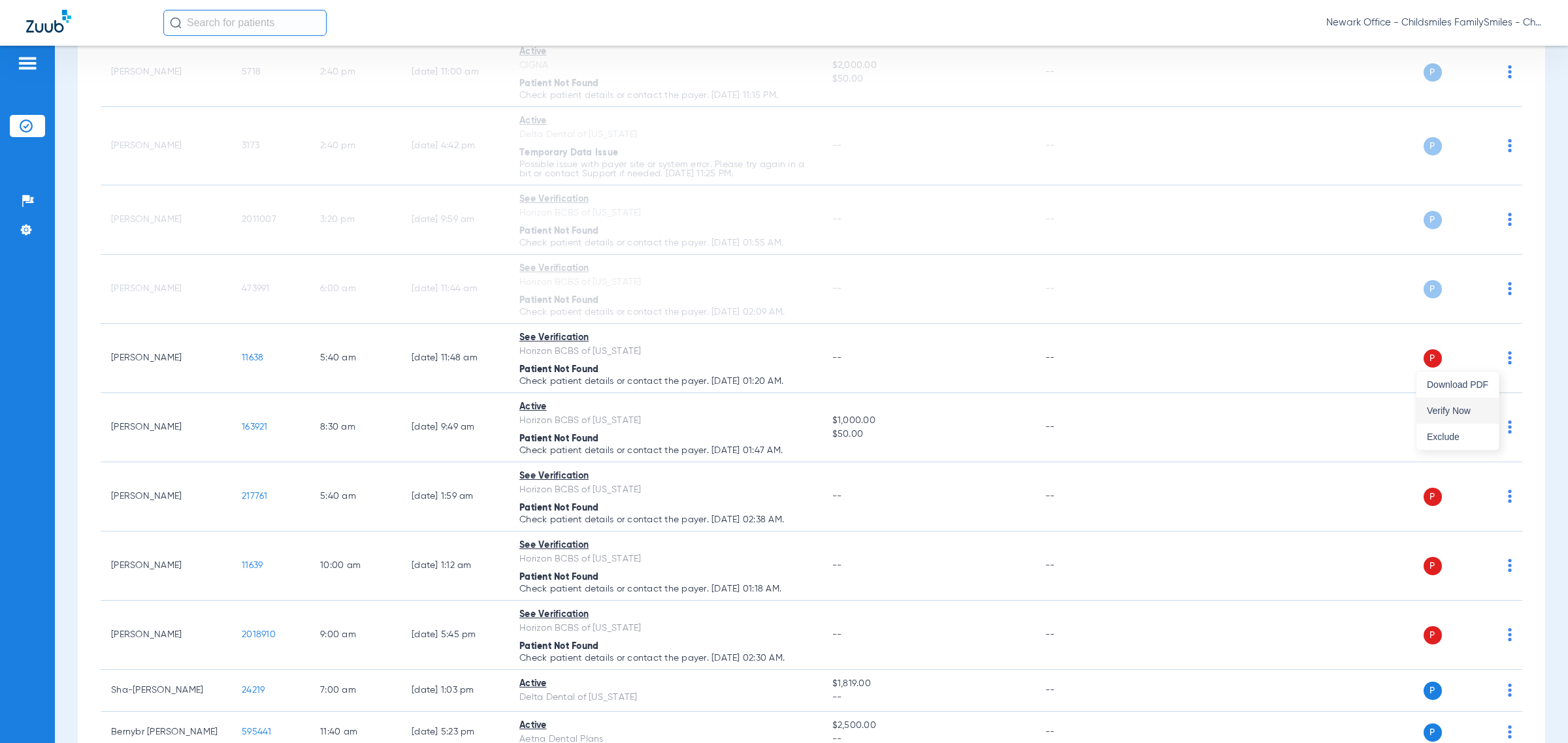 click on "Verify Now" at bounding box center [1458, 411] 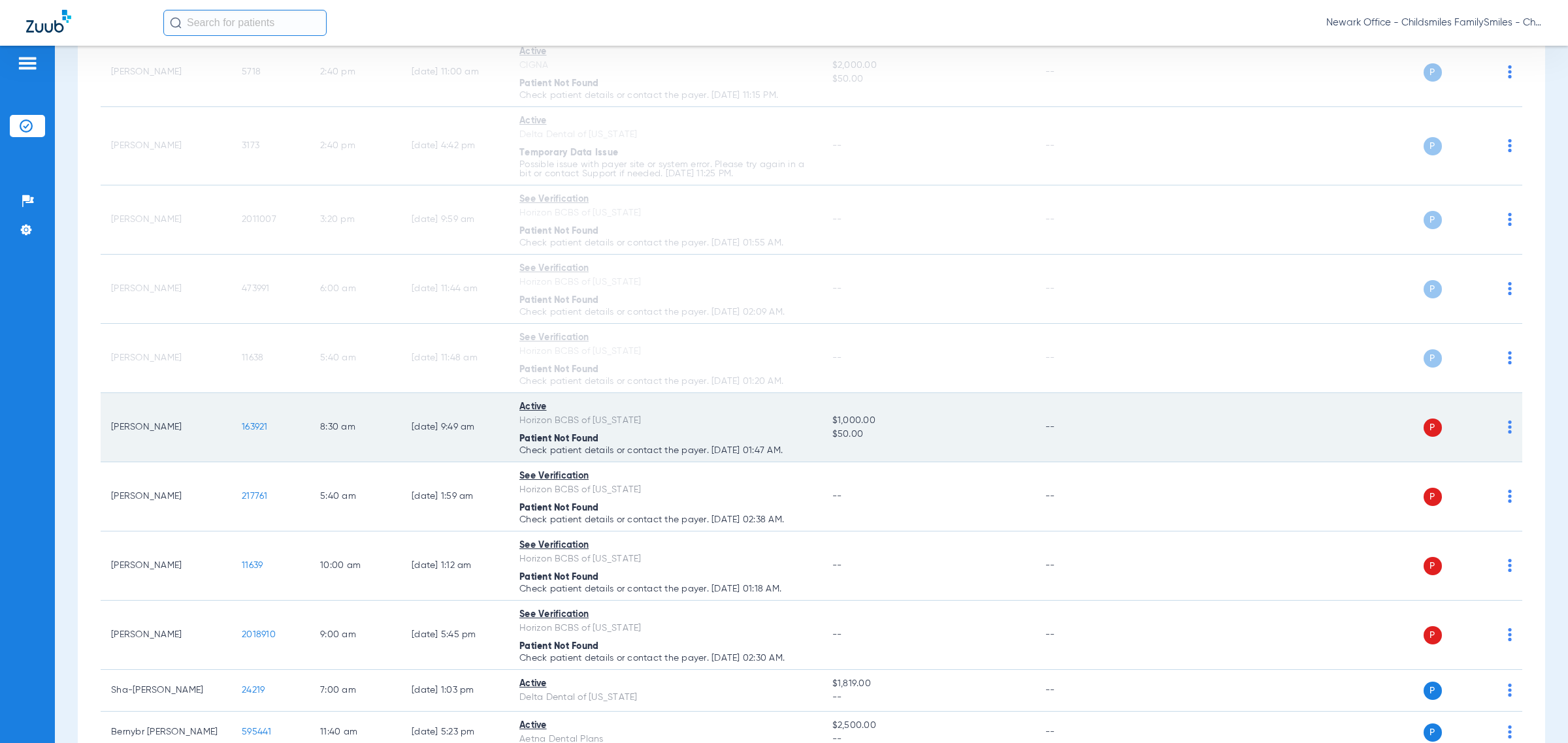 click on "P S" 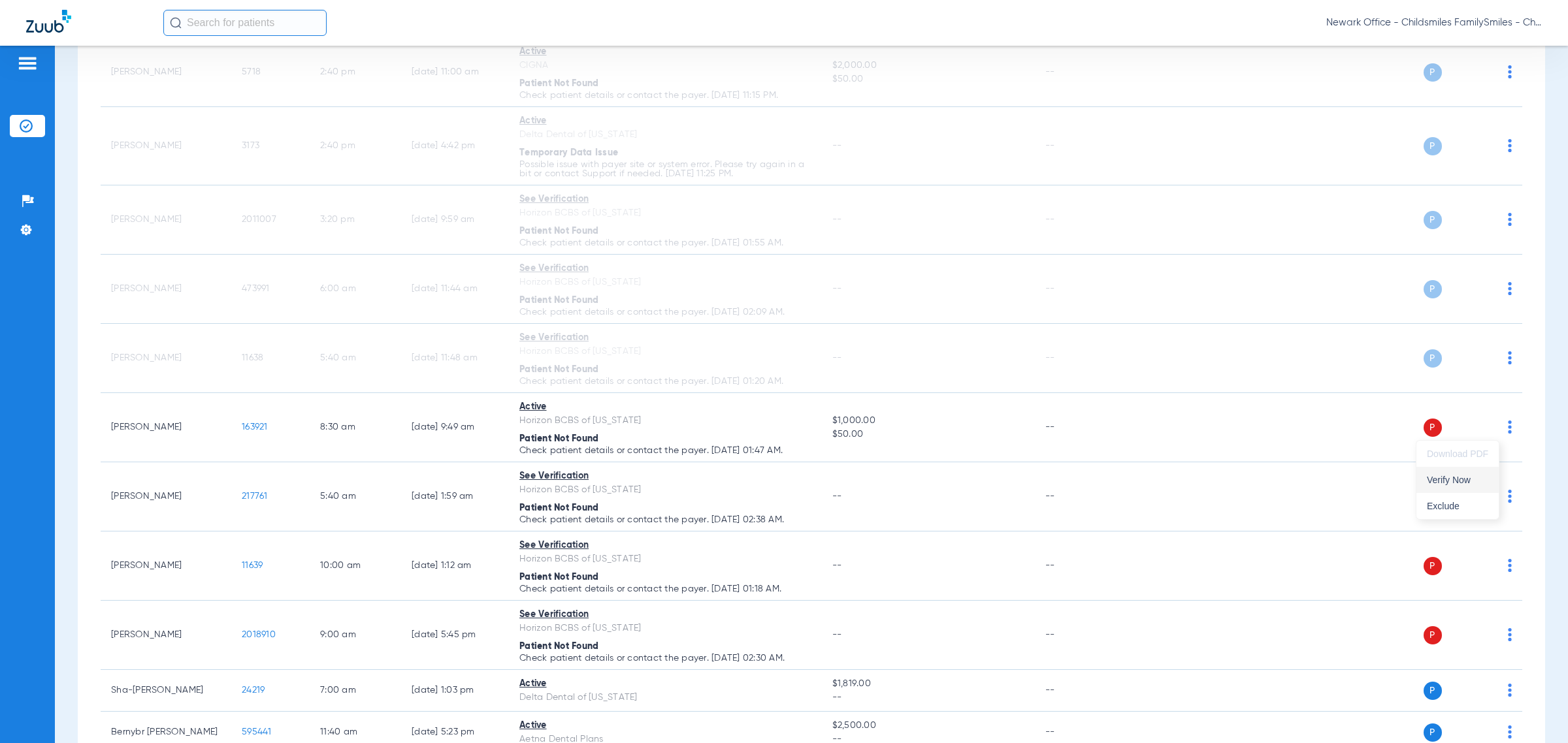 click on "Verify Now" at bounding box center [1458, 480] 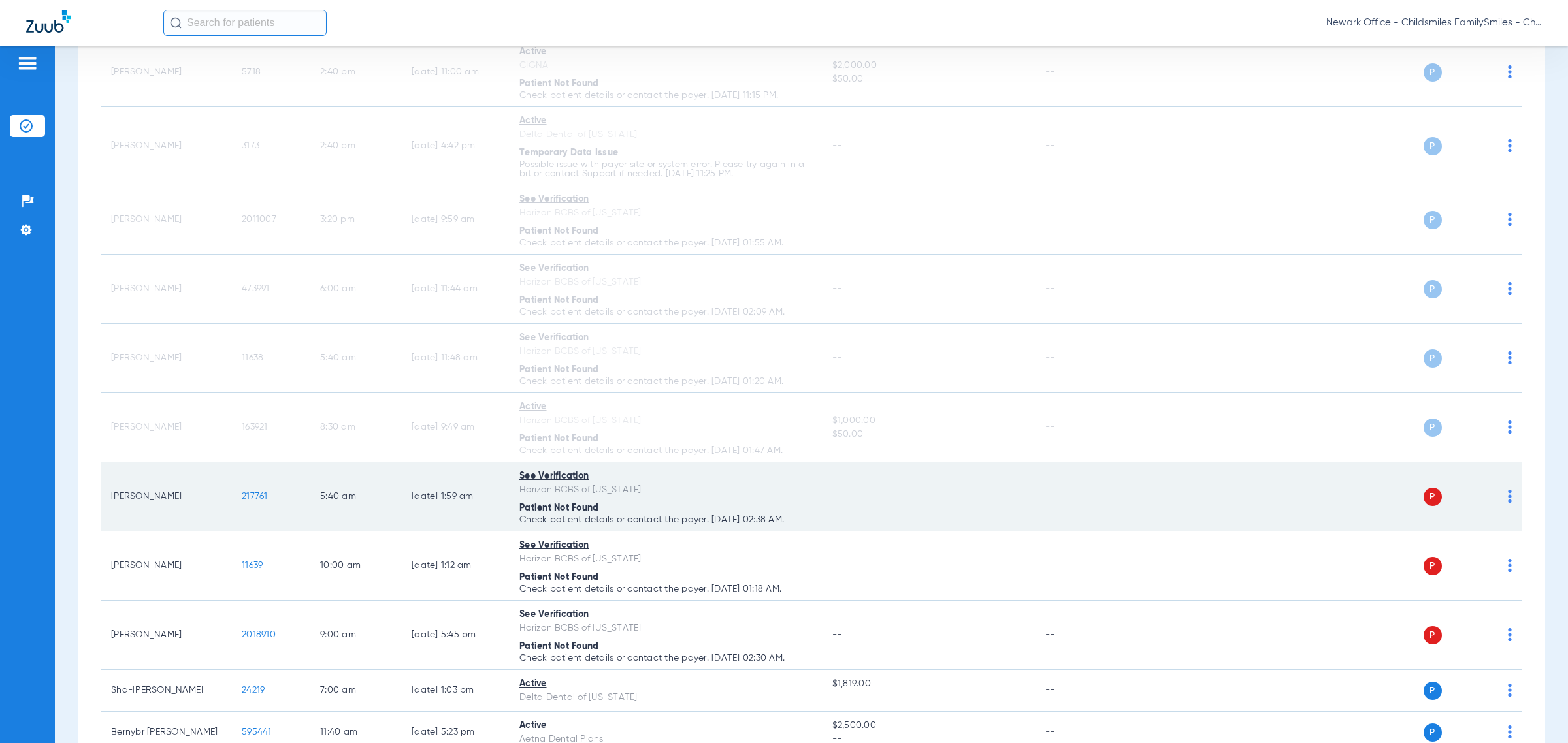 click 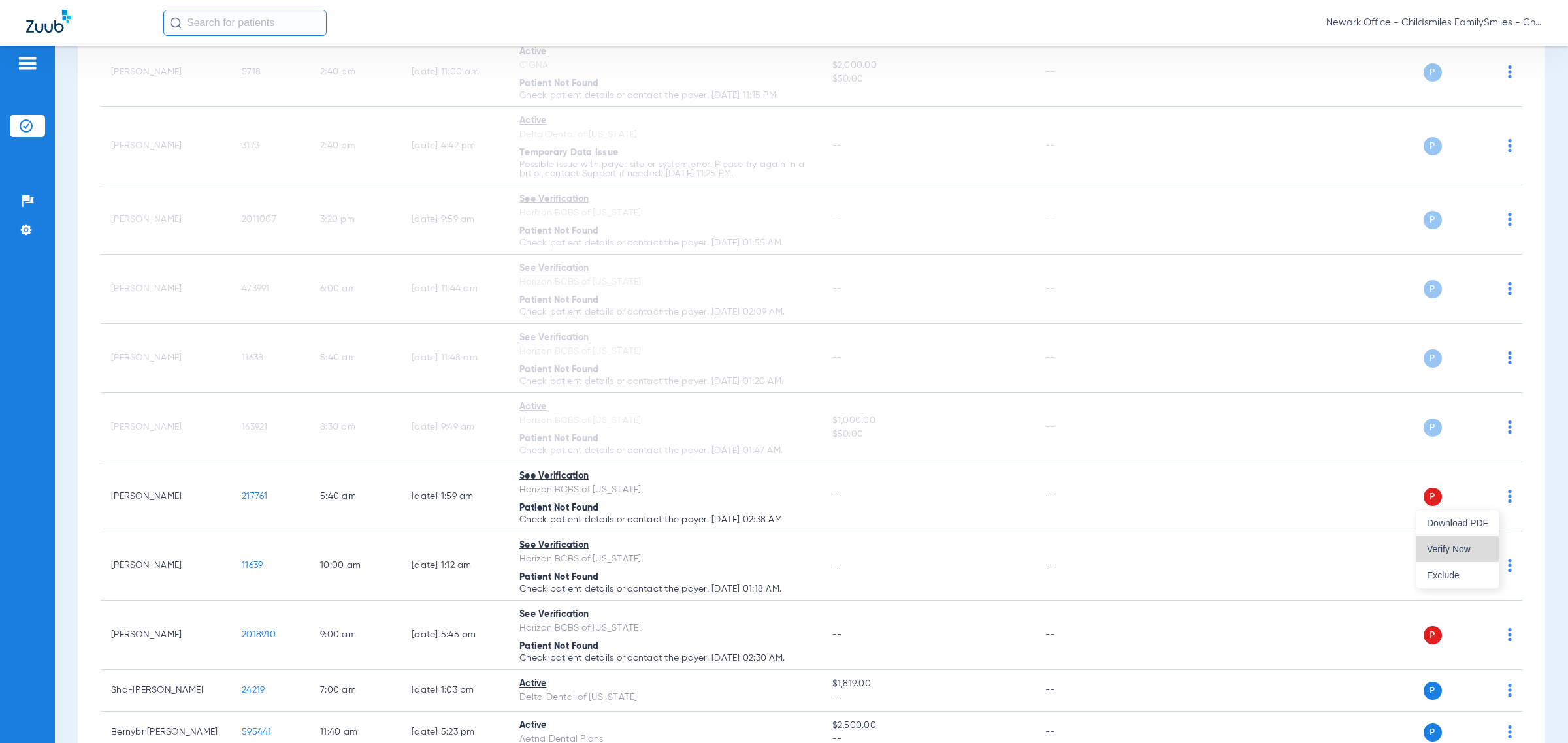 click on "Verify Now" at bounding box center [1458, 549] 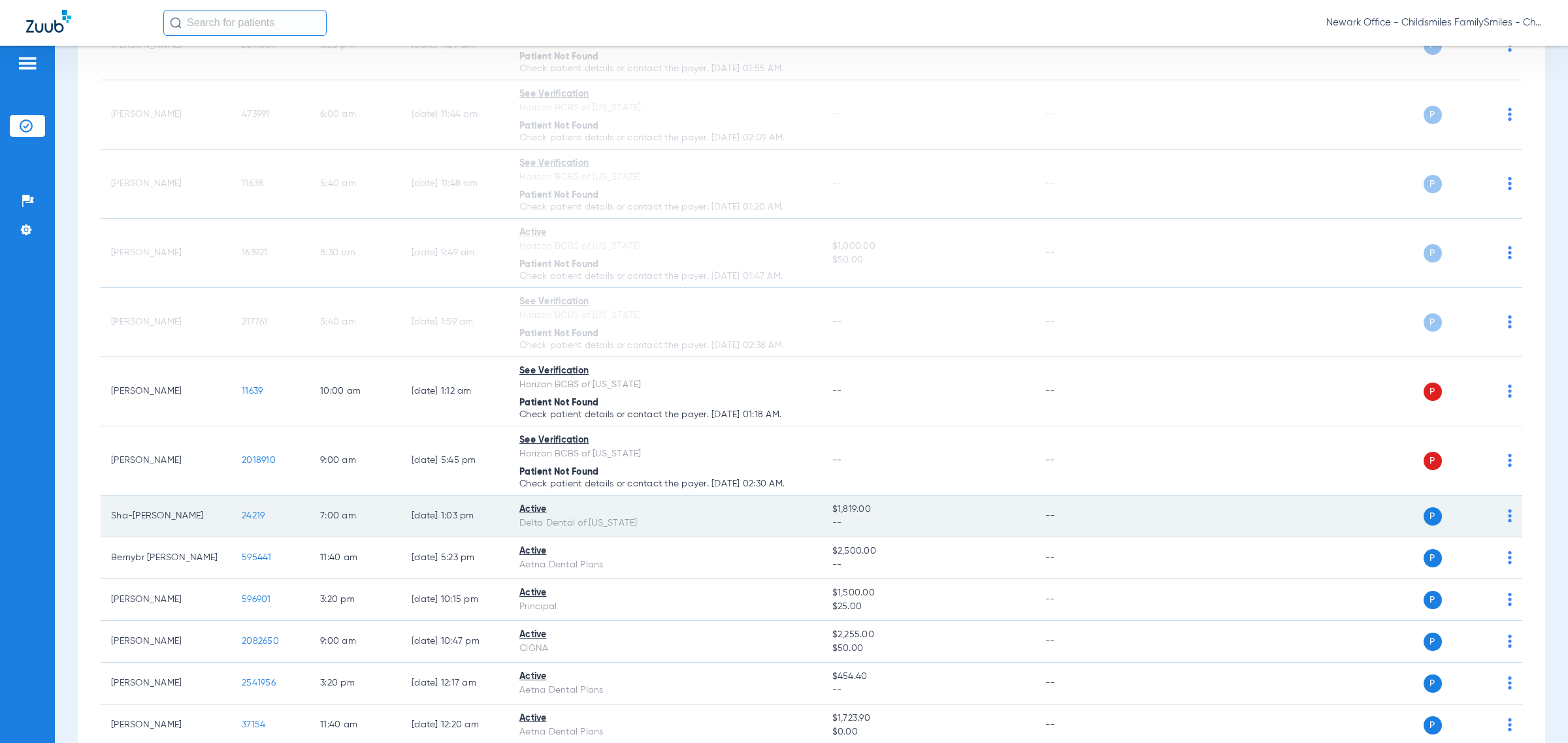scroll, scrollTop: 571, scrollLeft: 0, axis: vertical 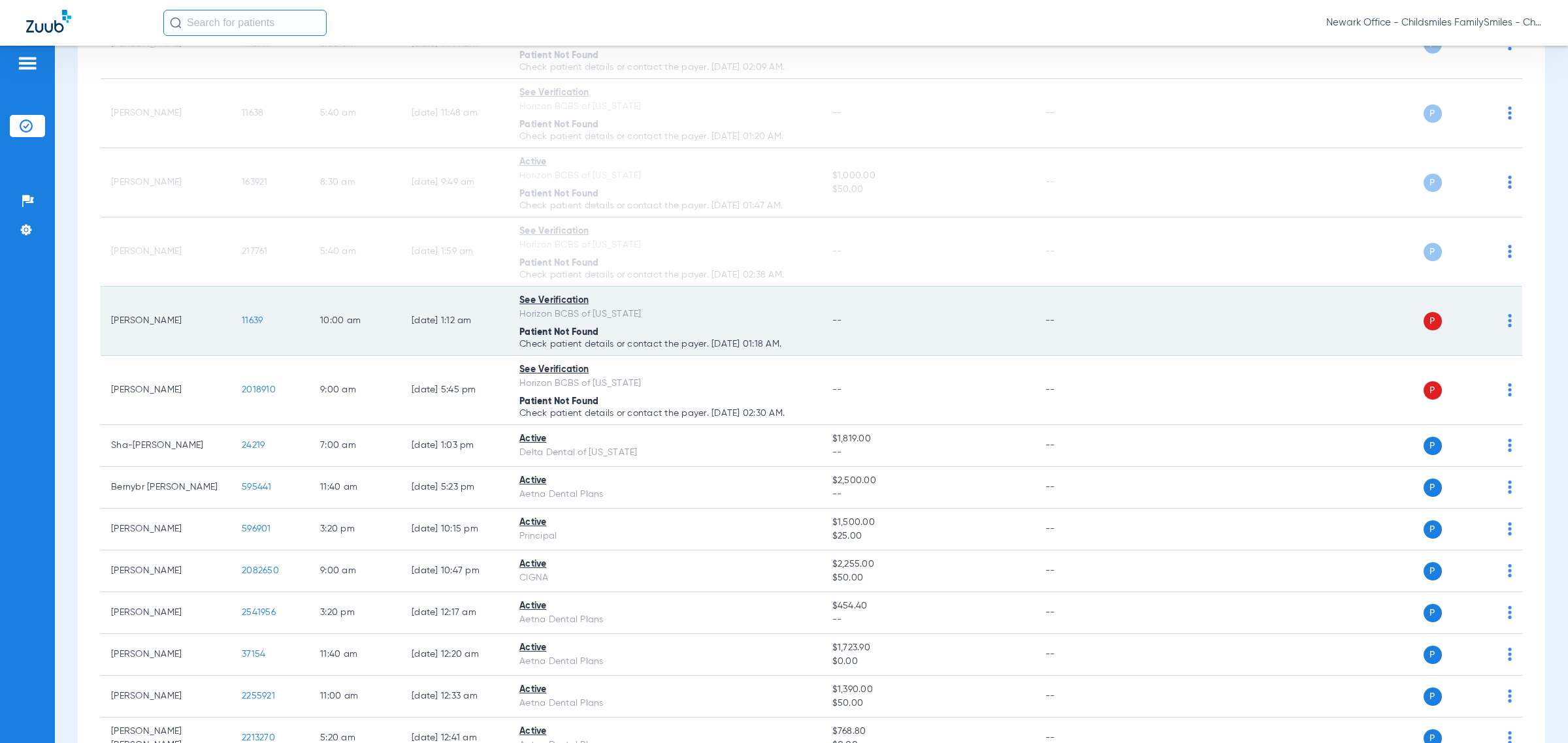 click 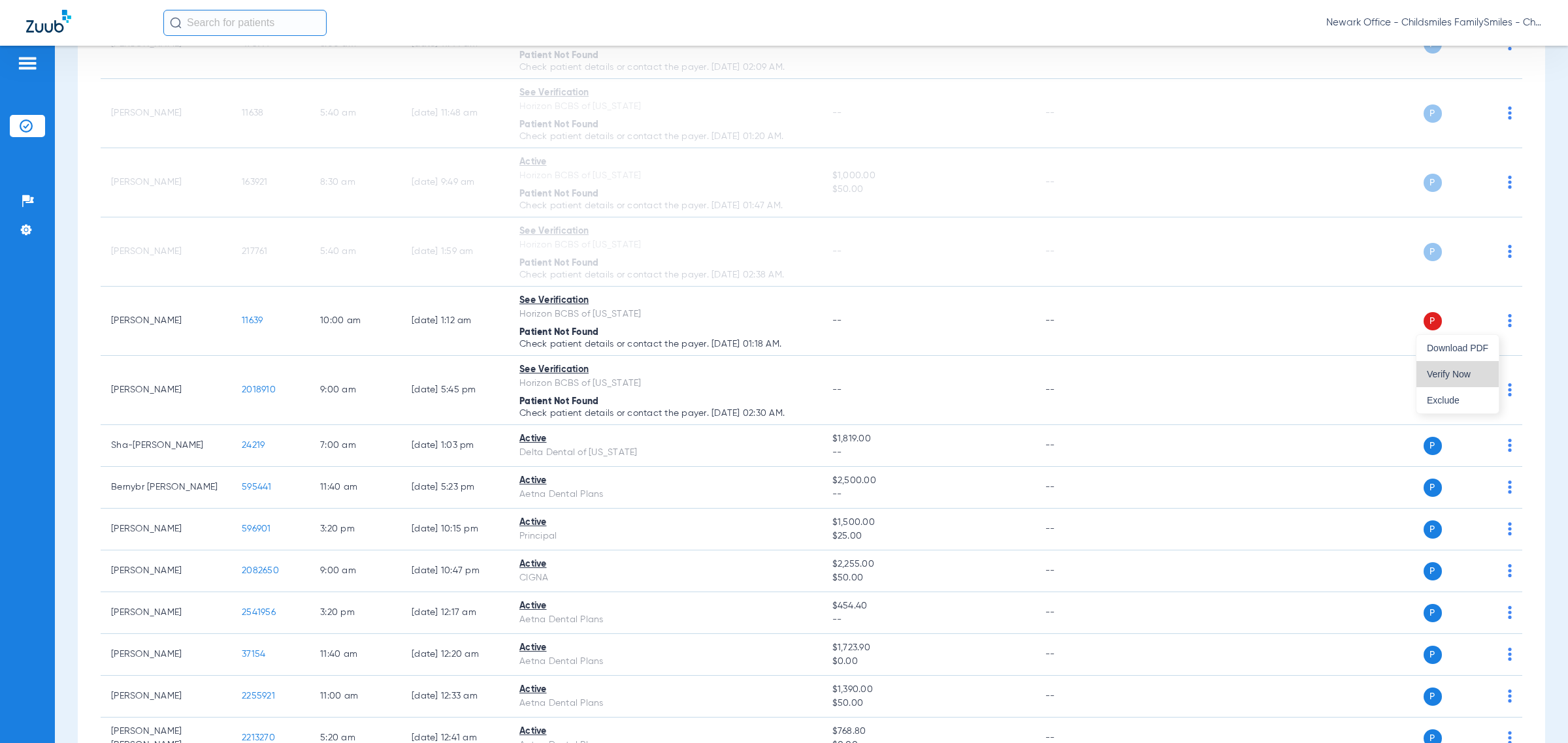 click on "Verify Now" at bounding box center [1458, 374] 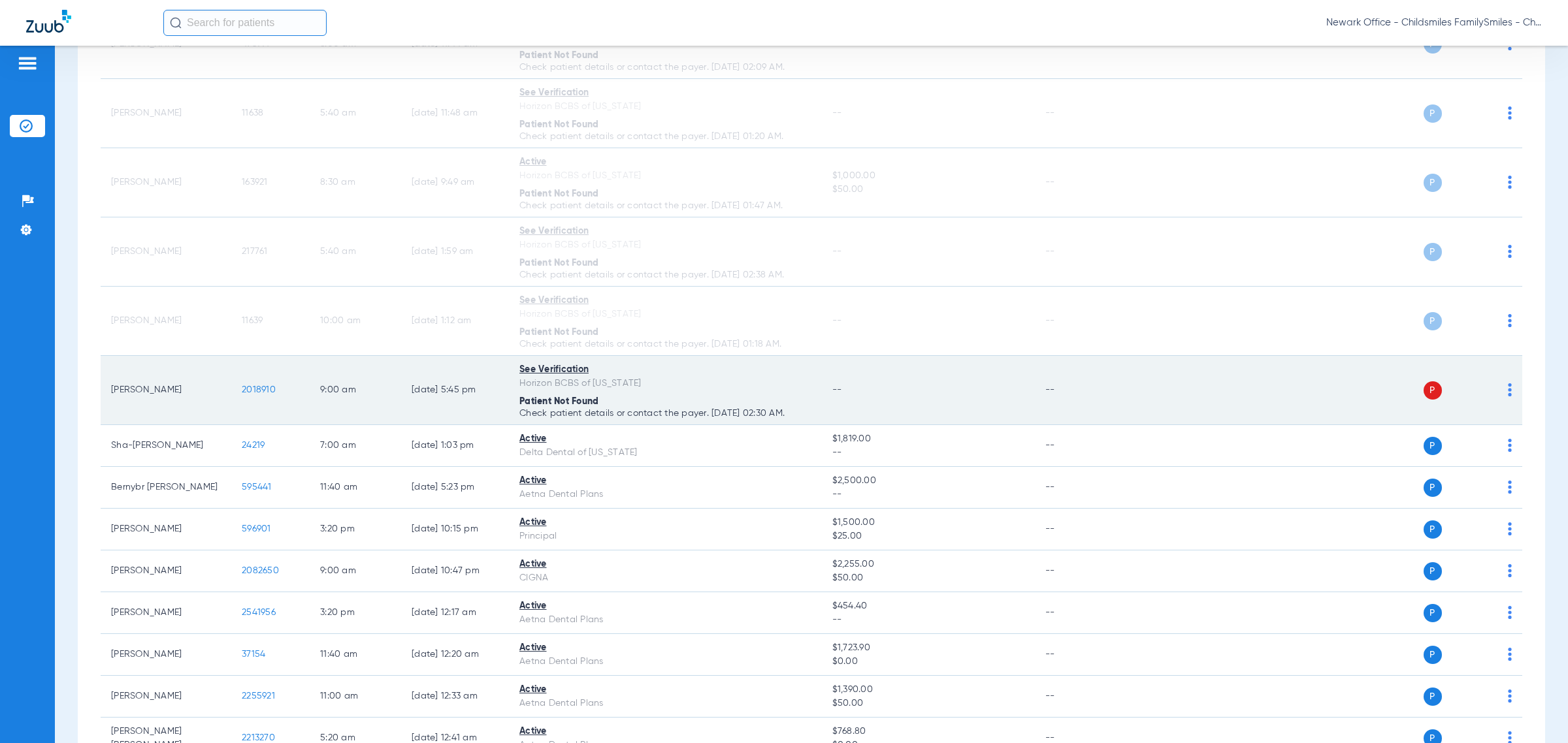 click on "P S" 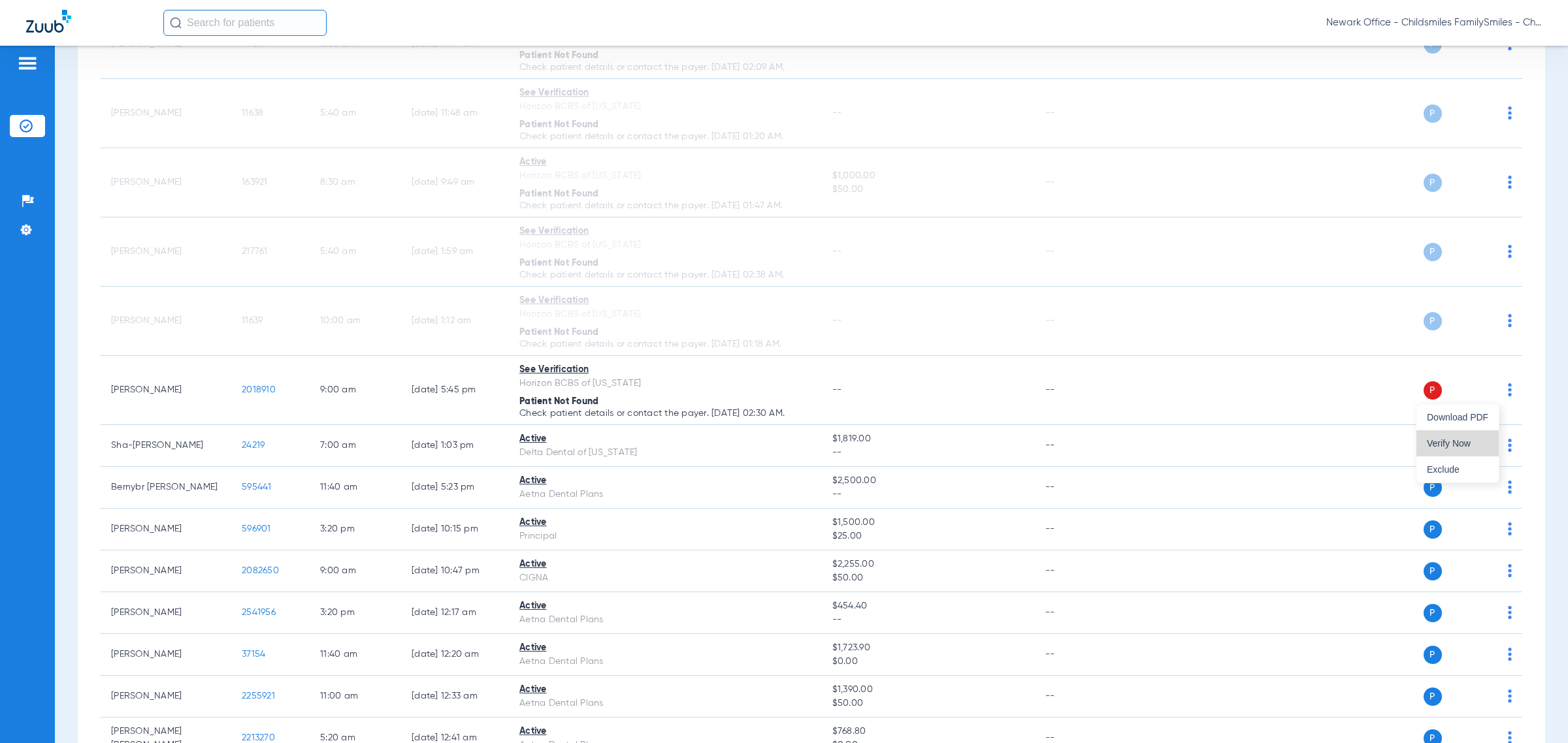 click on "Verify Now" at bounding box center (1458, 443) 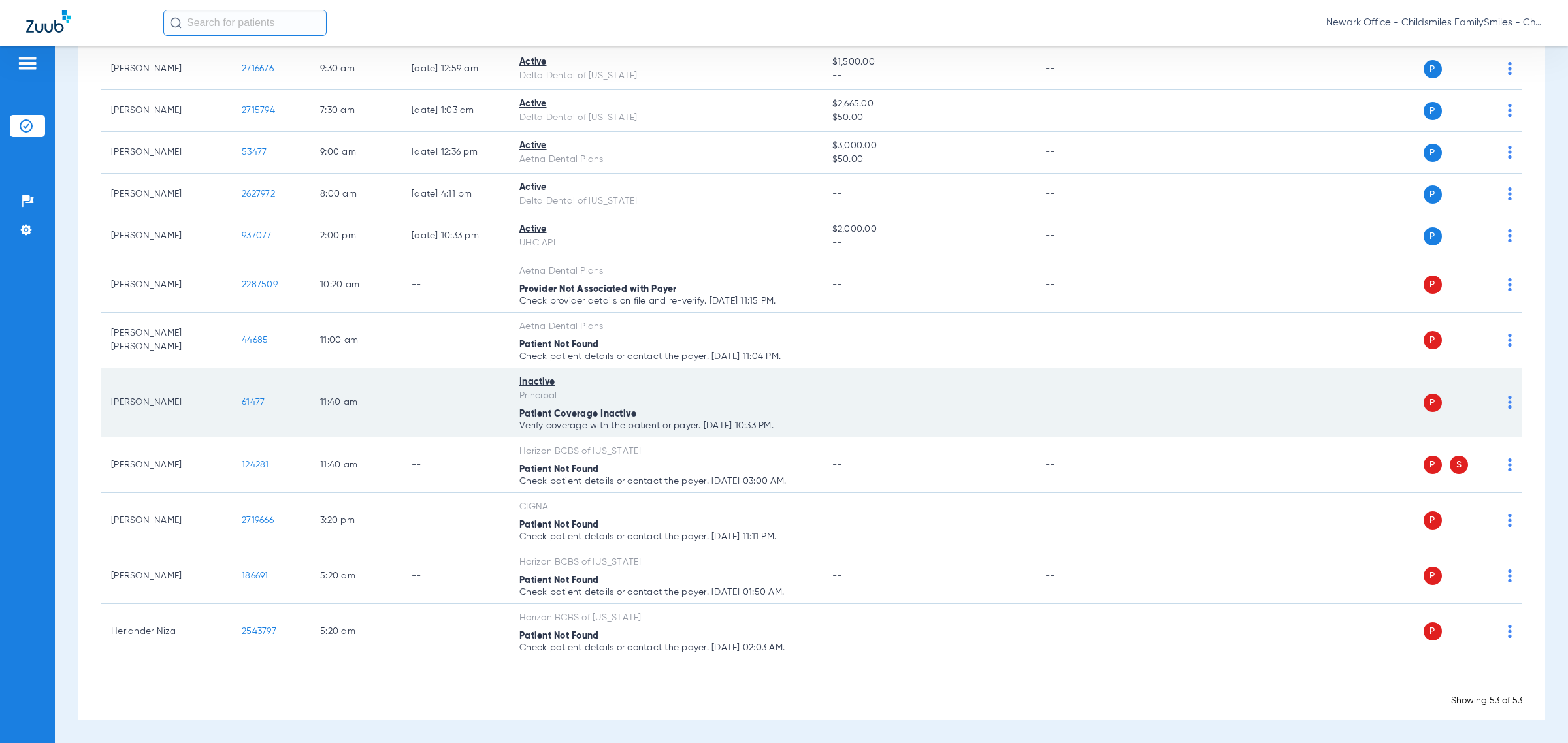 scroll, scrollTop: 2208, scrollLeft: 0, axis: vertical 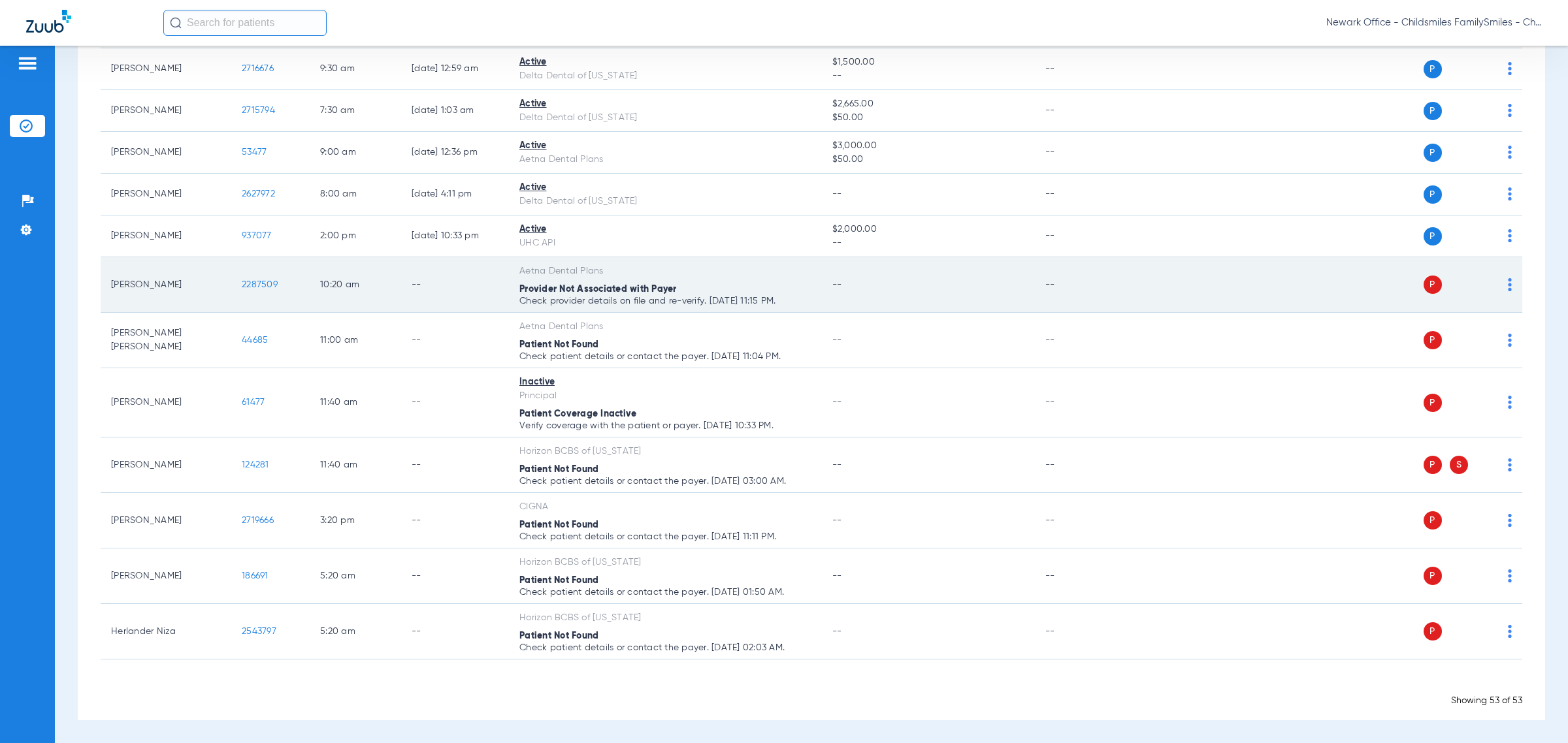click 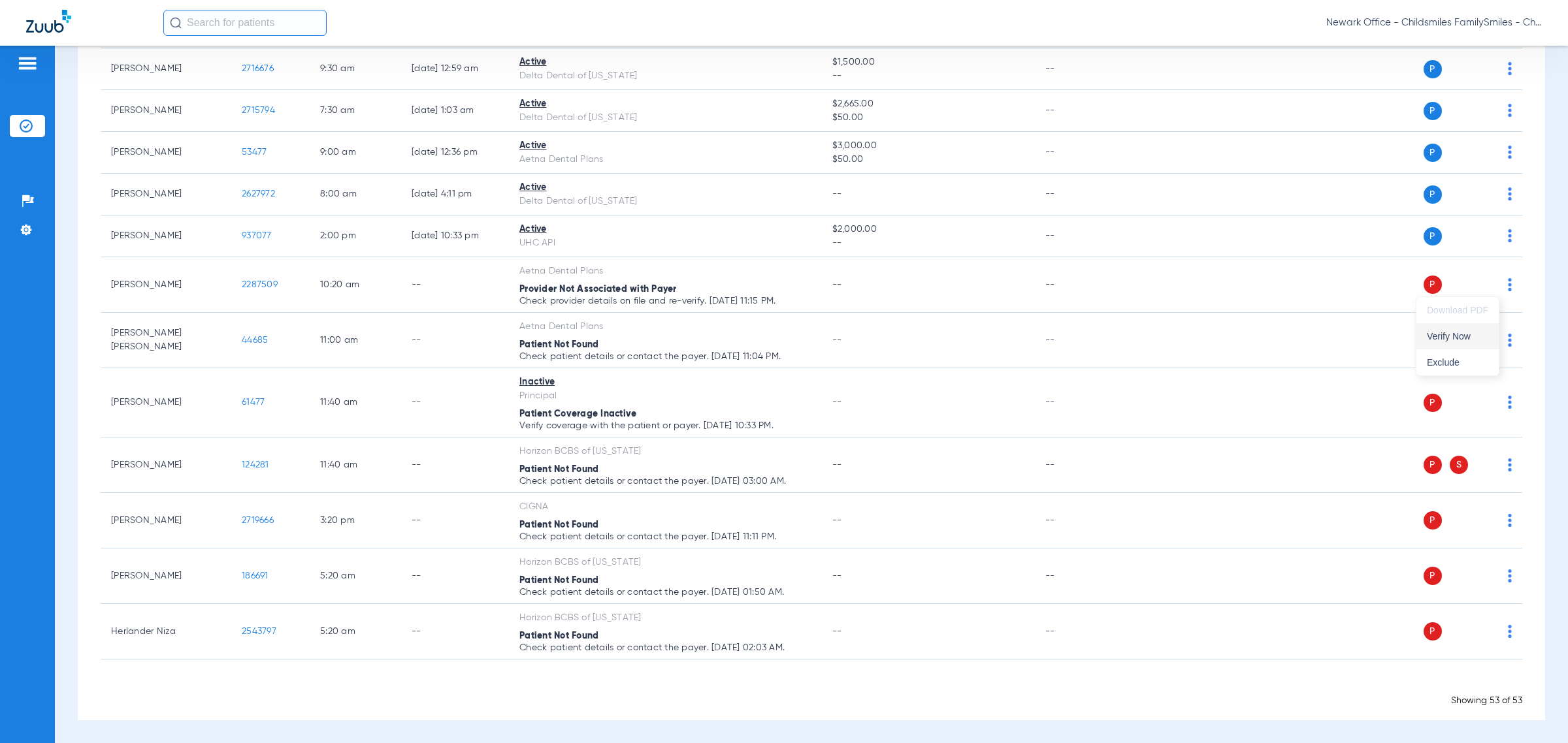 click on "Verify Now" at bounding box center (1458, 336) 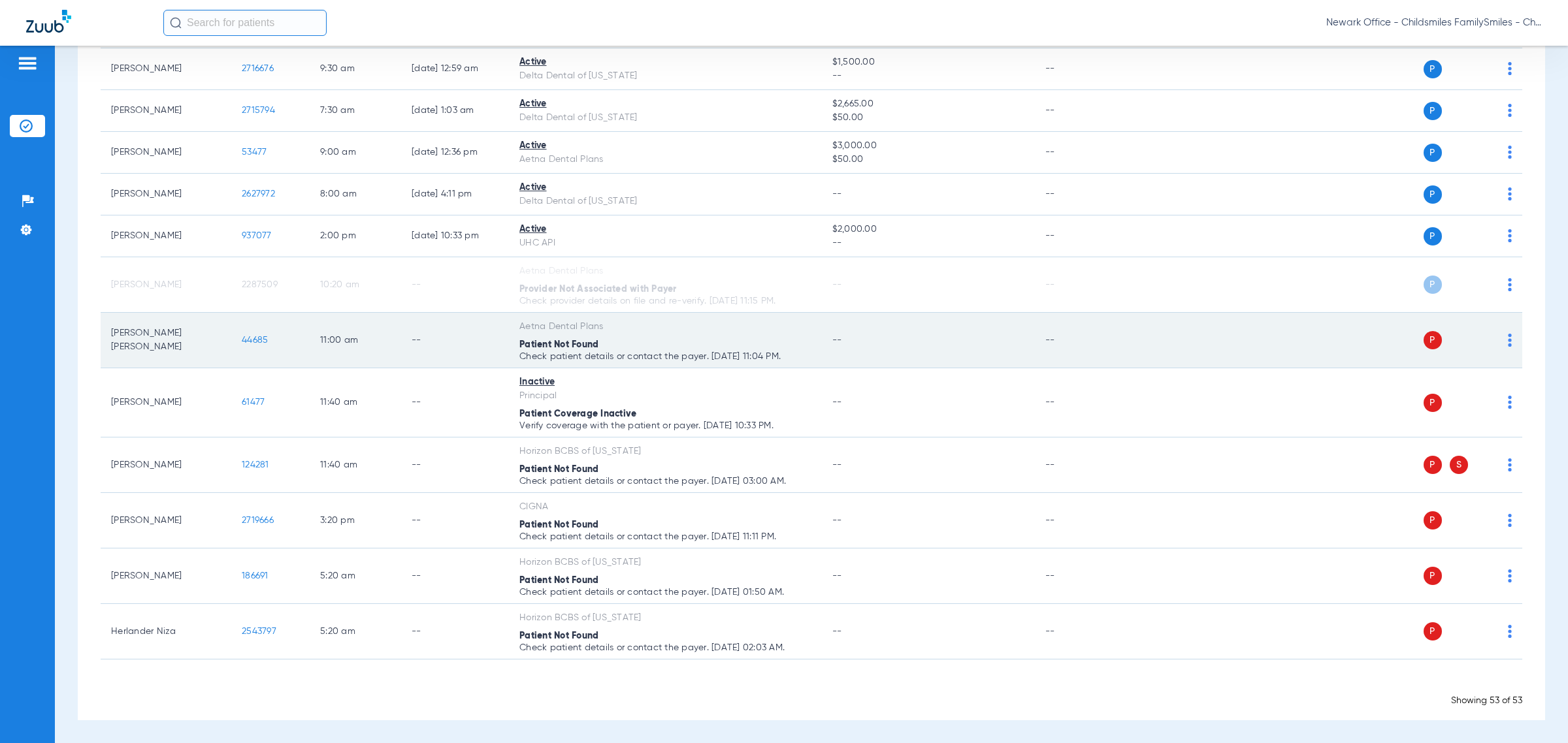 click 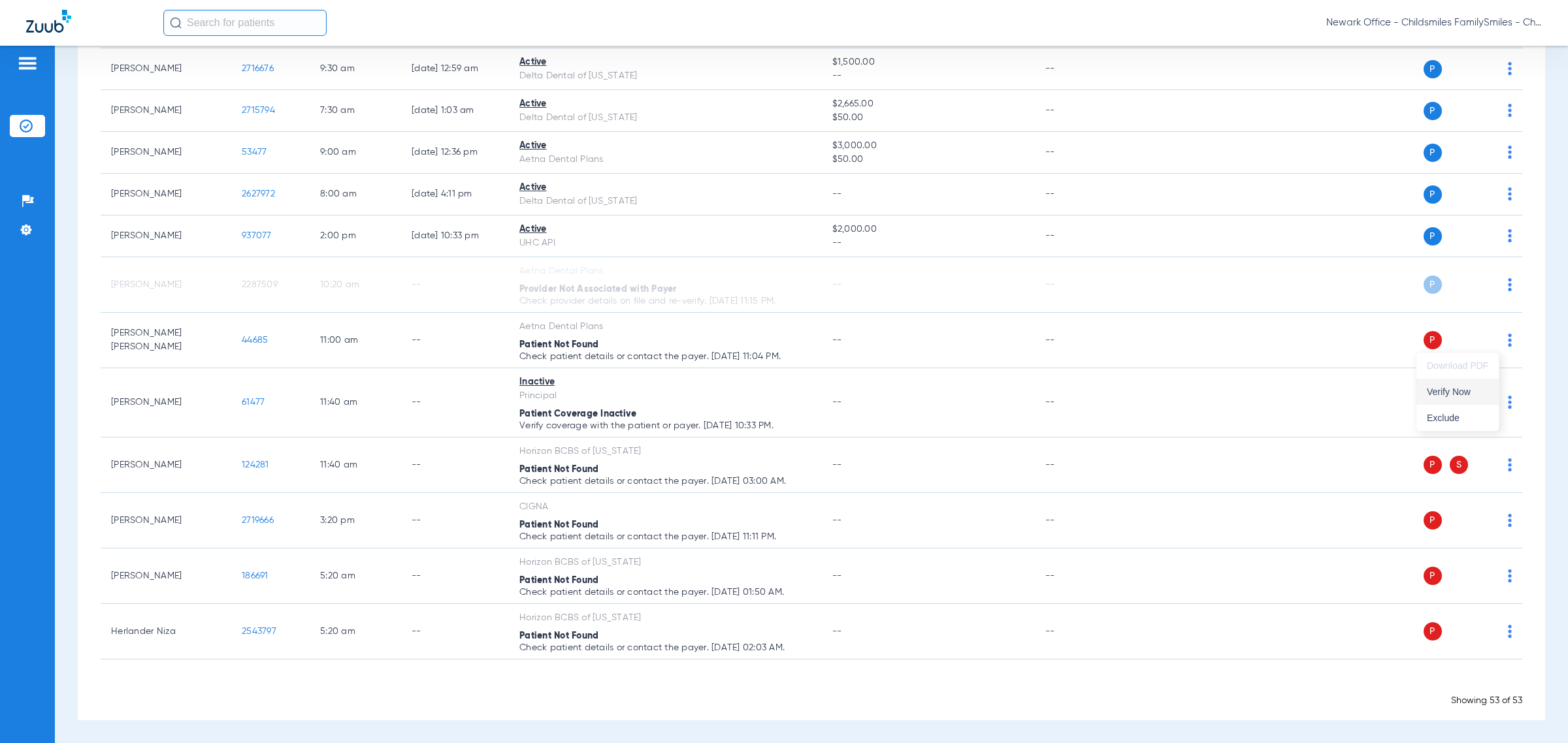 click on "Verify Now" at bounding box center [1458, 392] 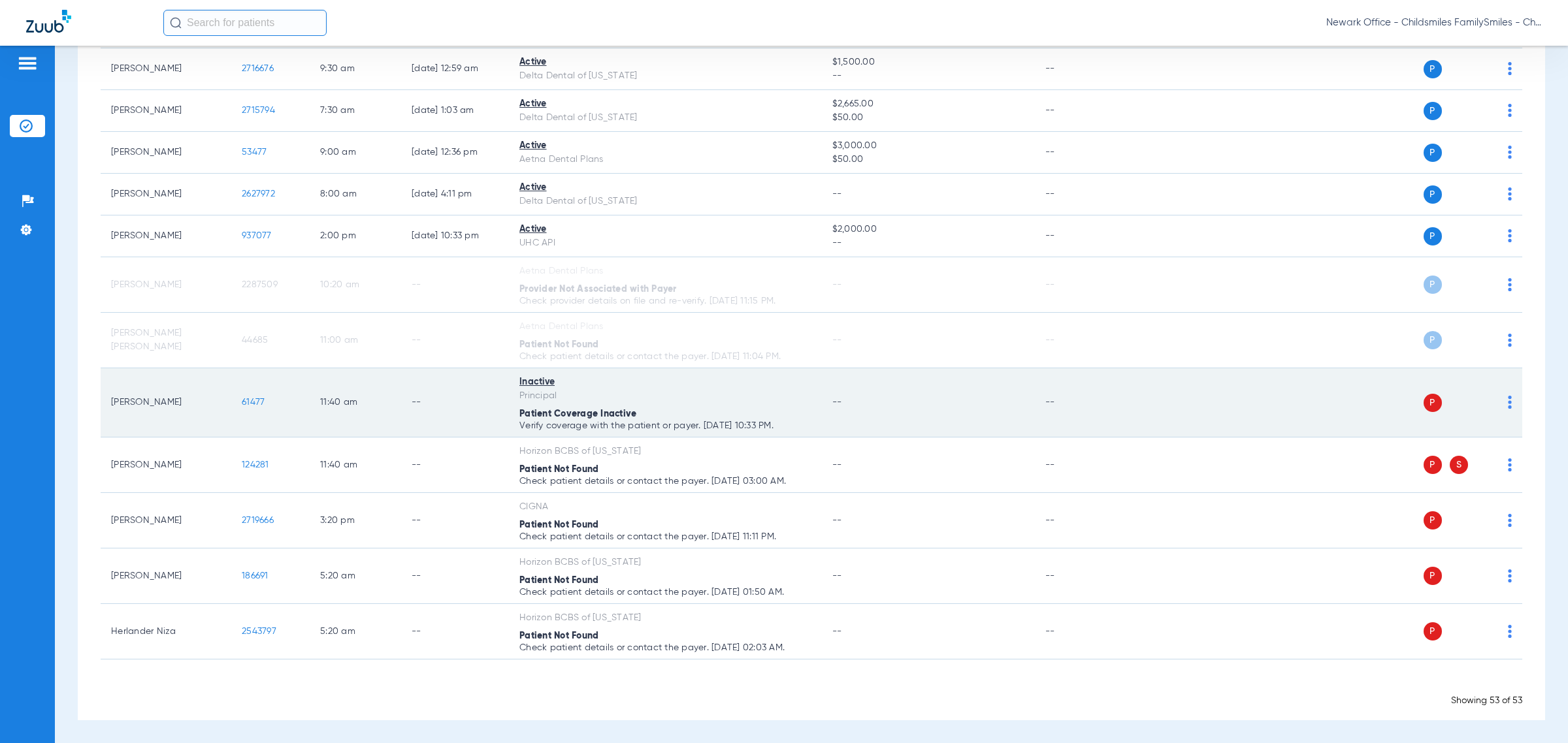 drag, startPoint x: 240, startPoint y: 406, endPoint x: 231, endPoint y: 406, distance: 9 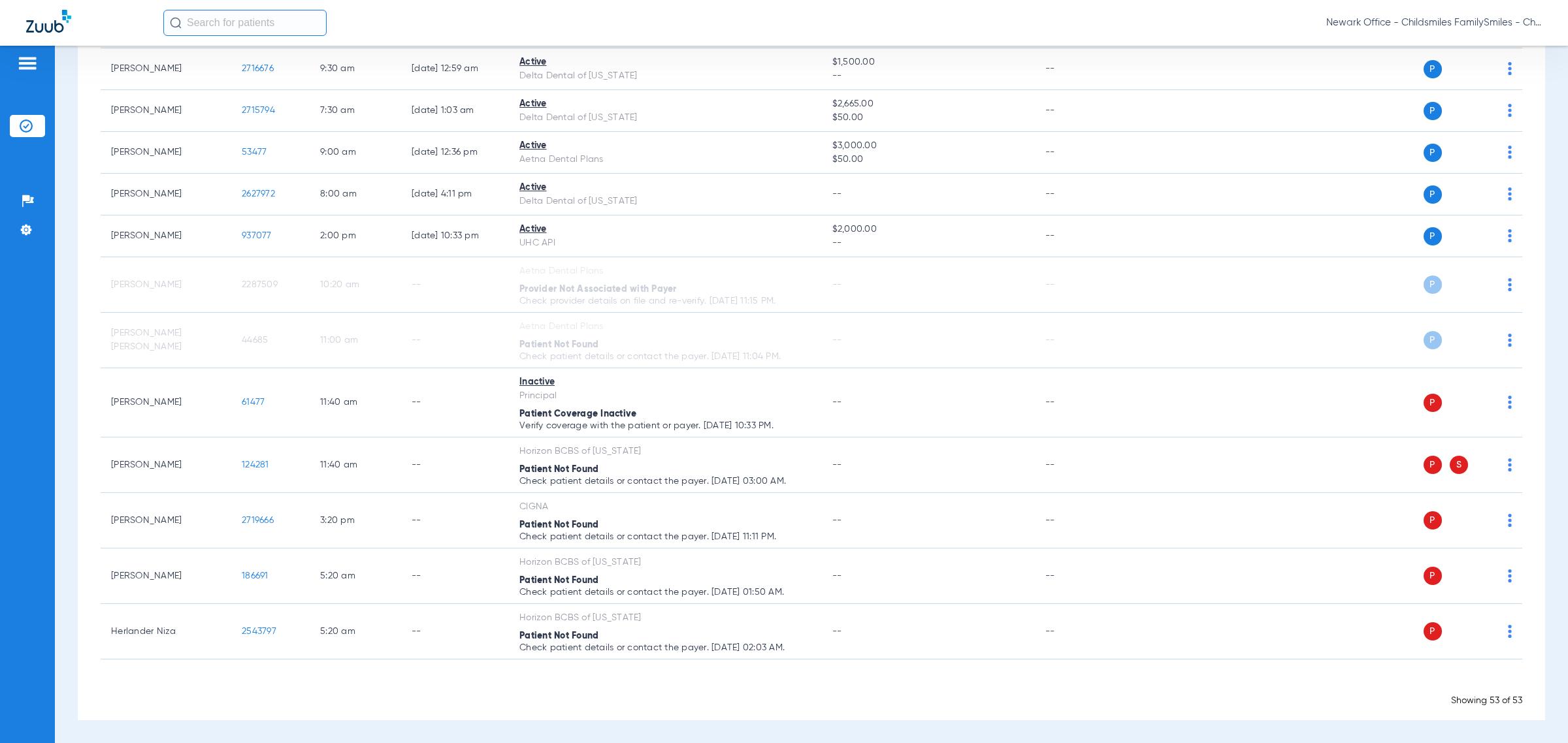 copy on "Edgar Perez   61477   11:40 AM   --   Inactive   Principal  Patient Coverage Inactive Verify coverage with the patient or payer. 07/09/25 10:33 PM." 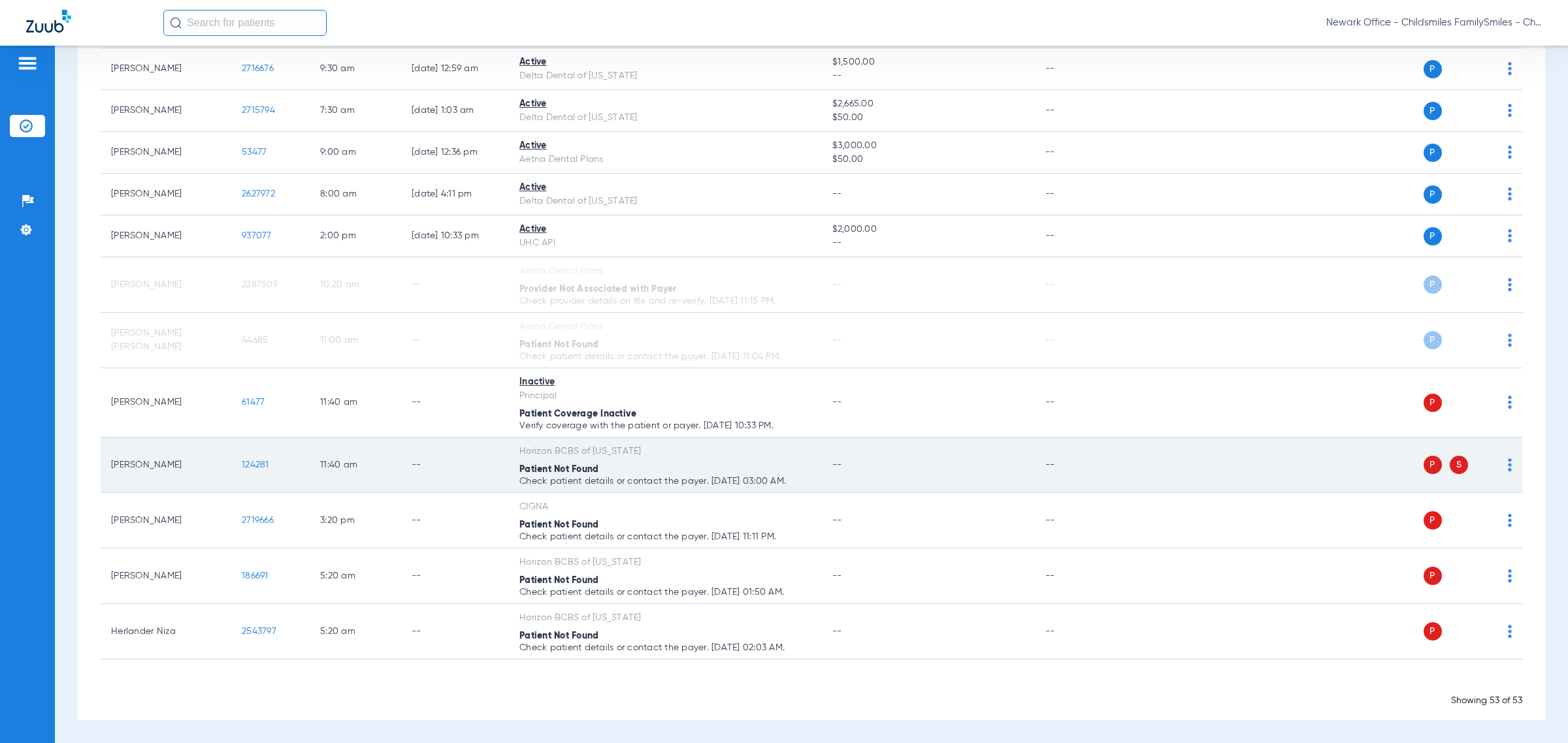 click 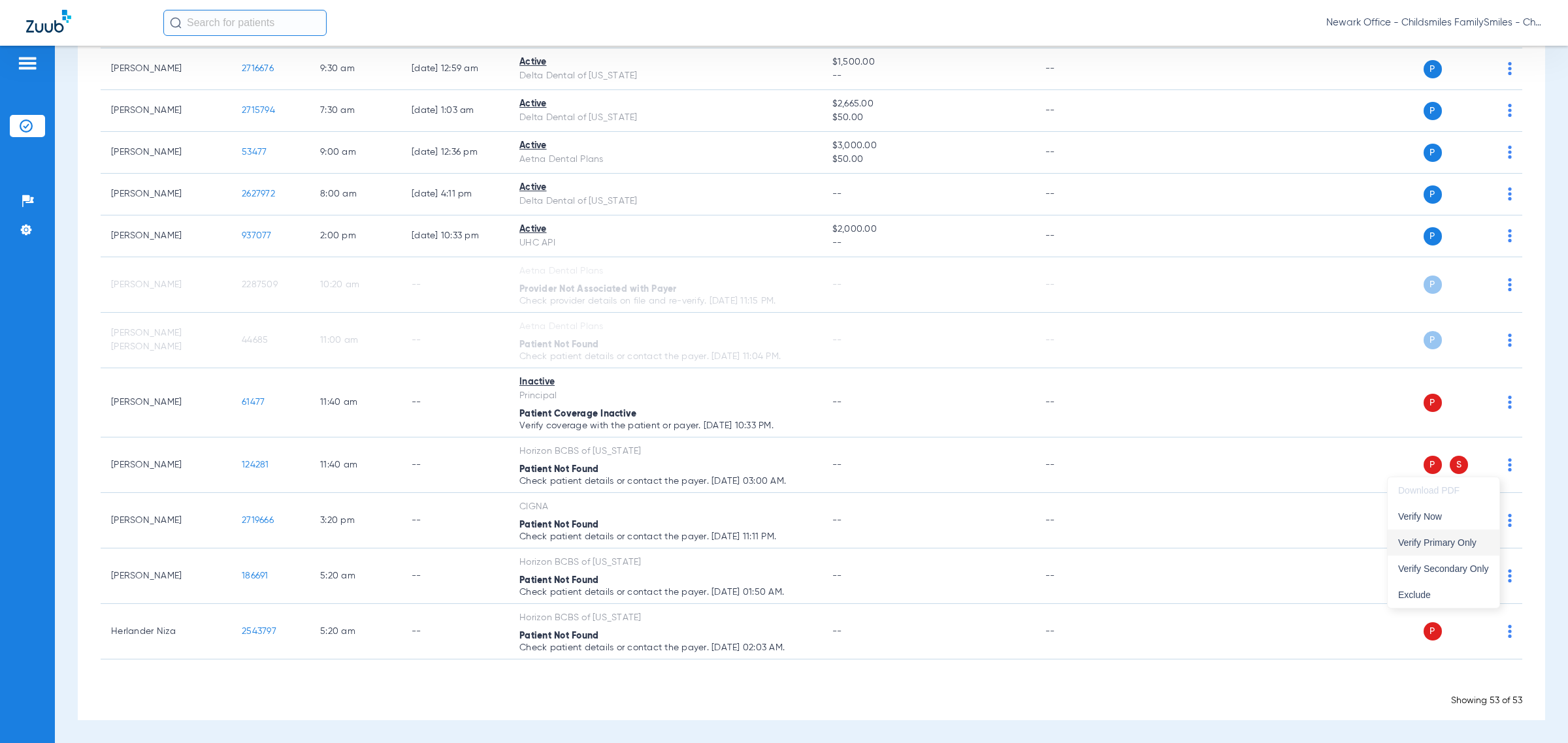 click on "Verify Primary Only" at bounding box center (1443, 543) 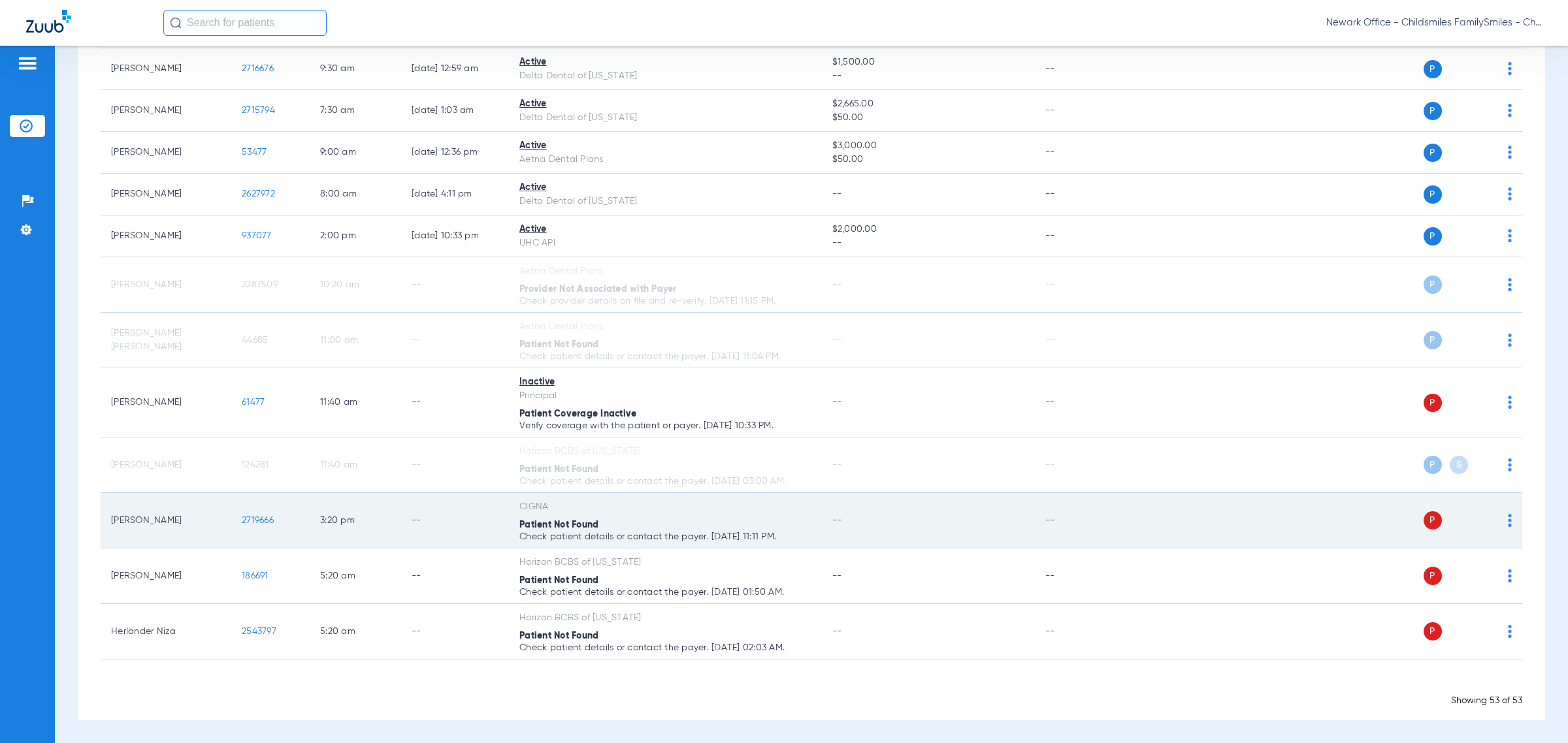 click 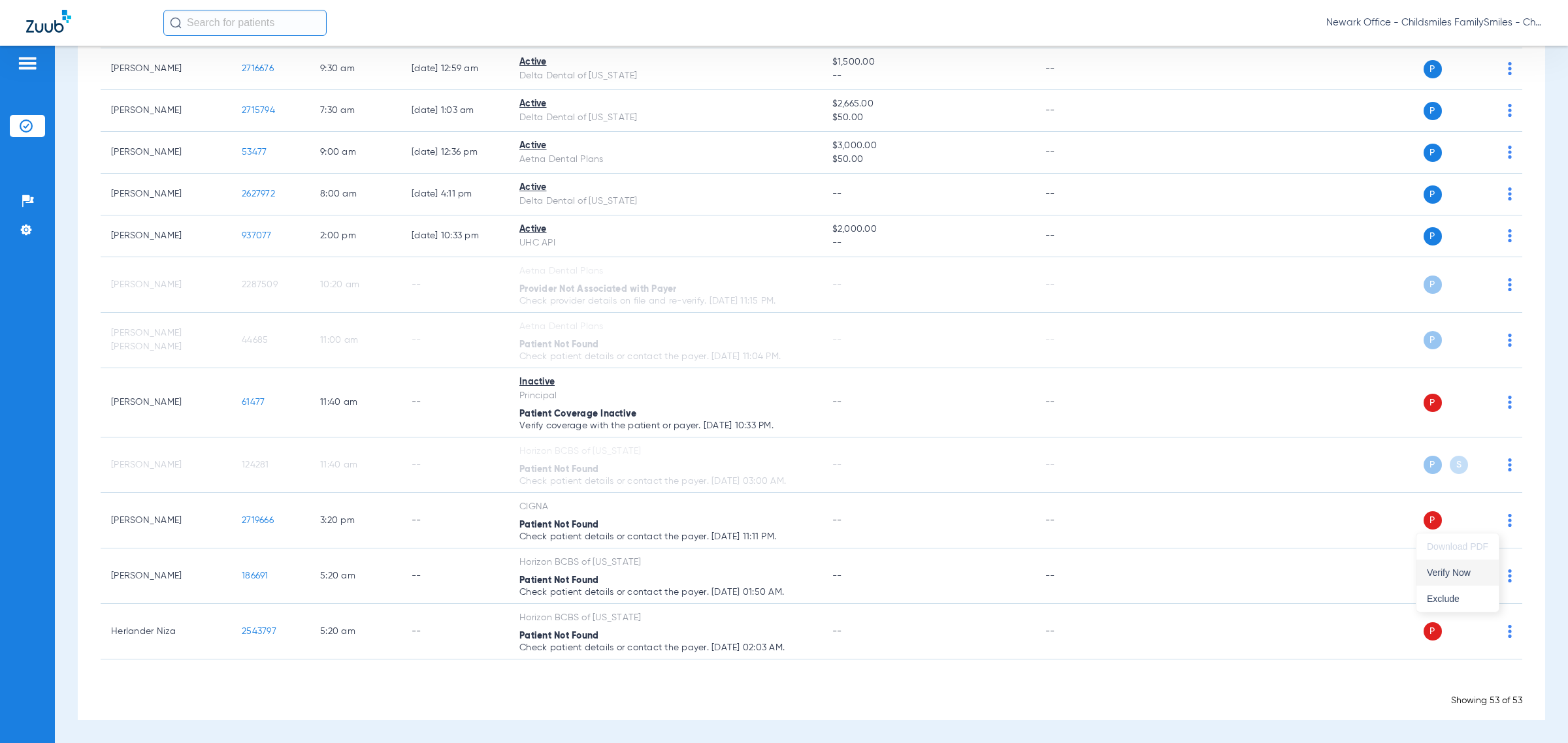 click on "Verify Now" at bounding box center [1458, 573] 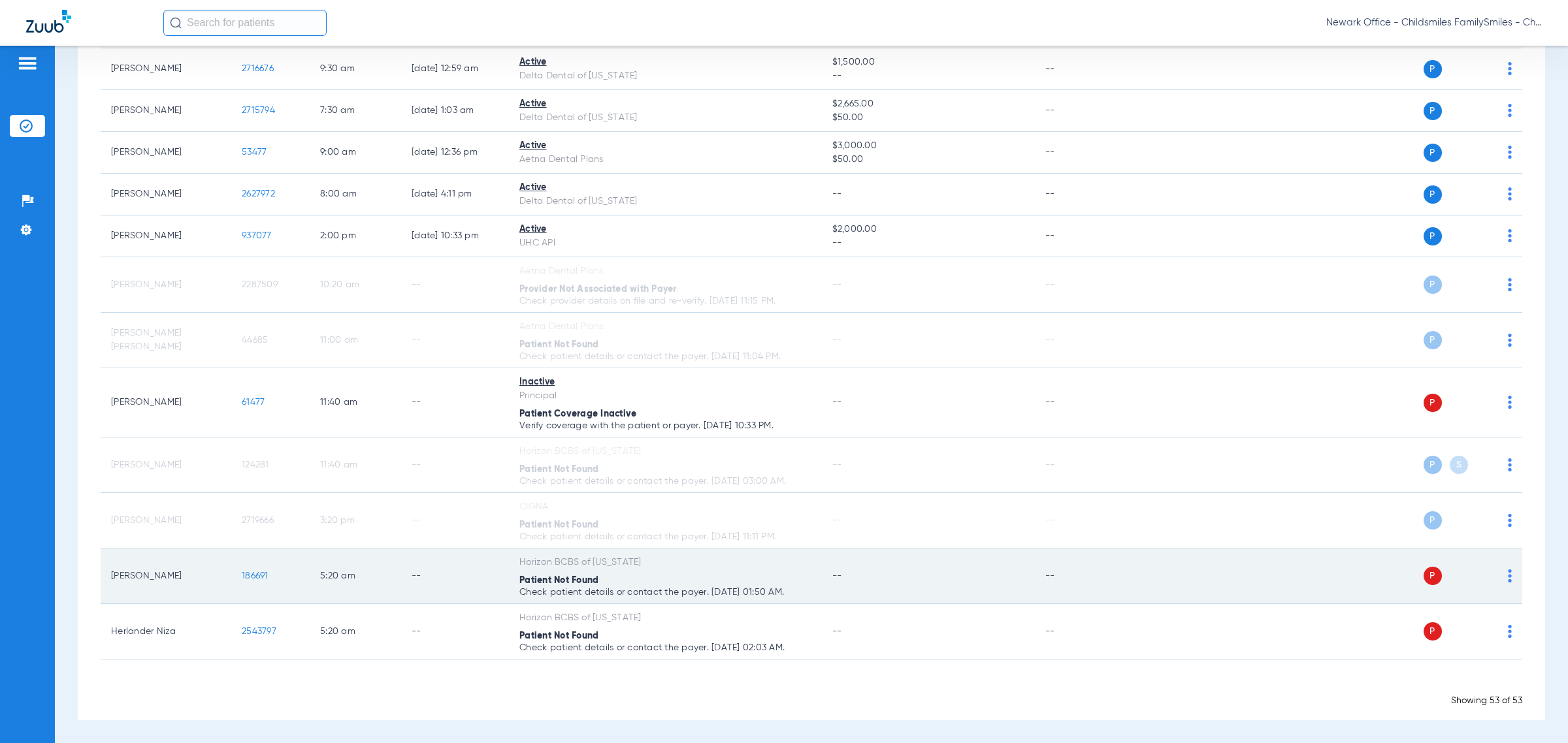 click on "P S" 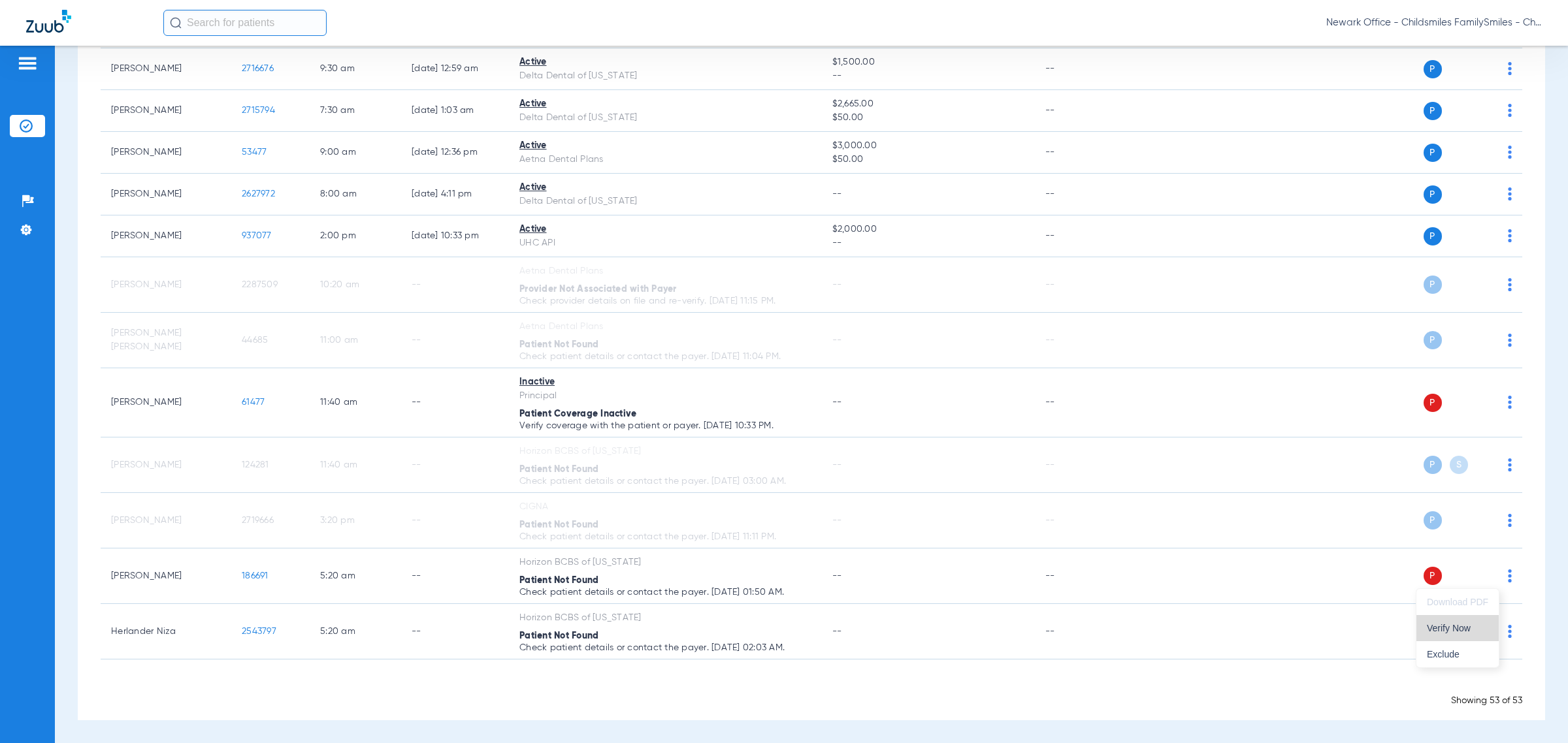 click on "Verify Now" at bounding box center [1458, 628] 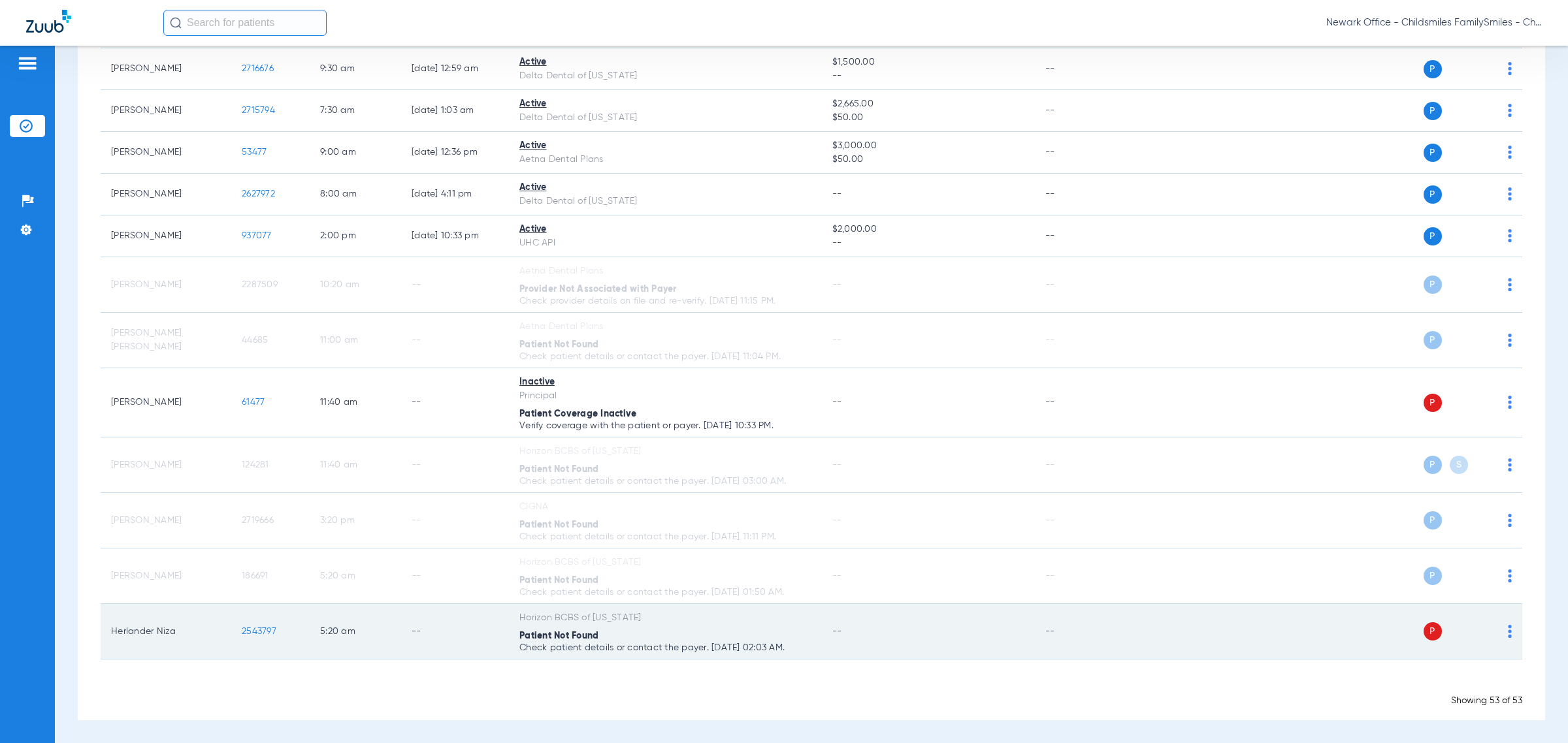 click 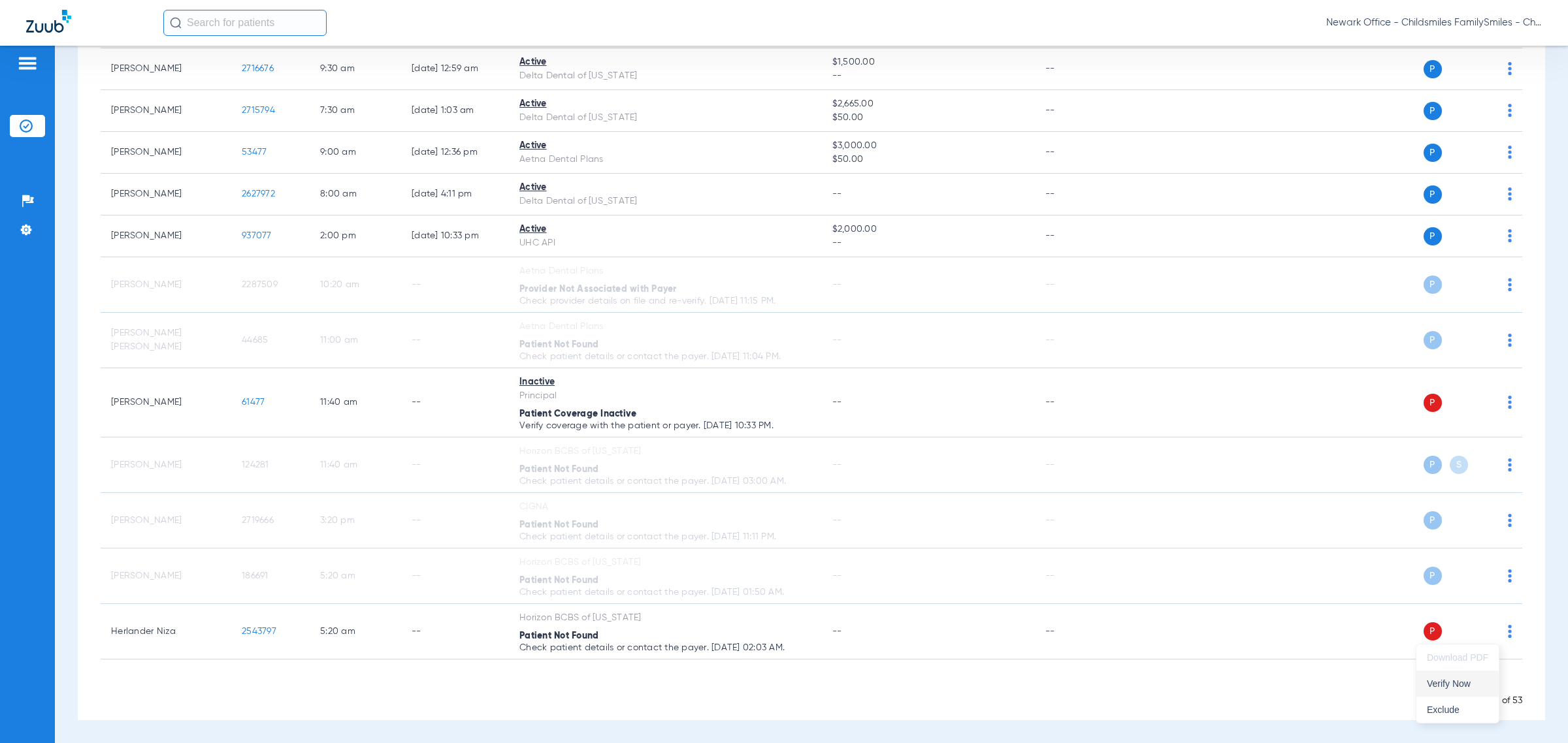 click on "Verify Now" at bounding box center [1458, 684] 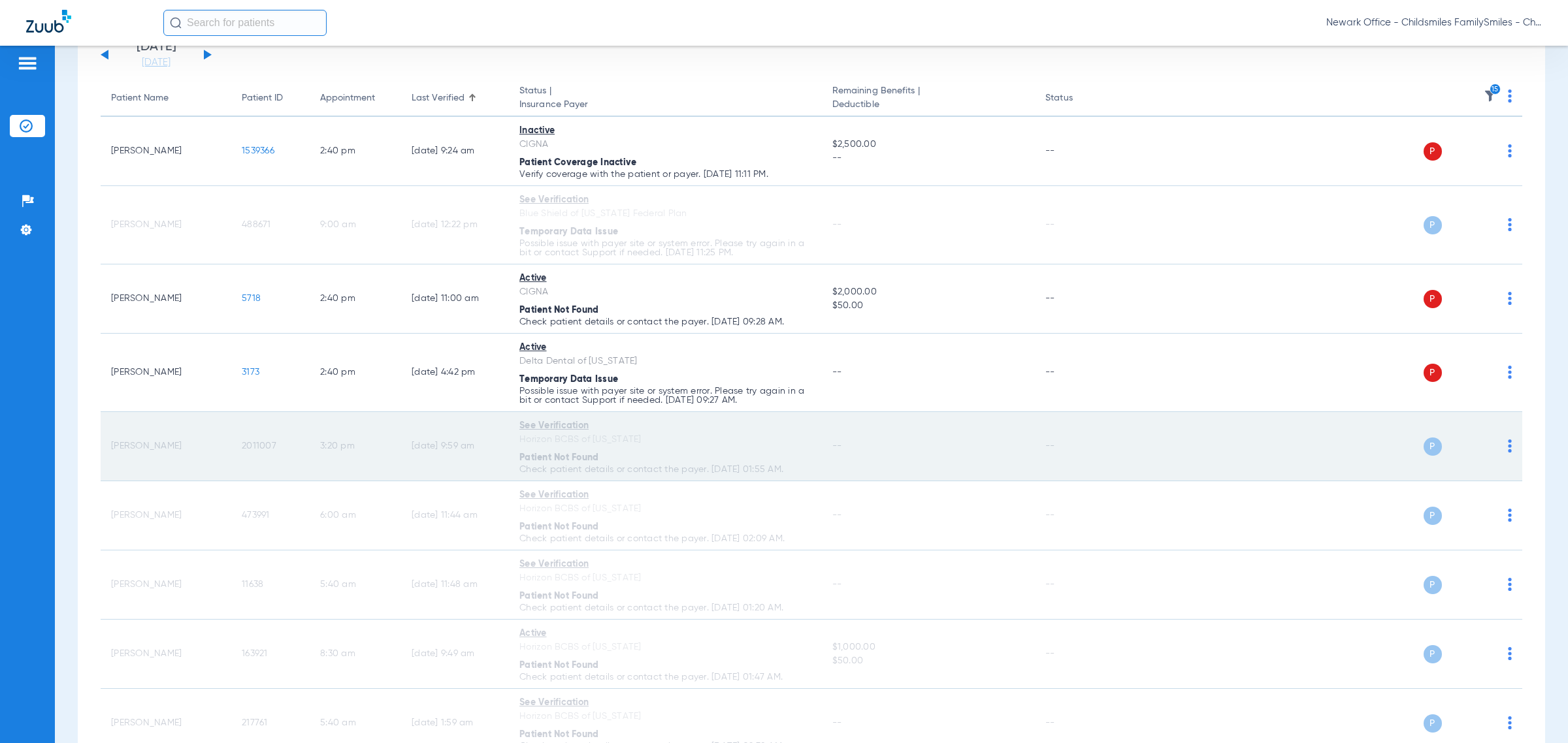scroll, scrollTop: 5, scrollLeft: 0, axis: vertical 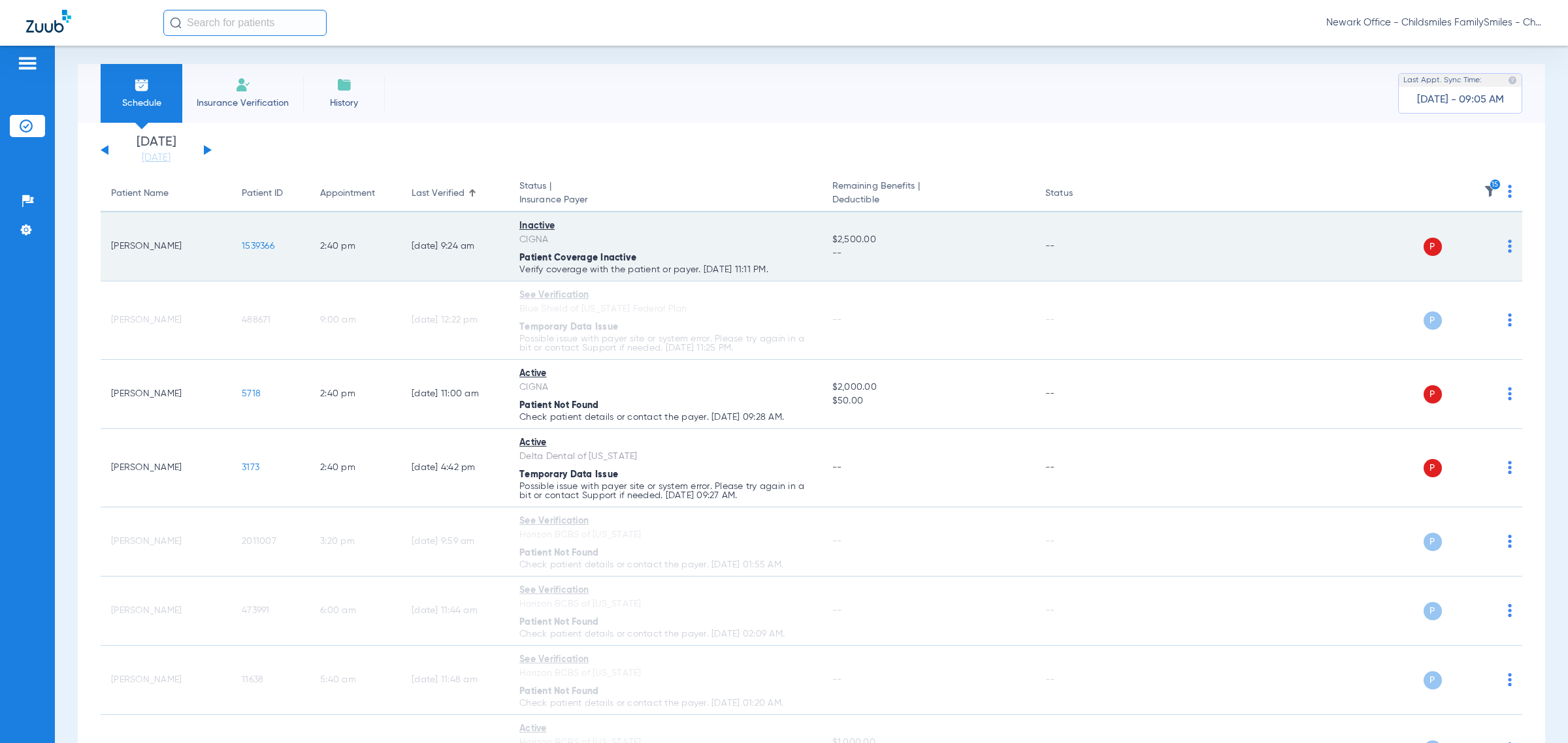 drag, startPoint x: 288, startPoint y: 253, endPoint x: 203, endPoint y: 269, distance: 86.49277 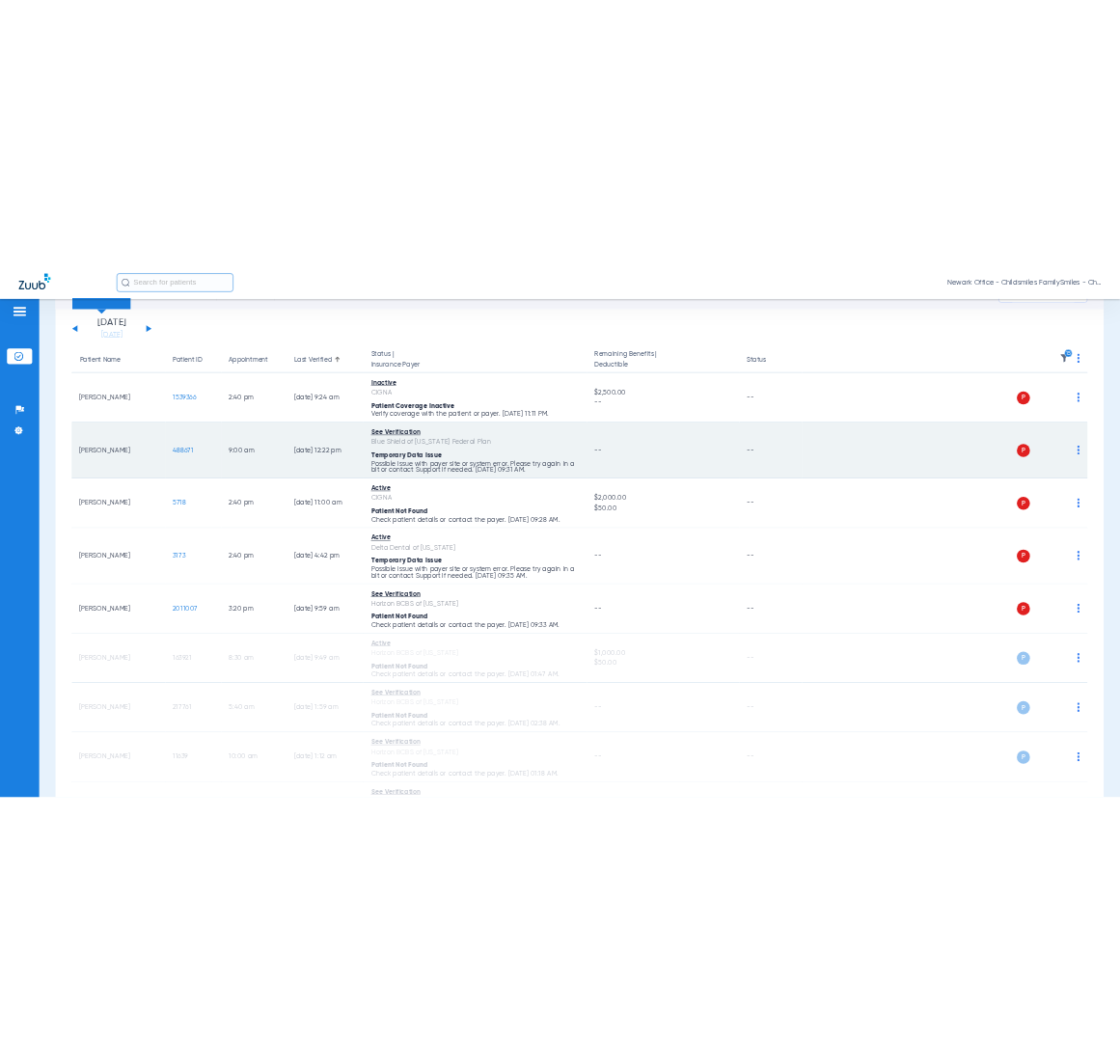 scroll, scrollTop: 127, scrollLeft: 0, axis: vertical 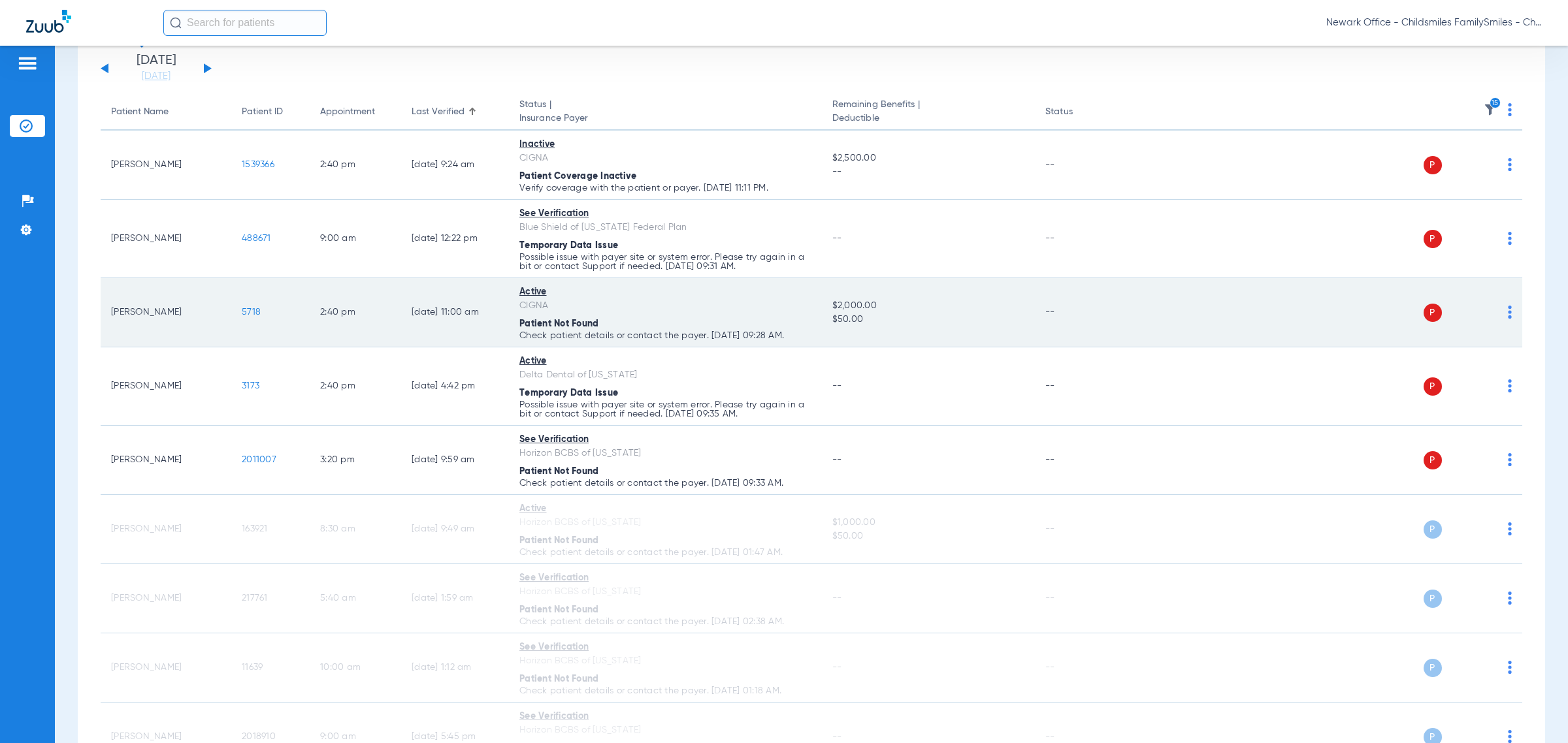 click 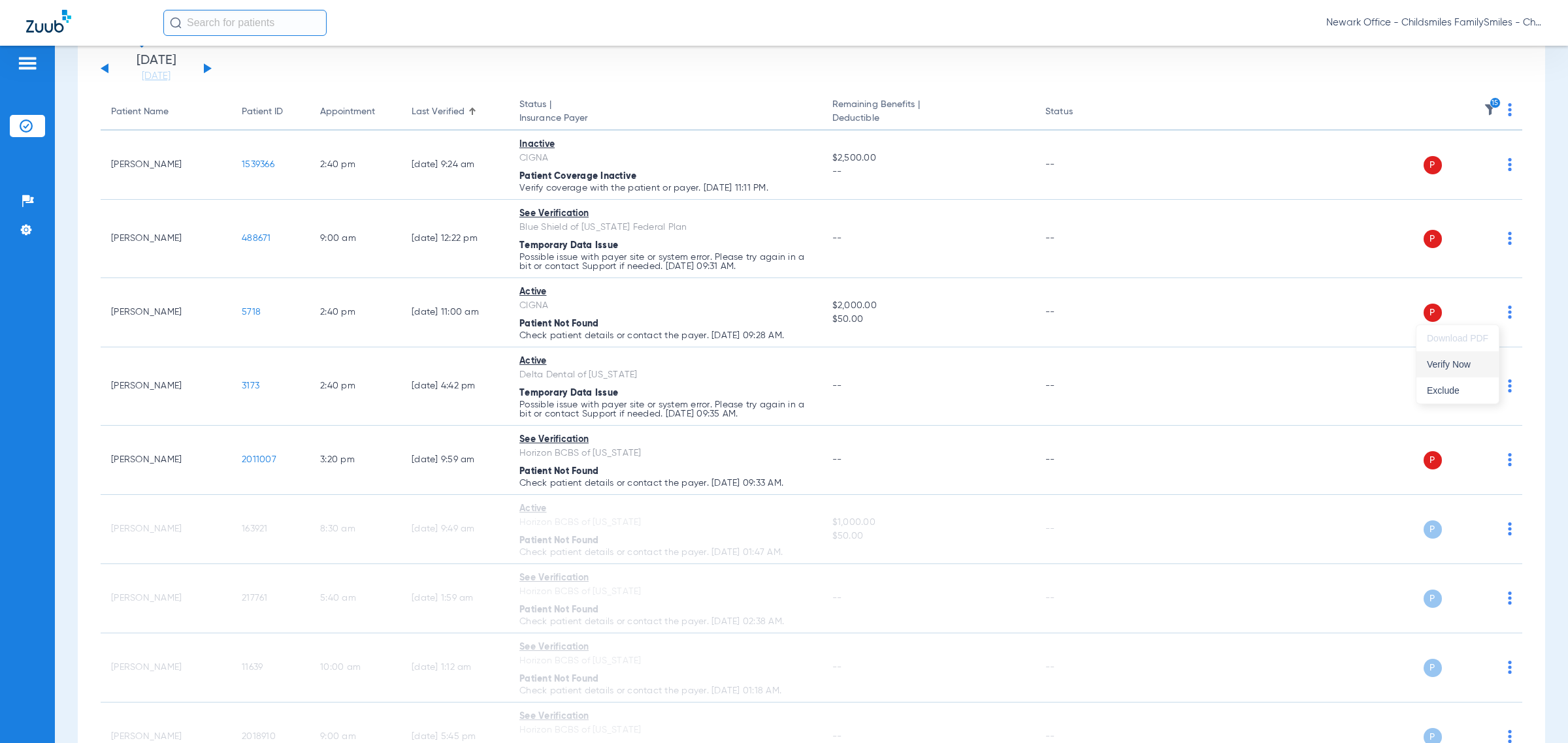 click on "Verify Now" at bounding box center [1458, 364] 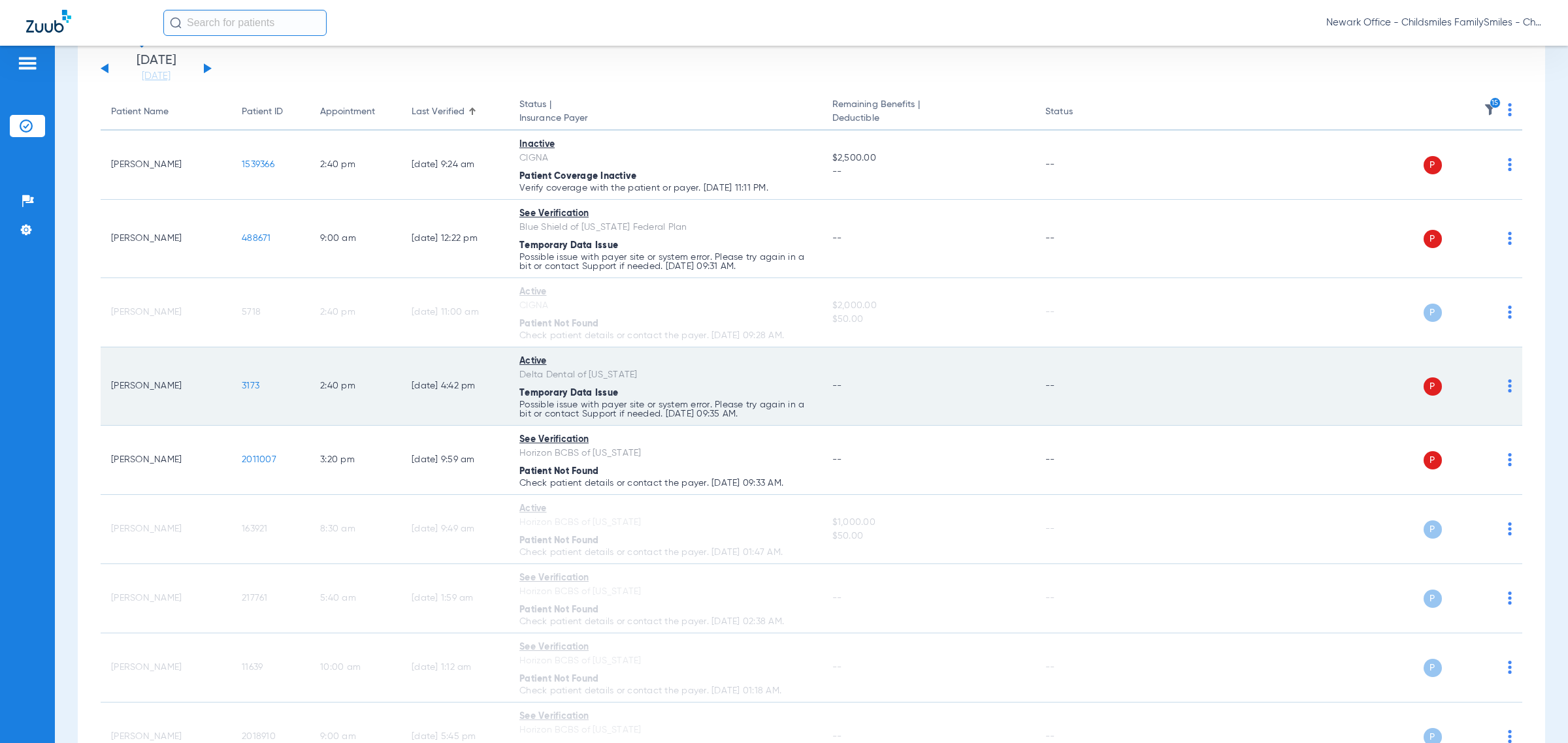 click 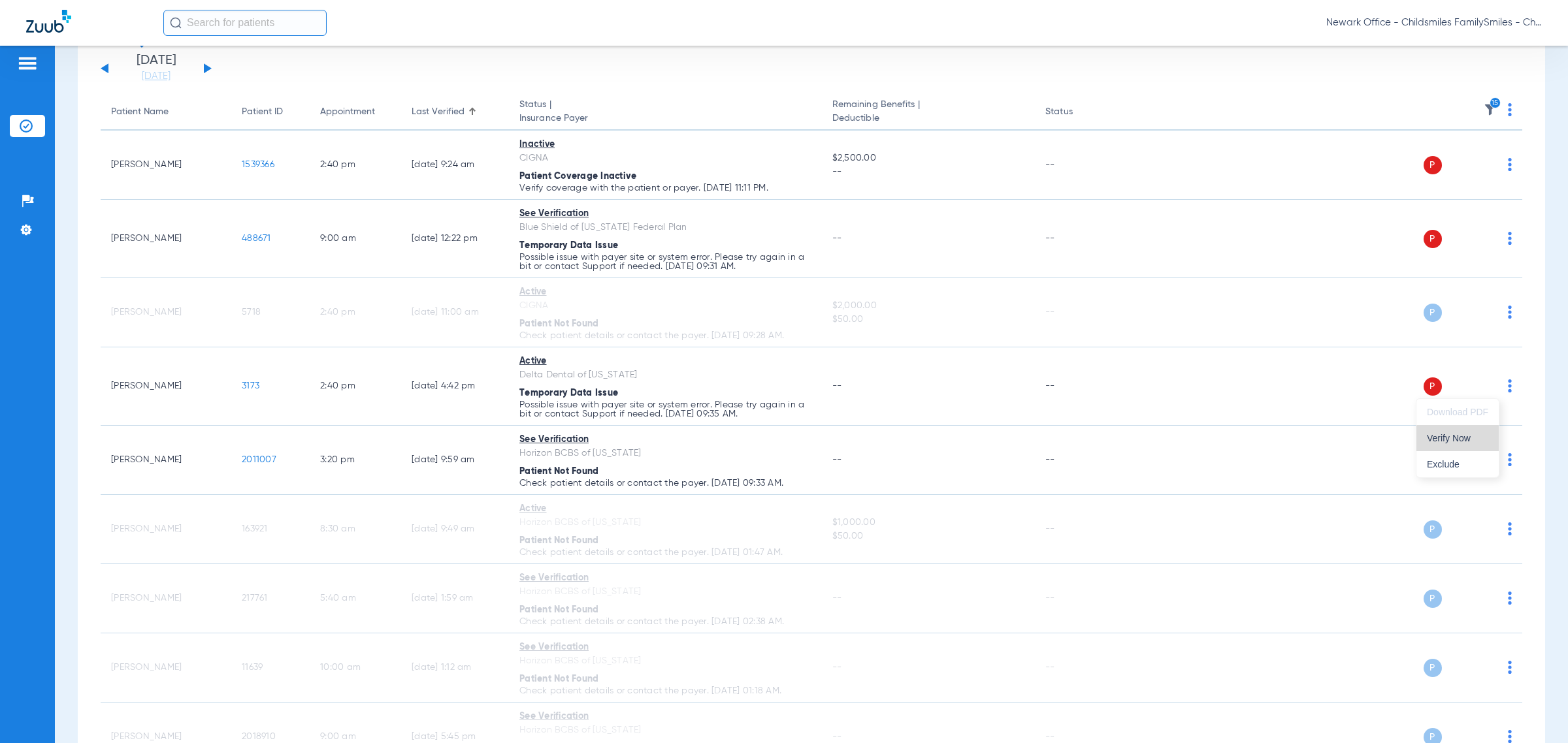 click on "Verify Now" at bounding box center [1458, 438] 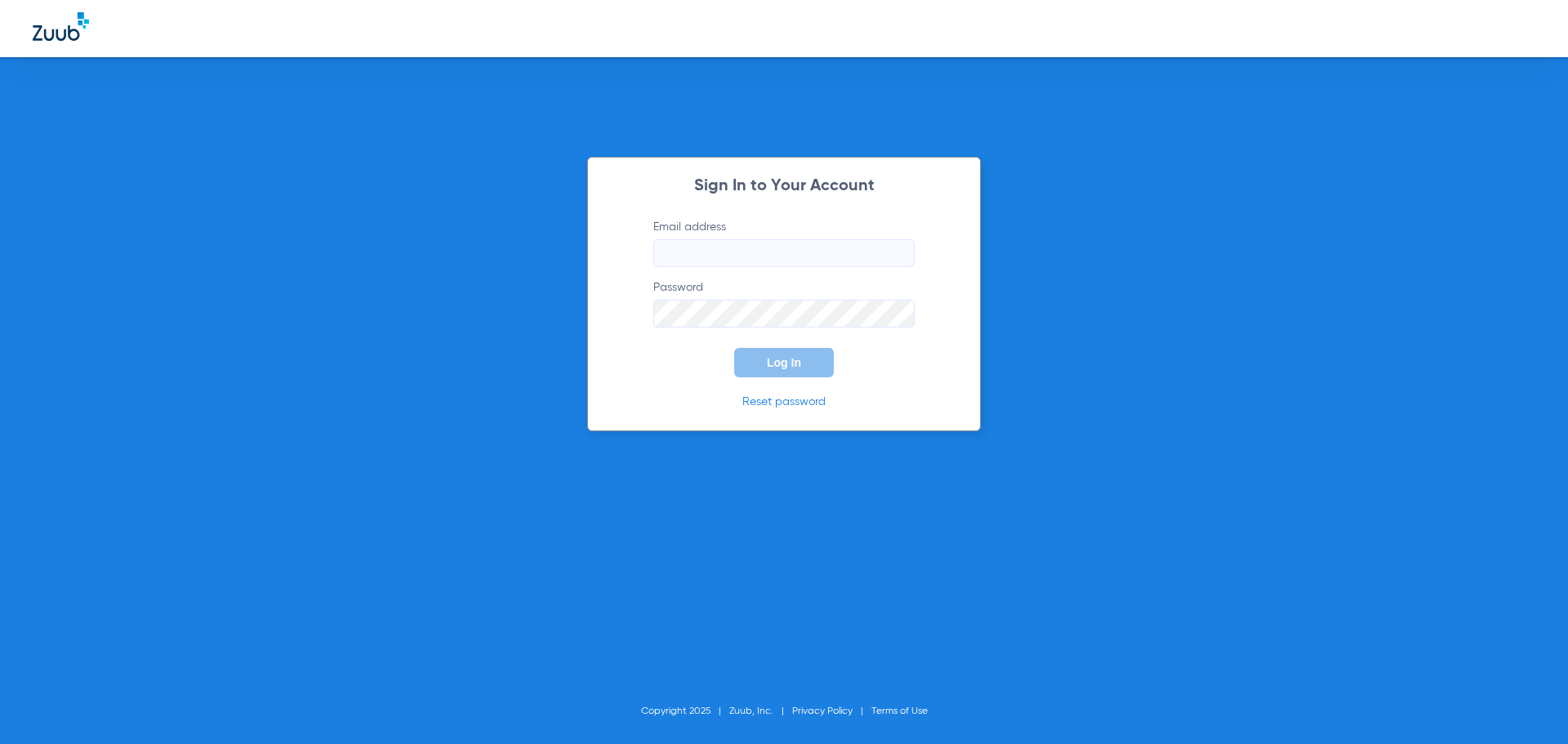scroll, scrollTop: 0, scrollLeft: 0, axis: both 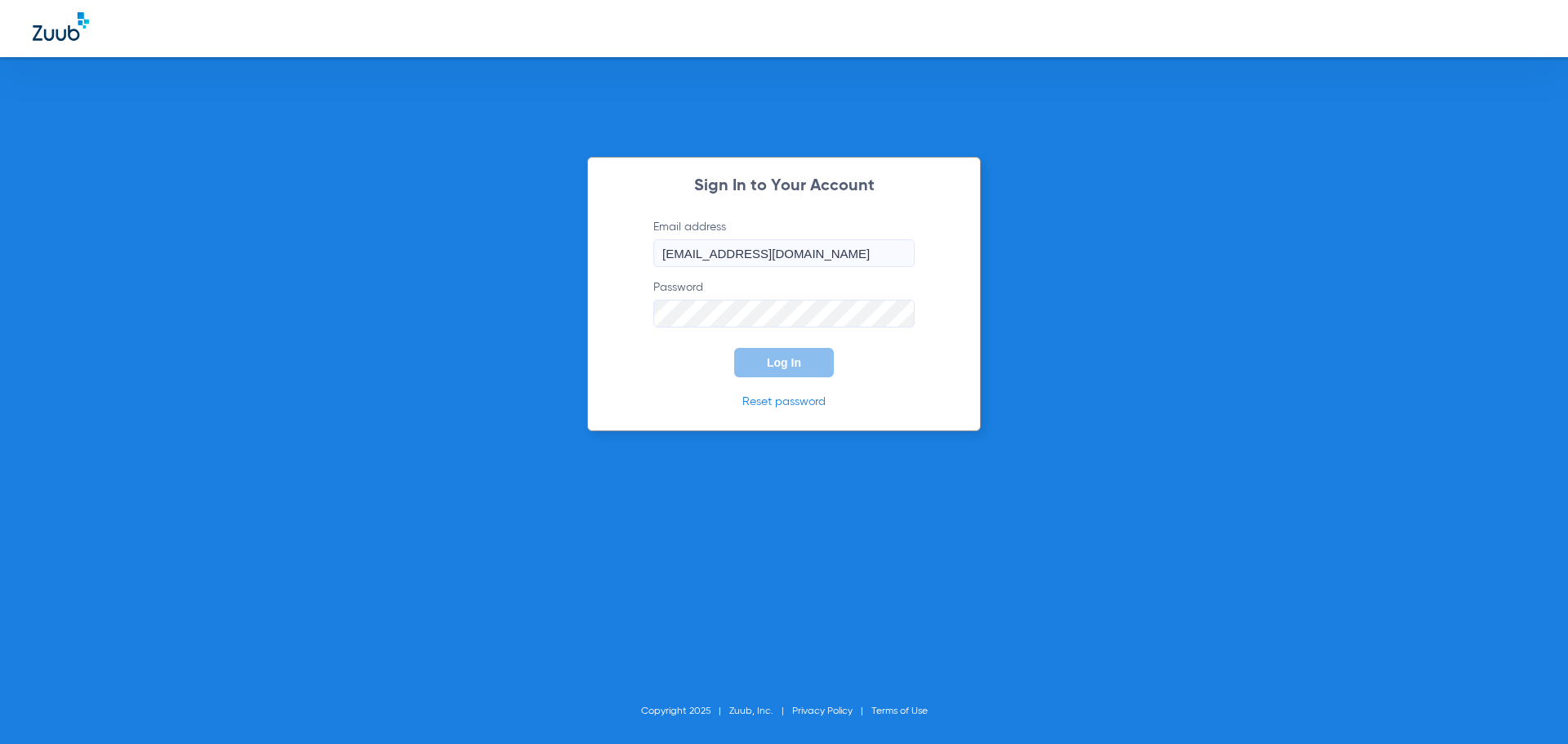 click on "Log In" 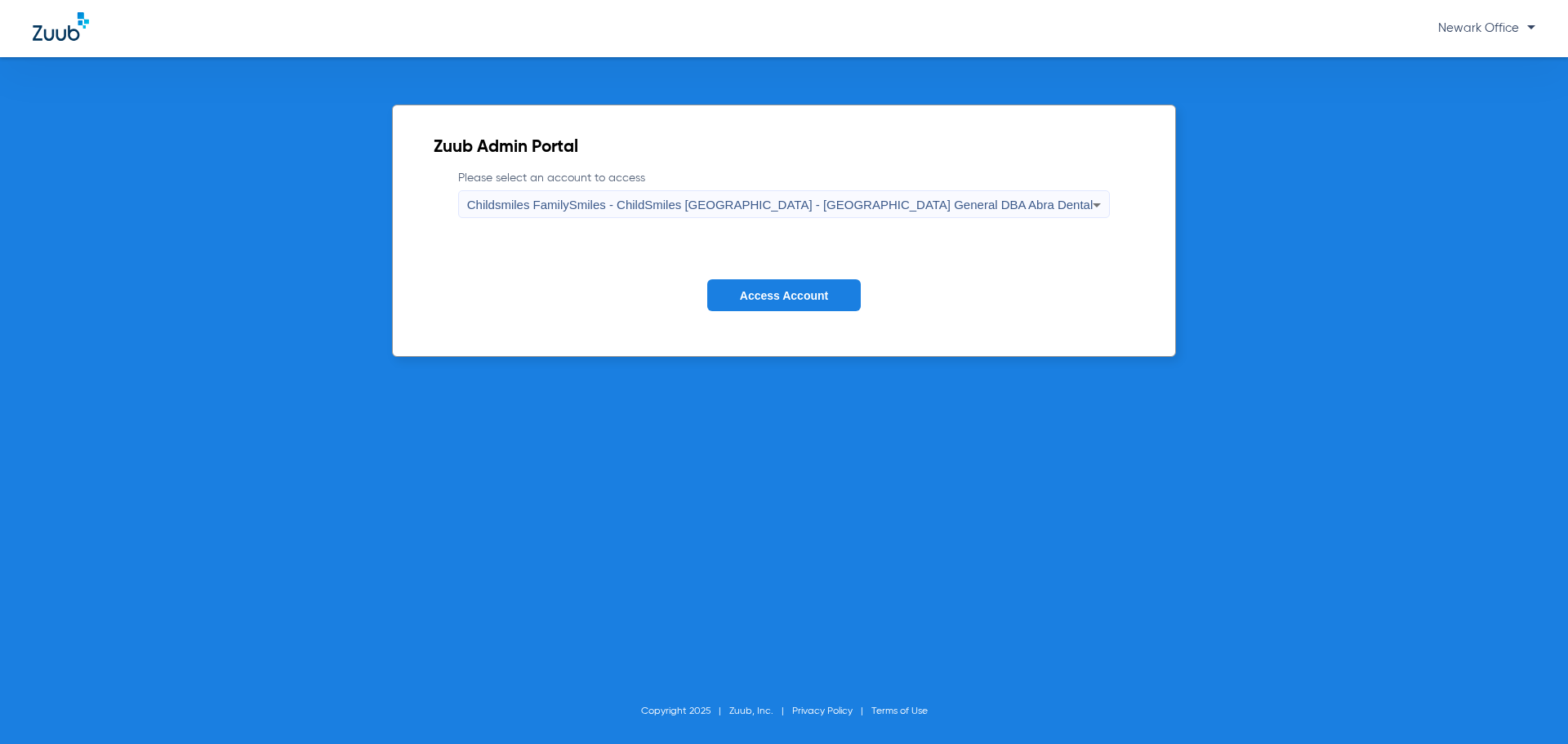 click on "Childsmiles FamilySmiles - ChildSmiles [GEOGRAPHIC_DATA] - [GEOGRAPHIC_DATA] General DBA Abra Dental" at bounding box center [780, 204] 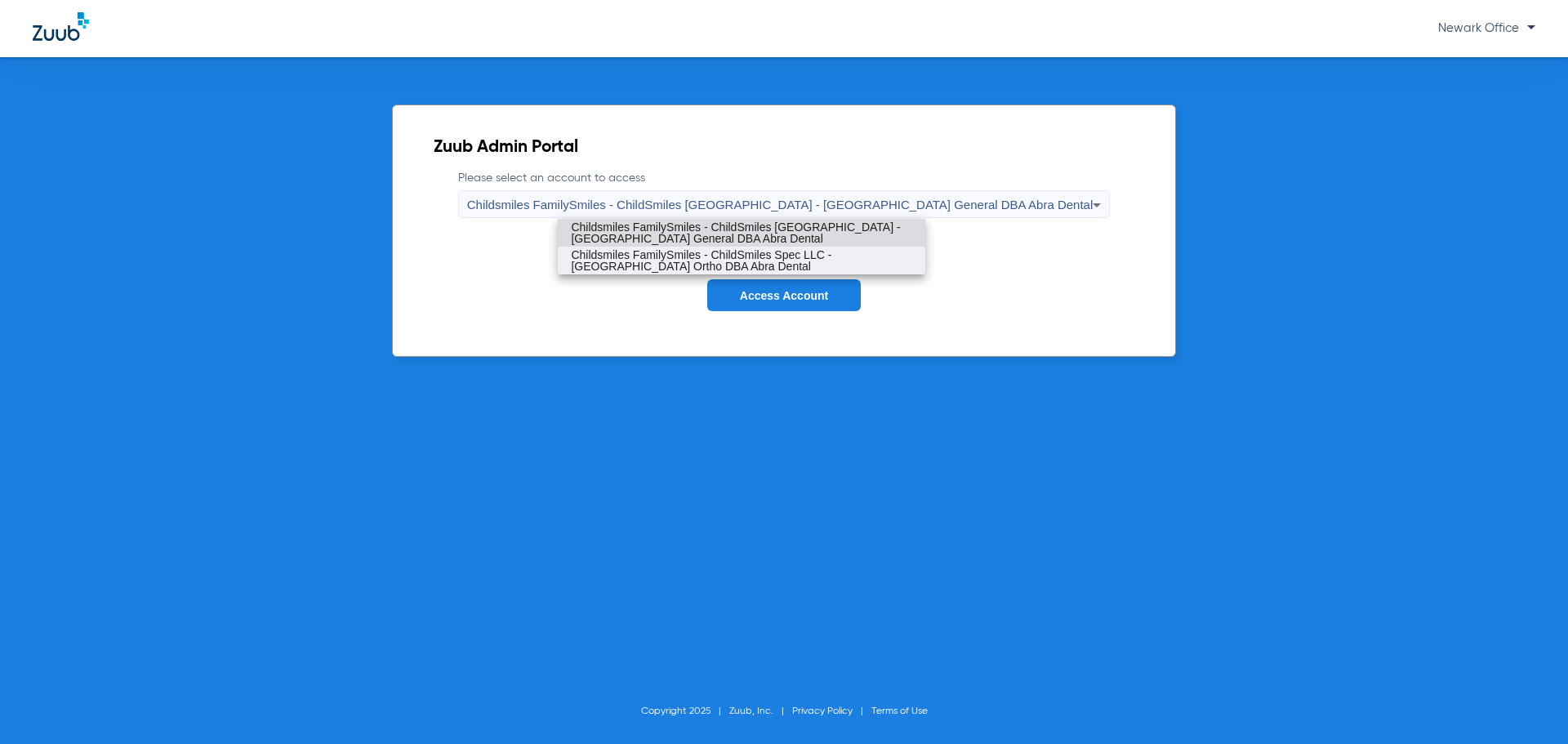 click on "Childsmiles FamilySmiles - ChildSmiles Spec LLC - Newark Ortho DBA Abra Dental" at bounding box center [742, 261] 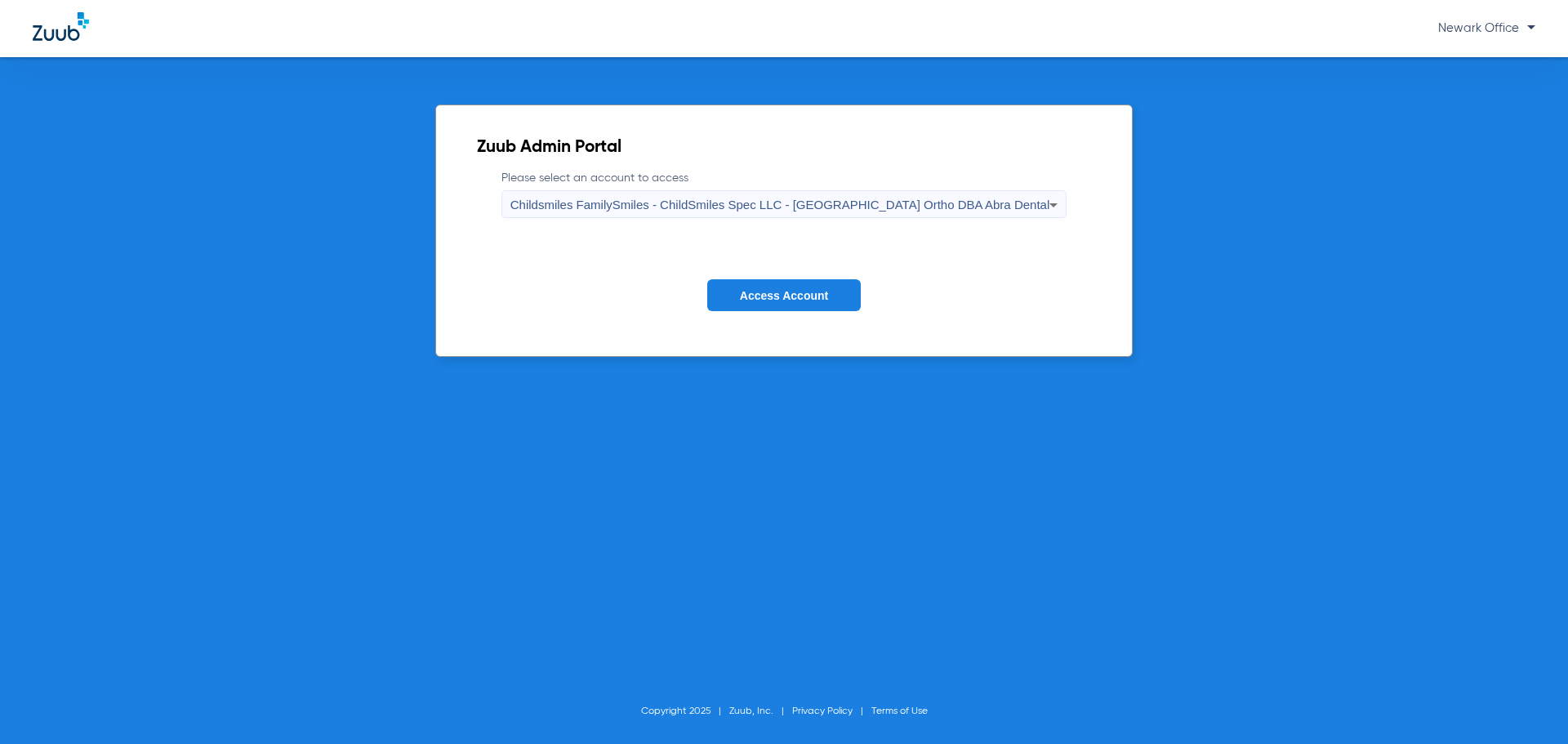 click on "Access Account" 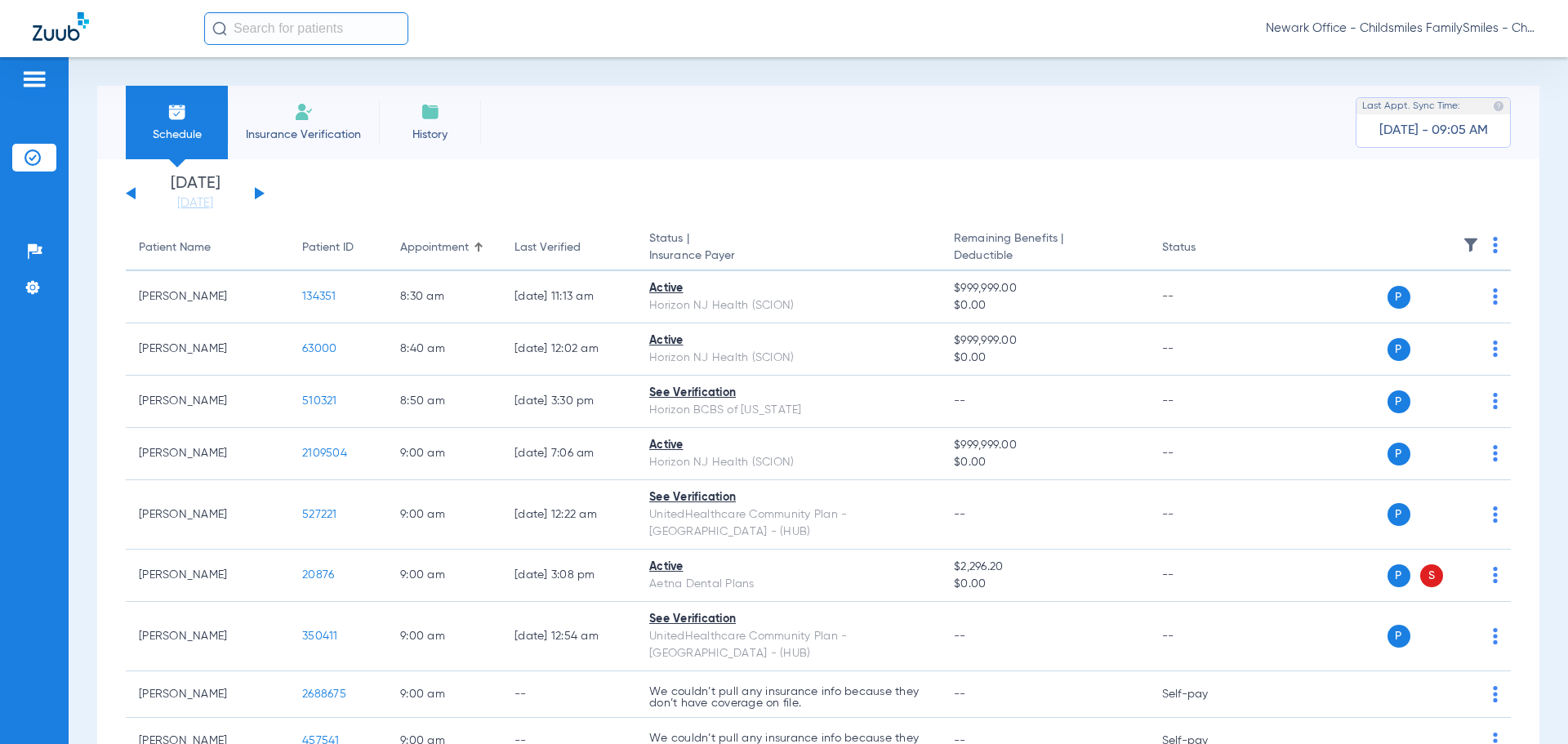 click 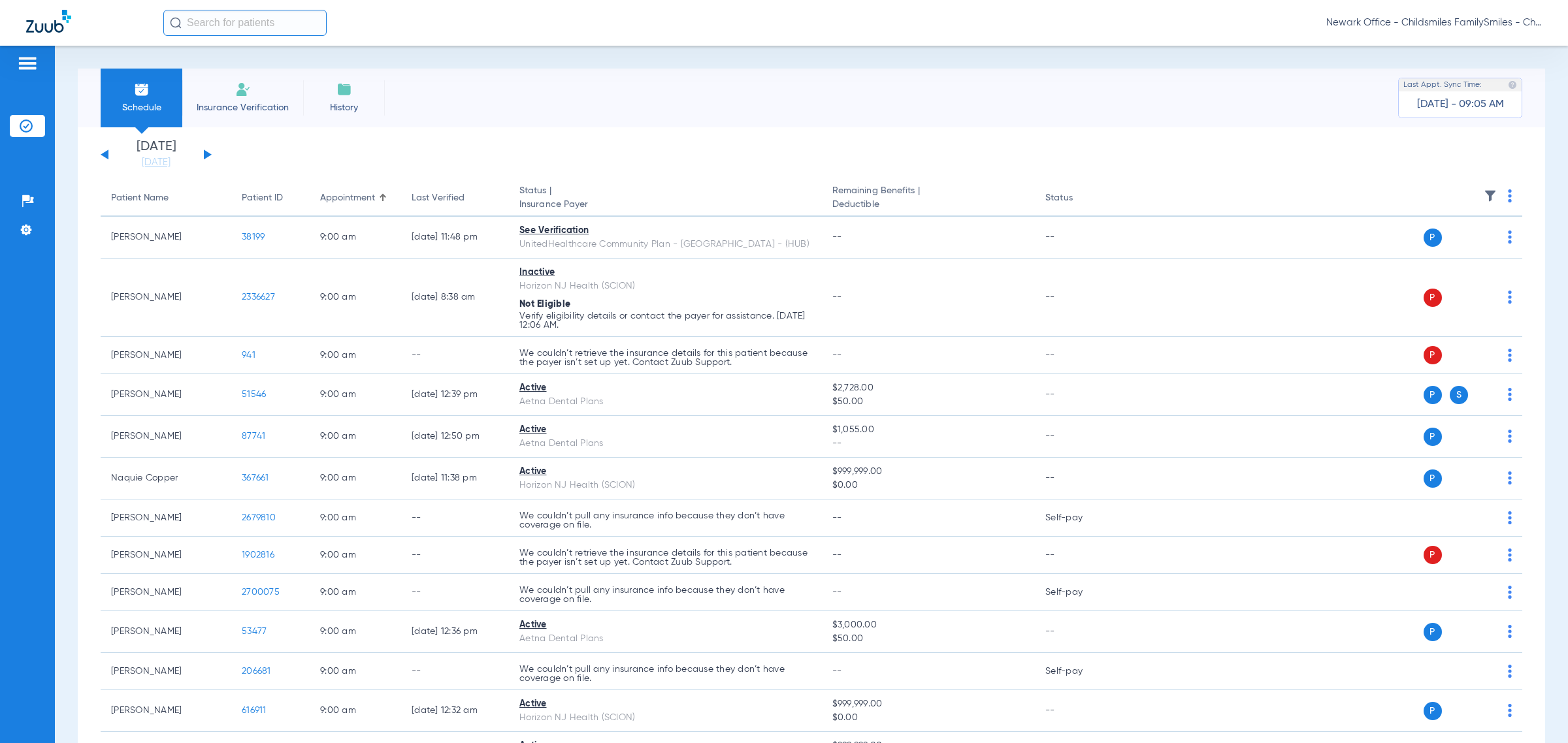 click 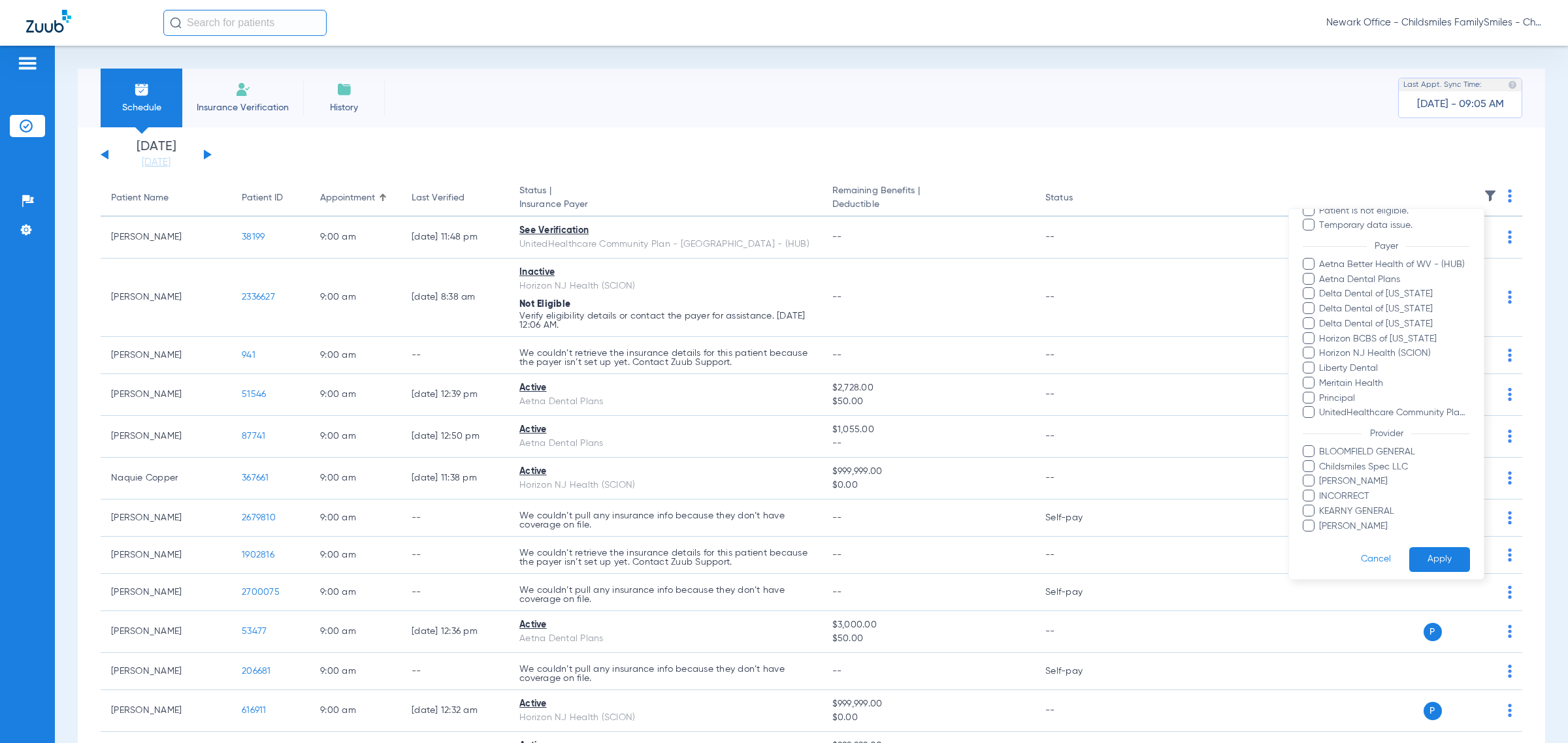 scroll, scrollTop: 163, scrollLeft: 0, axis: vertical 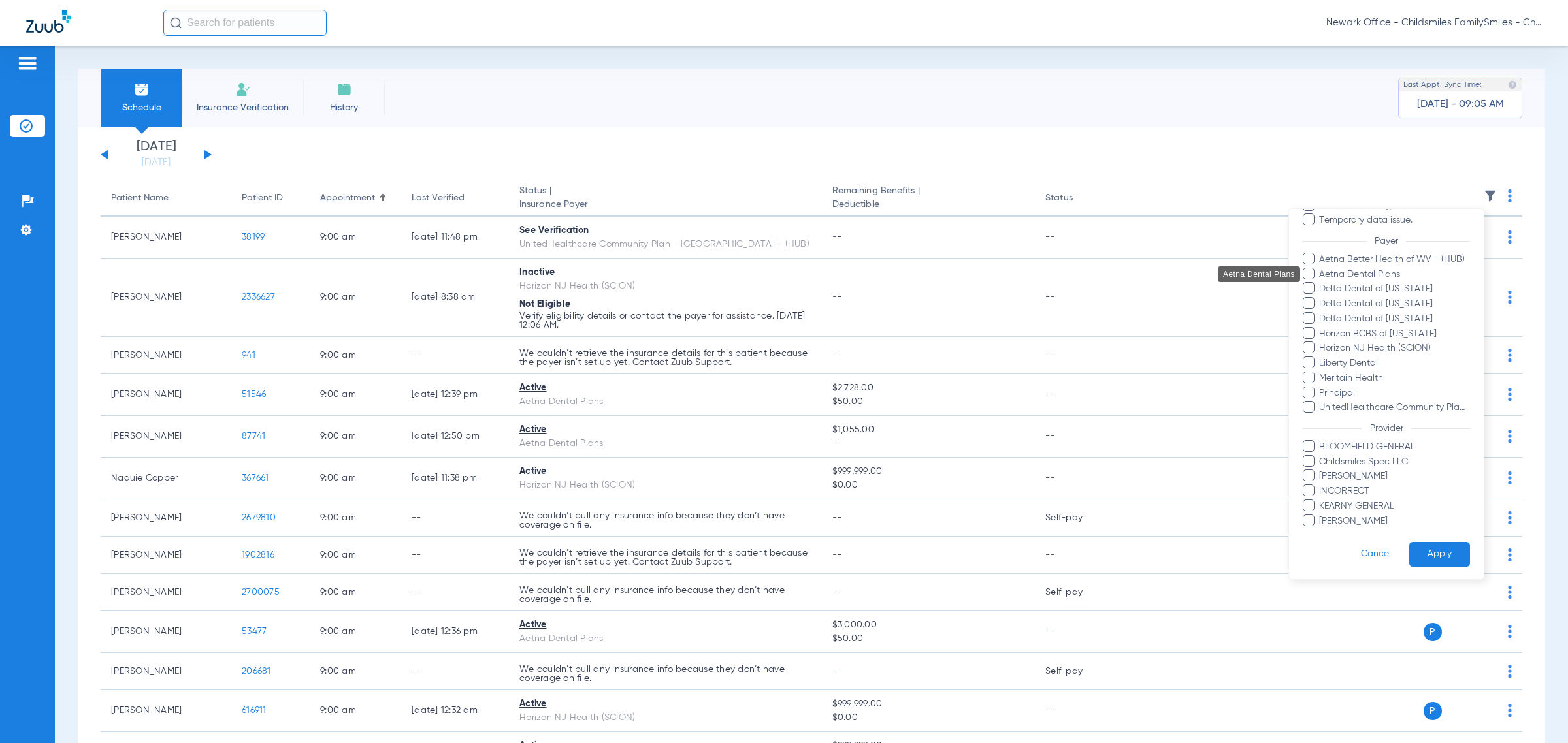 click on "Aetna Dental Plans" at bounding box center [1394, 274] 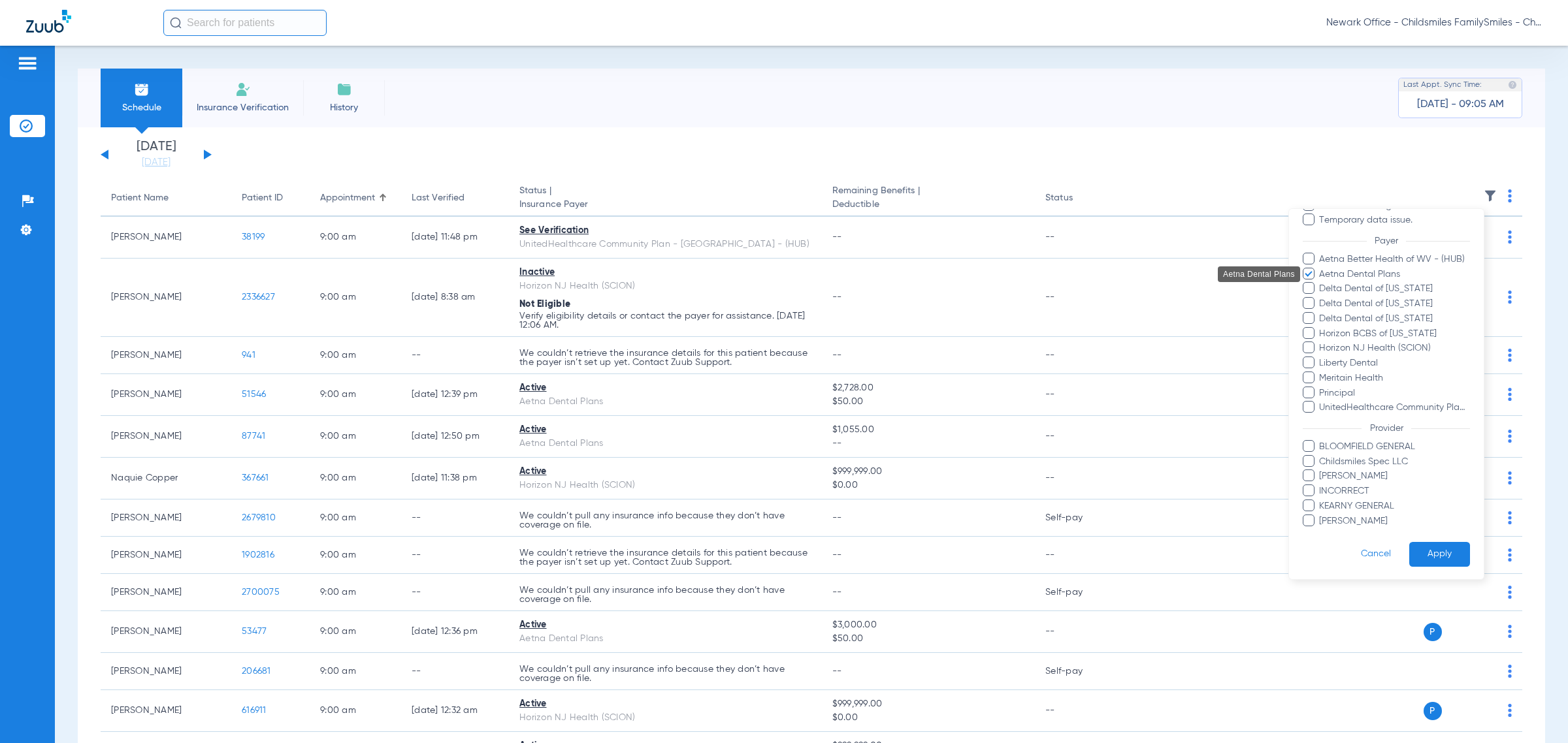click on "Delta Dental of Illinois" at bounding box center (1394, 289) 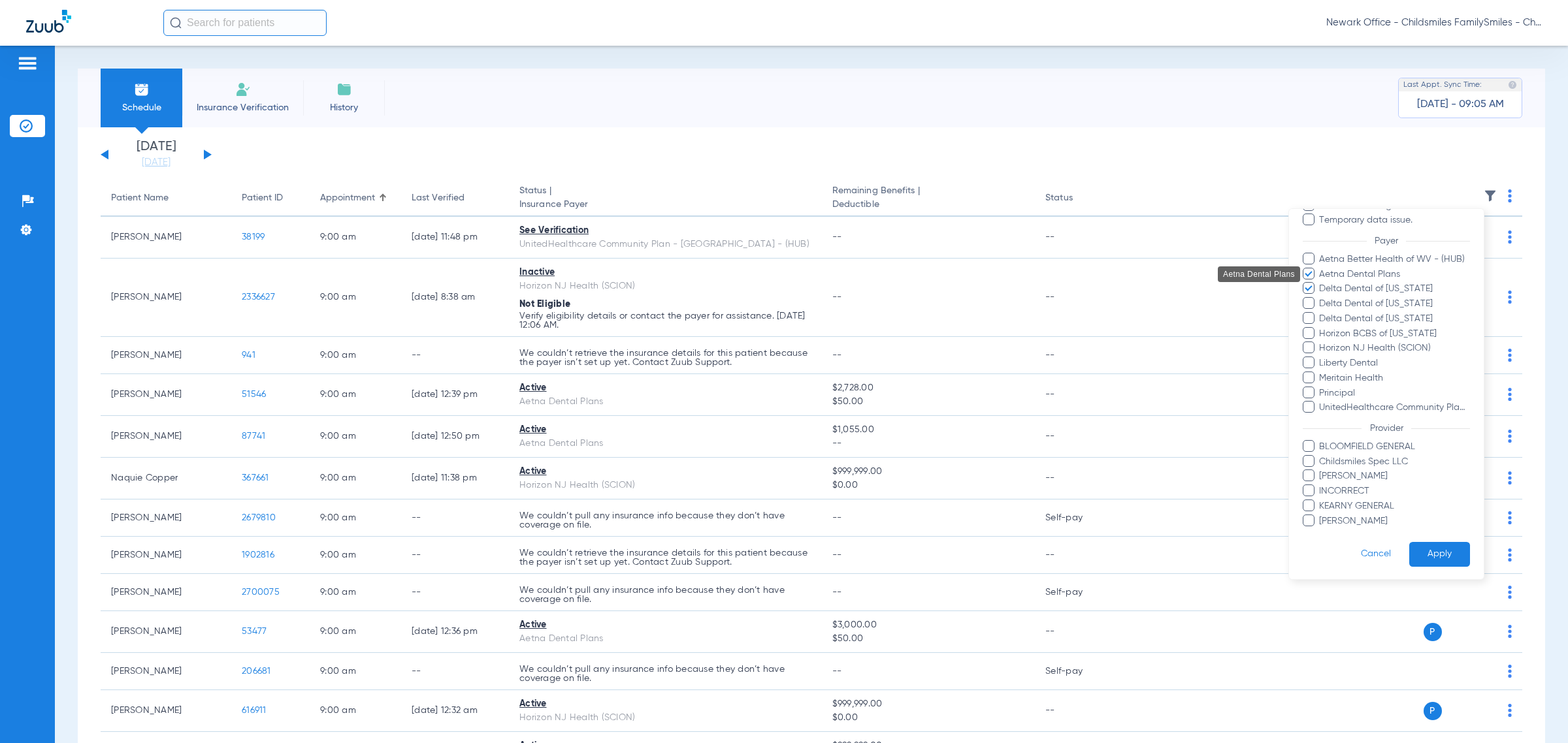 click on "Delta Dental of Minnesota" at bounding box center [1394, 304] 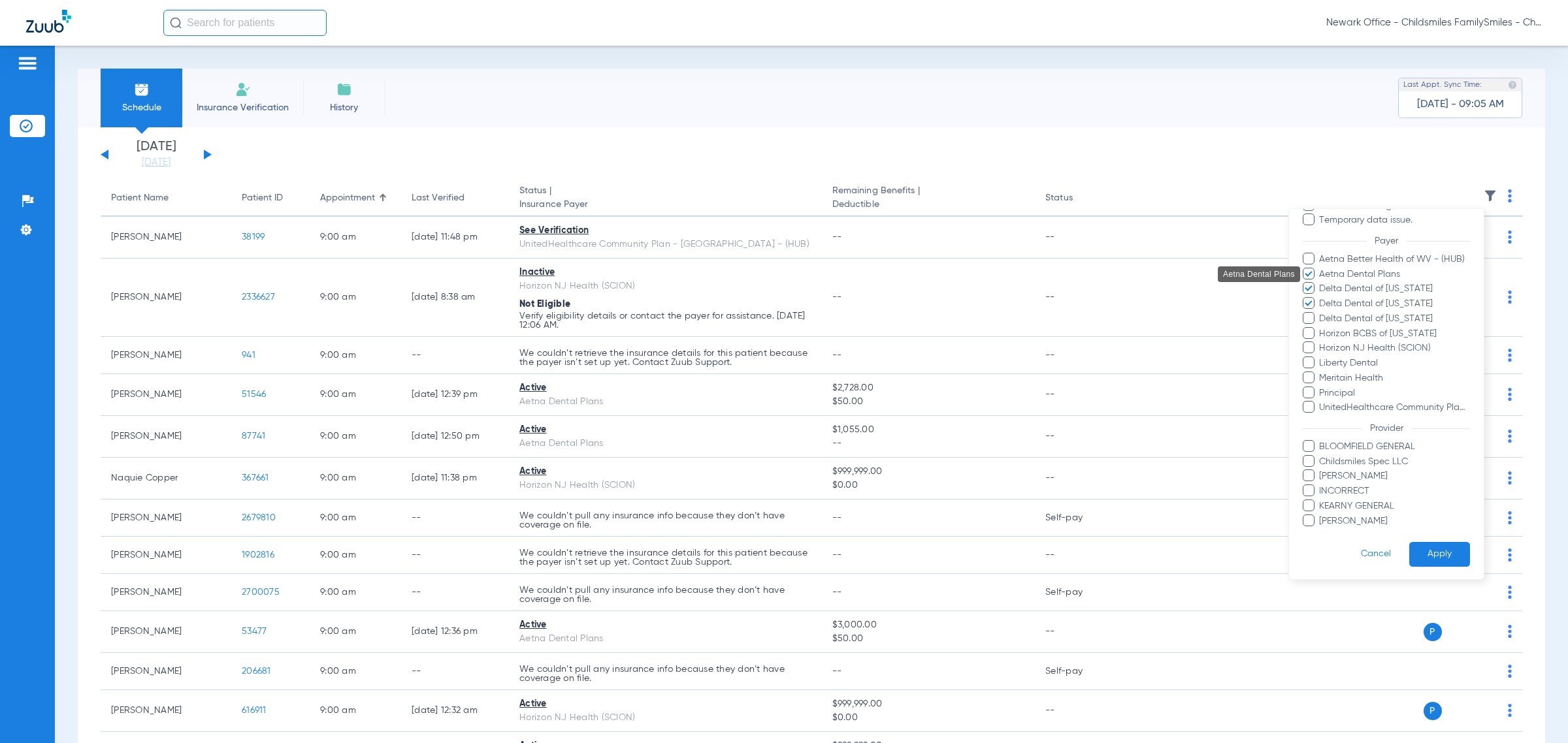 click on "Delta Dental of Pennsylvania" at bounding box center (1394, 319) 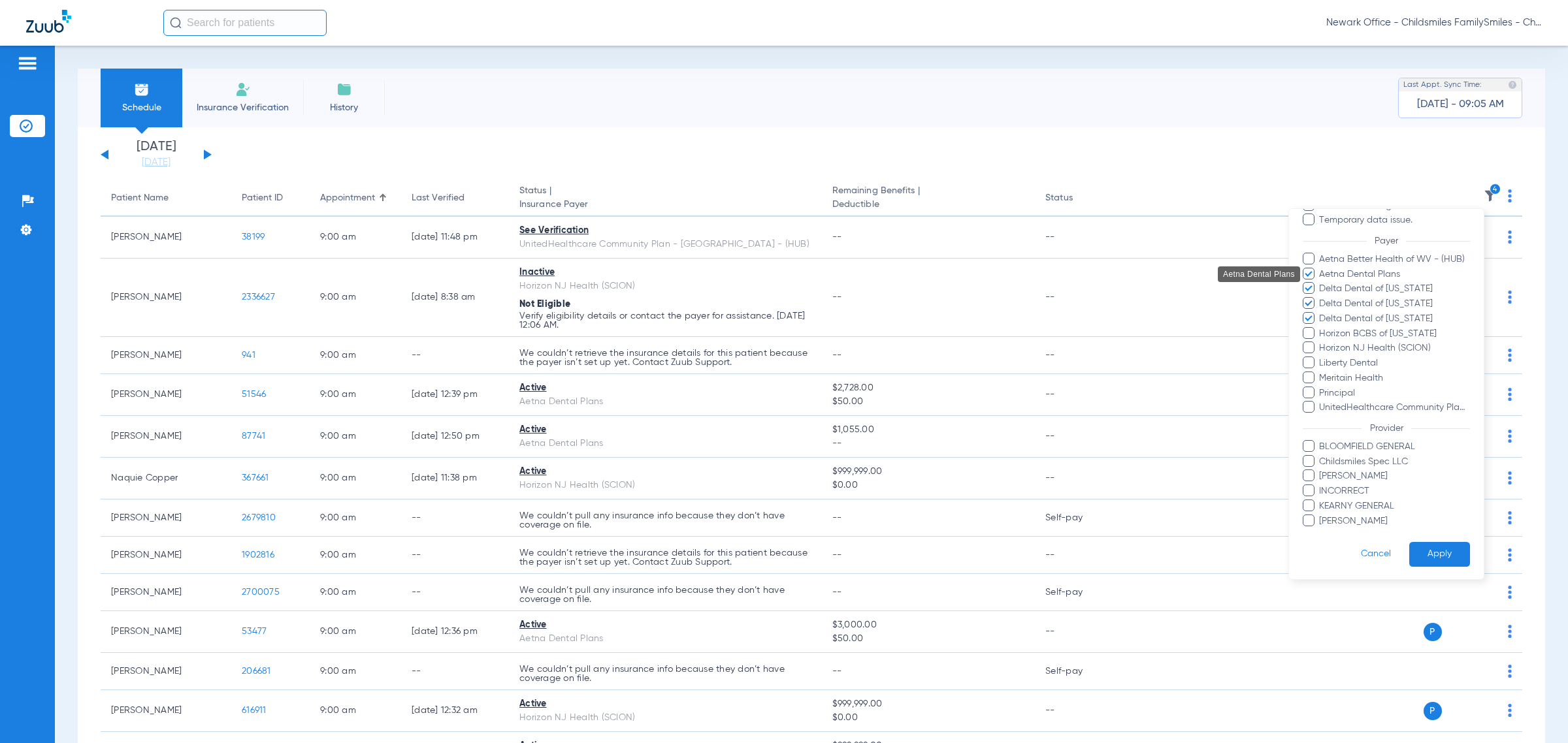 click on "Horizon BCBS of [US_STATE]" at bounding box center [1394, 334] 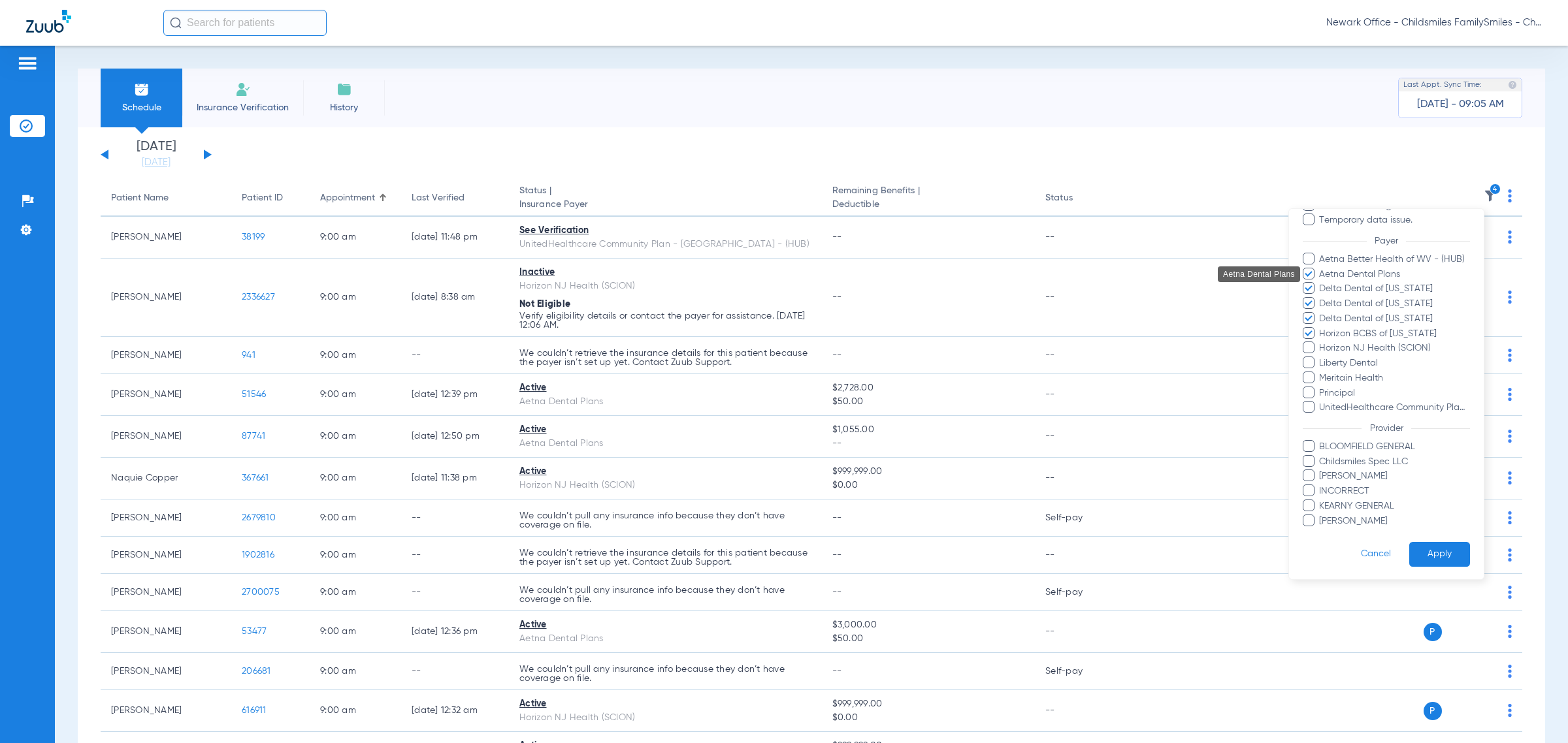 click on "Liberty Dental" at bounding box center (1394, 363) 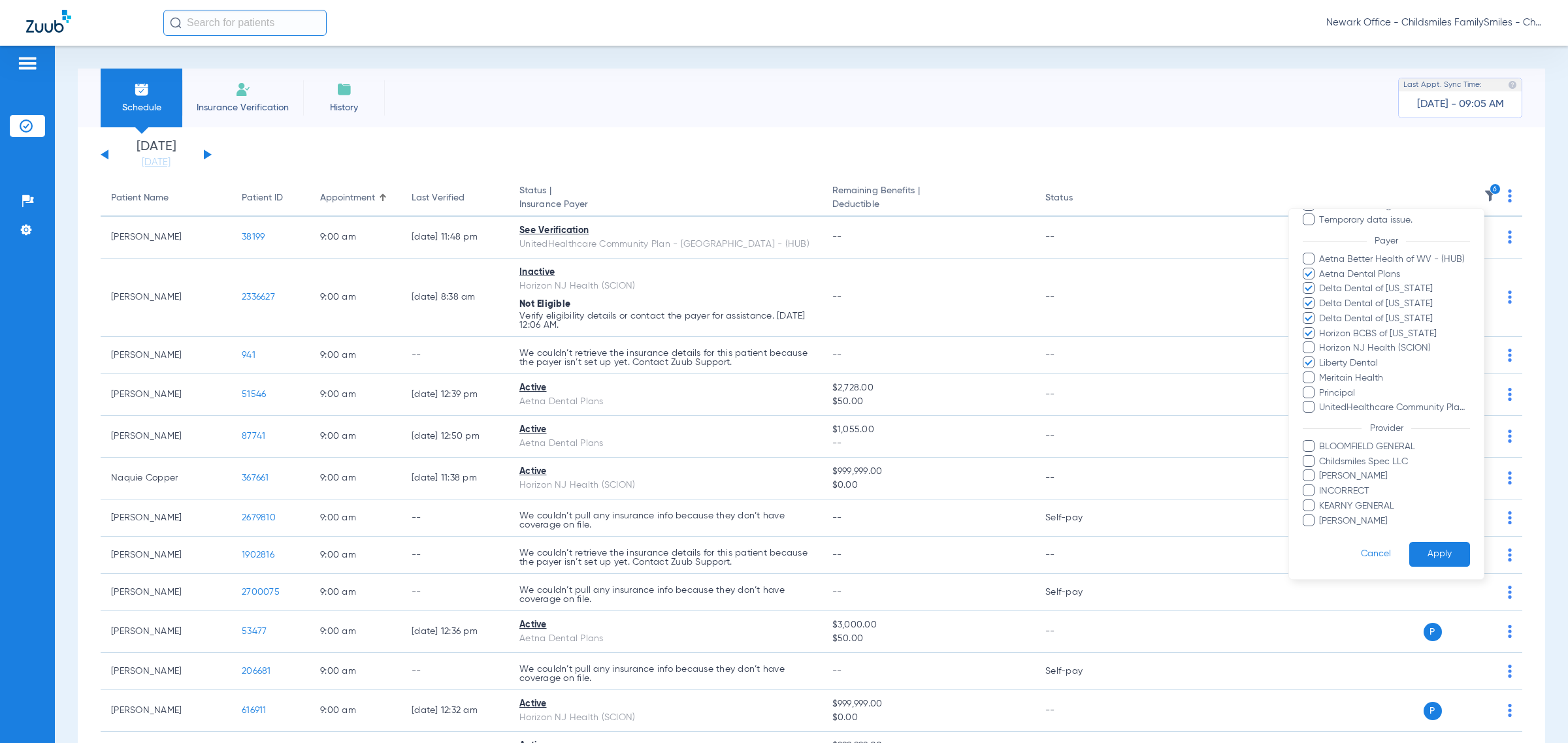 click on "Liberty Dental" at bounding box center [1394, 363] 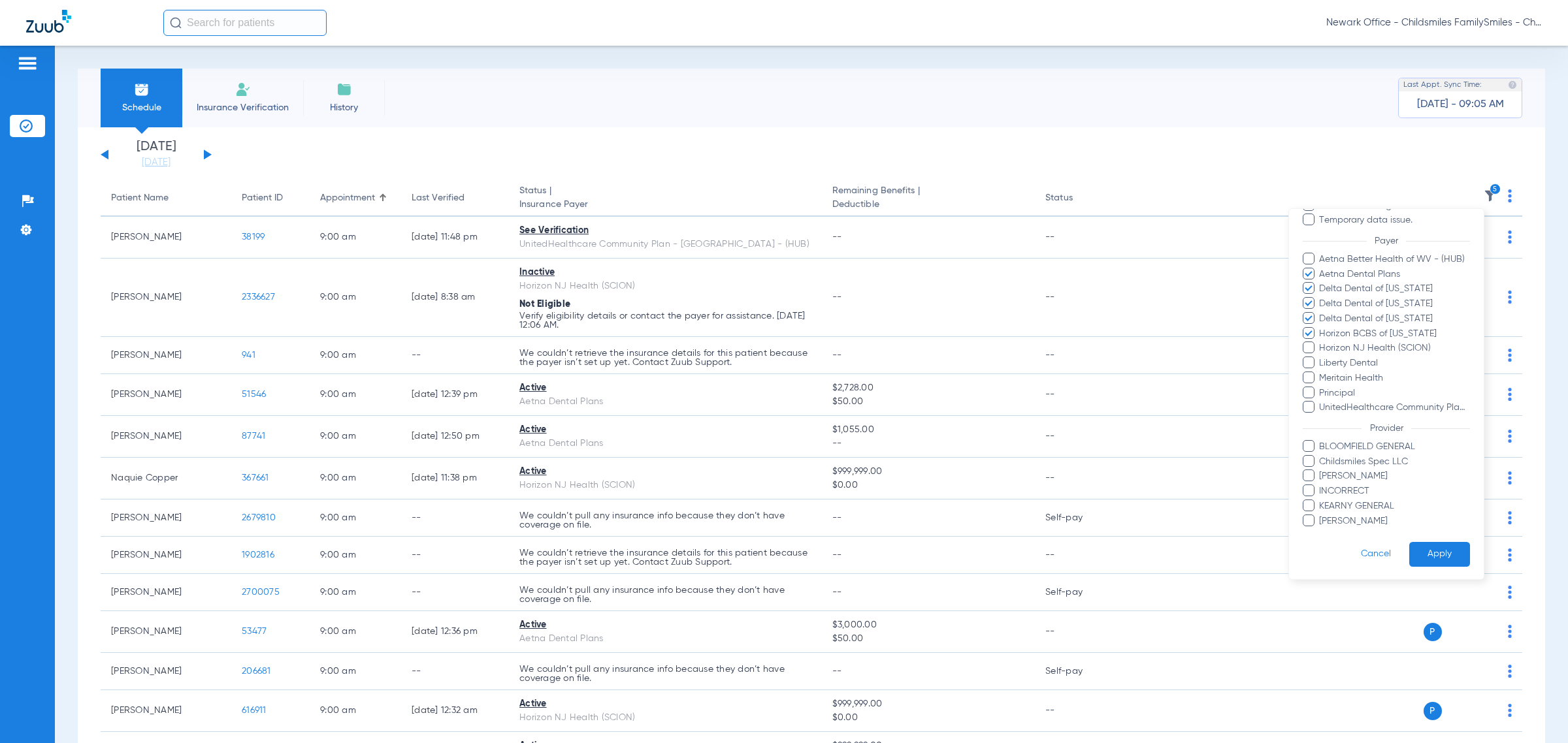 click on "Principal" at bounding box center (1394, 393) 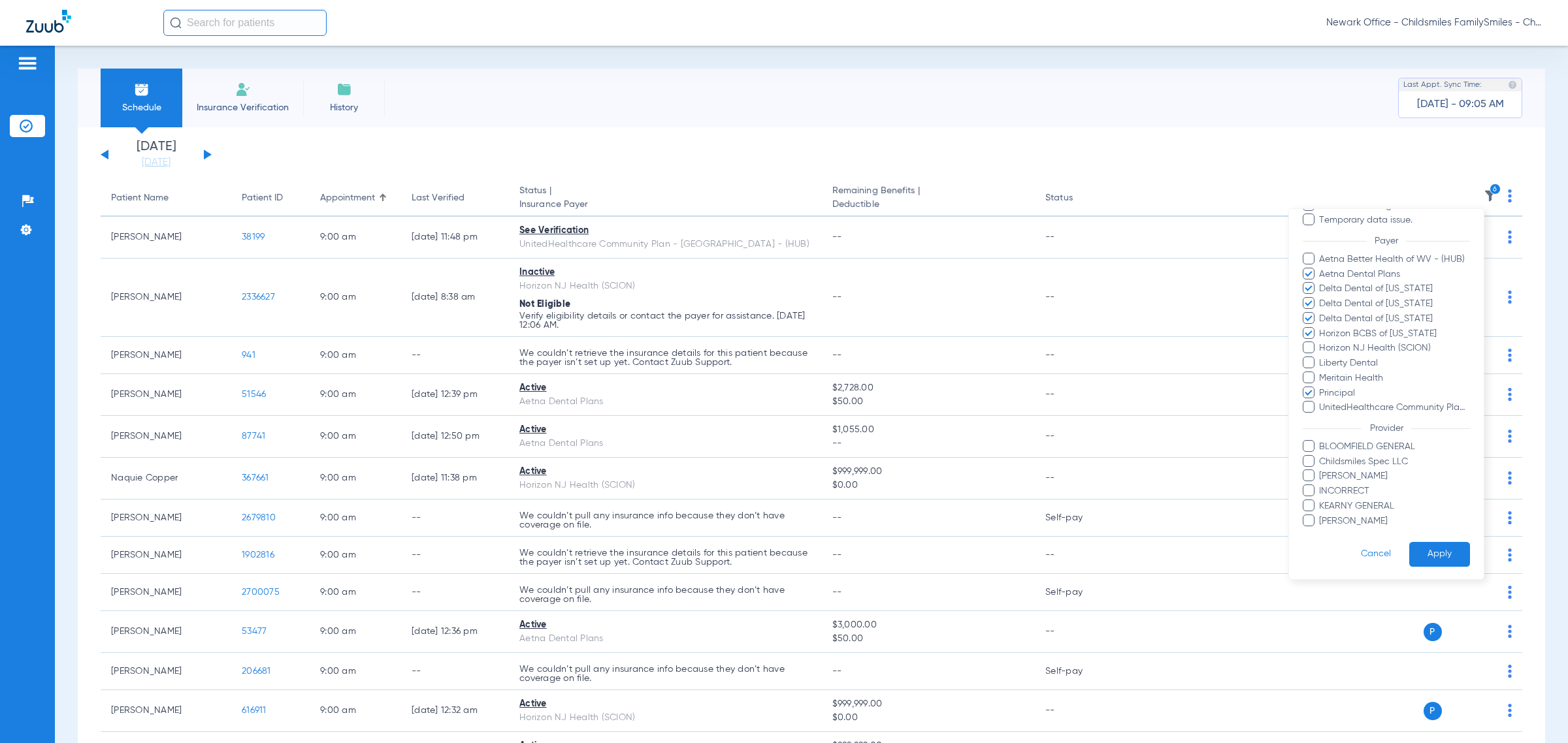 click on "Apply" at bounding box center [1439, 554] 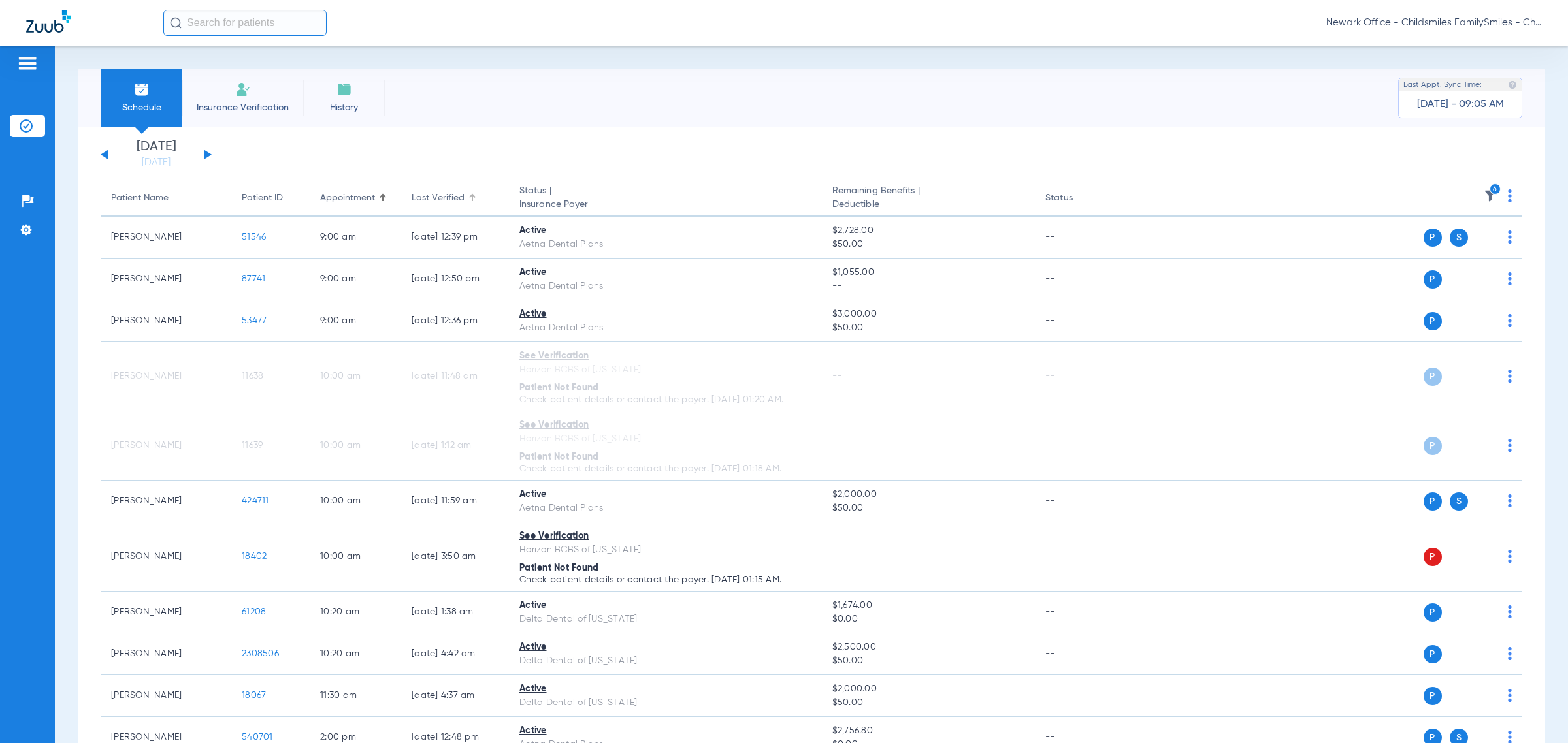 click on "Last Verified" 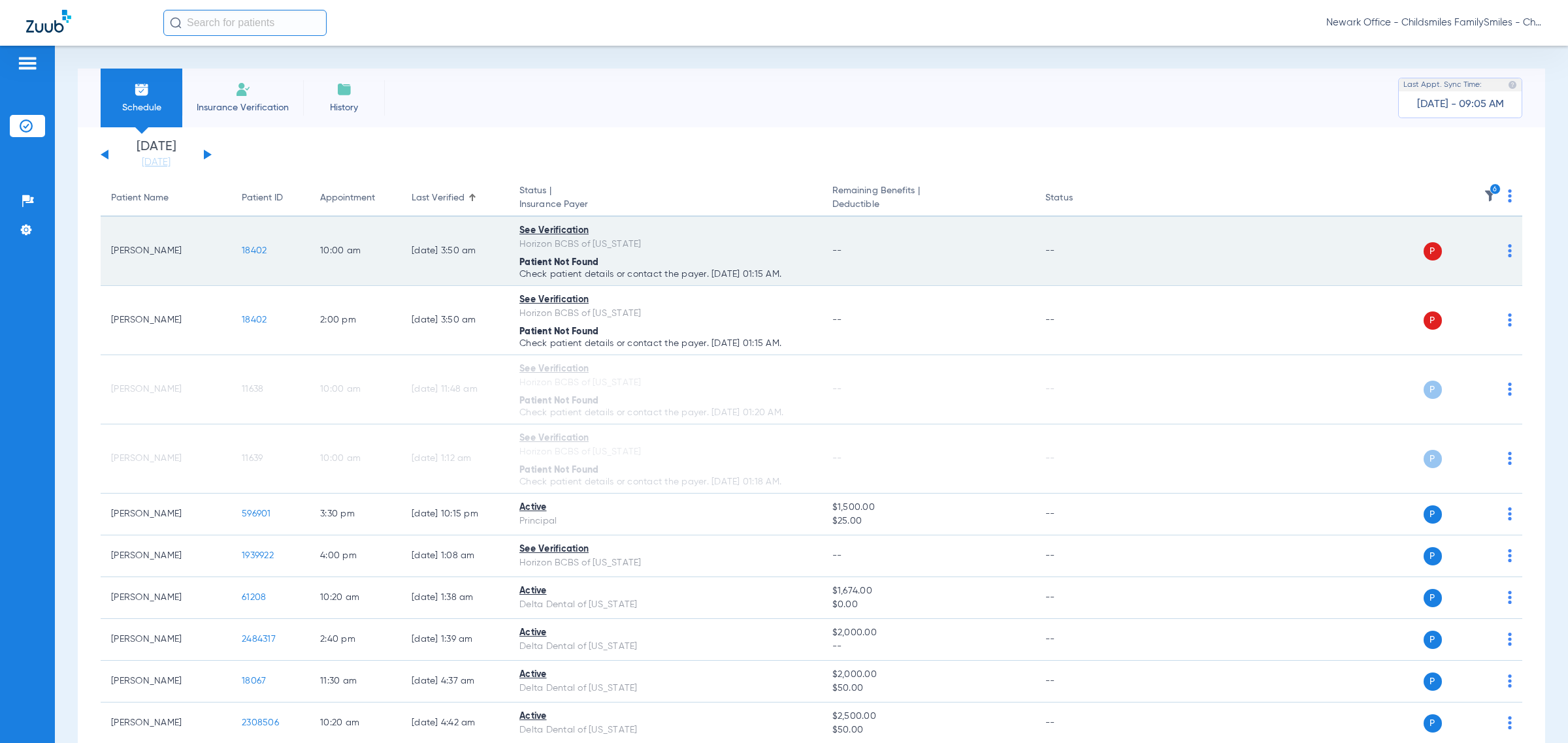 click on "P S" 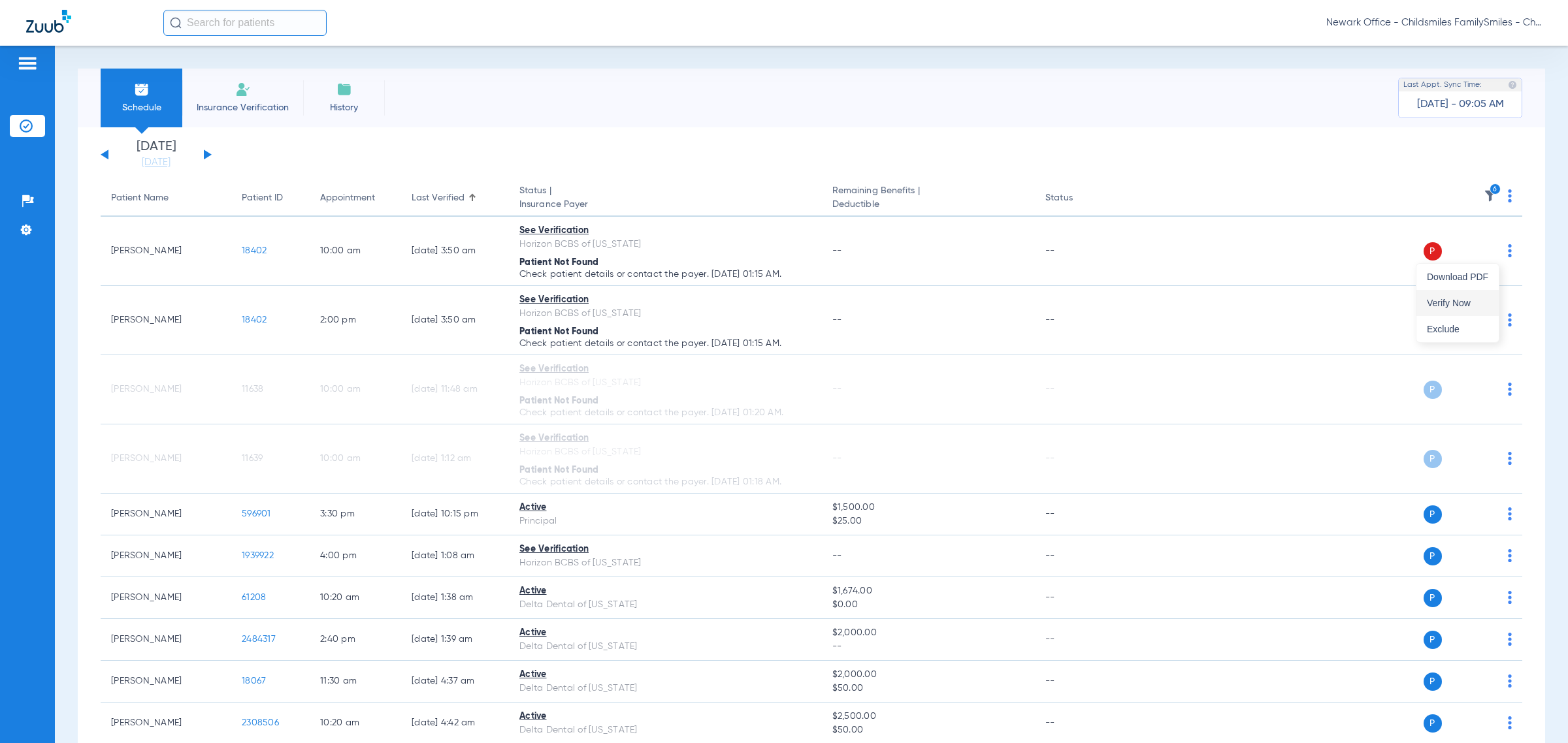 click on "Verify Now" at bounding box center (1458, 303) 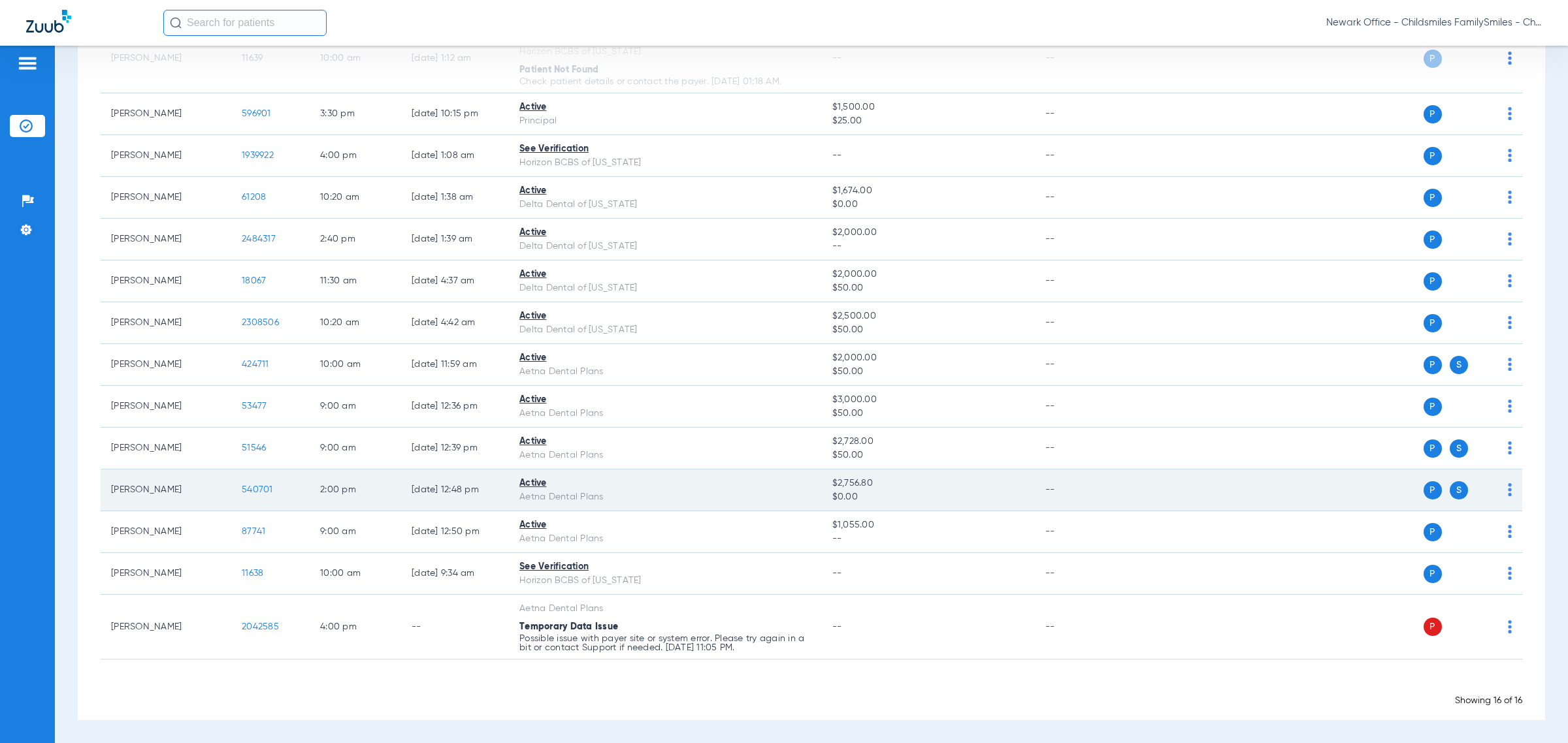 scroll, scrollTop: 0, scrollLeft: 0, axis: both 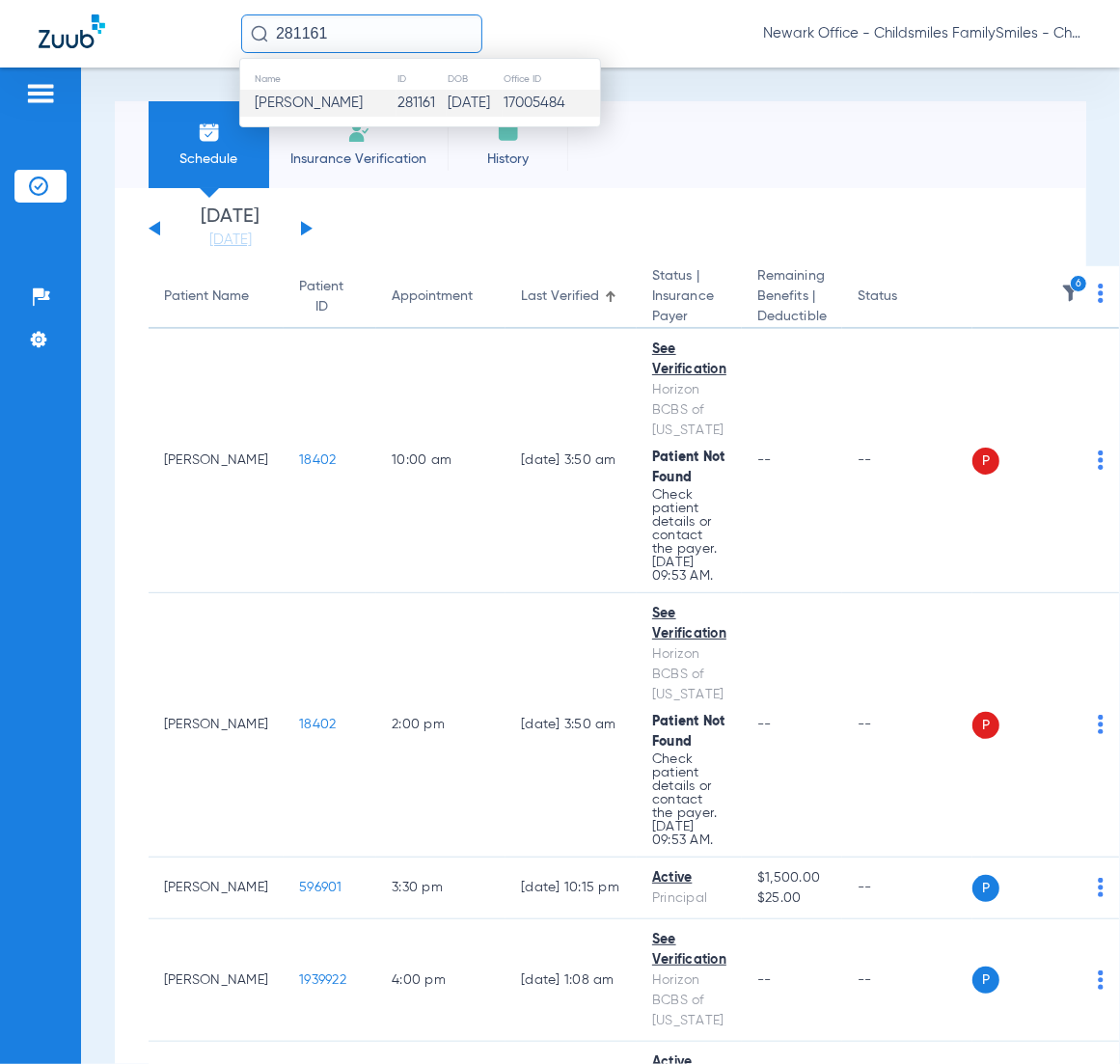 type on "281161" 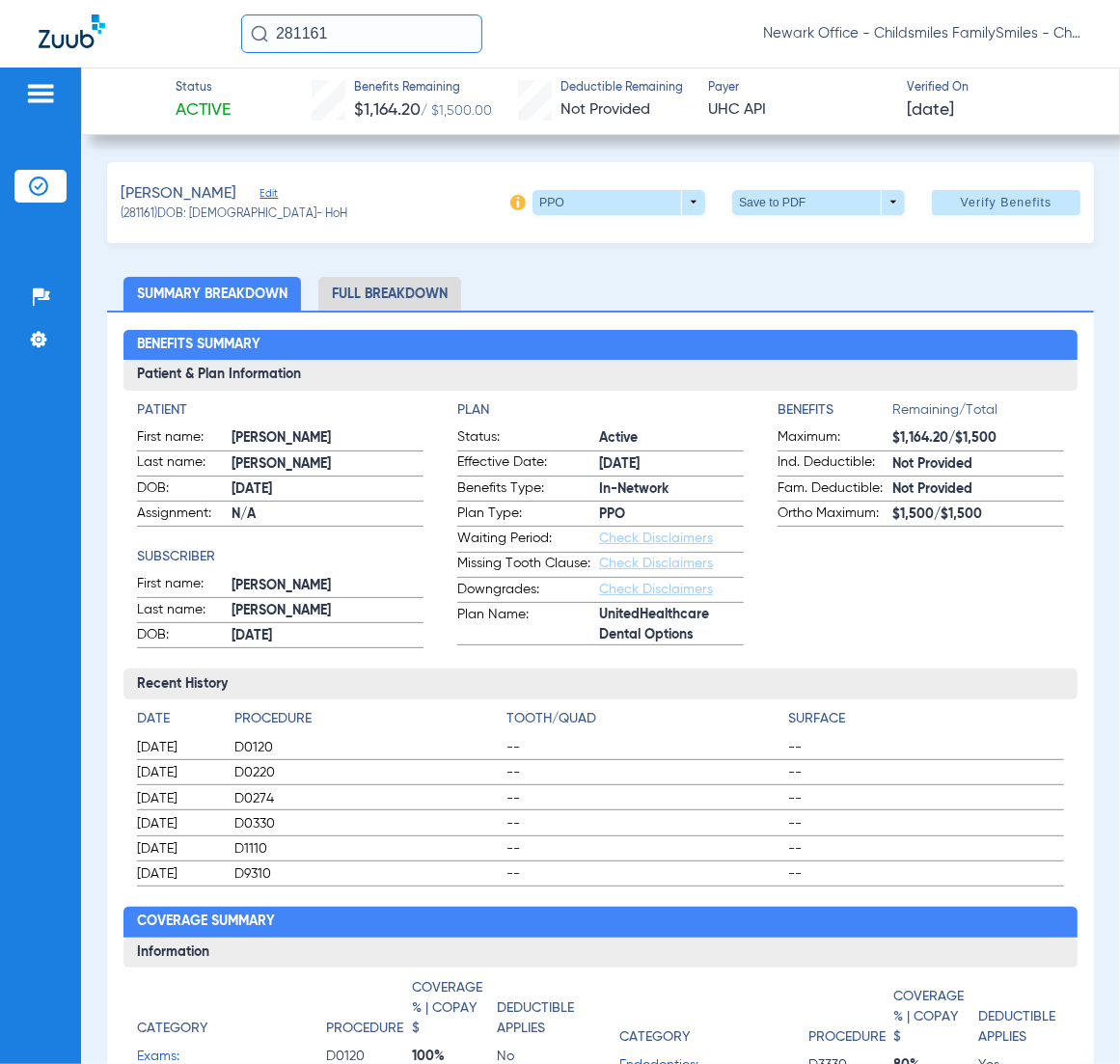 click on "PEREZ, KATHERINE   Edit   (281161)   DOB: 01/22/1996   - HoH   PPO  arrow_drop_down  Save to PDF  arrow_drop_down  Verify Benefits   Subscriber Information   First name  KATHERINE  Last name  PEREZ  DOB  mm / dd / yyyy 01/22/1996  Member ID  986105514  Group ID (optional)  204475  Insurance Payer   Insurance
Uhc Api  Provider   Dentist
Select a Dentist  Summary Breakdown   Full Breakdown  Benefits Summary Patient & Plan Information Patient First name:  KATHERINE  Last name:  PEREZ  DOB:  01/22/1996  Assignment:  N/A  Subscriber First name:  KATHERINE  Last name:  PEREZ  DOB:  01/22/1996  Plan Status:  Active  Effective Date:  8/31/22  Benefits Type:  In-Network  Plan Type:  PPO  Waiting Period:  Check Disclaimers  Missing Tooth Clause:  Check Disclaimers  Downgrades:  Check Disclaimers  Plan Name:  UnitedHealthcare Dental Options  Benefits  Remaining/Total  Maximum:  $1,164.20/$1,500  Ind. Deductible:  Not Provided  Fam. Deductible:  Not Provided  Ortho Maximum:  $1,500/$1,500  Recent History Date Surface" 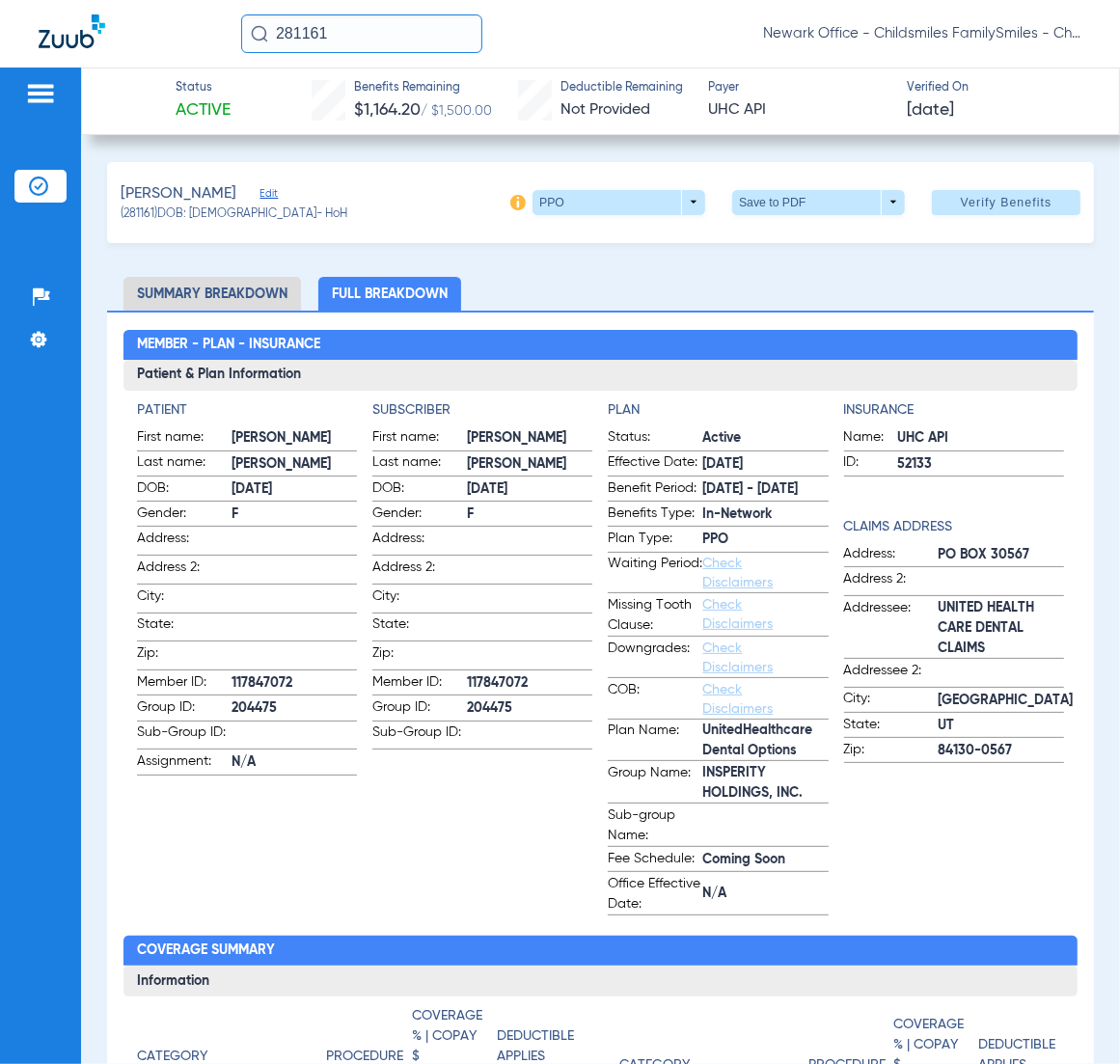 click on "117847072" 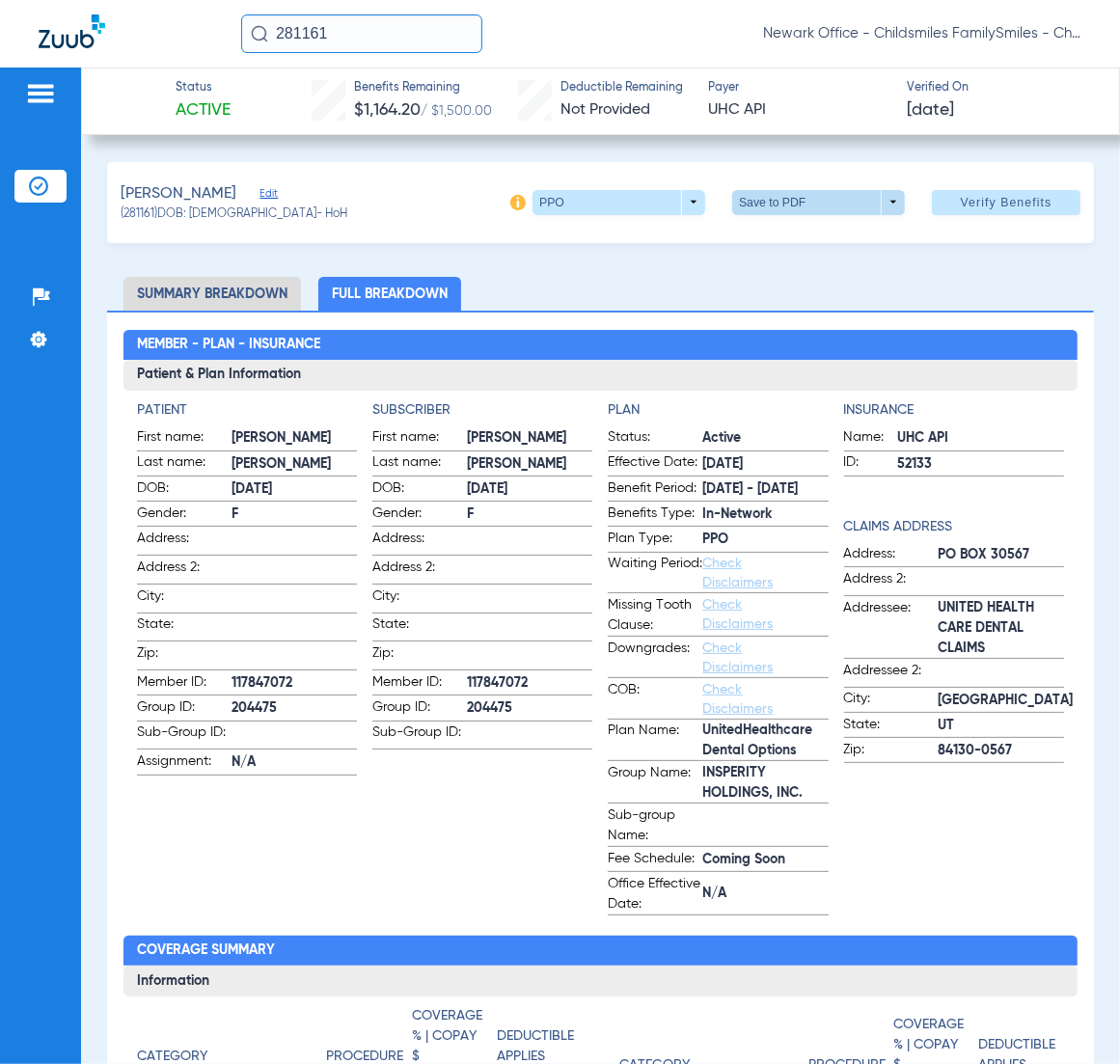 click 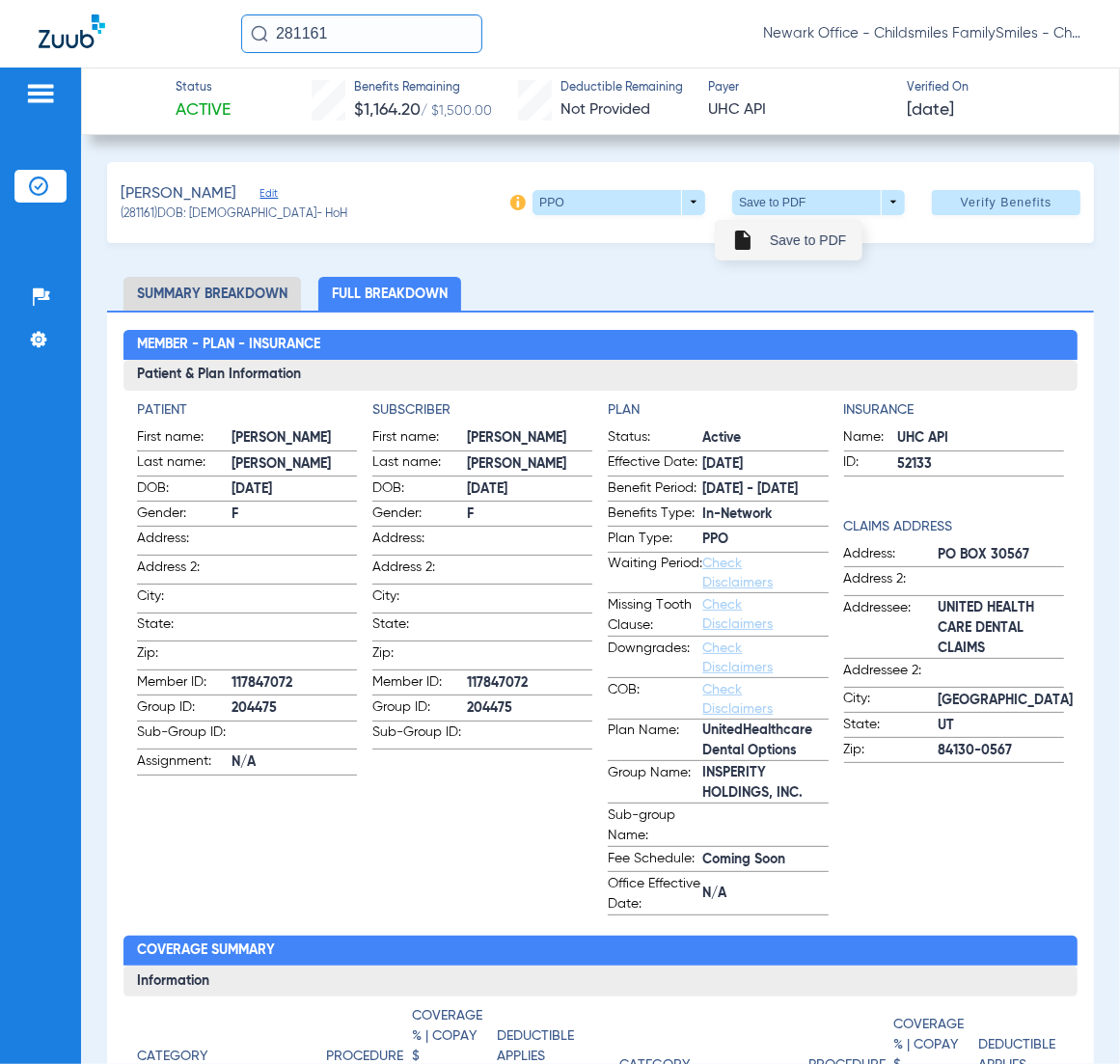 click on "insert_drive_file  Save to PDF" at bounding box center [788, 240] 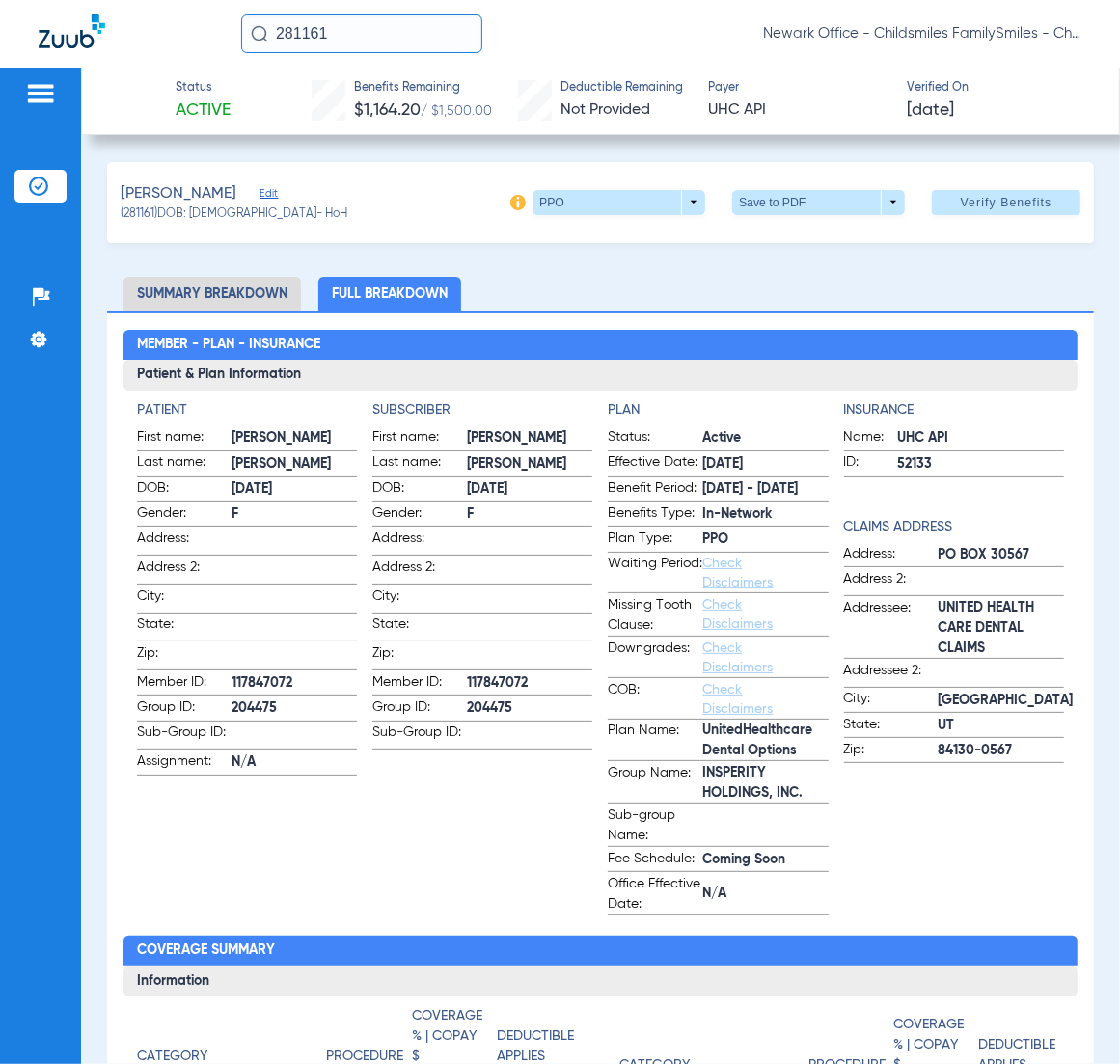drag, startPoint x: 262, startPoint y: 938, endPoint x: 239, endPoint y: 938, distance: 23 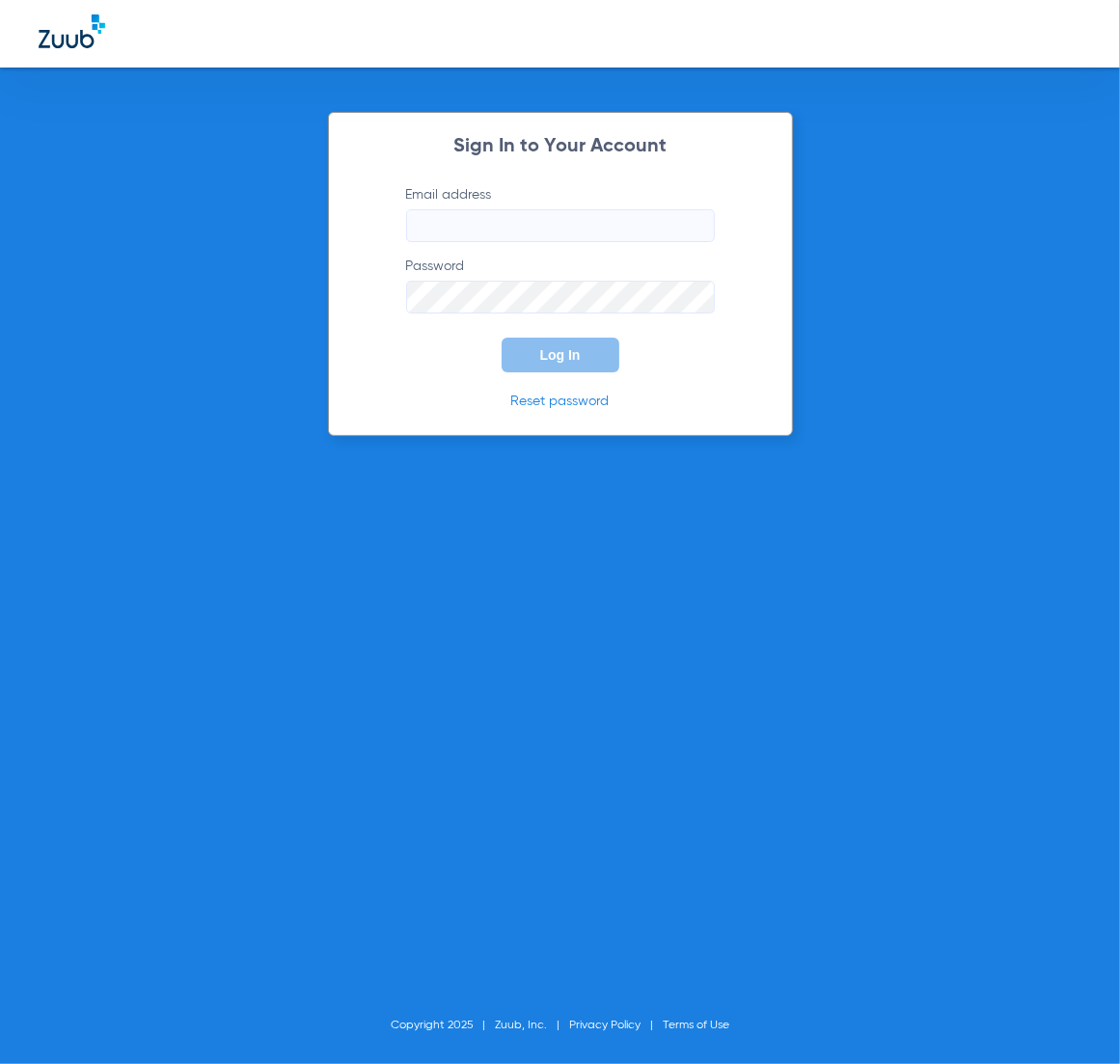 type on "[EMAIL_ADDRESS][DOMAIN_NAME]" 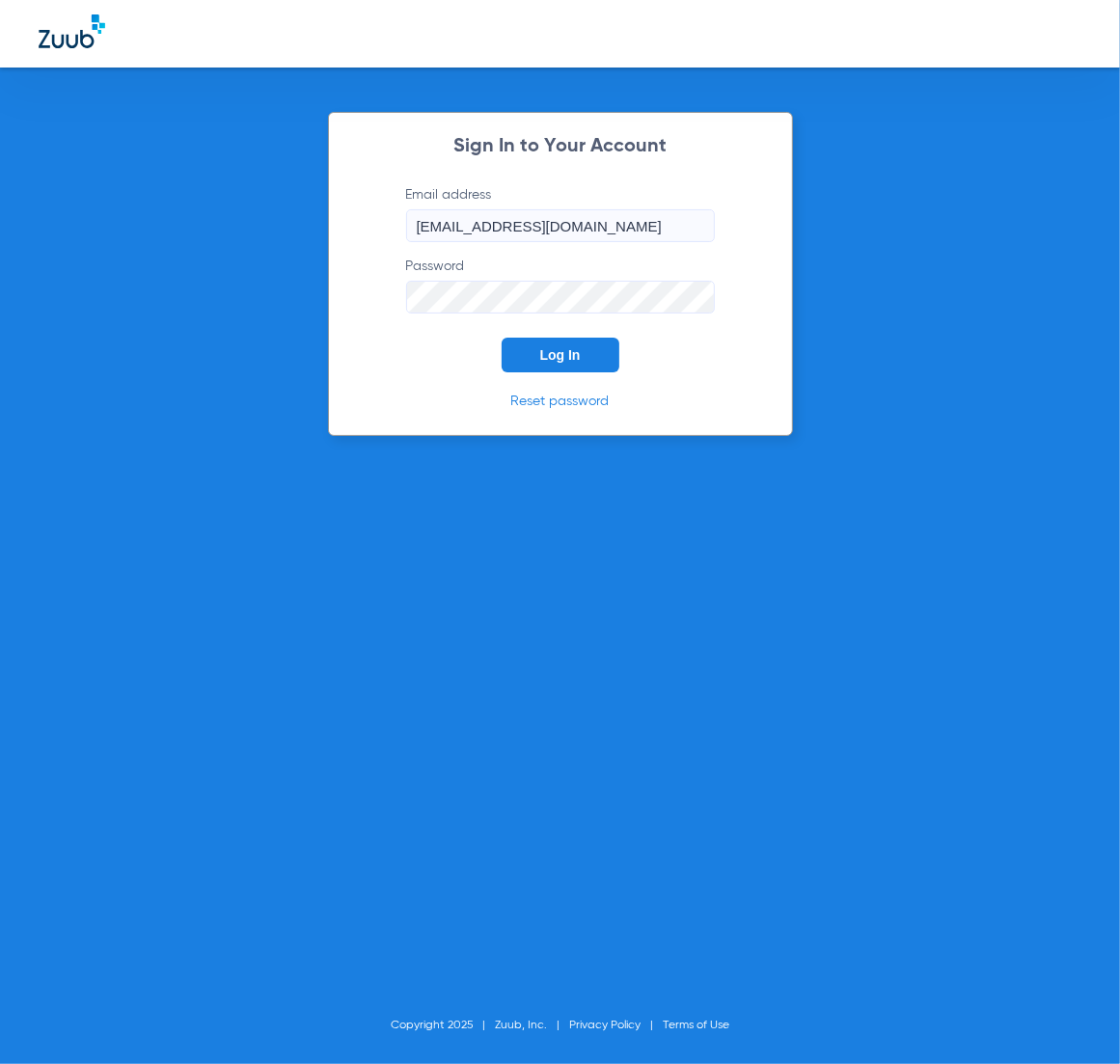 click on "Log In" 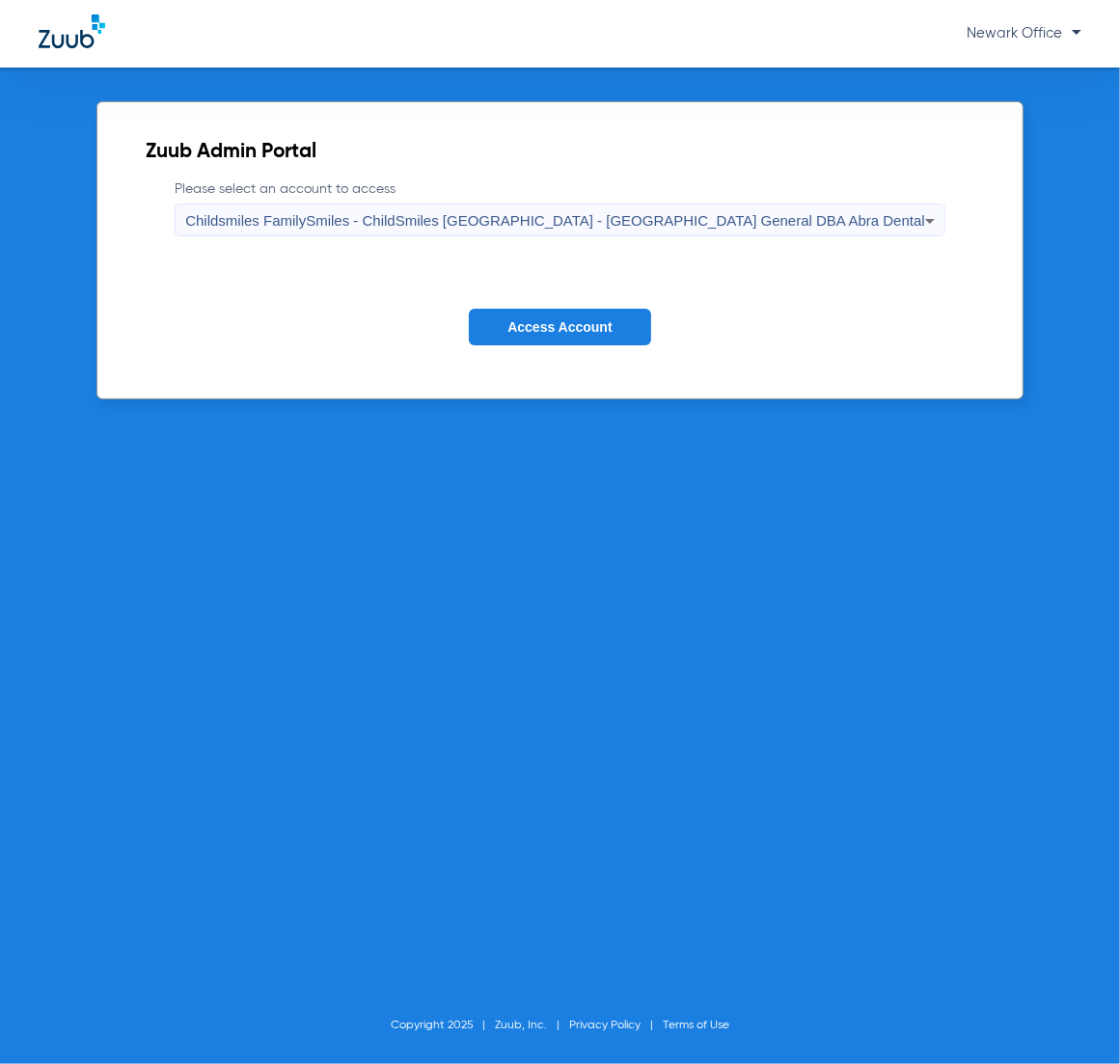 click on "Childsmiles FamilySmiles - ChildSmiles [GEOGRAPHIC_DATA] - [GEOGRAPHIC_DATA] General DBA Abra Dental" at bounding box center [555, 221] 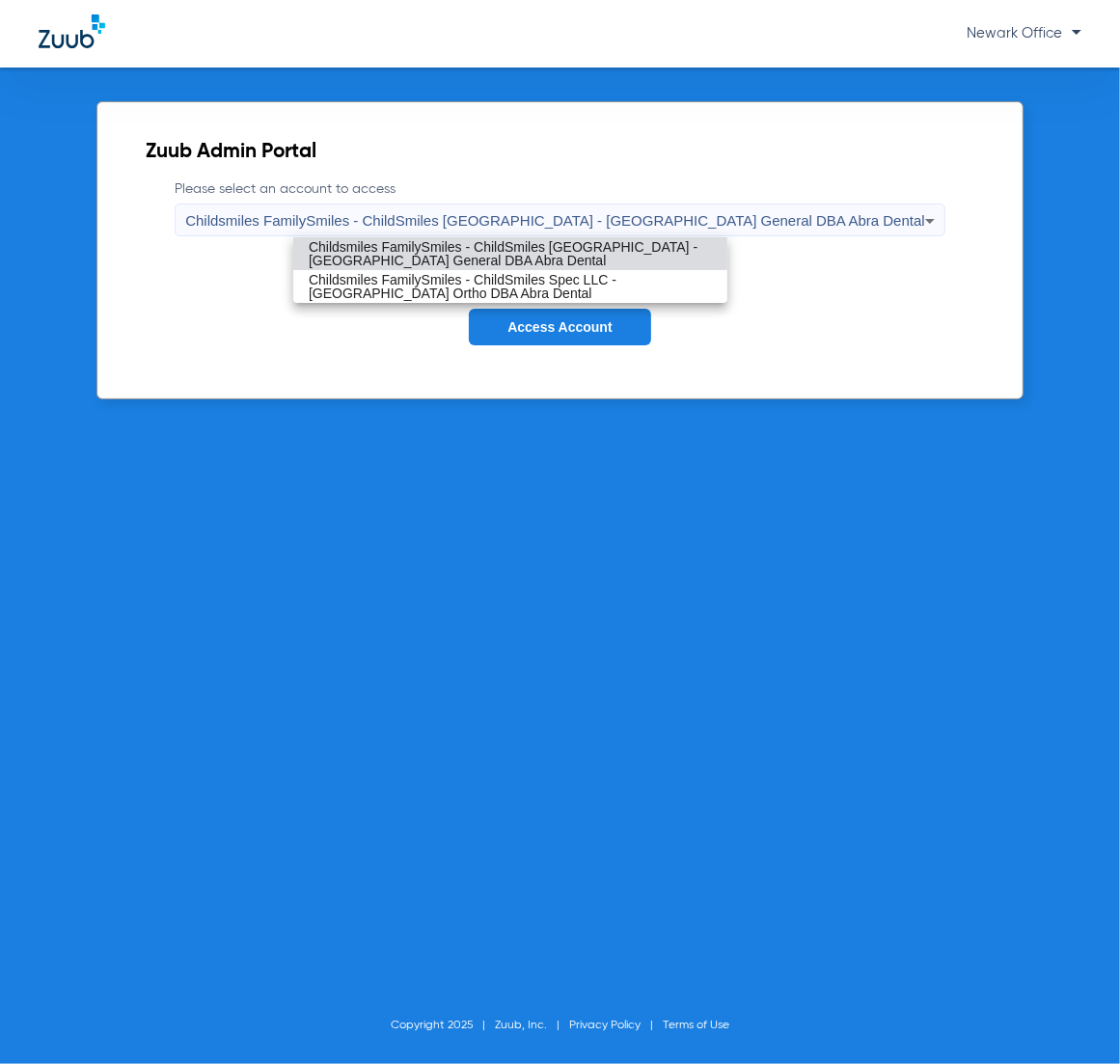 click on "Childsmiles FamilySmiles - ChildSmiles Spec LLC - [GEOGRAPHIC_DATA] Ortho DBA Abra Dental" at bounding box center [510, 286] 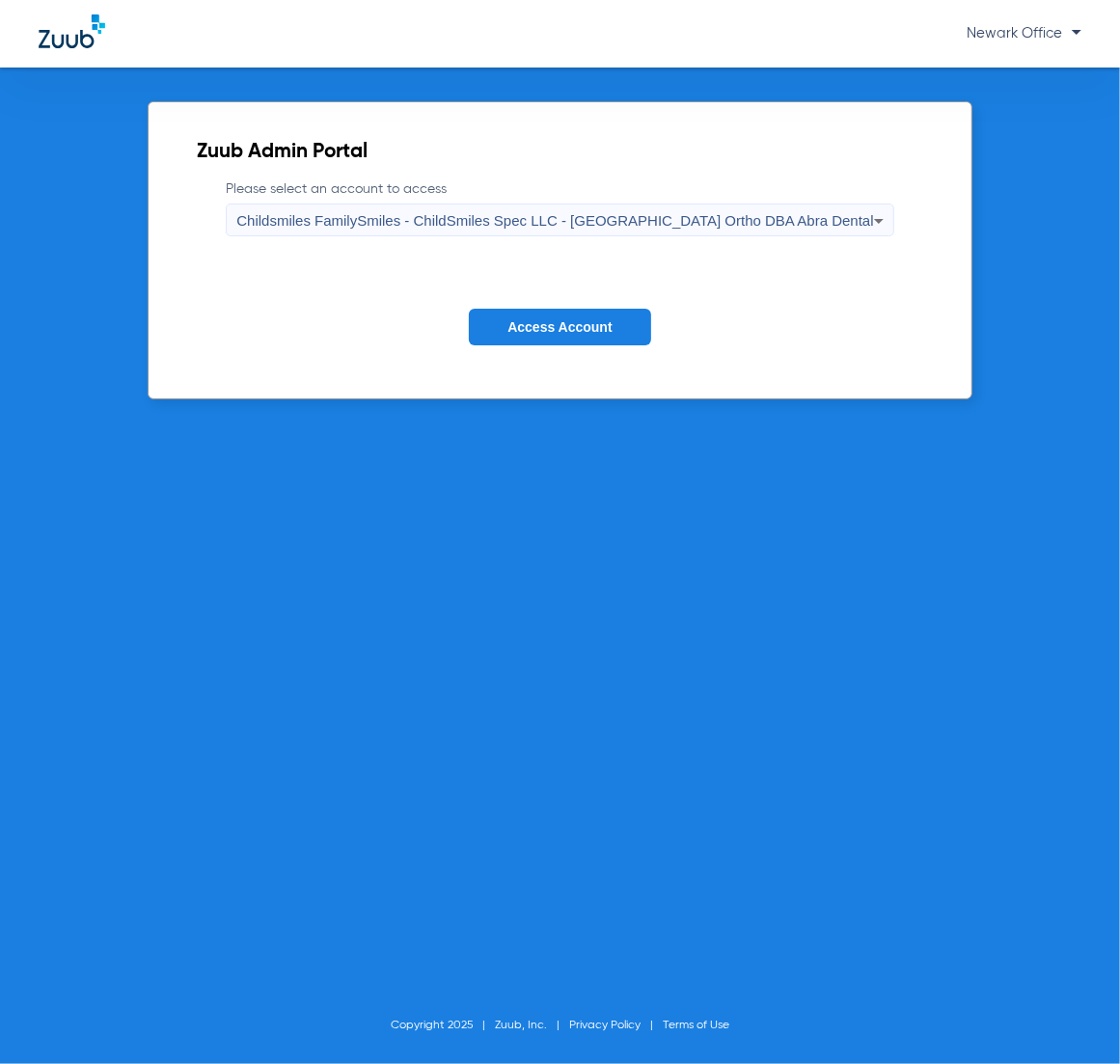 click on "Access Account" 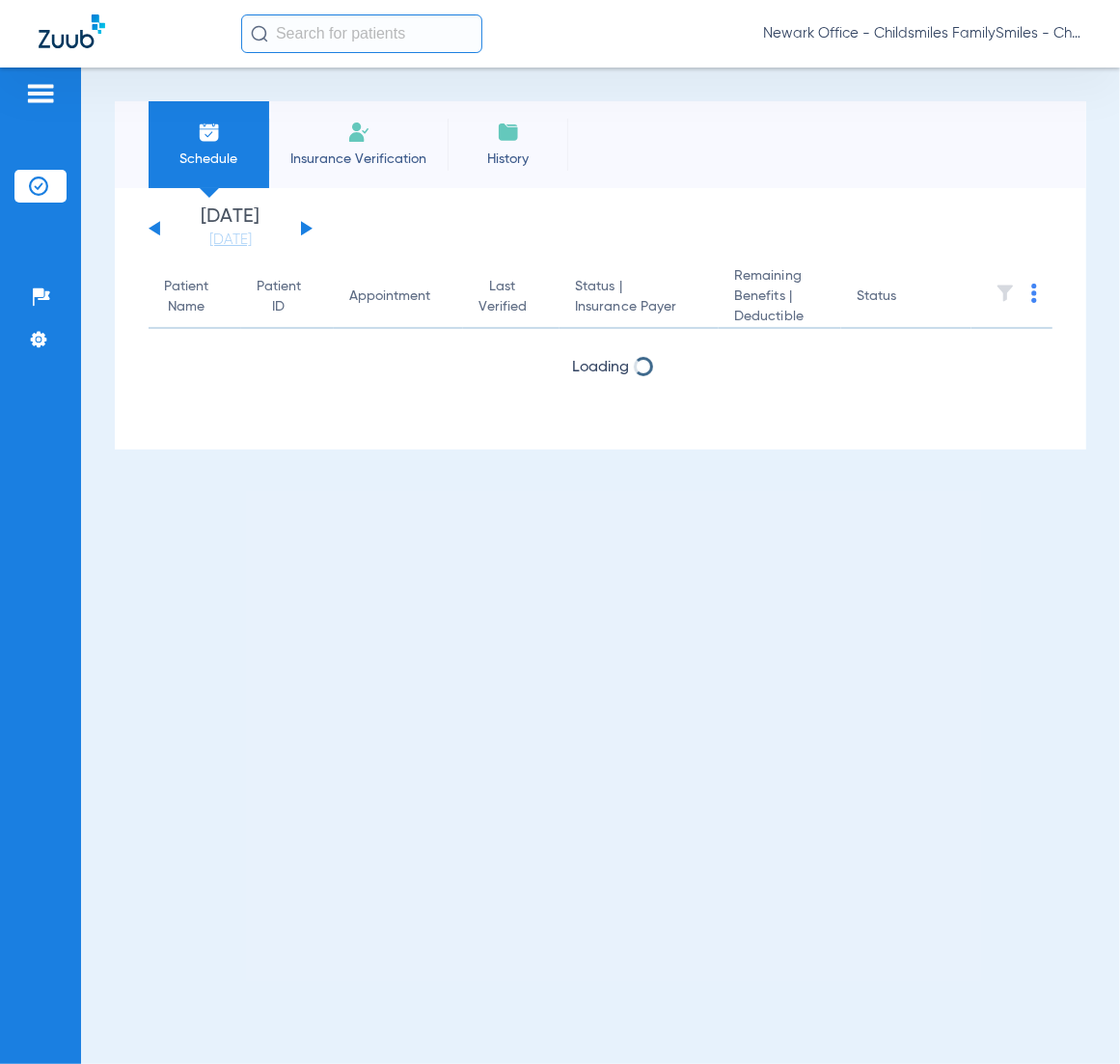 click on "Insurance Verification" 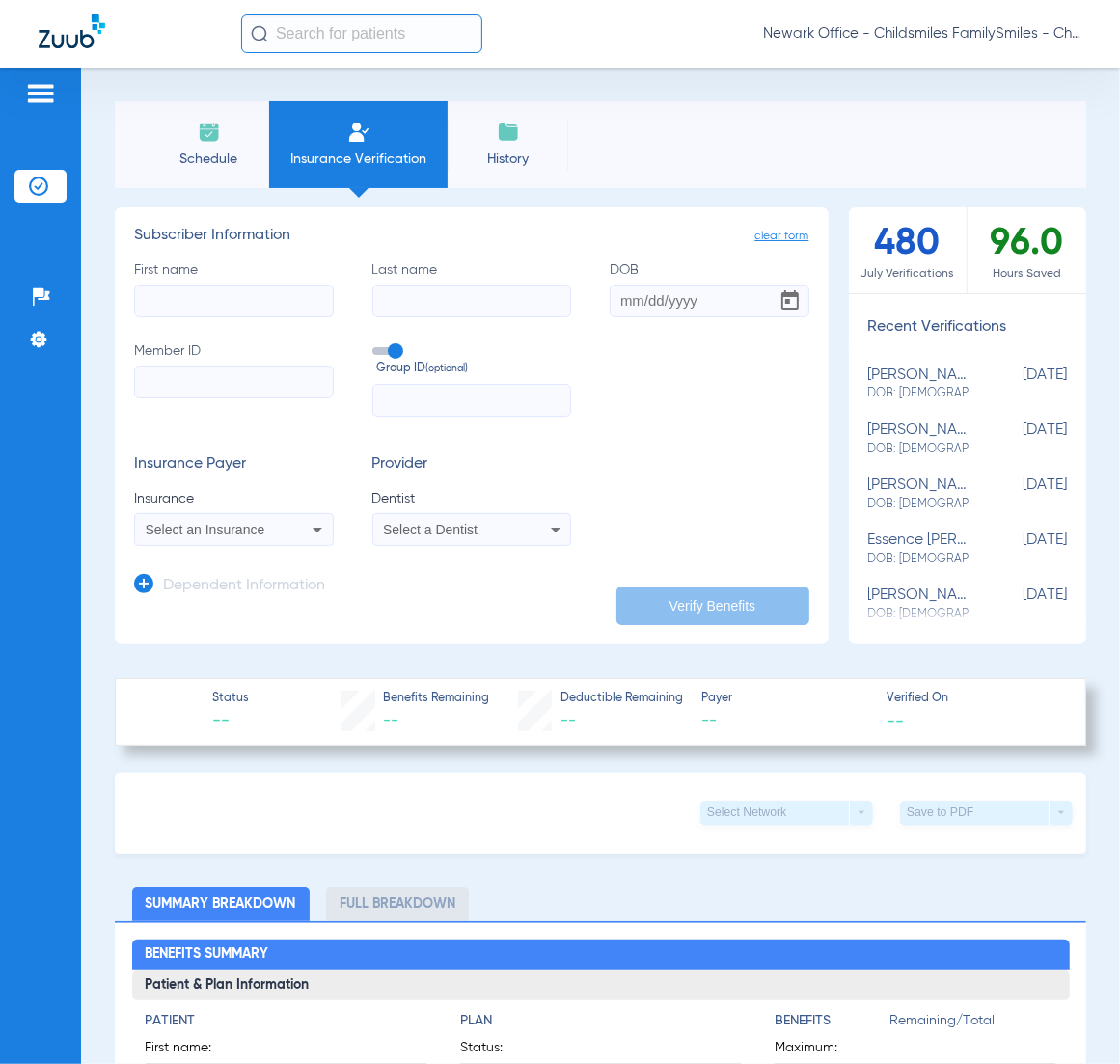 click on "Dependent Information" 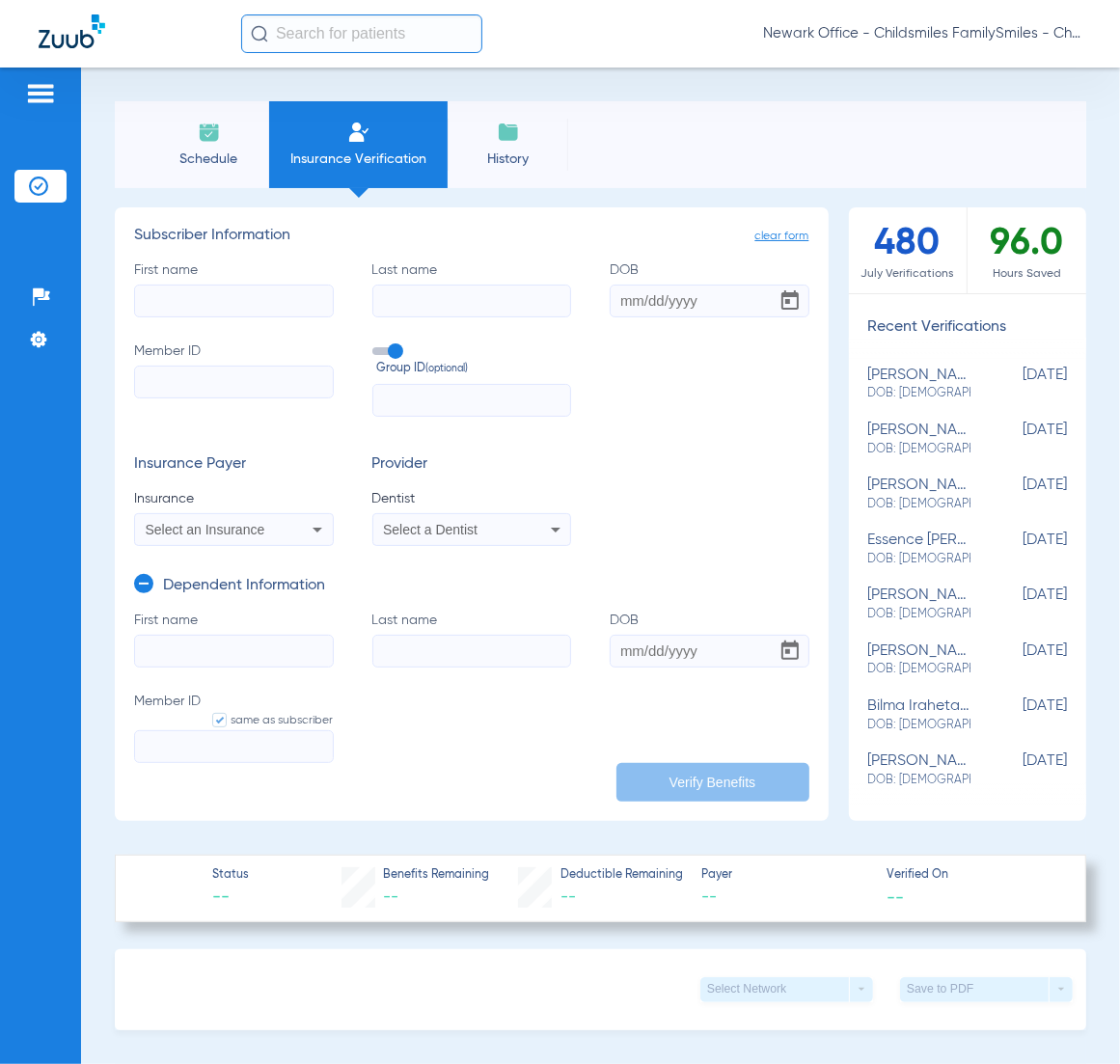 click on "First name" 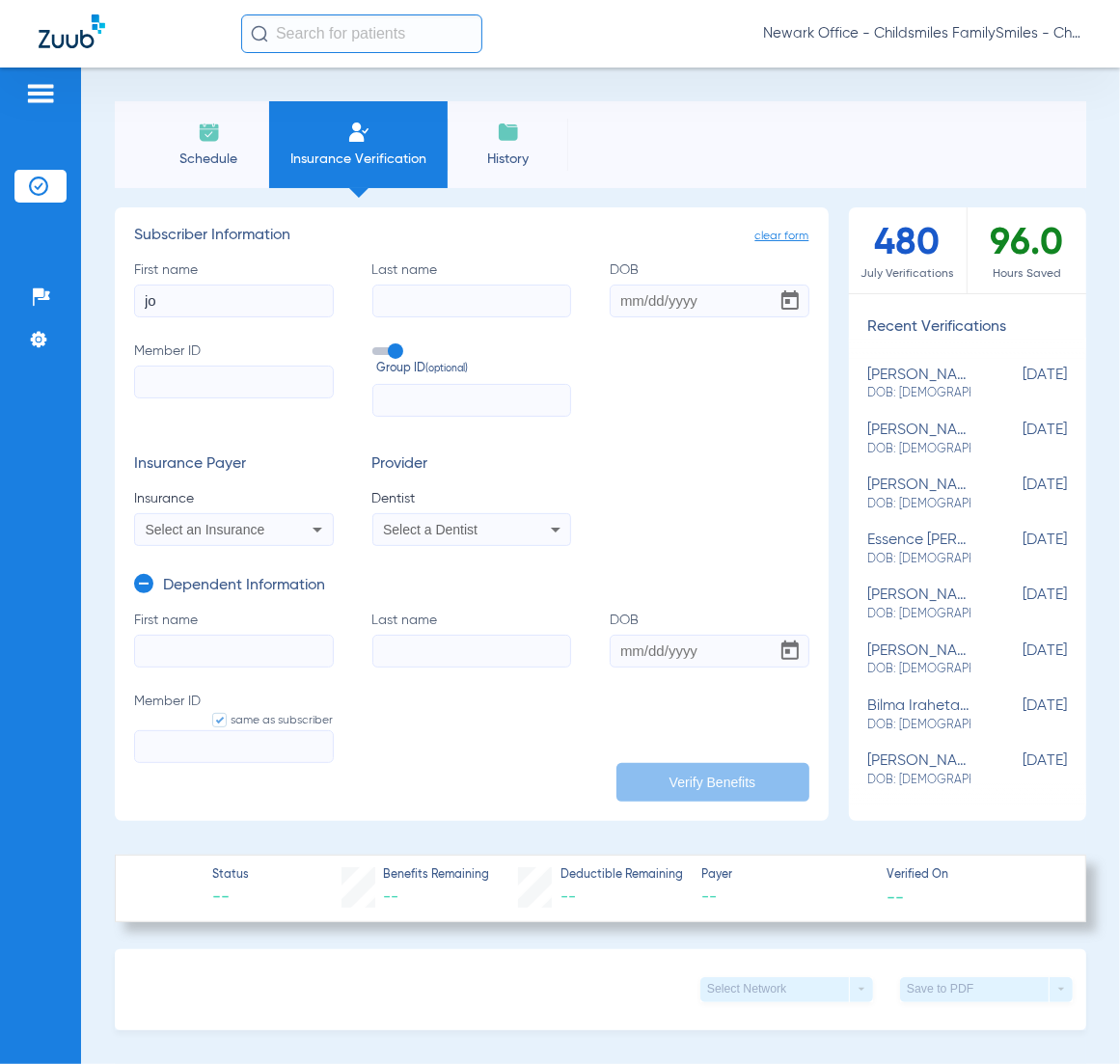 type on "j" 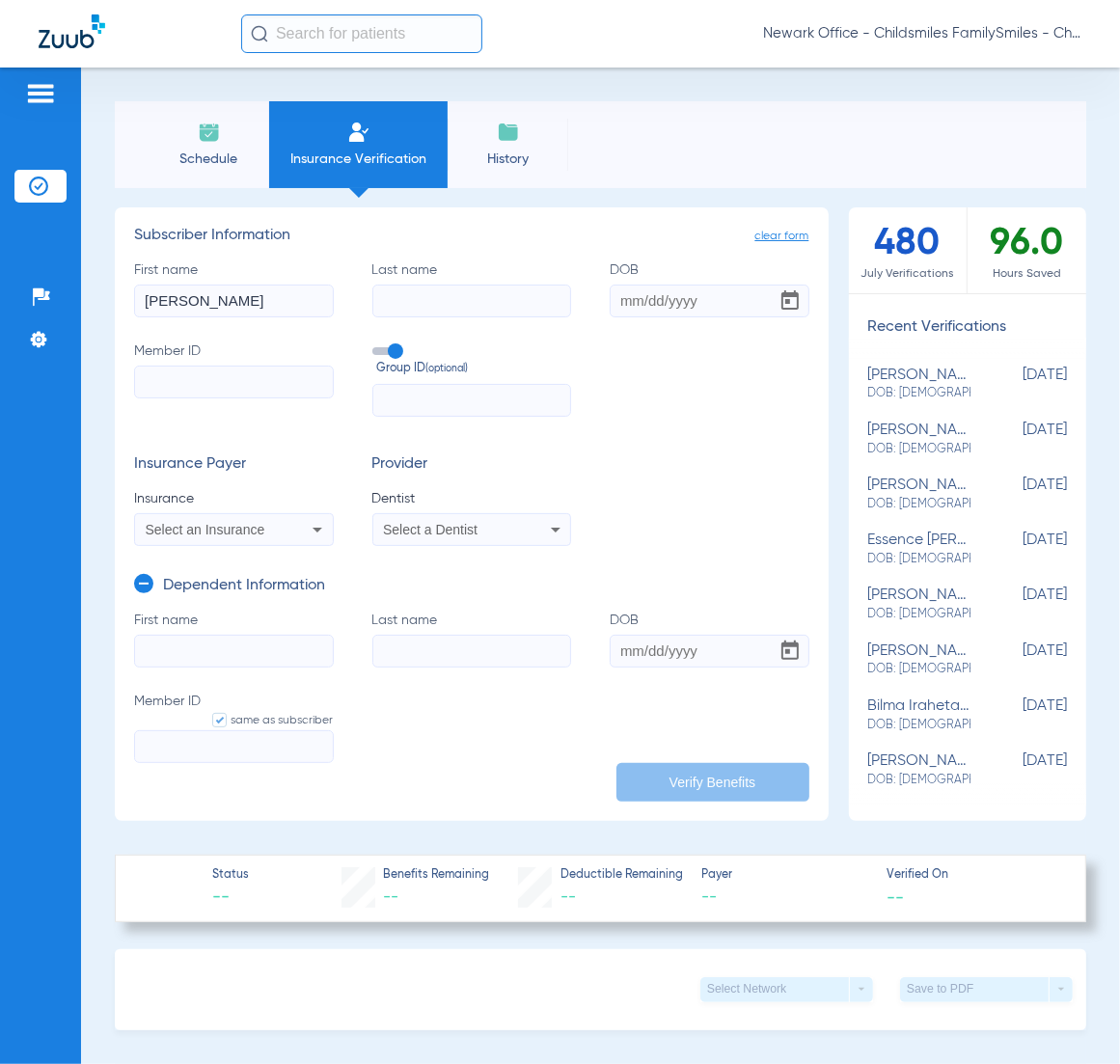 type on "JOSEPH" 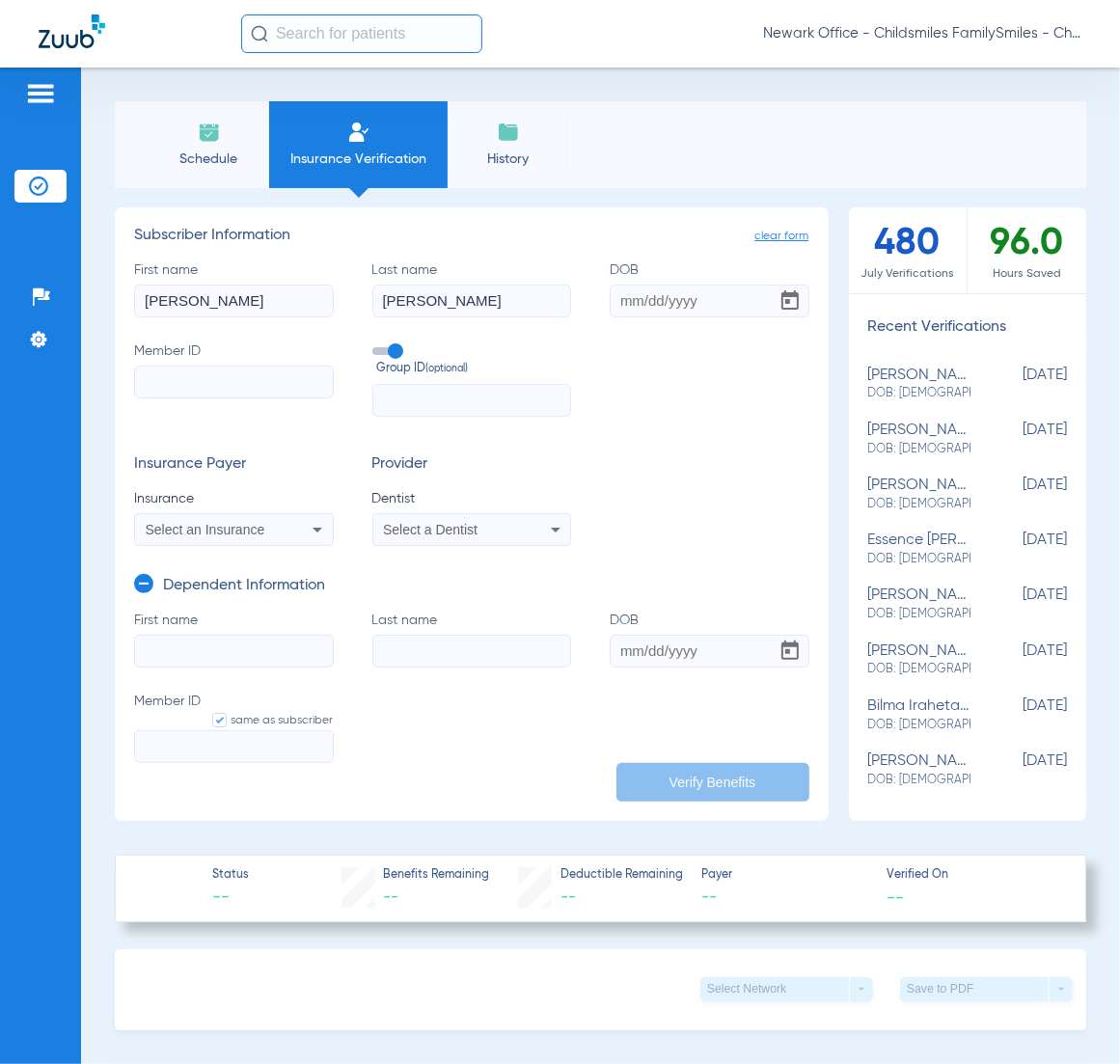 type on "WILSON" 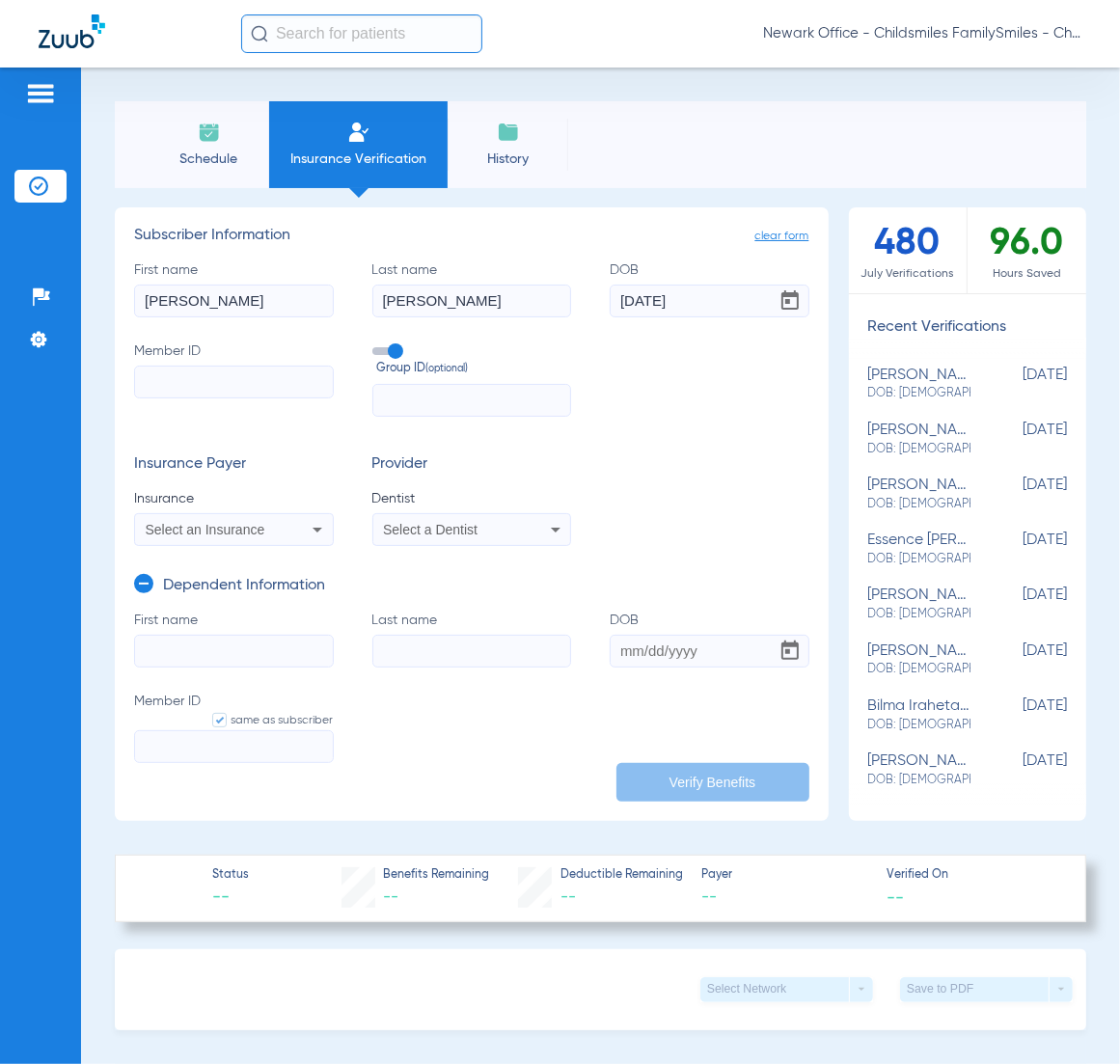 type on "08/10/1988" 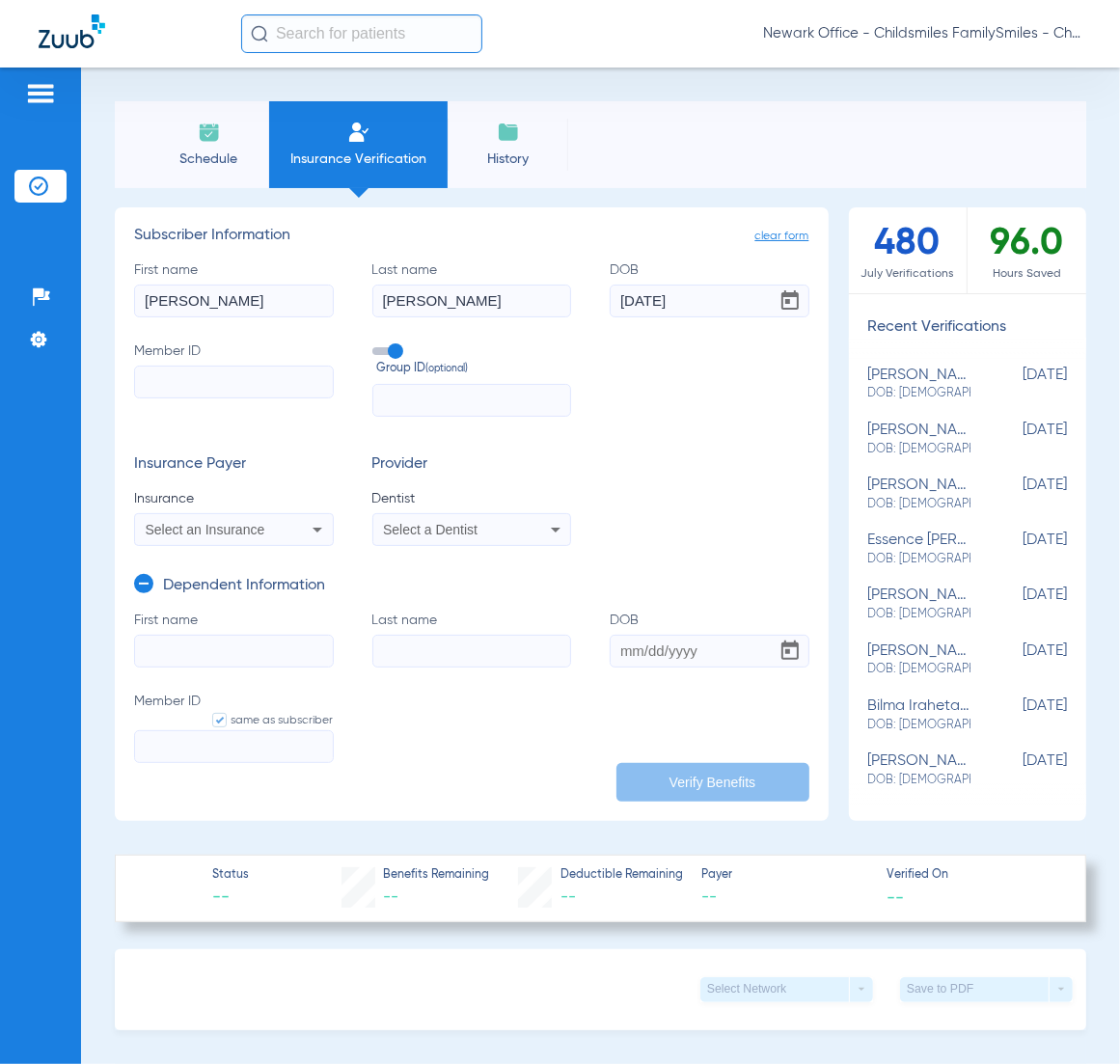 type 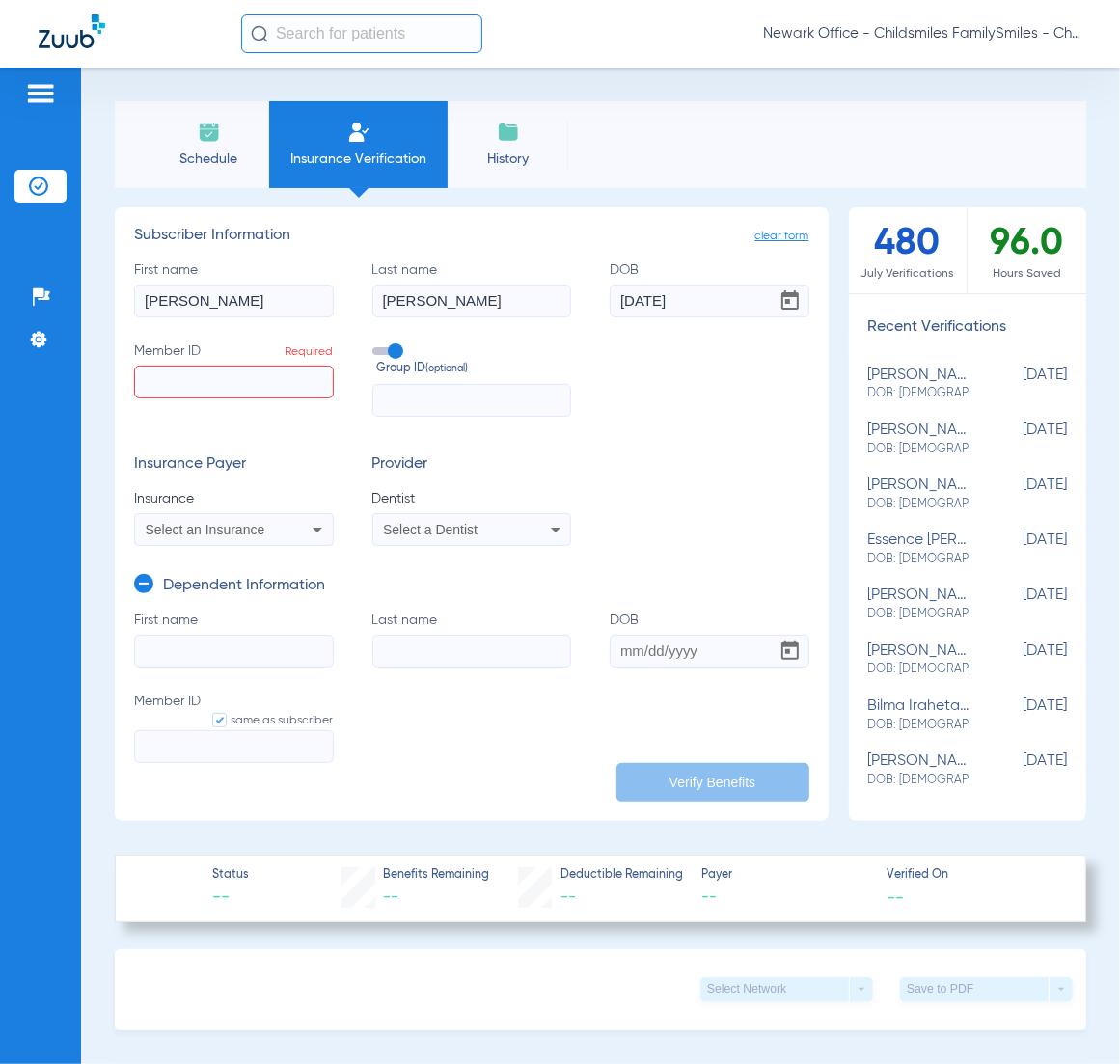 click on "Member ID  Required" 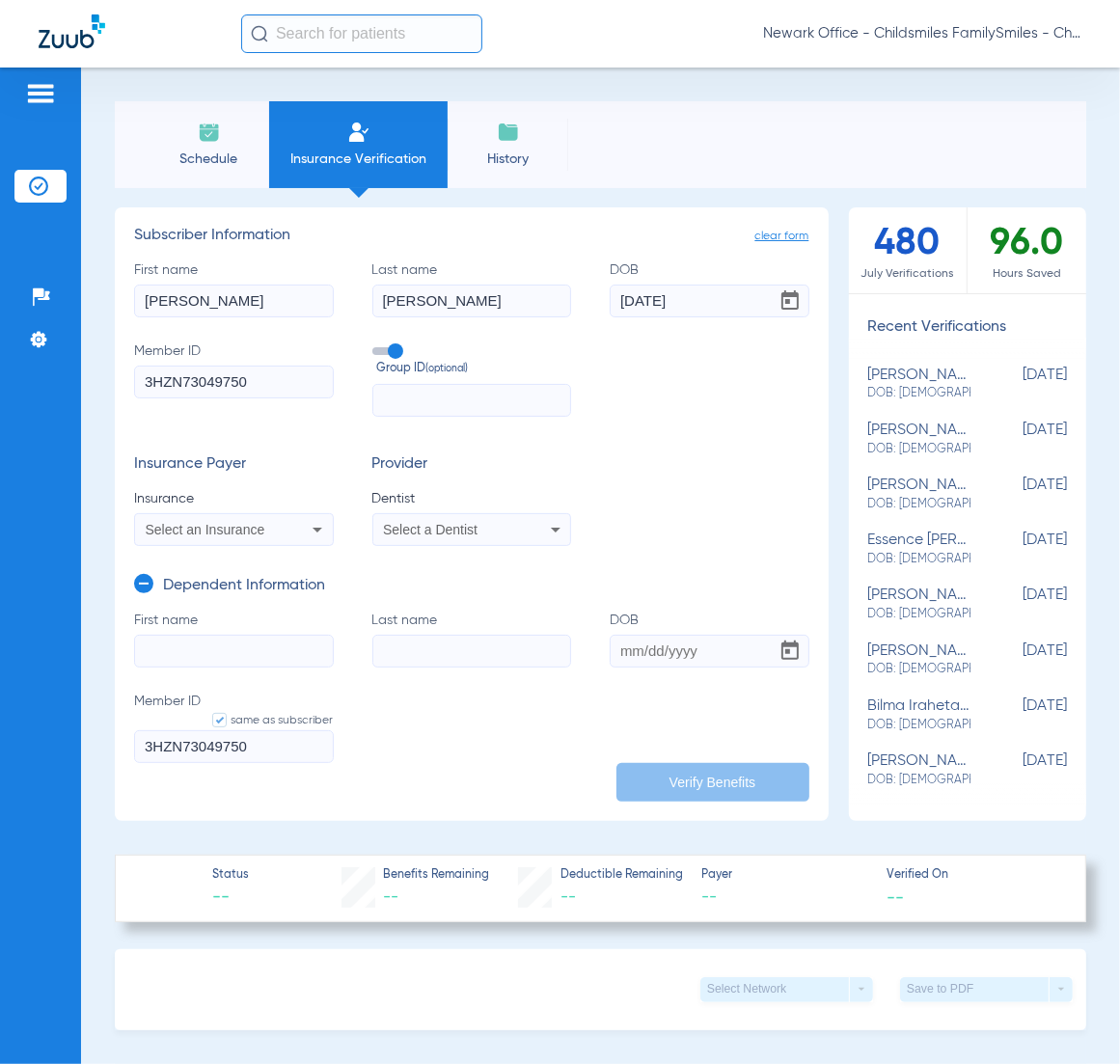 type on "3HZN73049750" 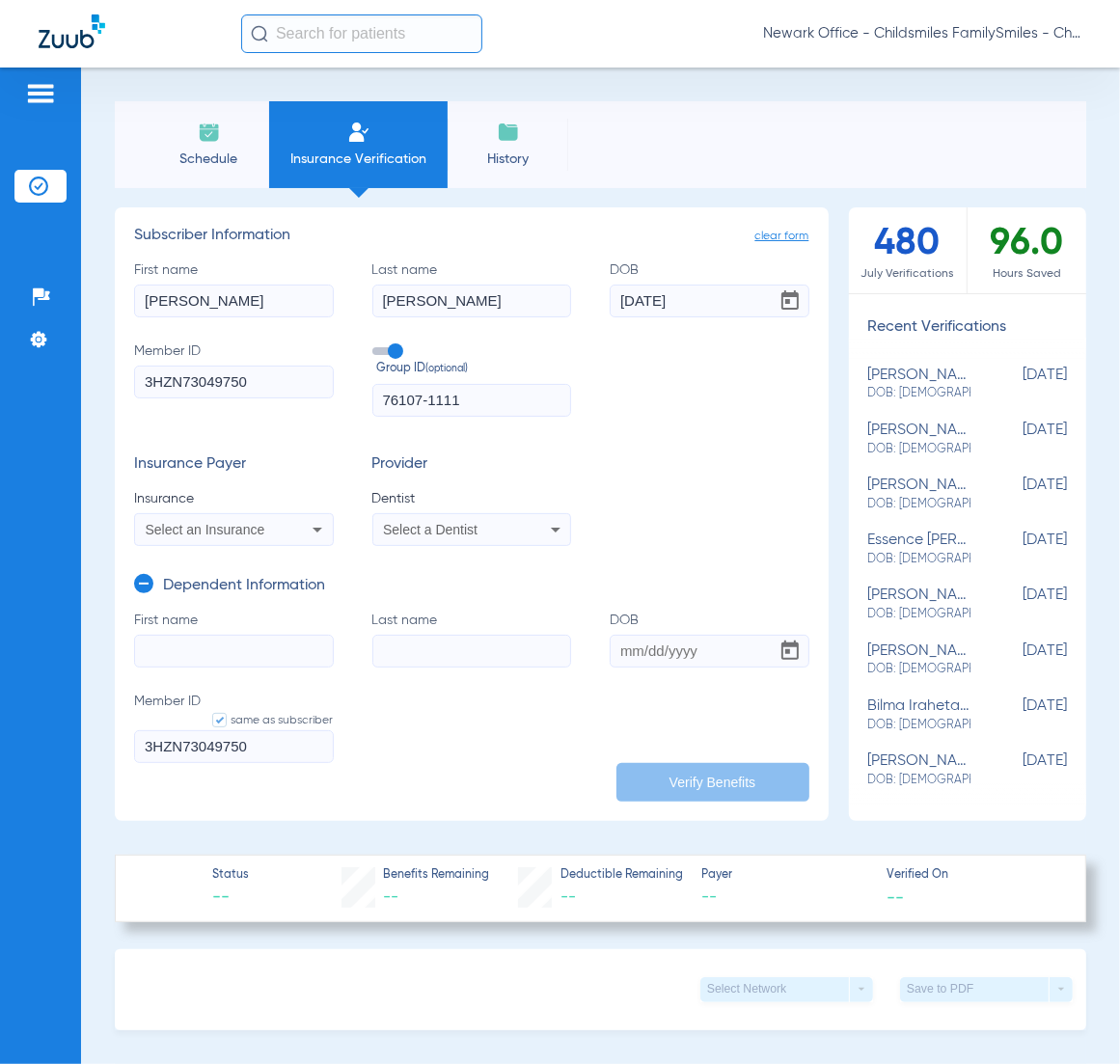 type on "76107-1111" 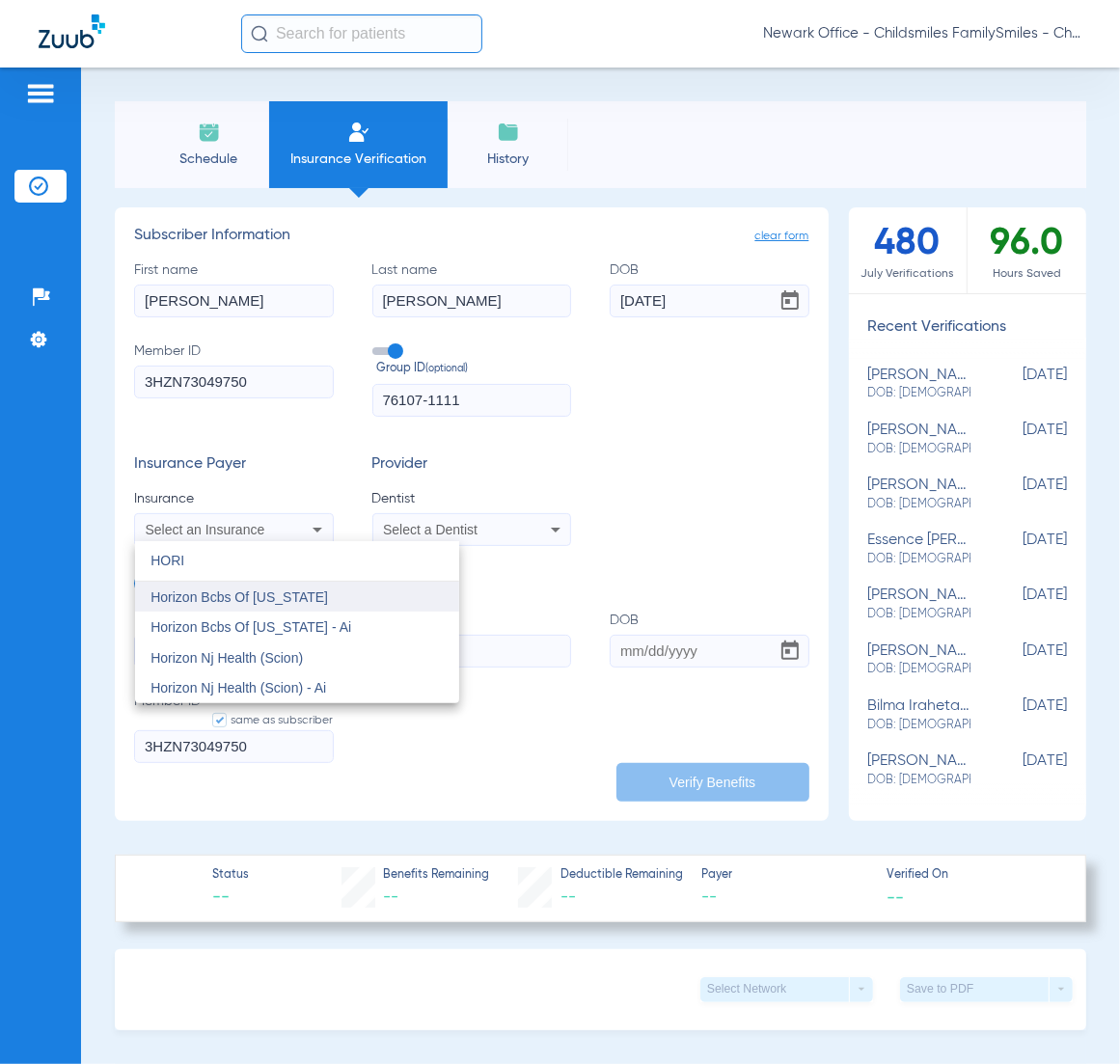 type on "HORI" 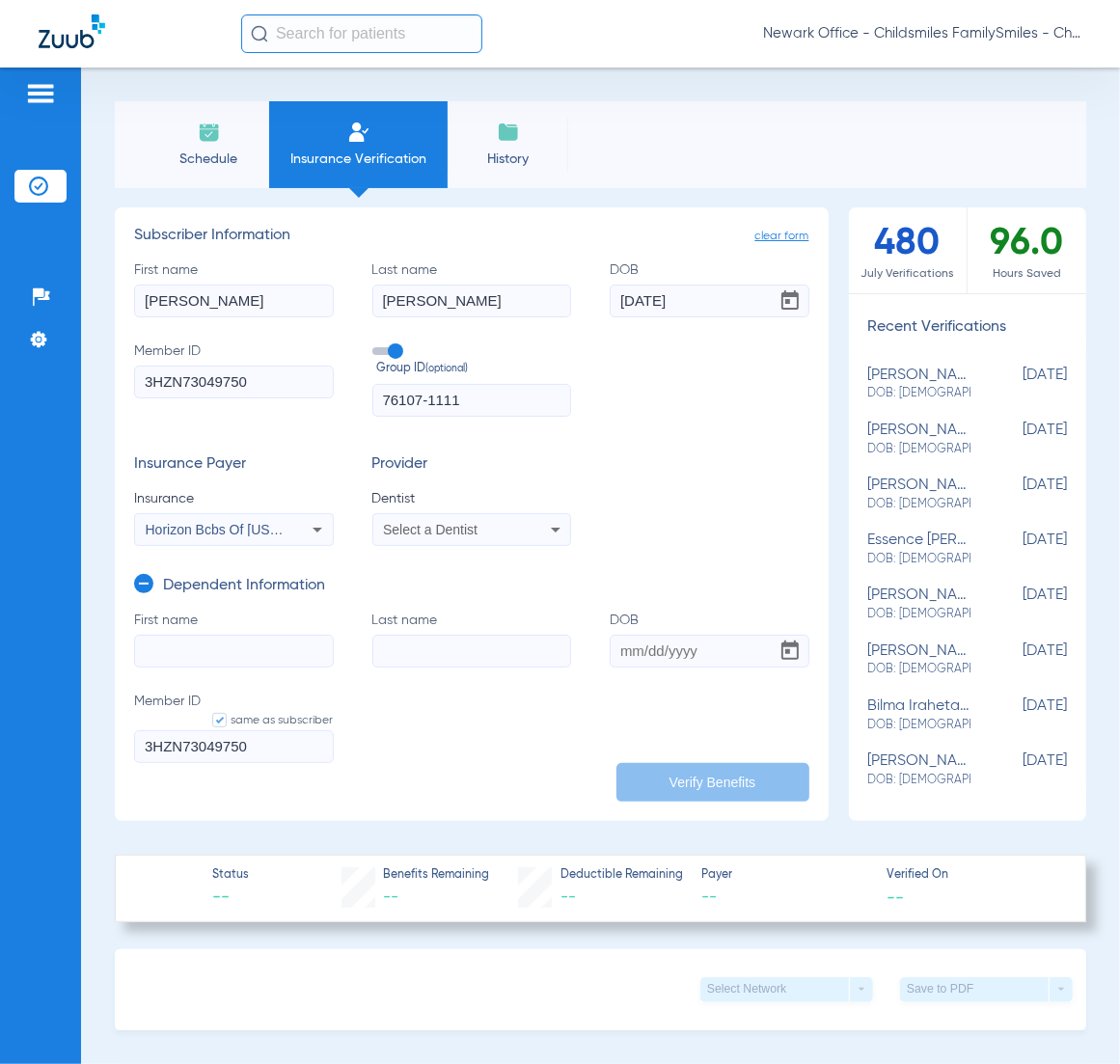 click on "Select a Dentist" at bounding box center (430, 530) 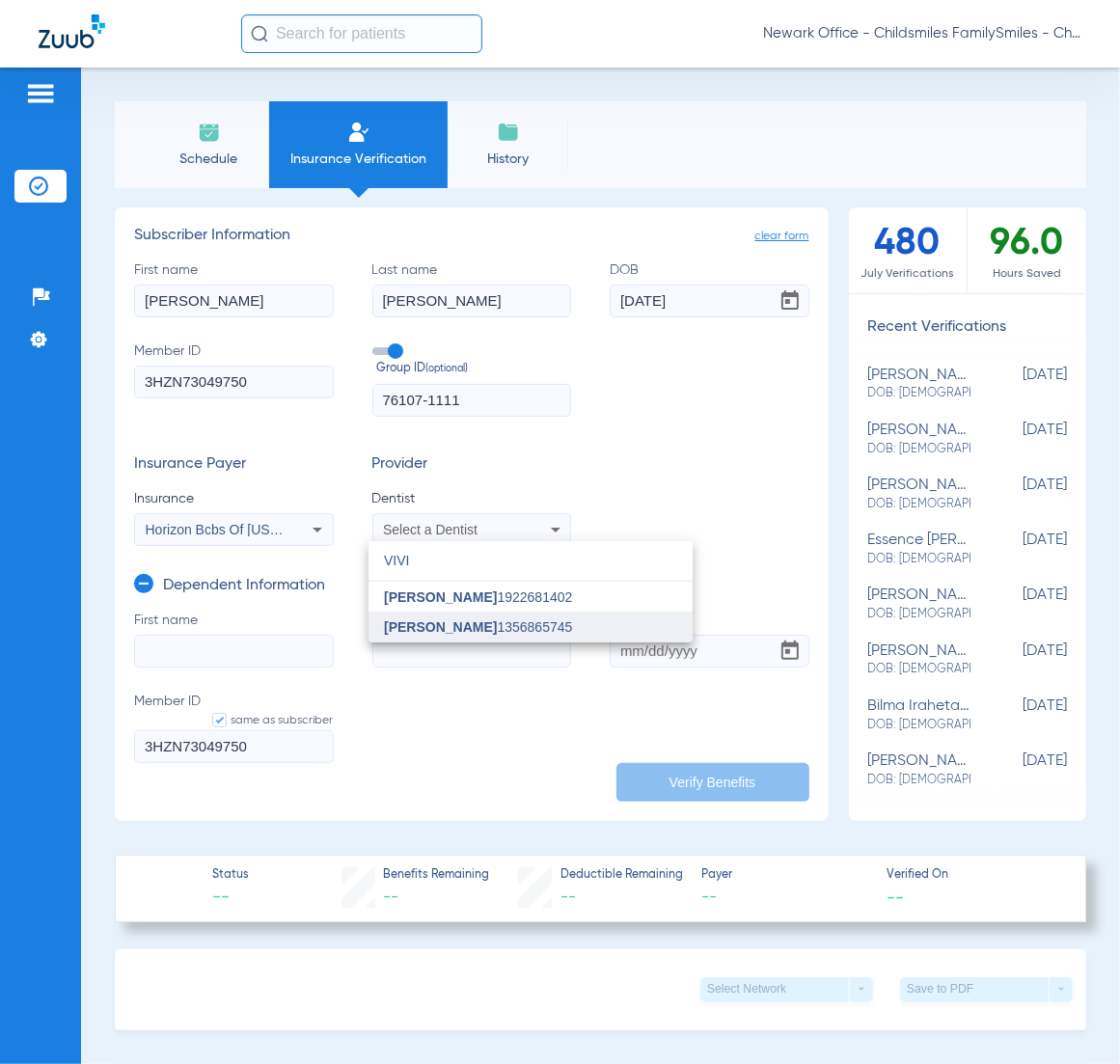 type on "VIVI" 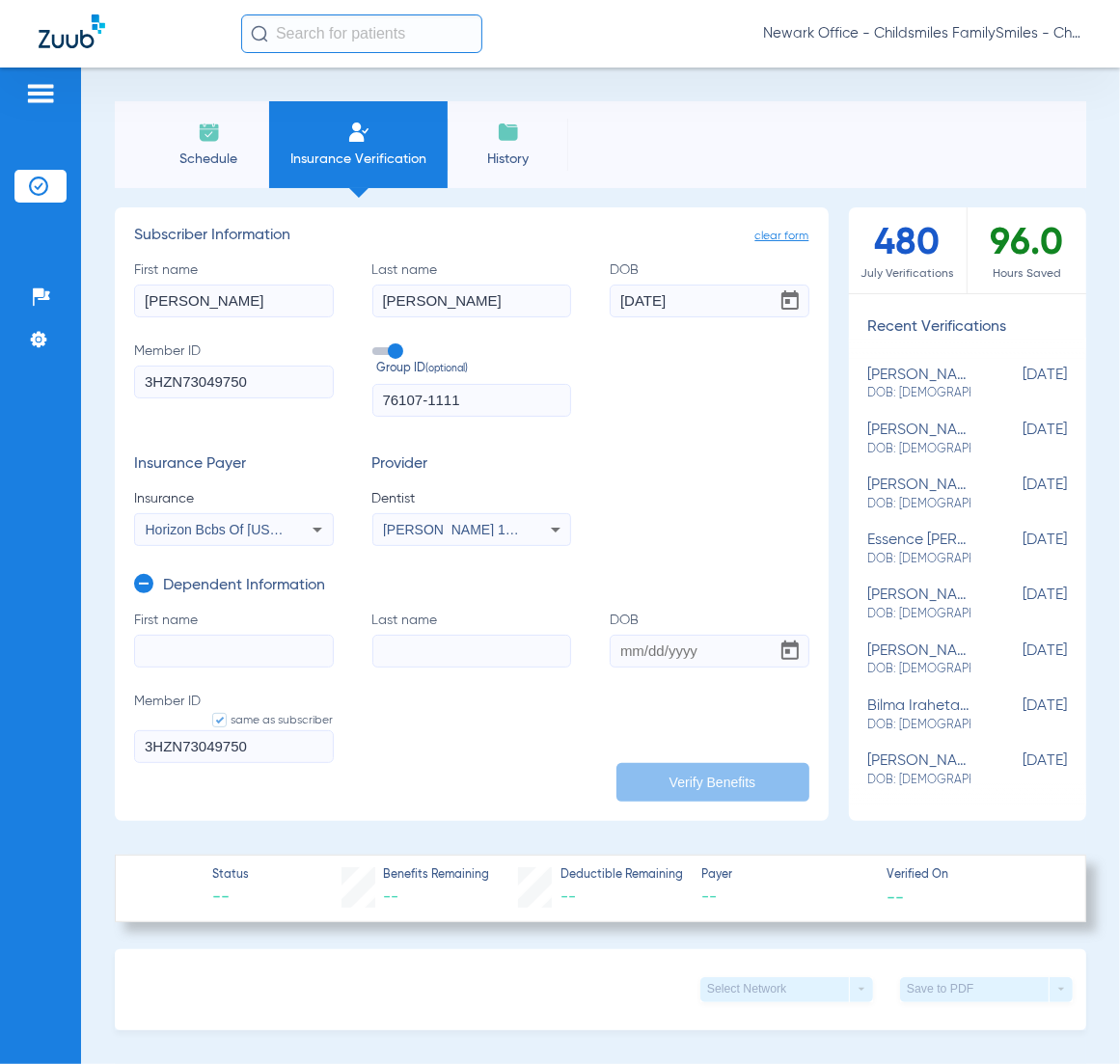 click on "First name" 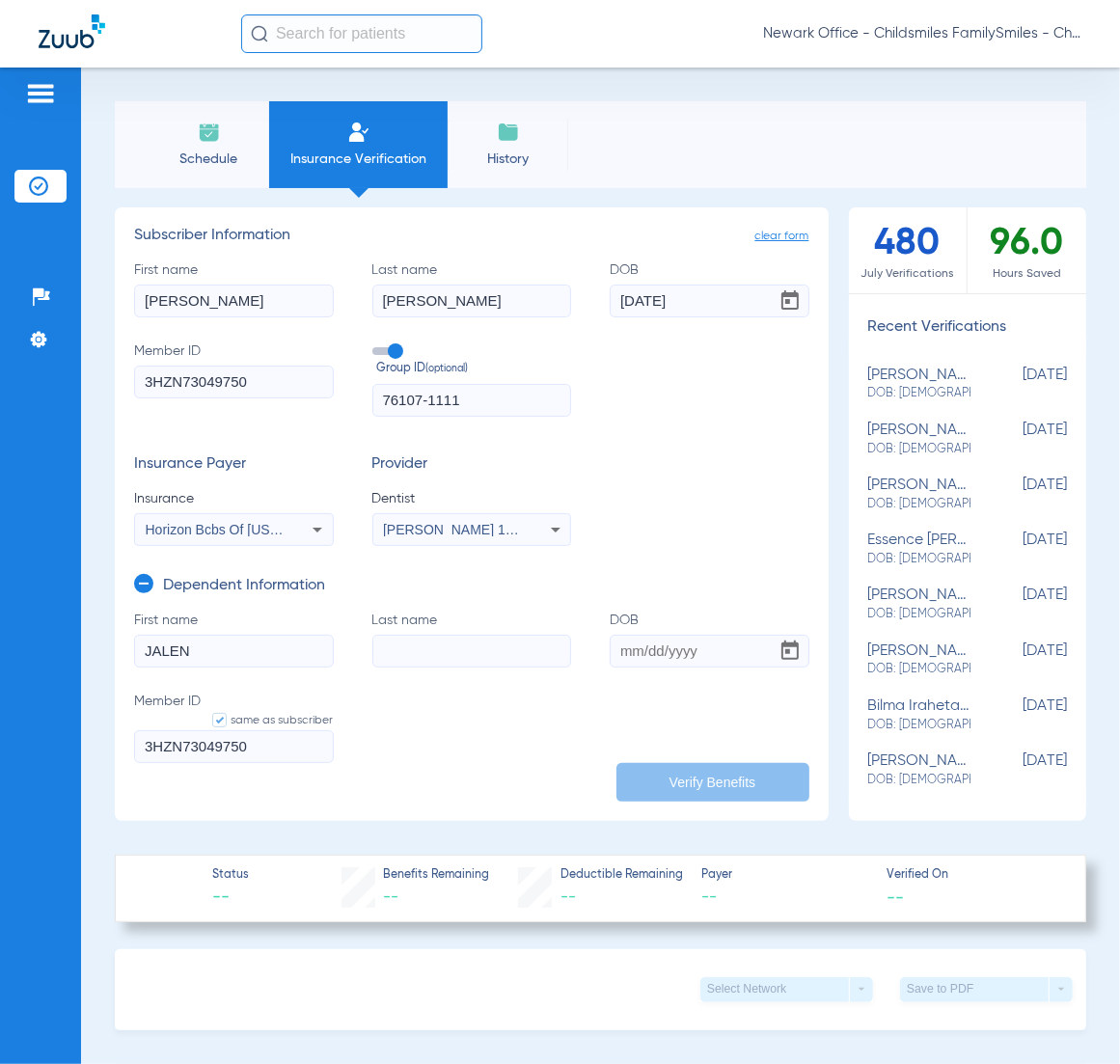 type on "JALEN" 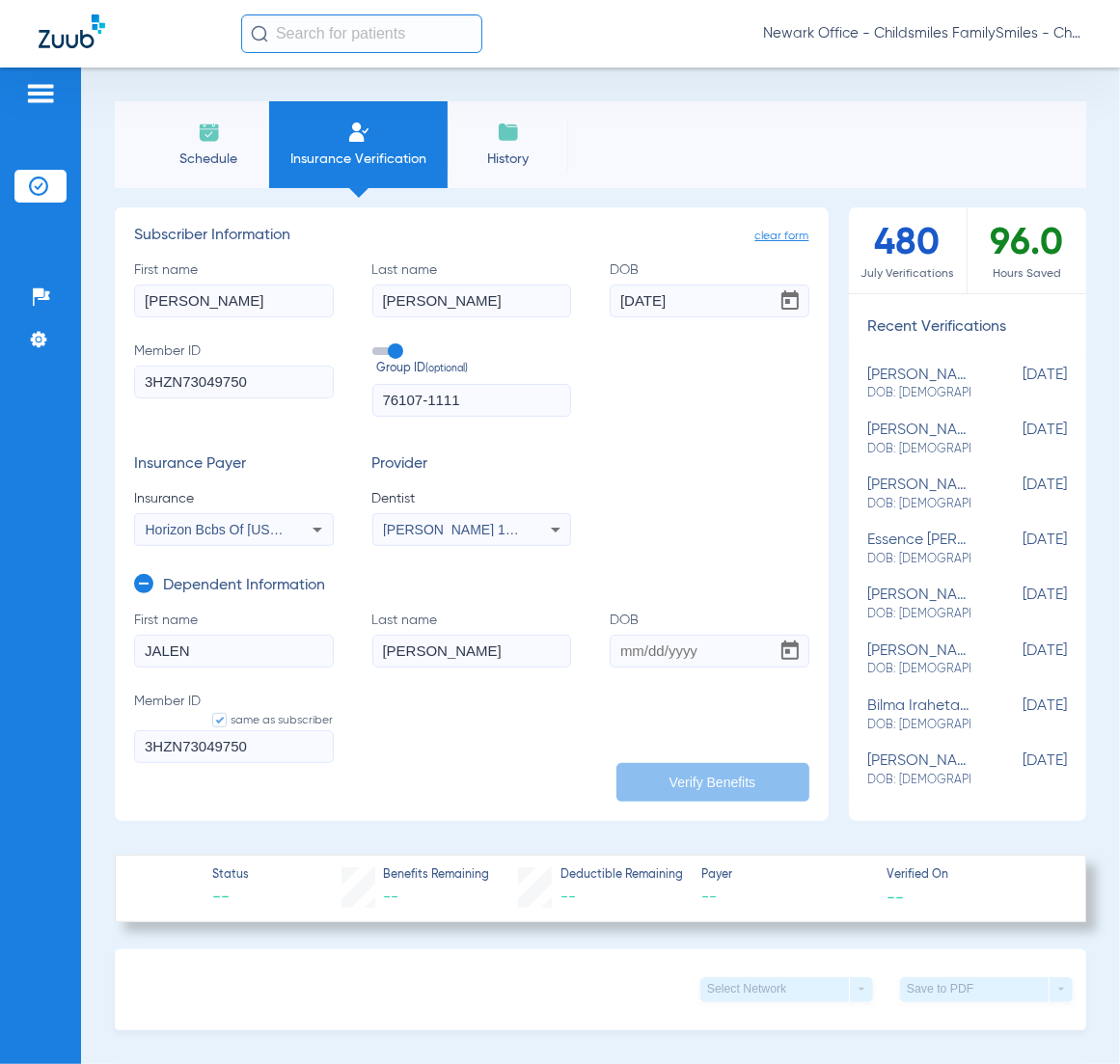 type on "BRYANT" 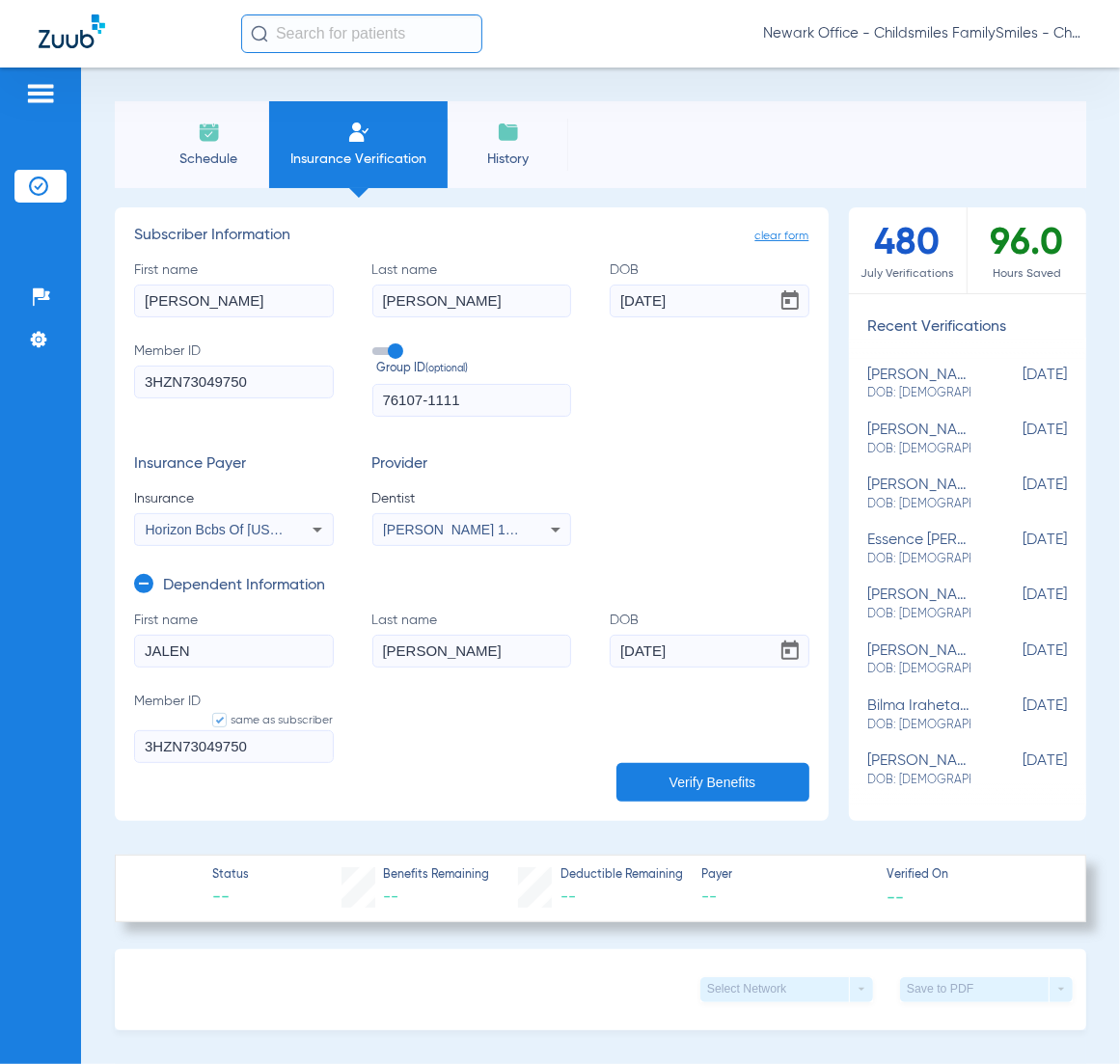 type on "05/15/2011" 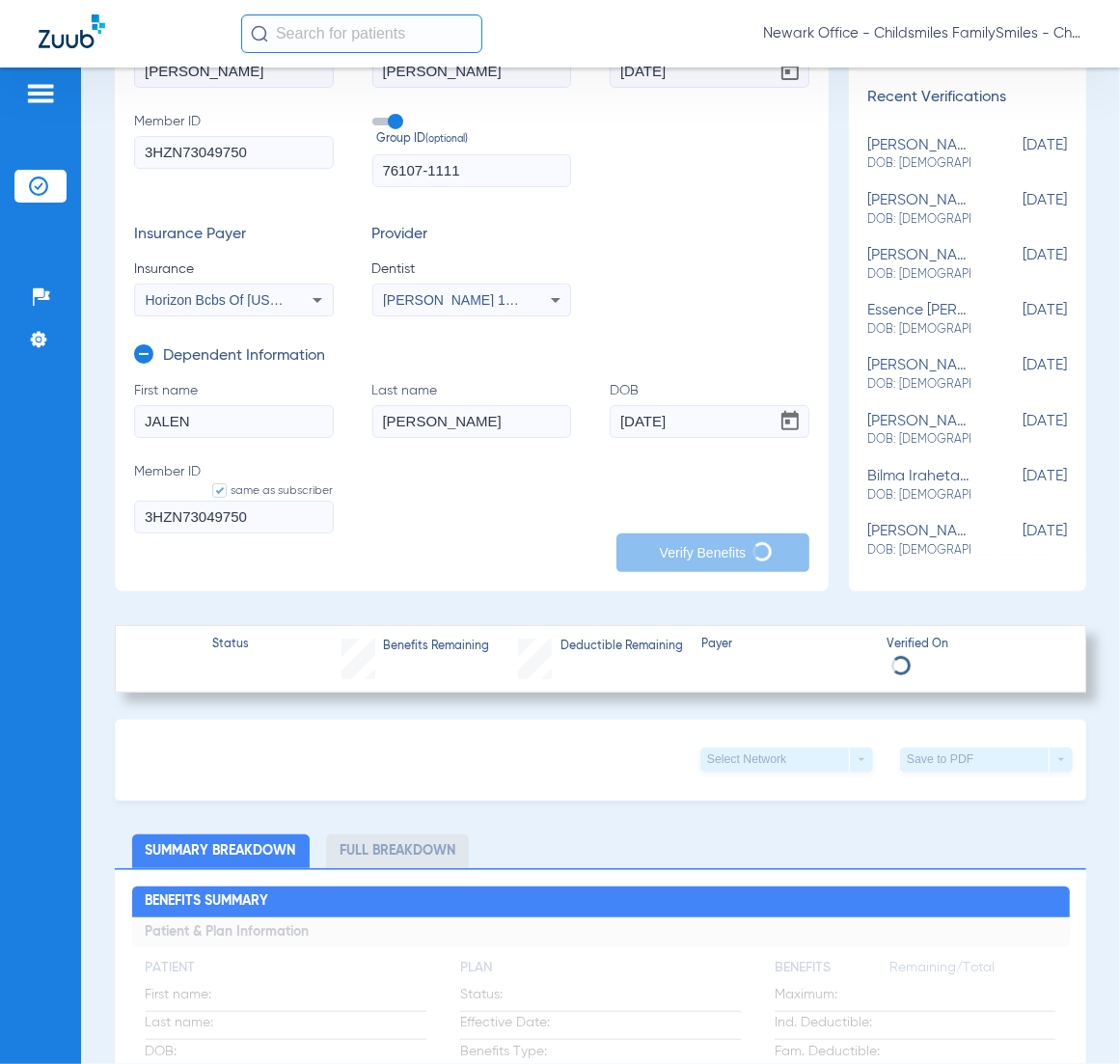 scroll, scrollTop: 241, scrollLeft: 0, axis: vertical 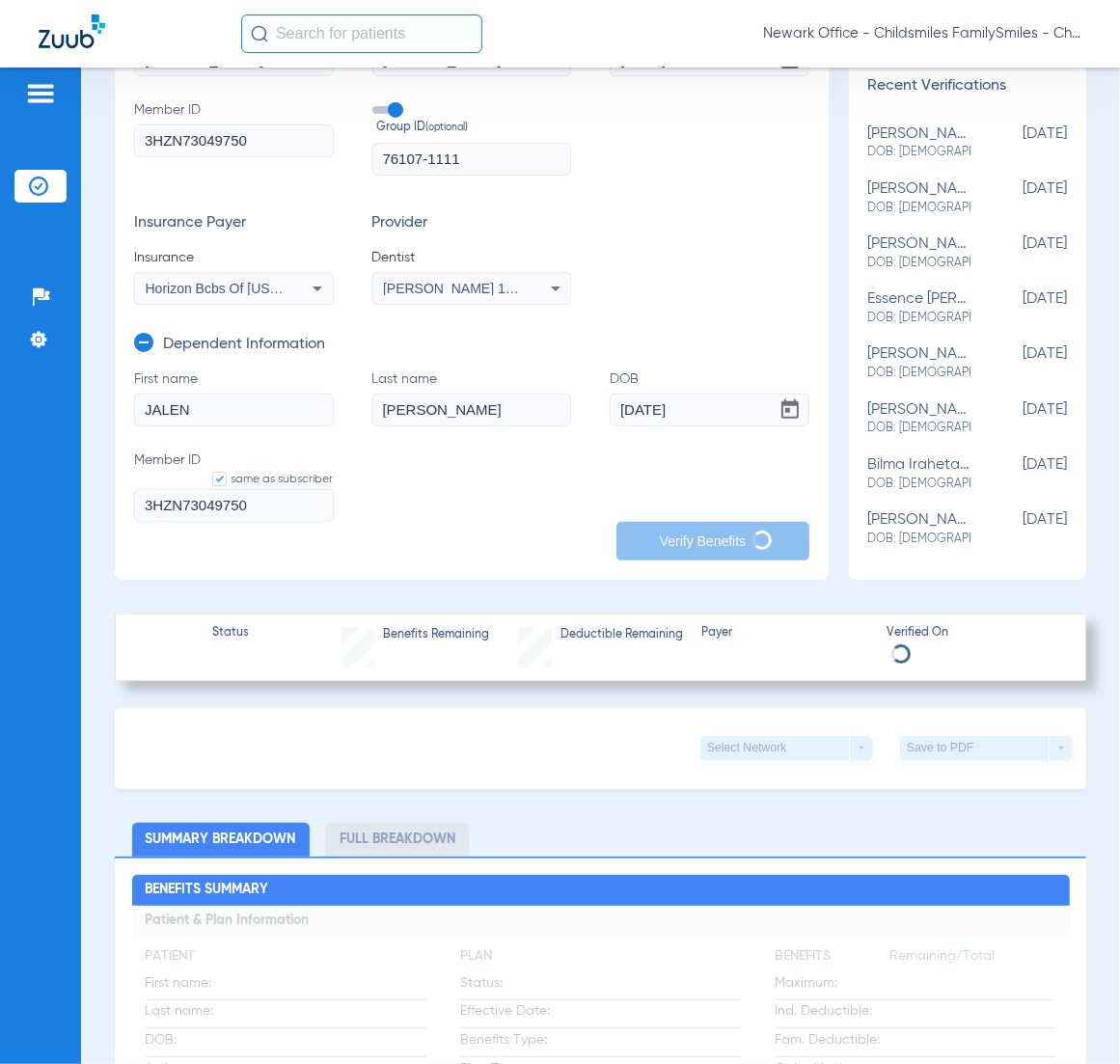 drag, startPoint x: 812, startPoint y: 709, endPoint x: 793, endPoint y: 704, distance: 19.646883 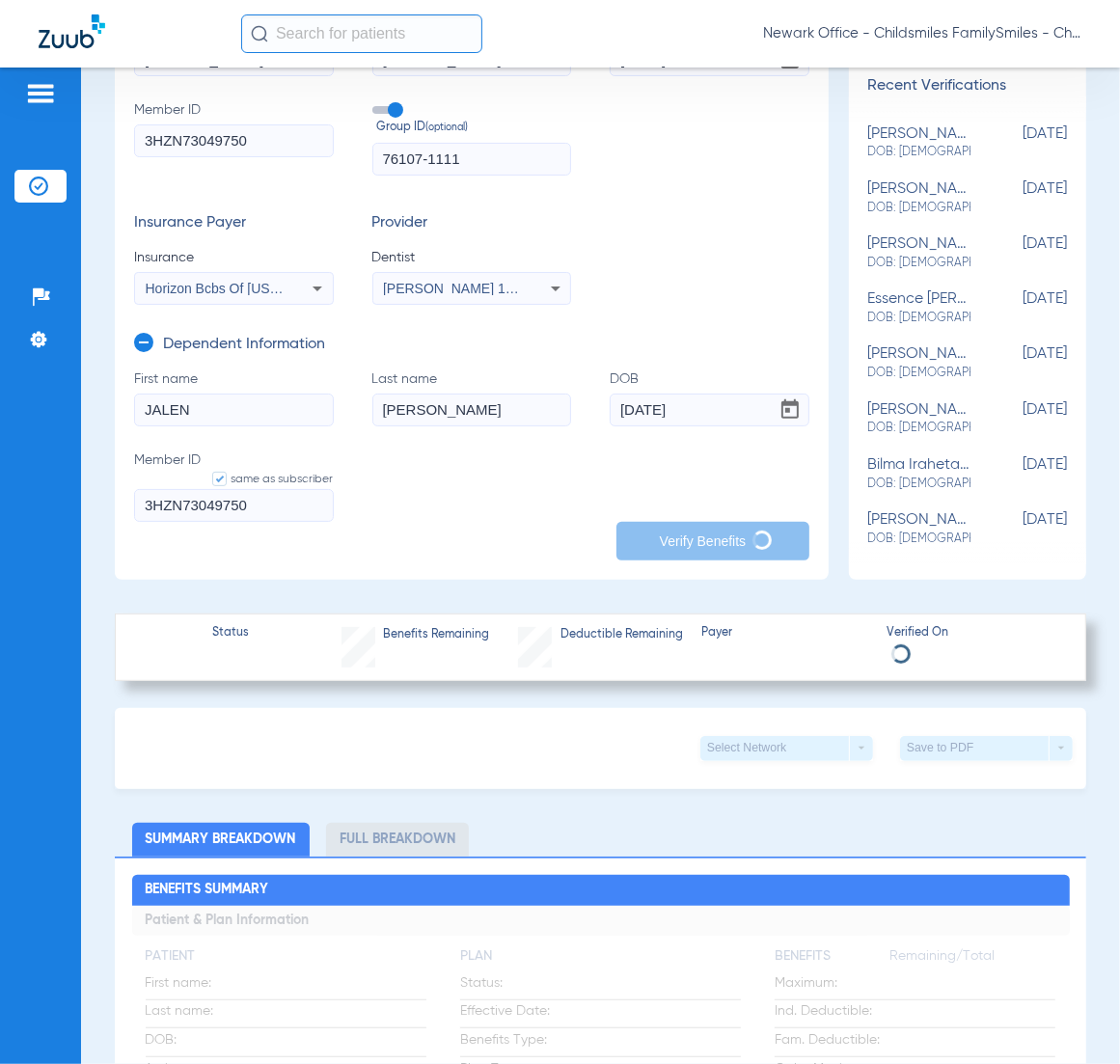 click on "Select Network  arrow_drop_down  Save to PDF  arrow_drop_down" 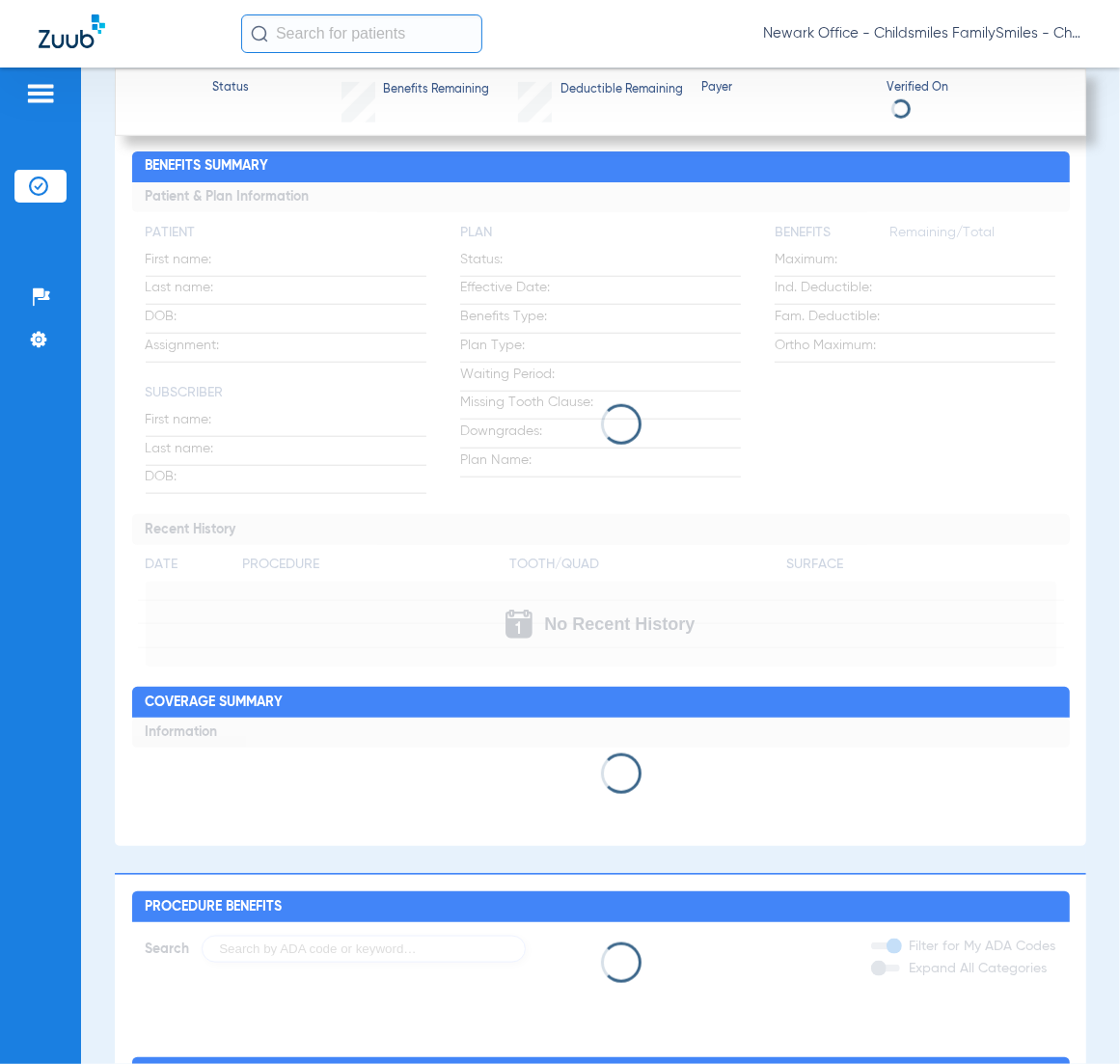 scroll, scrollTop: 1105, scrollLeft: 0, axis: vertical 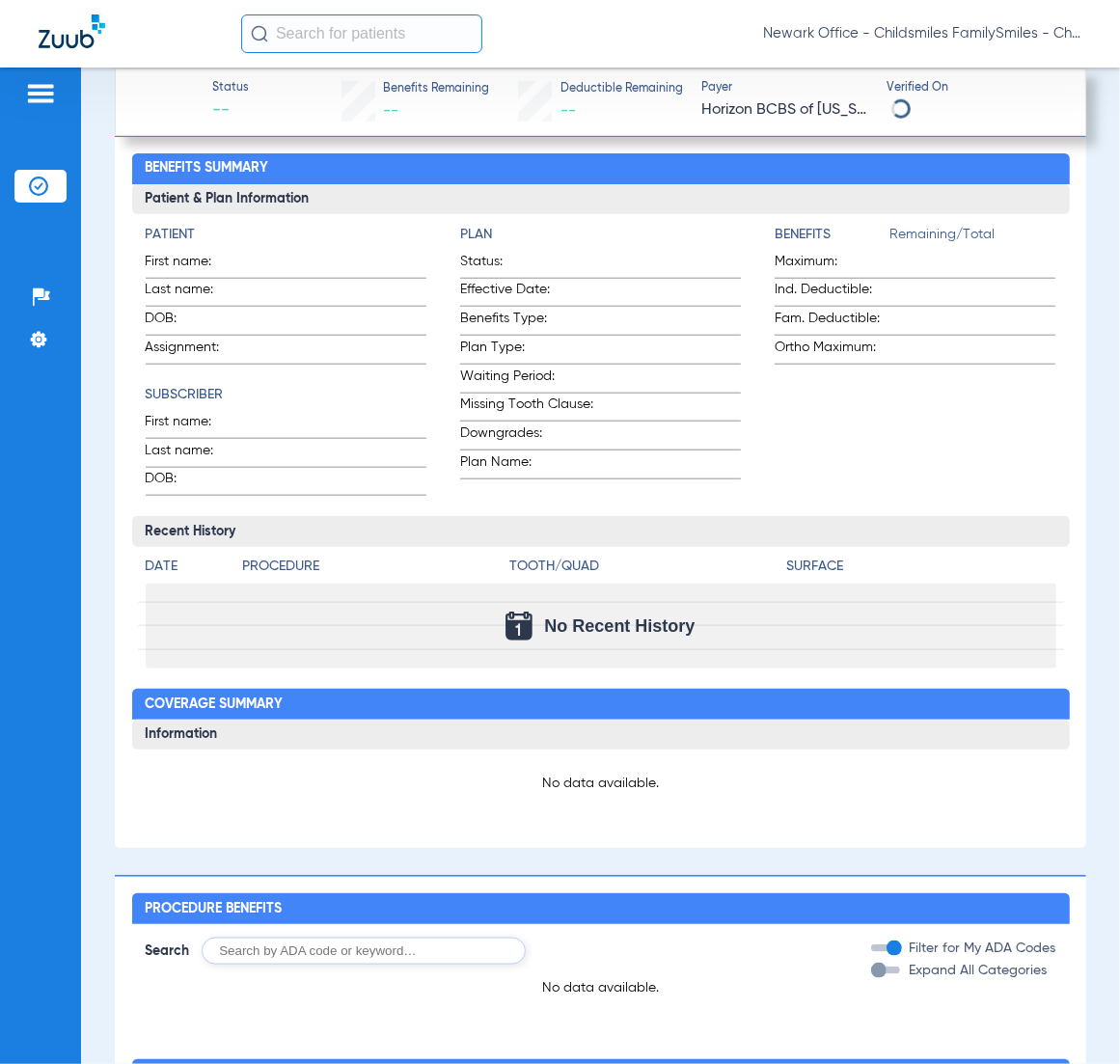 click on "Benefits  Remaining/Total  Maximum:    Ind. Deductible:    Fam. Deductible:    Ortho Maximum:" 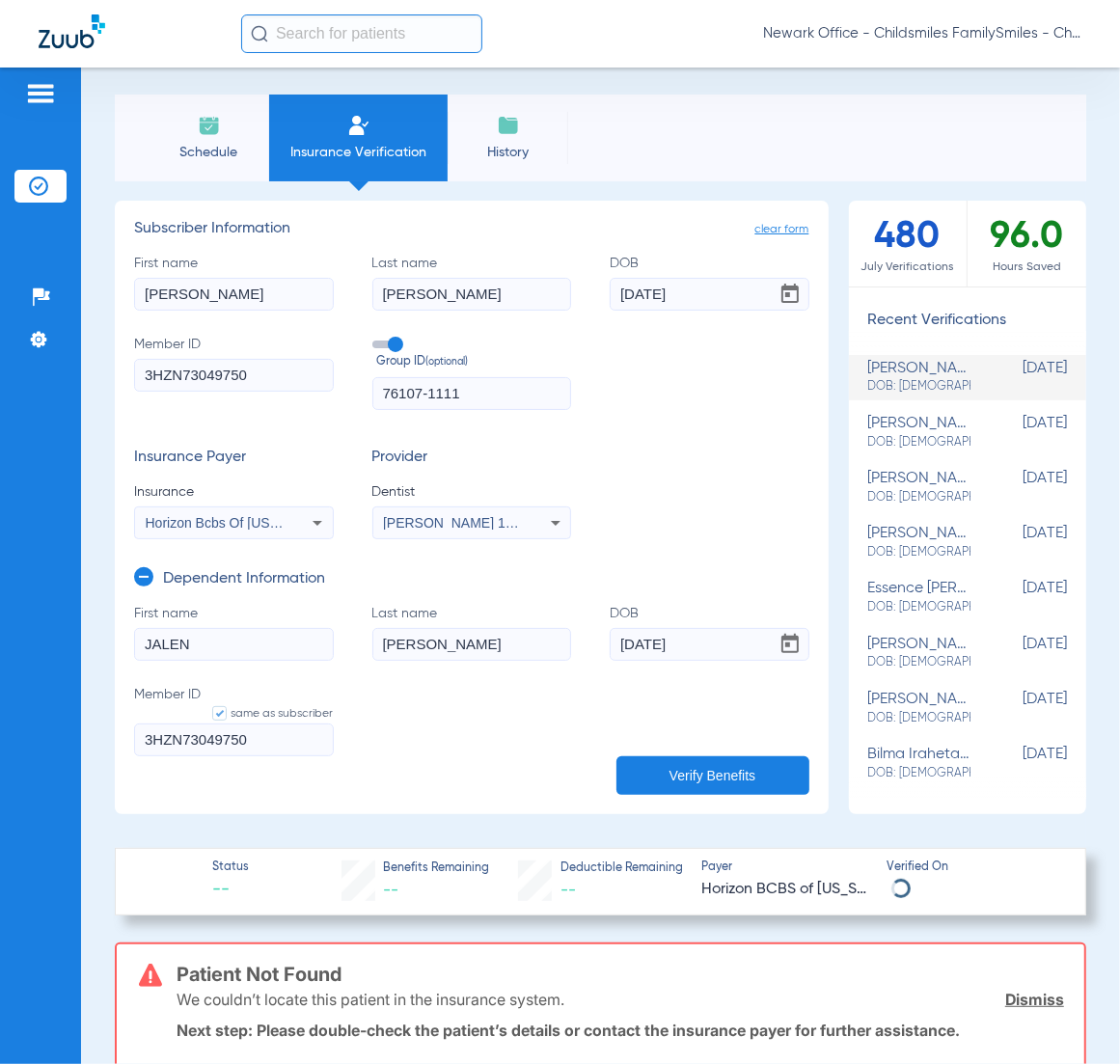 scroll, scrollTop: 0, scrollLeft: 0, axis: both 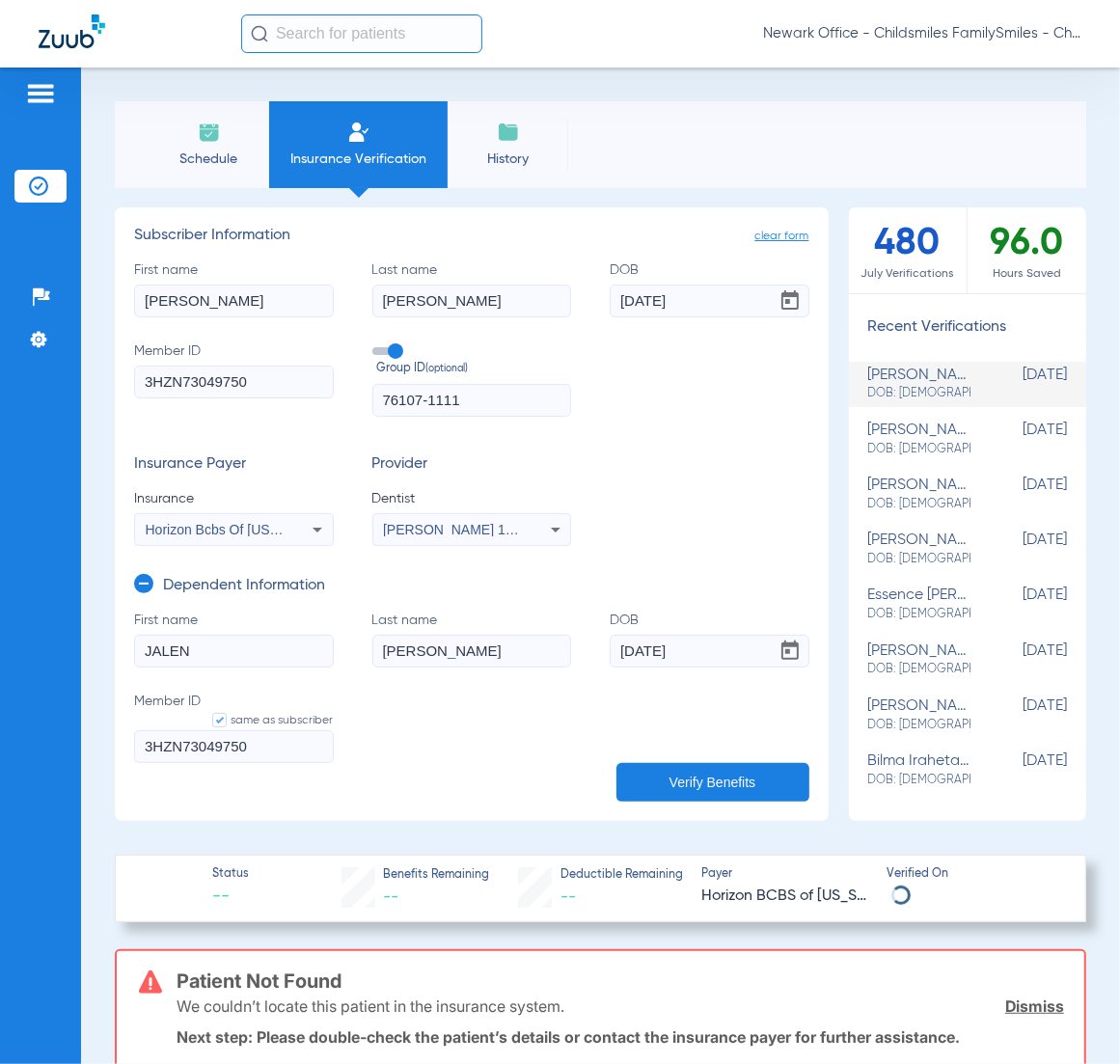 click on "Insurance Payer   Insurance
Horizon Bcbs Of New Jersey  Provider   Dentist
Vivian Kim  1356865745" 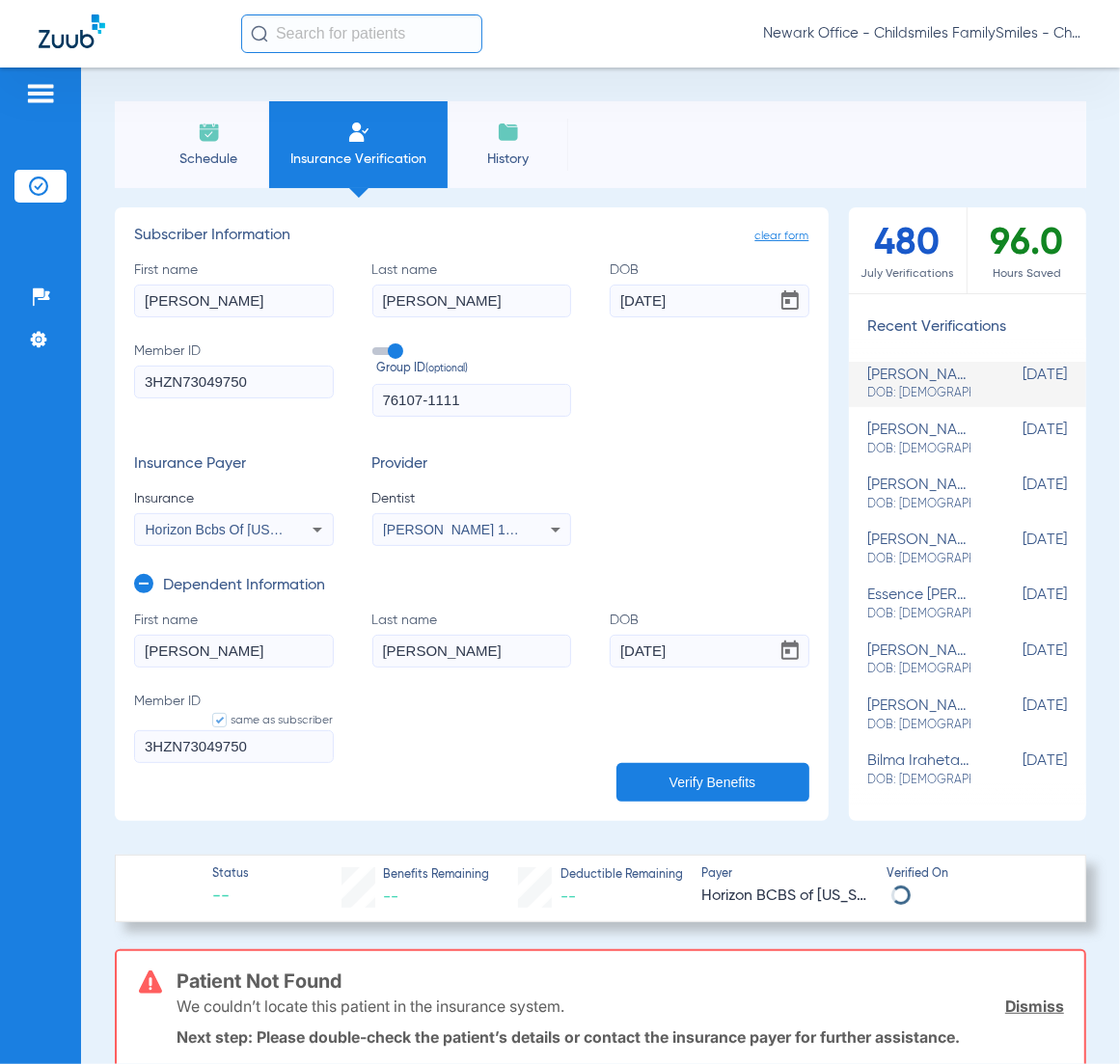 type on "joseph" 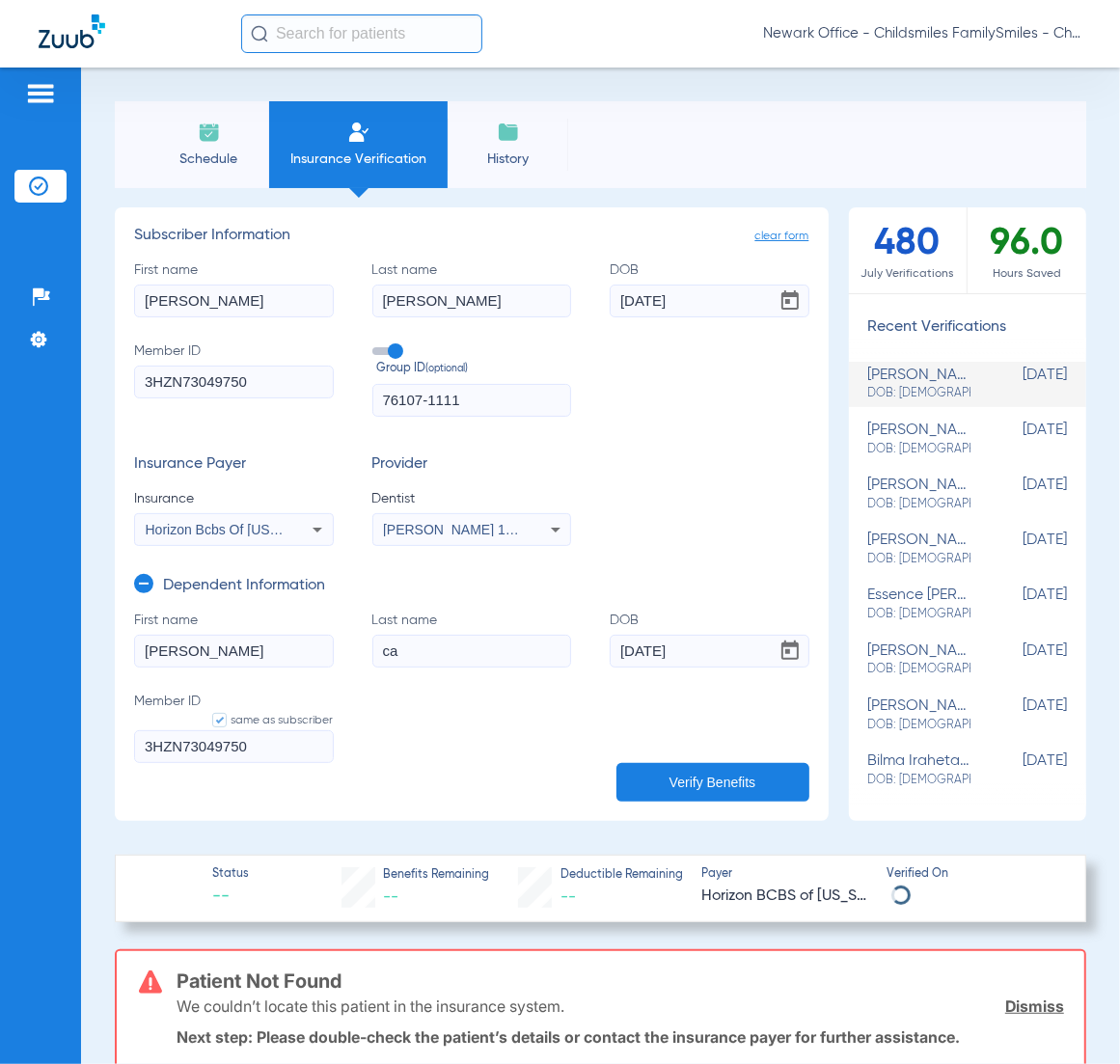 type on "c" 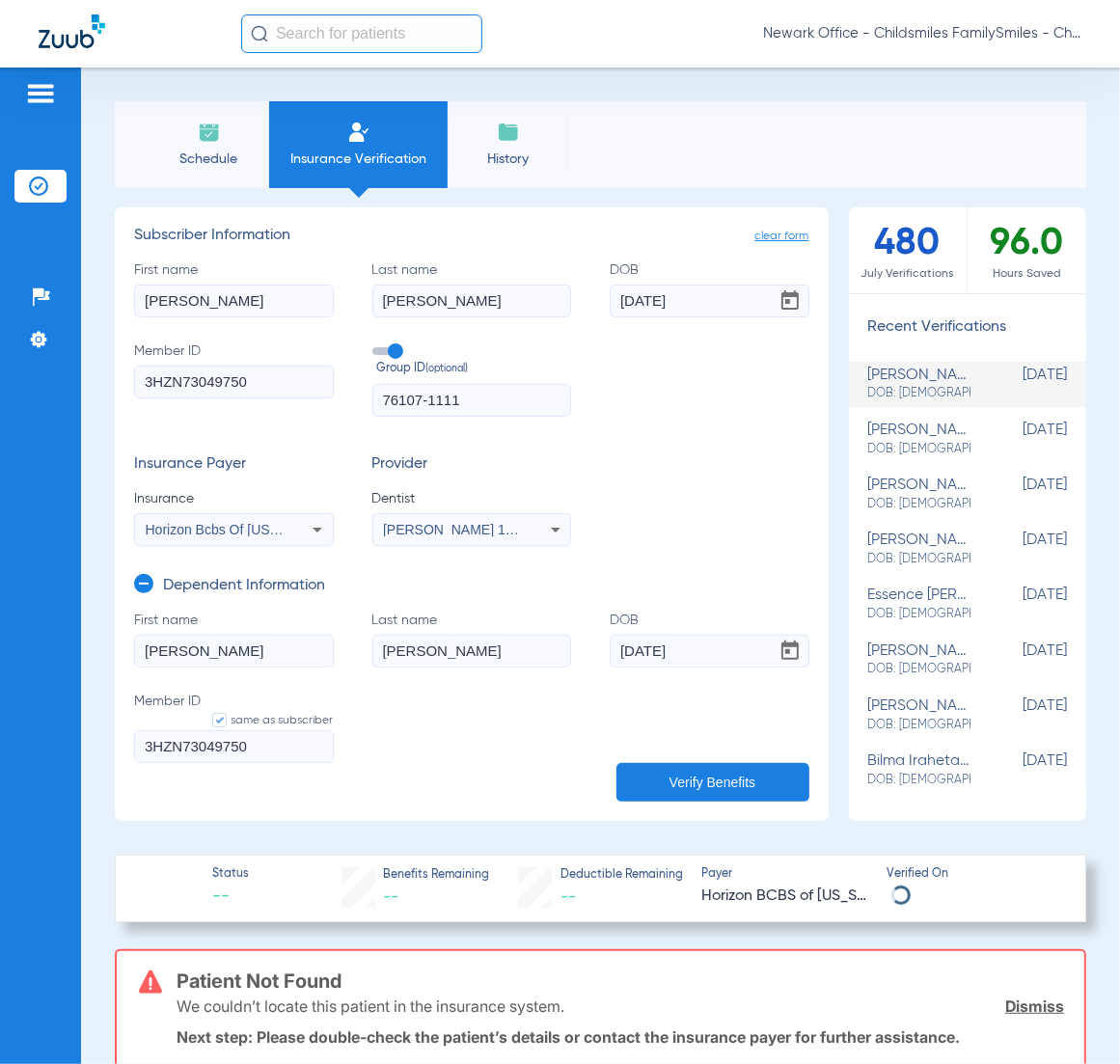 type on "vales" 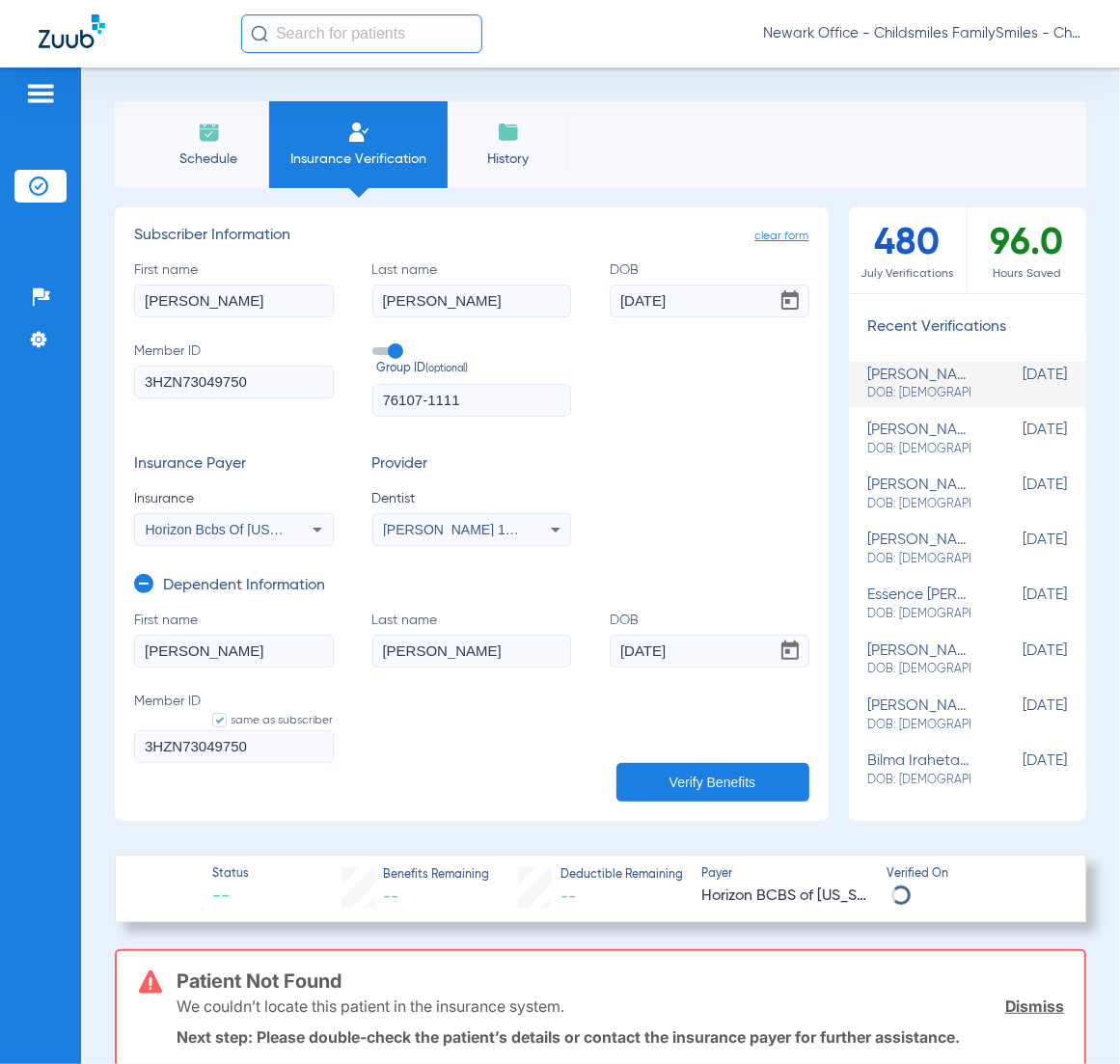 type on "11/26/2008" 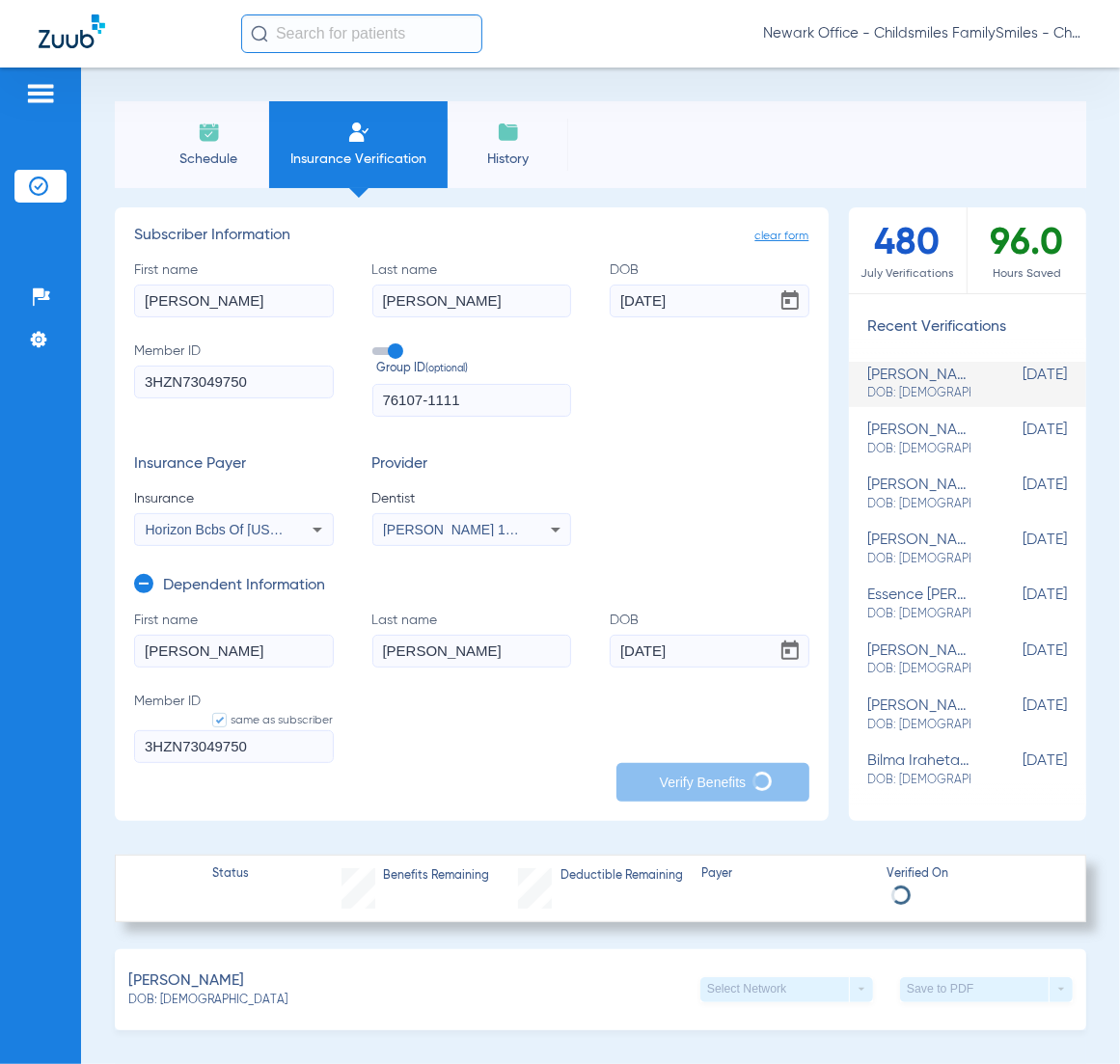 click on "Insurance Payer   Insurance
Horizon Bcbs Of New Jersey  Provider   Dentist
Vivian Kim  1356865745" 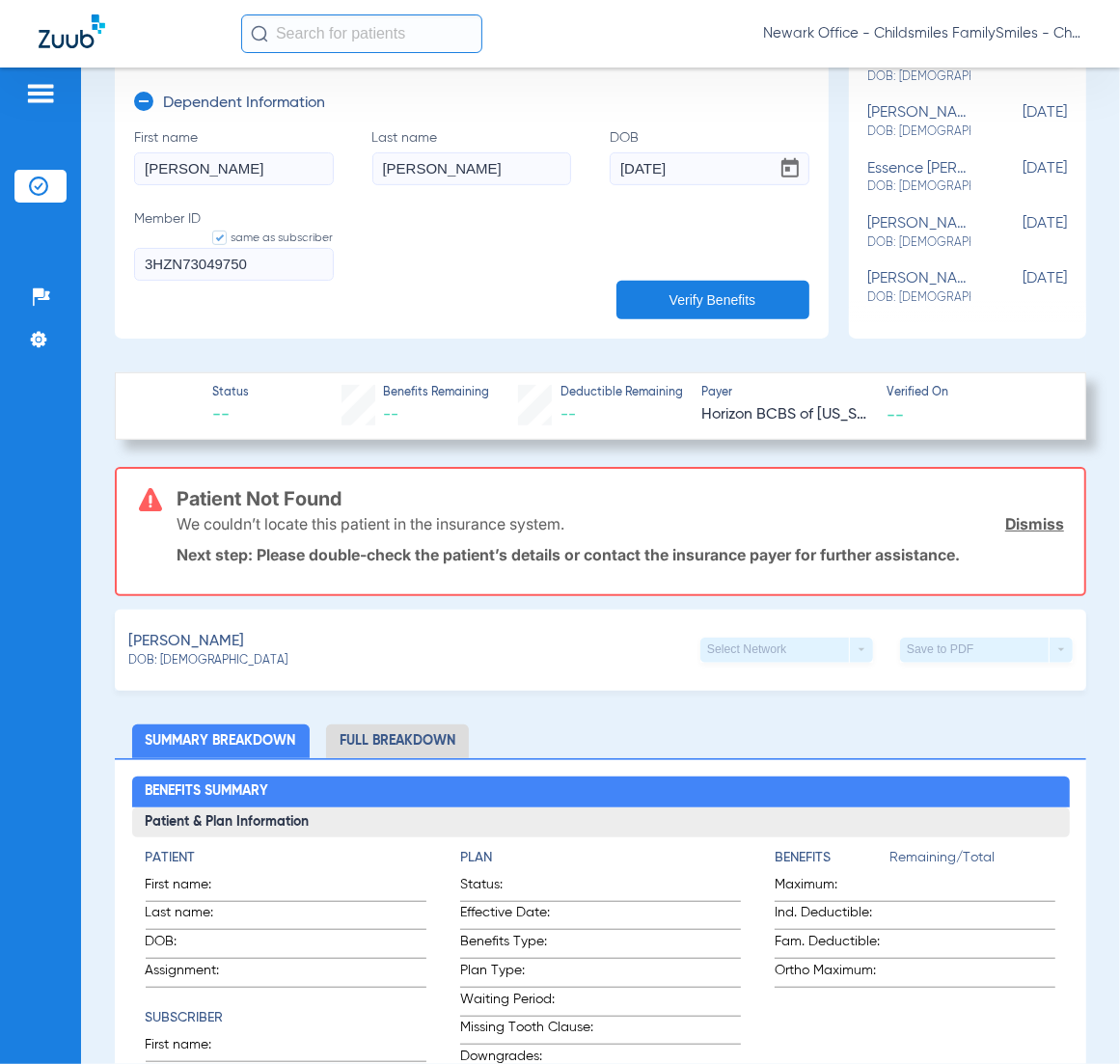 scroll, scrollTop: 121, scrollLeft: 0, axis: vertical 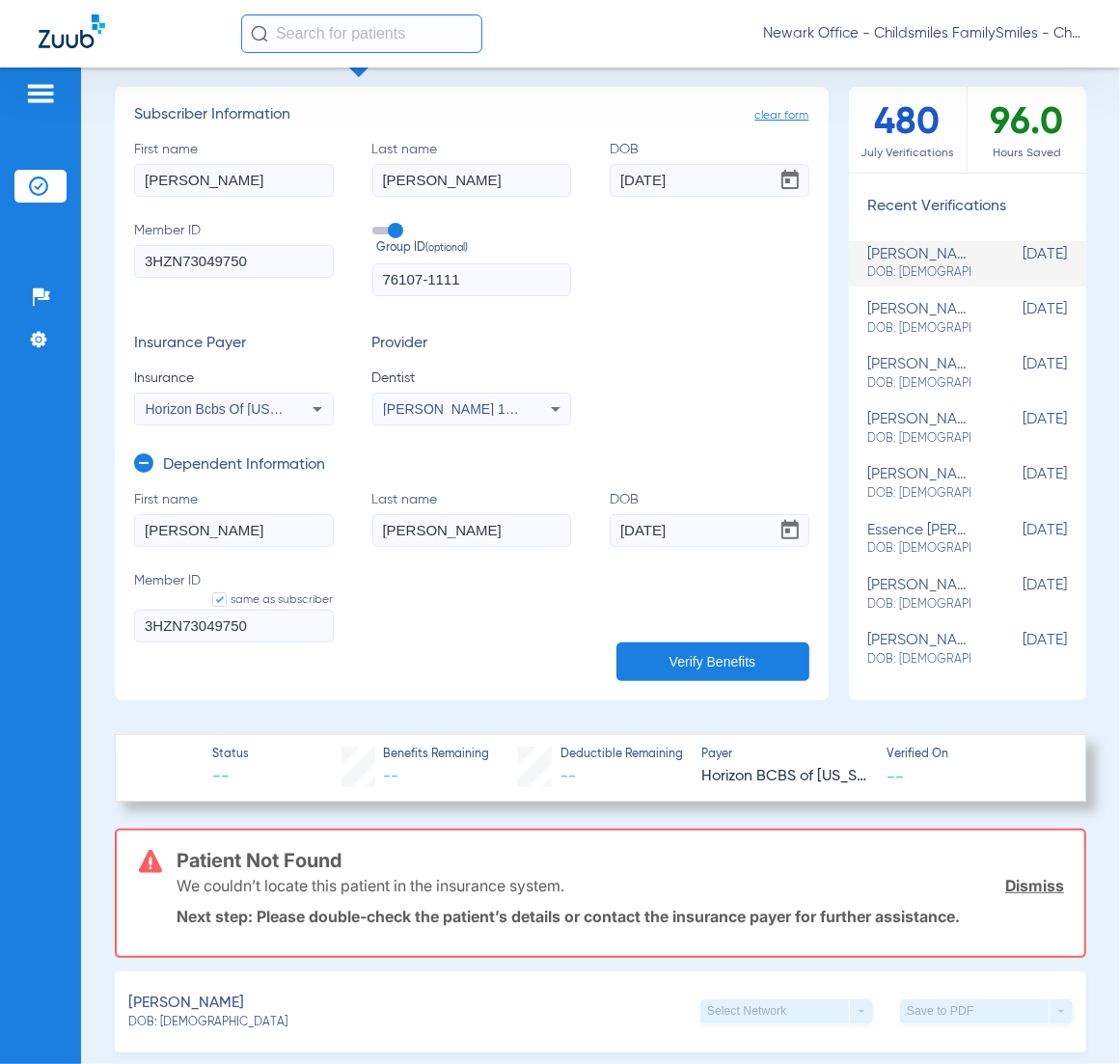 click on "Insurance Payer   Insurance
Horizon Bcbs Of New Jersey  Provider   Dentist
Vivian Kim  1356865745" 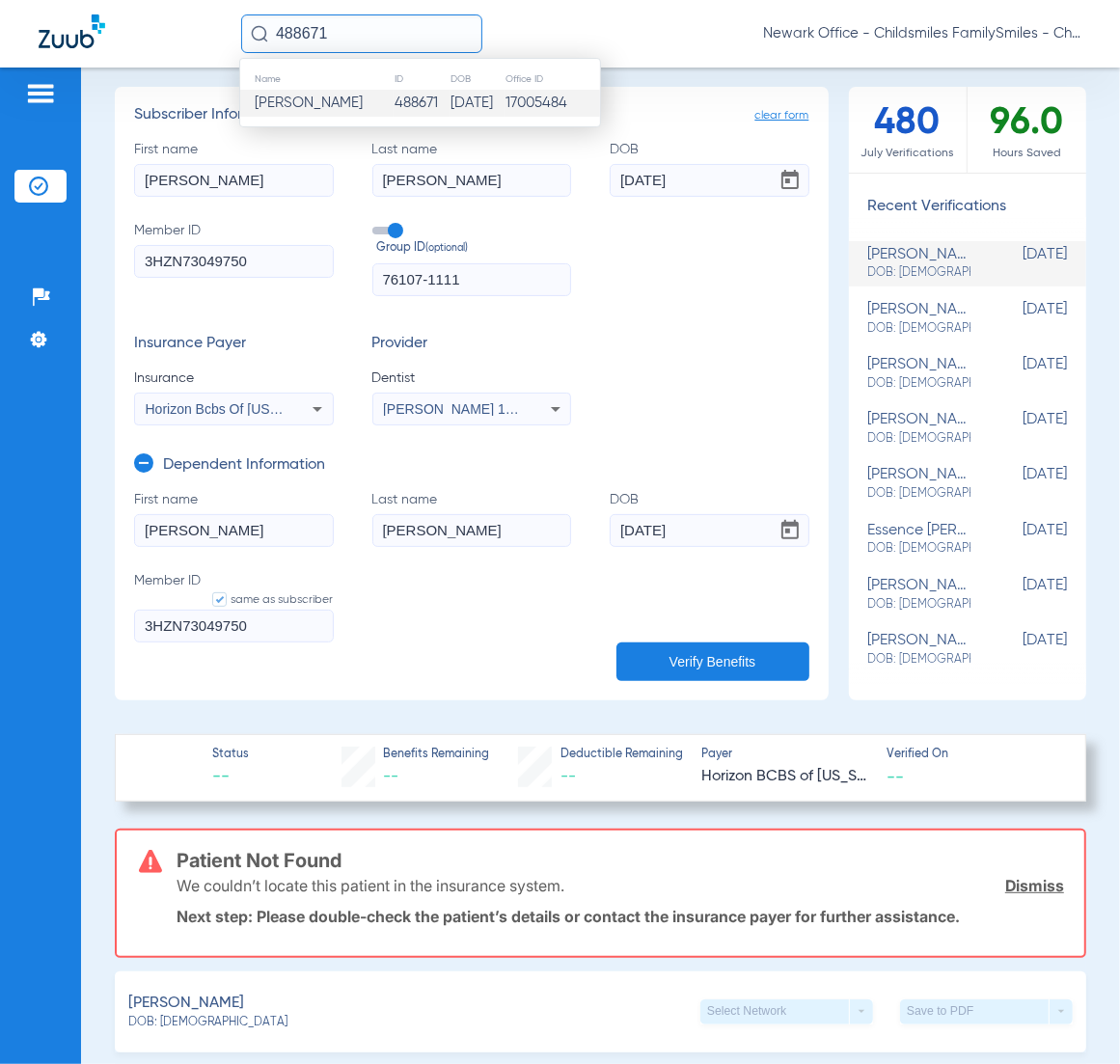 click on "Kathleen Stewart" 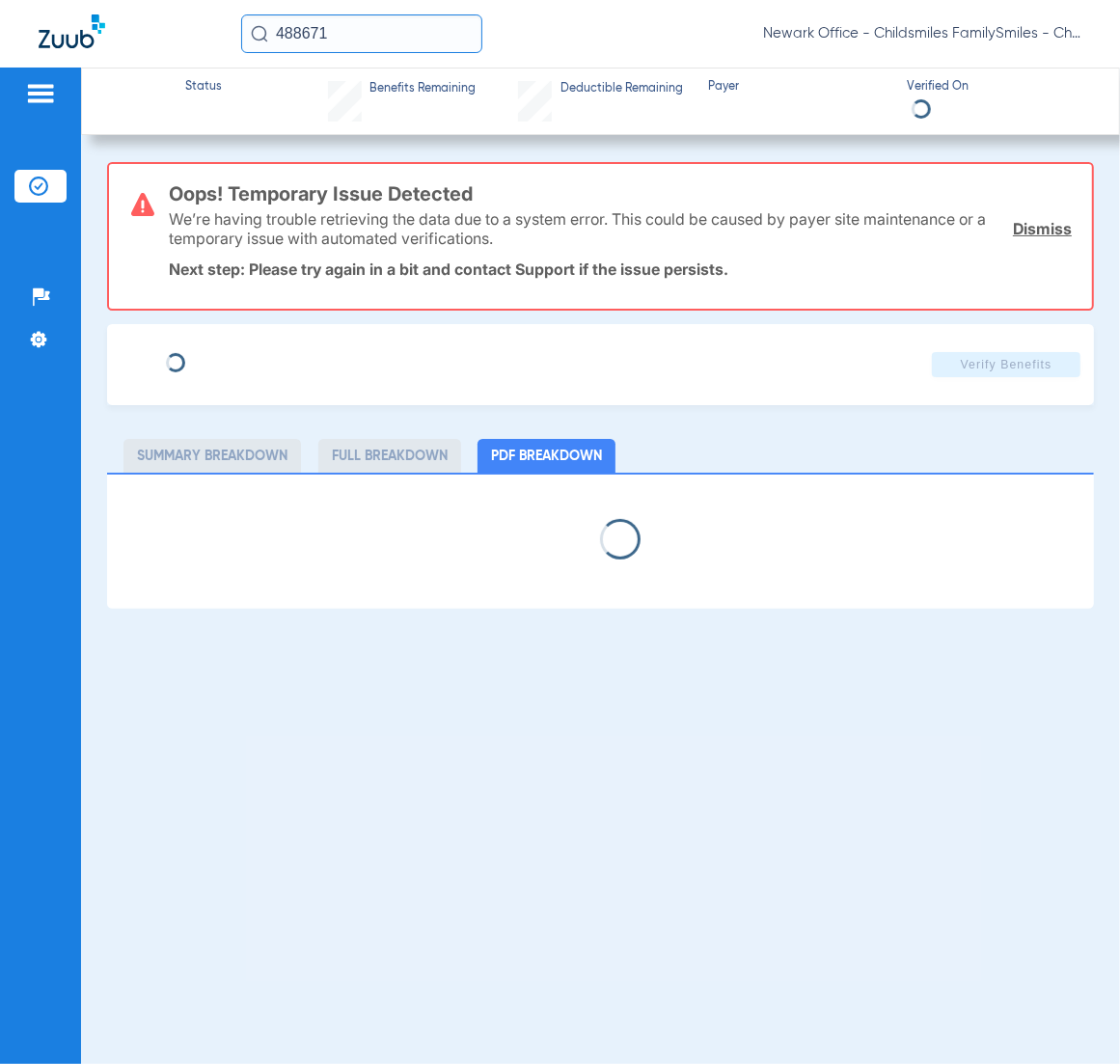 scroll, scrollTop: 0, scrollLeft: 0, axis: both 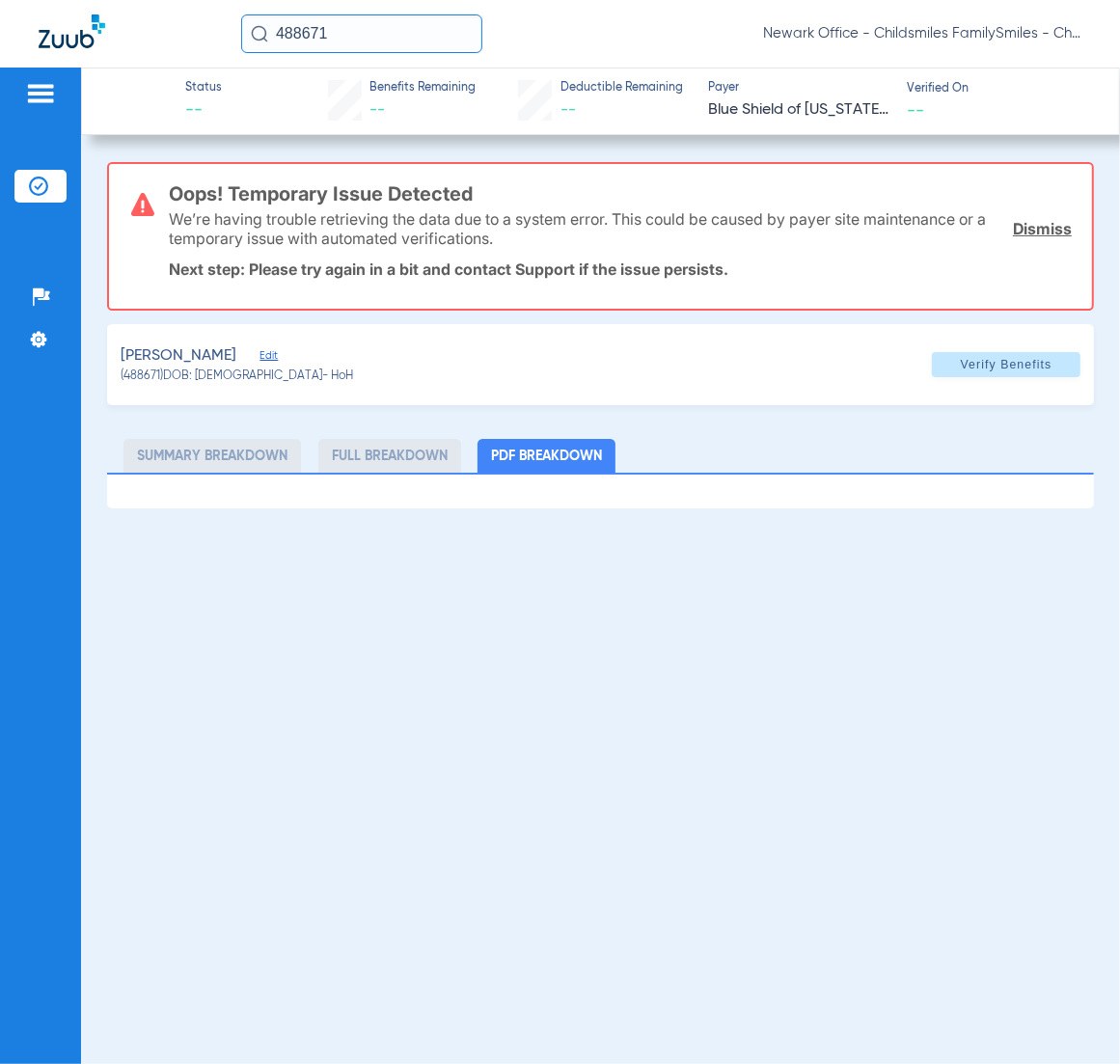 drag, startPoint x: 847, startPoint y: 450, endPoint x: 801, endPoint y: 287, distance: 169.36647 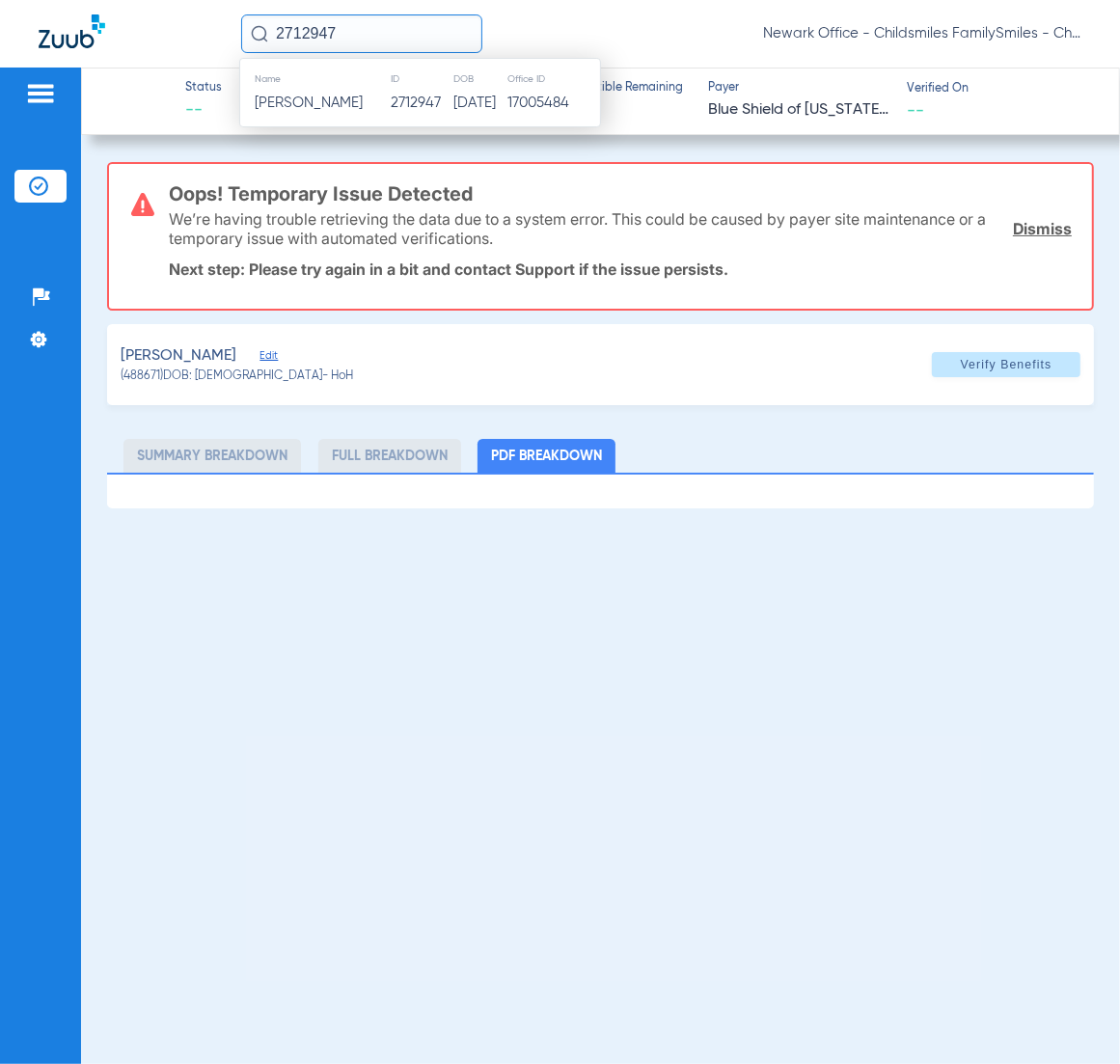 type on "2712947" 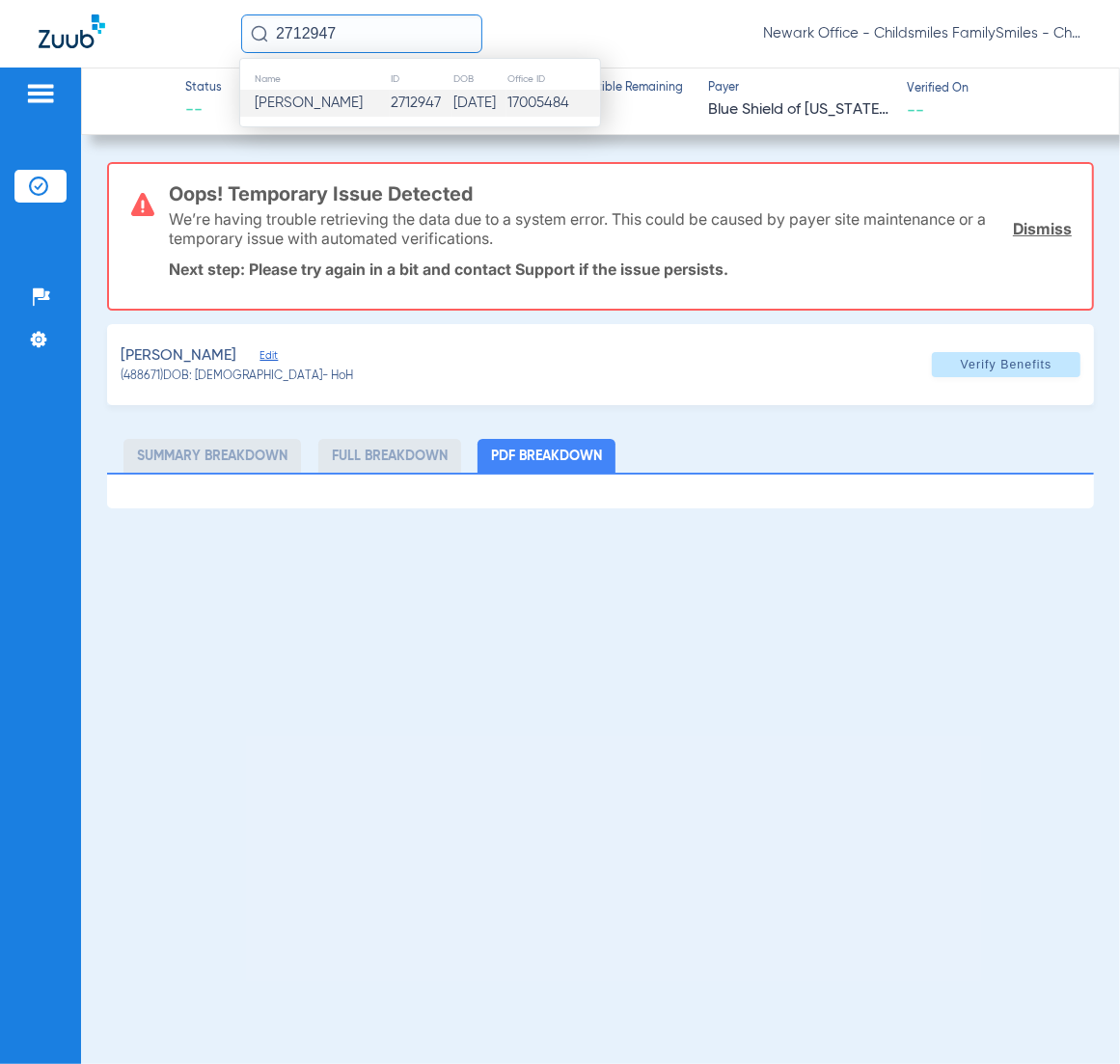drag, startPoint x: 330, startPoint y: 83, endPoint x: 316, endPoint y: 113, distance: 33.1059 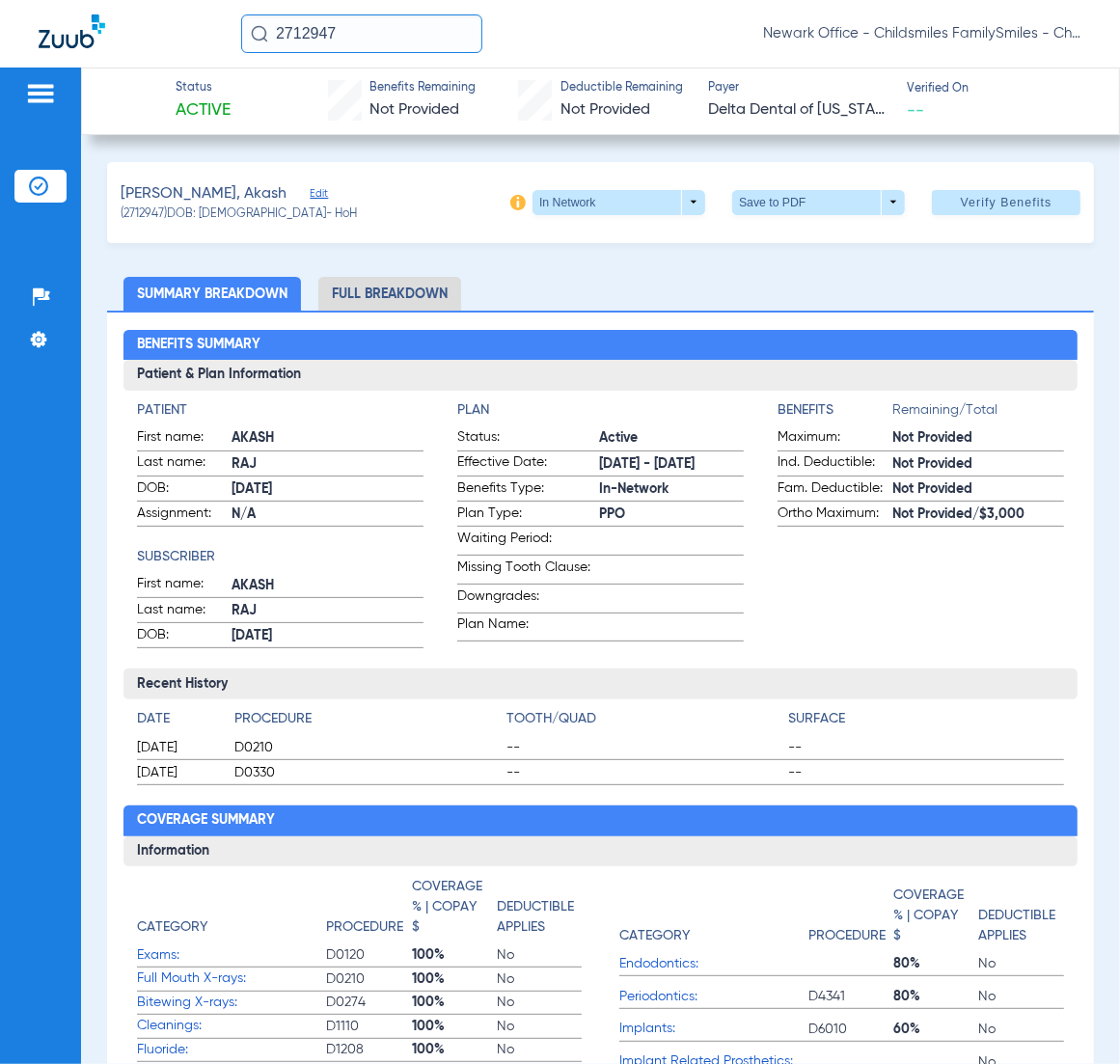 click on "Full Breakdown" 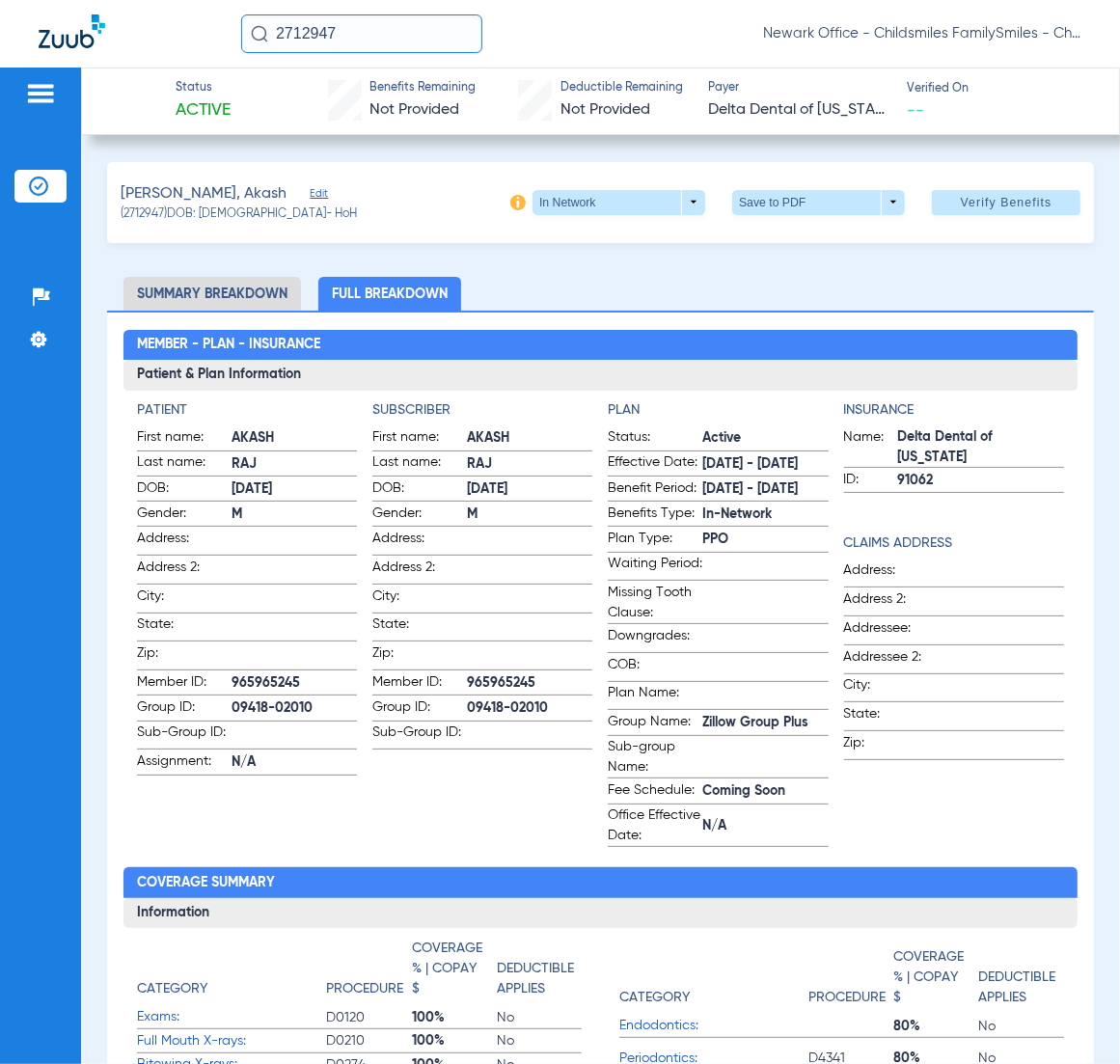 click on "Summary Breakdown   Full Breakdown" 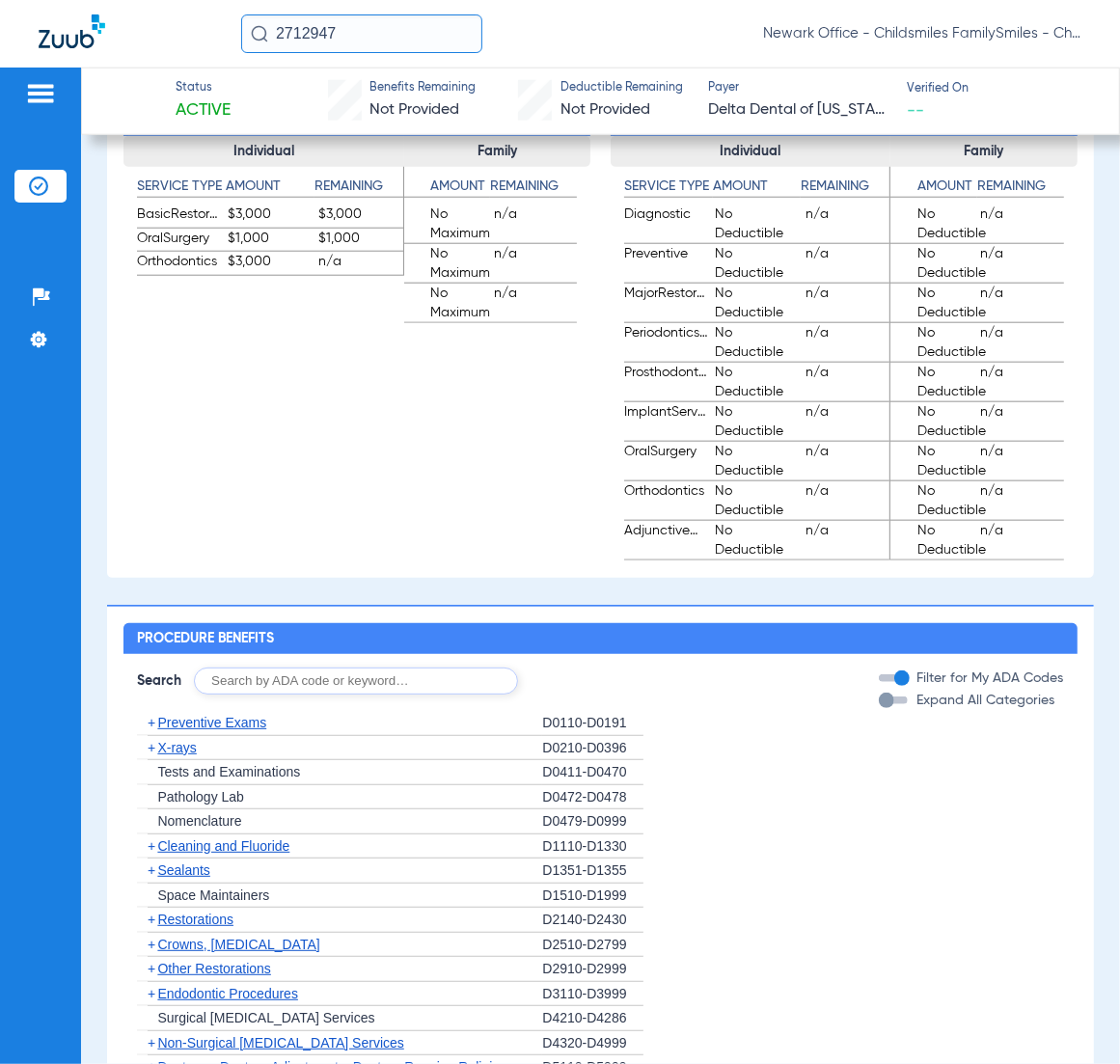 scroll, scrollTop: 1326, scrollLeft: 0, axis: vertical 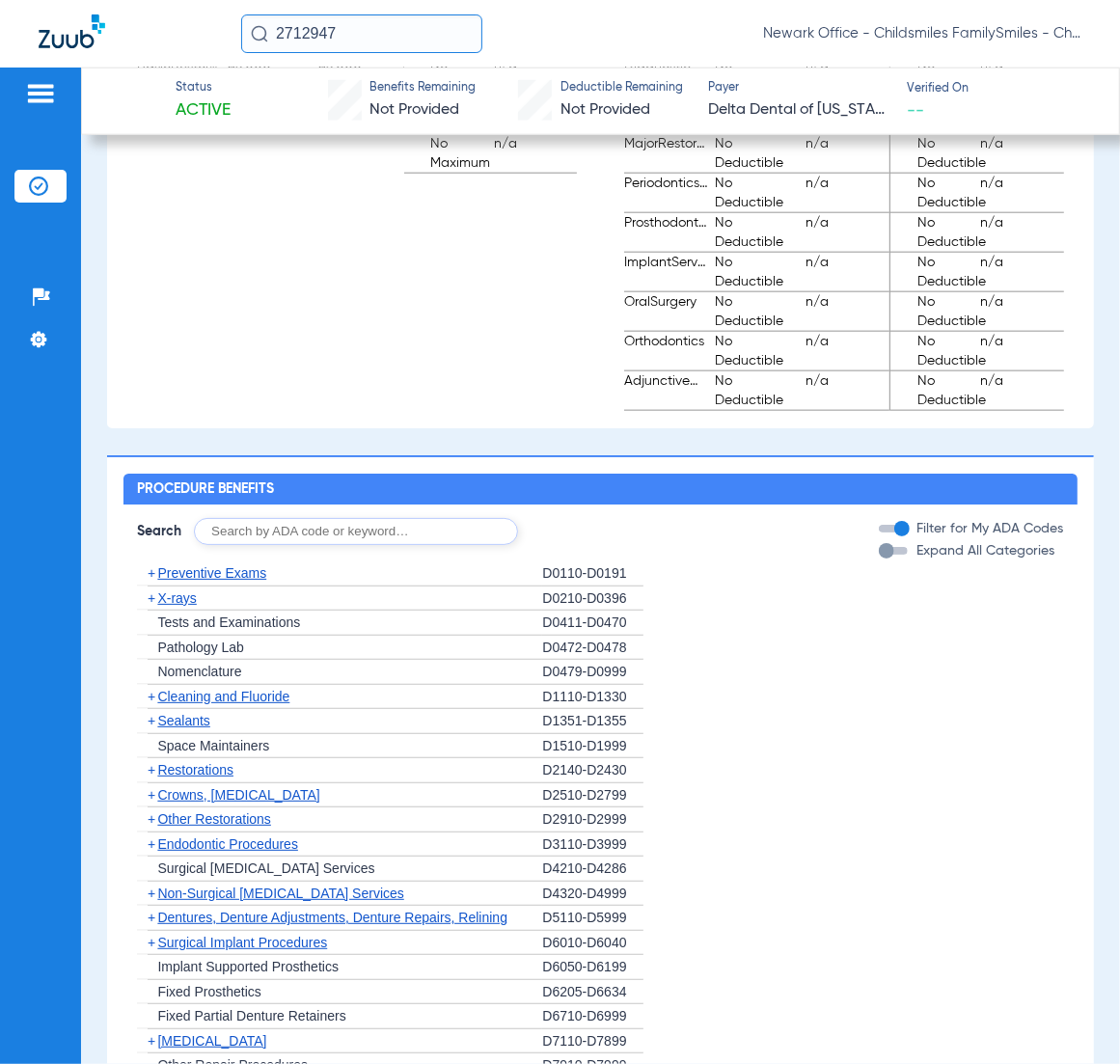 click 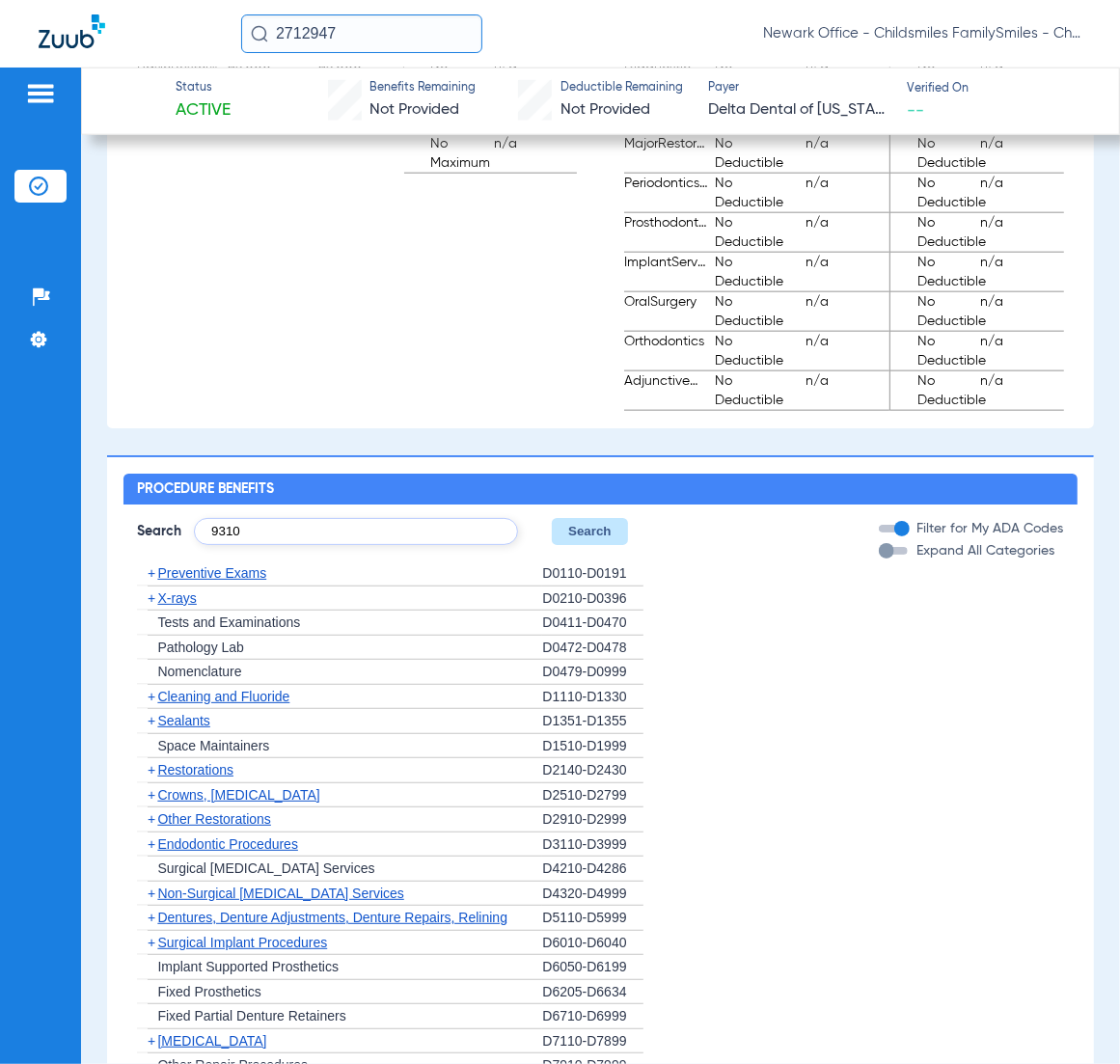 type on "9310" 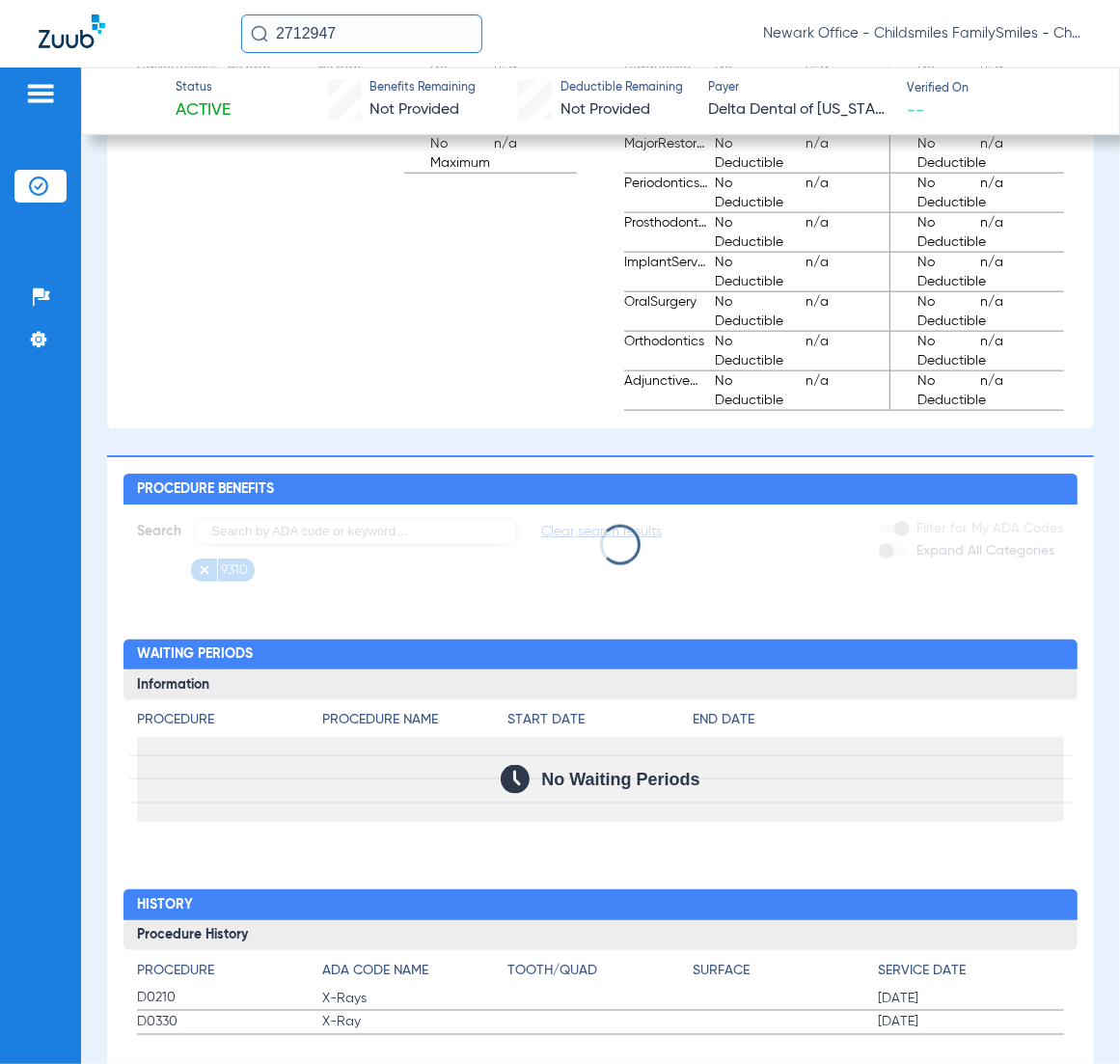 scroll, scrollTop: 1442, scrollLeft: 0, axis: vertical 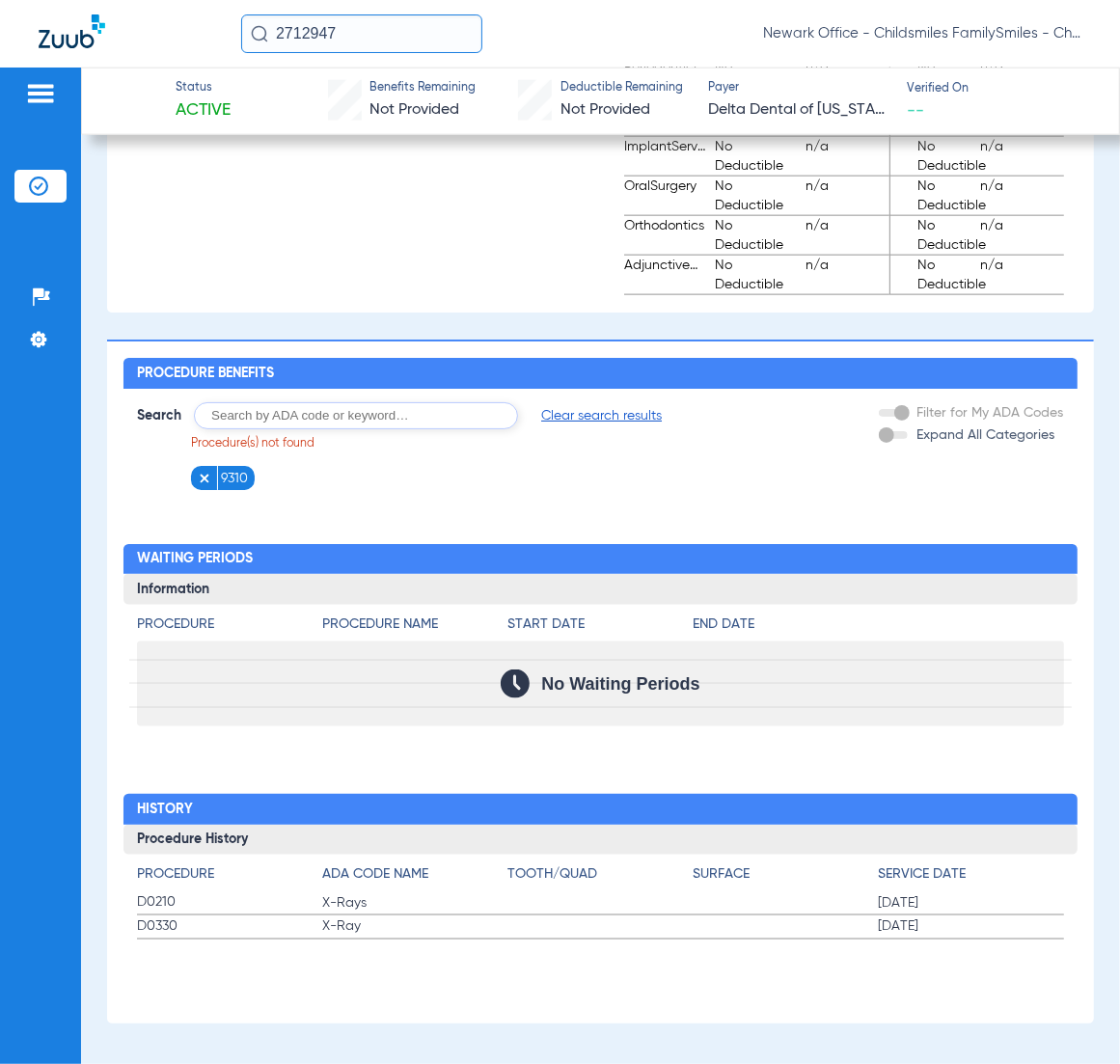 drag, startPoint x: 214, startPoint y: 485, endPoint x: 205, endPoint y: 489, distance: 9.848858 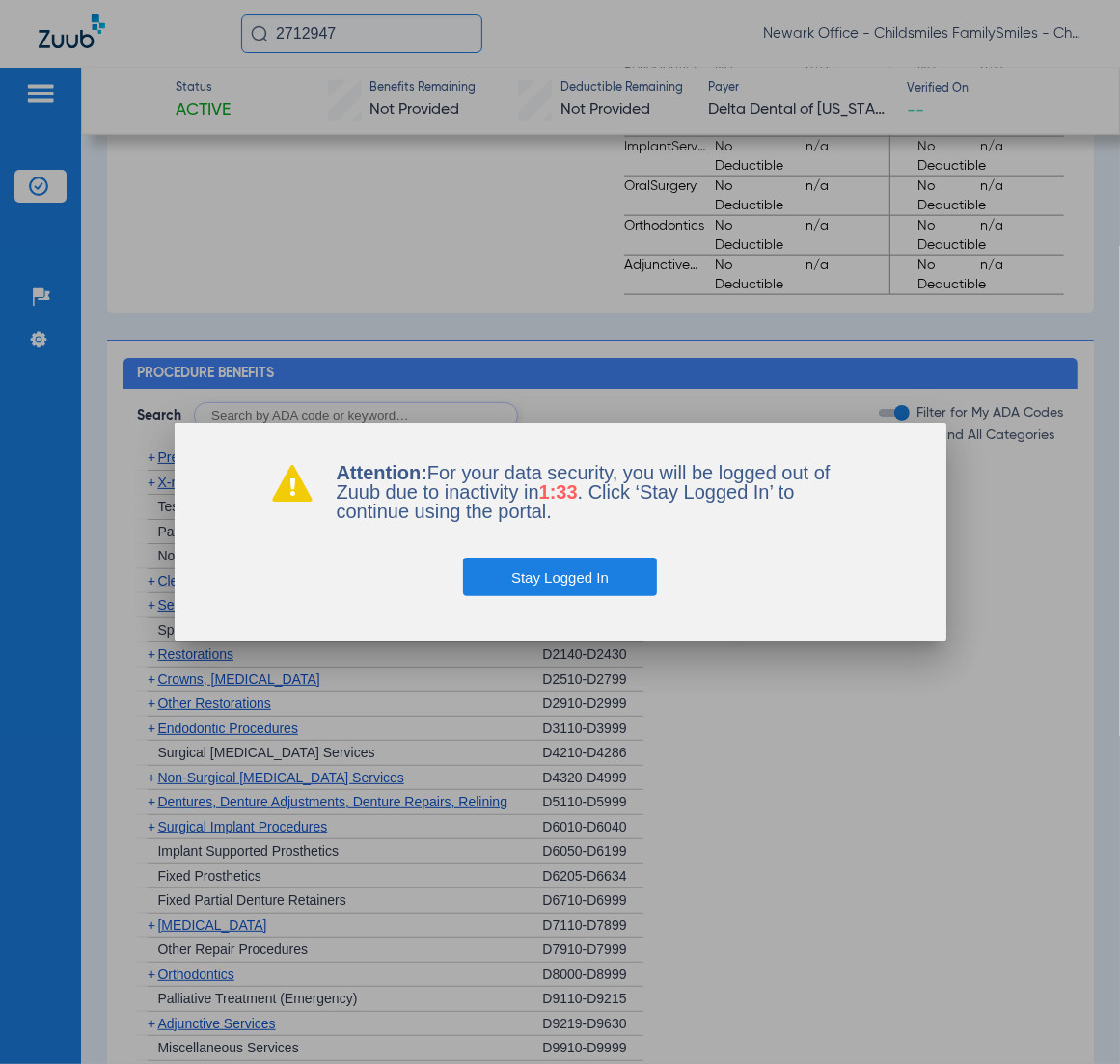 click on "Stay Logged In" at bounding box center (560, 559) 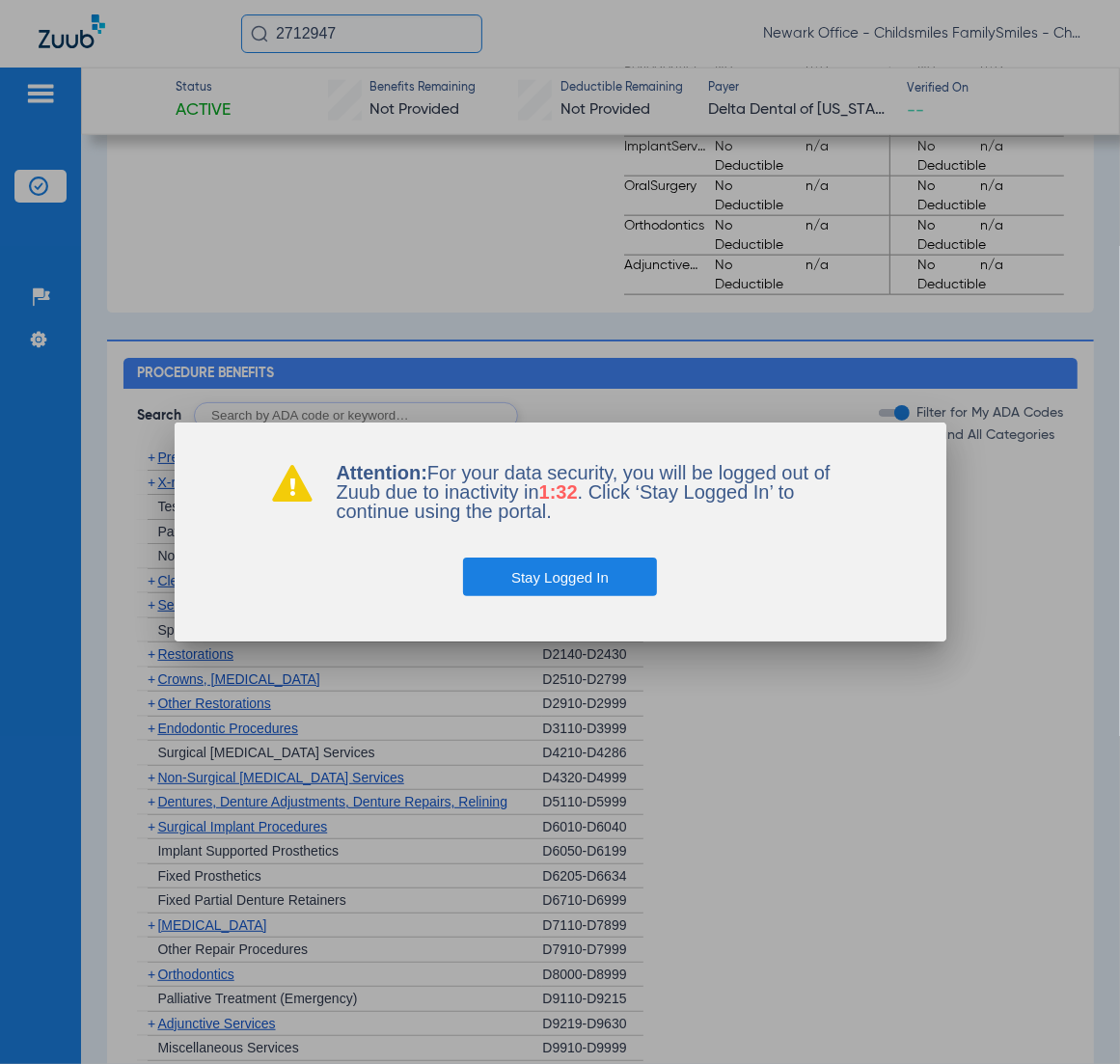 click on "Stay Logged In" at bounding box center (560, 577) 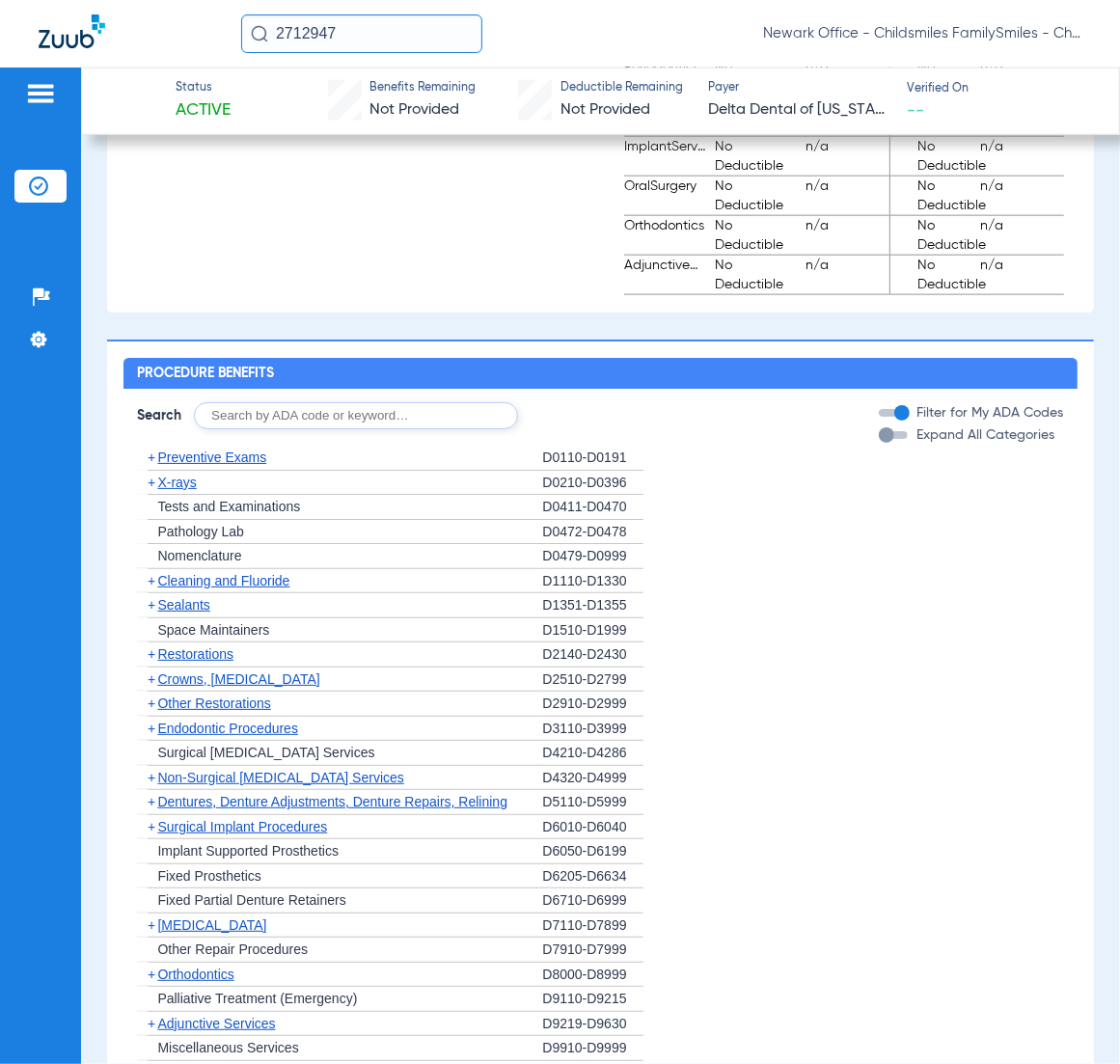 drag, startPoint x: 447, startPoint y: 260, endPoint x: 442, endPoint y: 87, distance: 173.07224 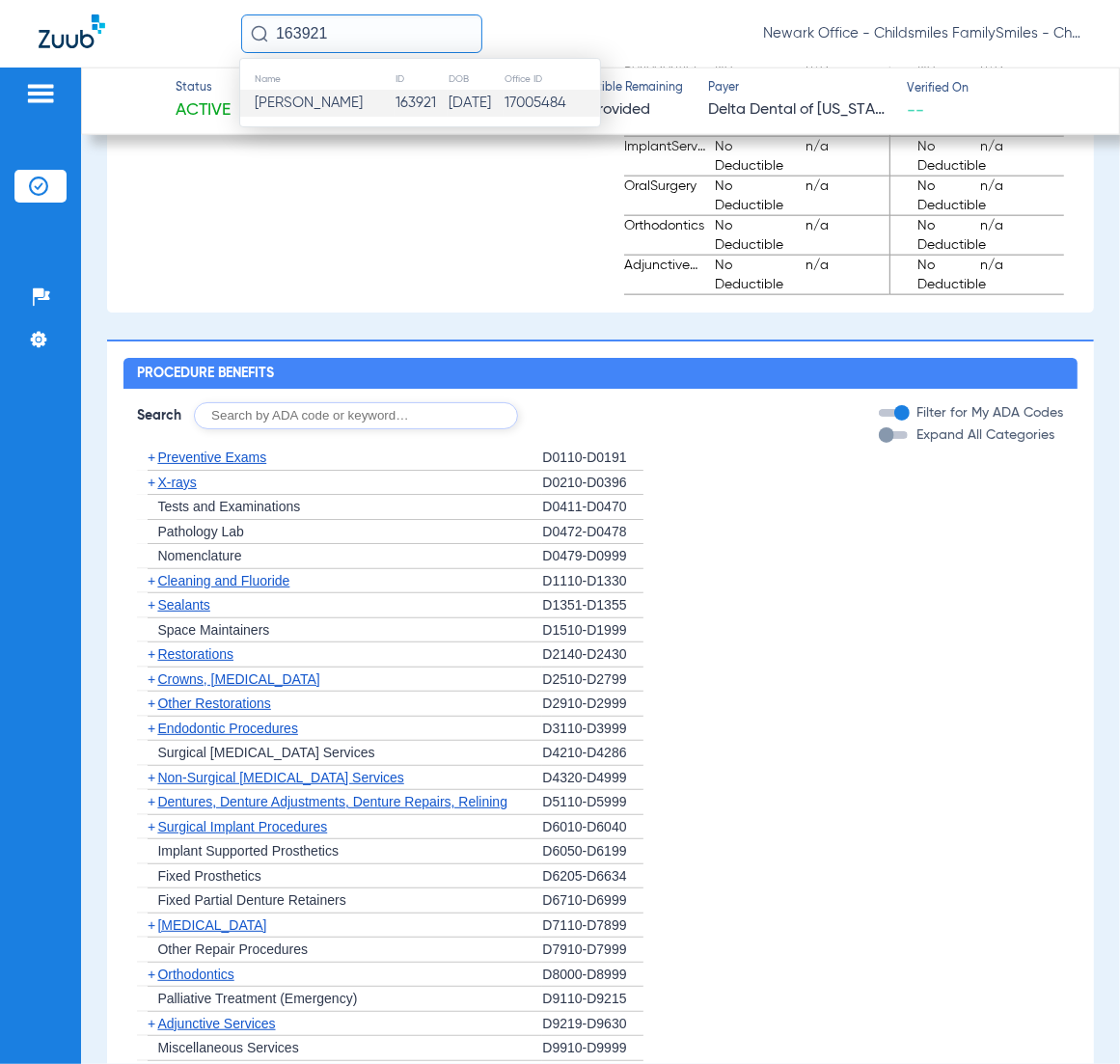 click on "07/23/1990" 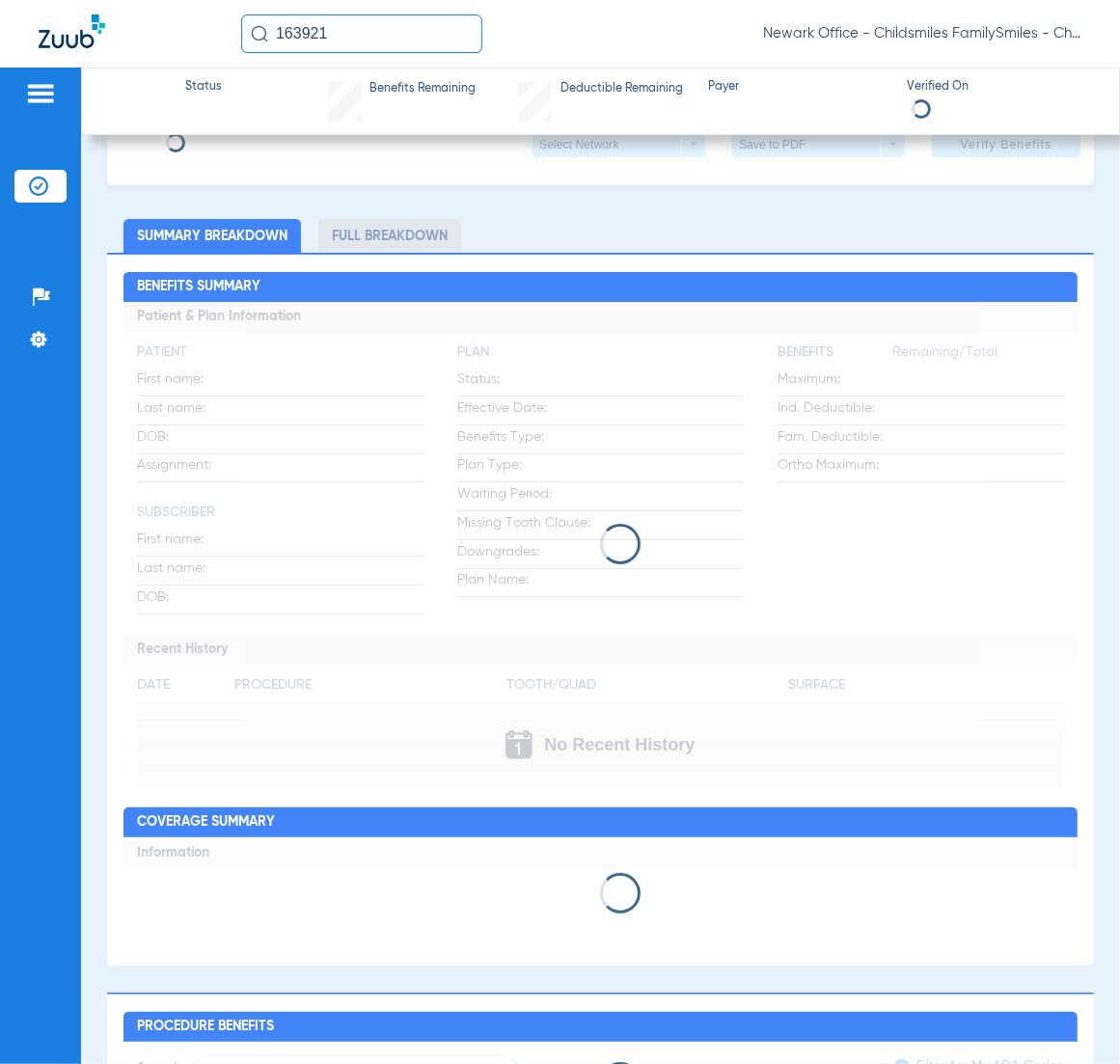 scroll, scrollTop: 0, scrollLeft: 0, axis: both 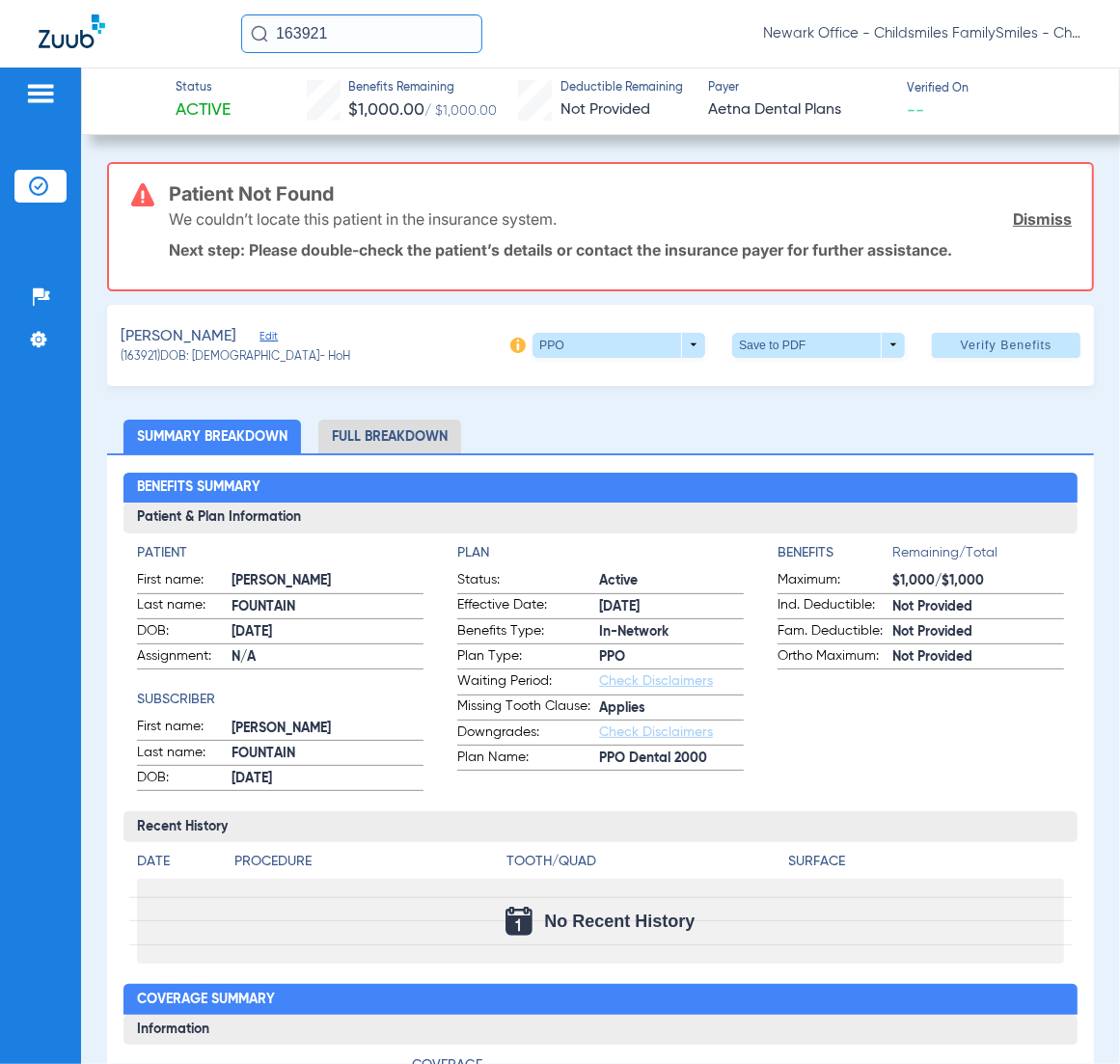 click on "Edit" 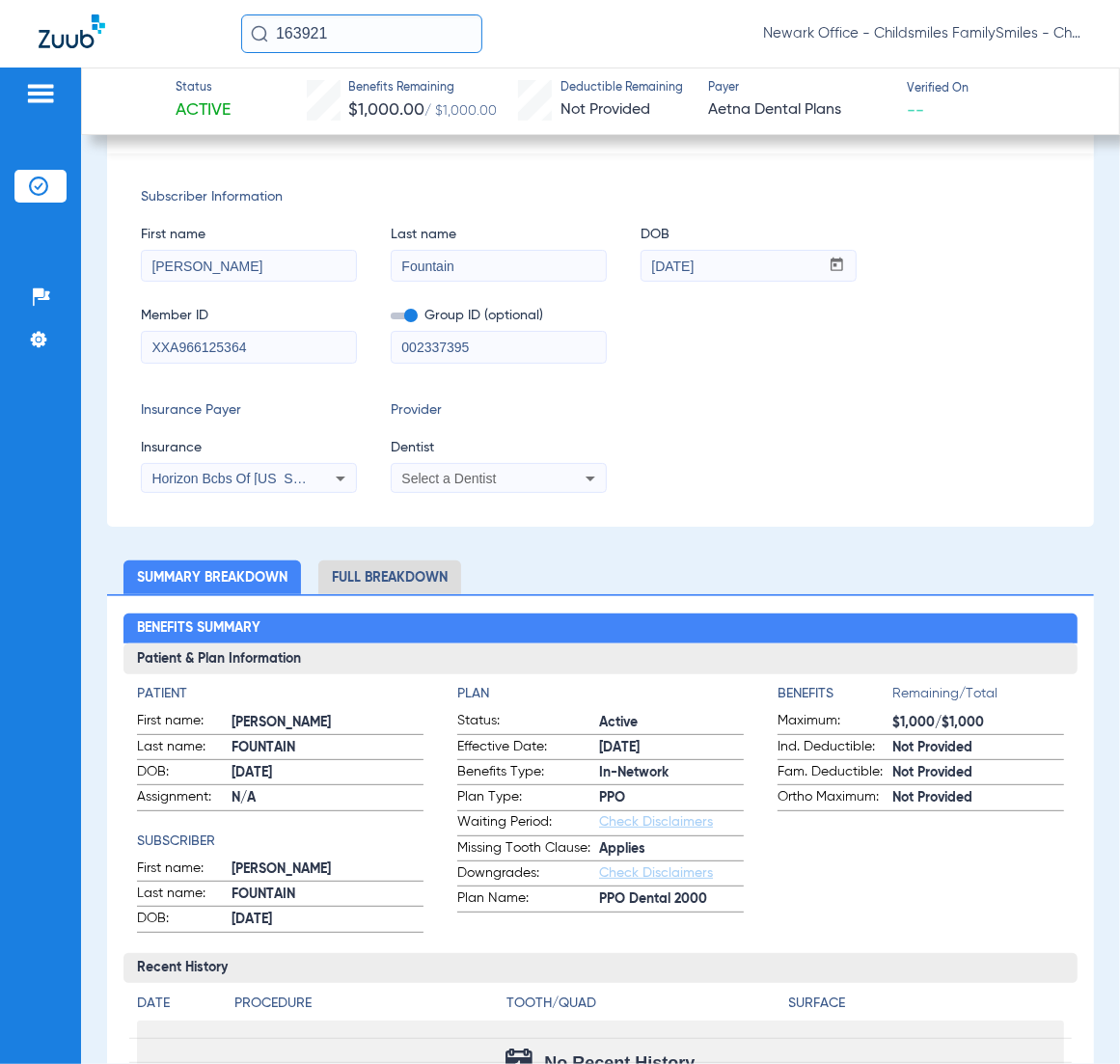 scroll, scrollTop: 121, scrollLeft: 0, axis: vertical 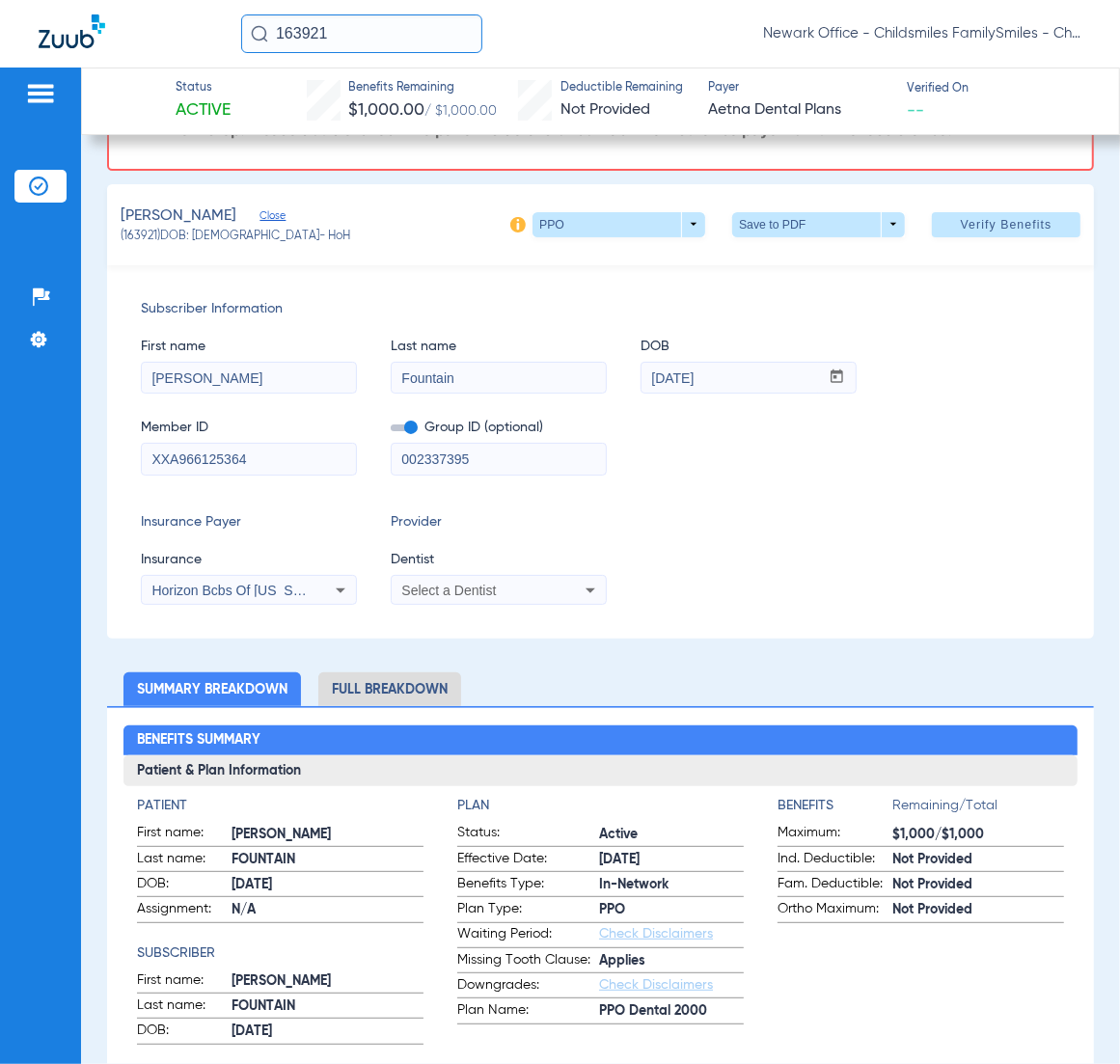 click on "Full Breakdown" 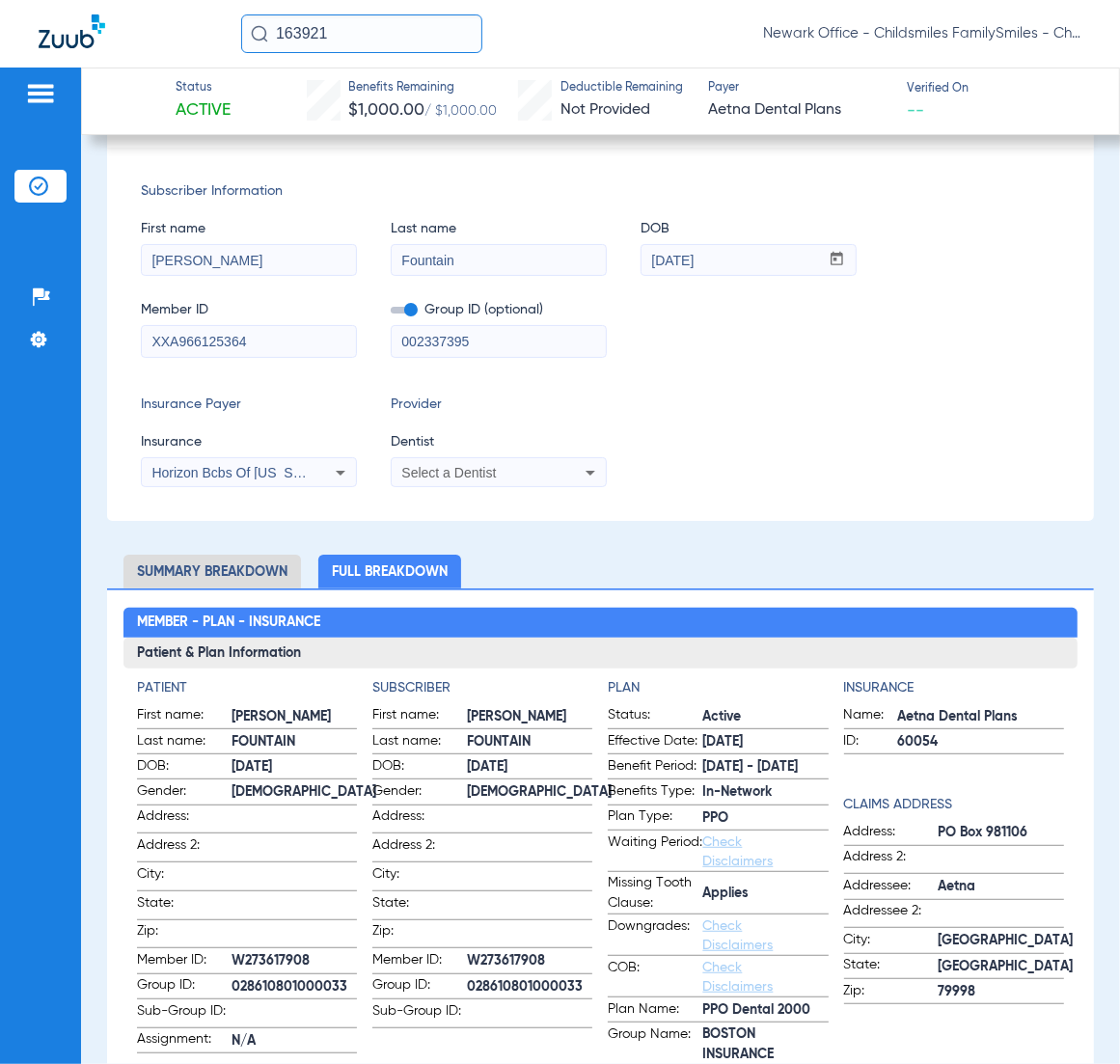 scroll, scrollTop: 241, scrollLeft: 0, axis: vertical 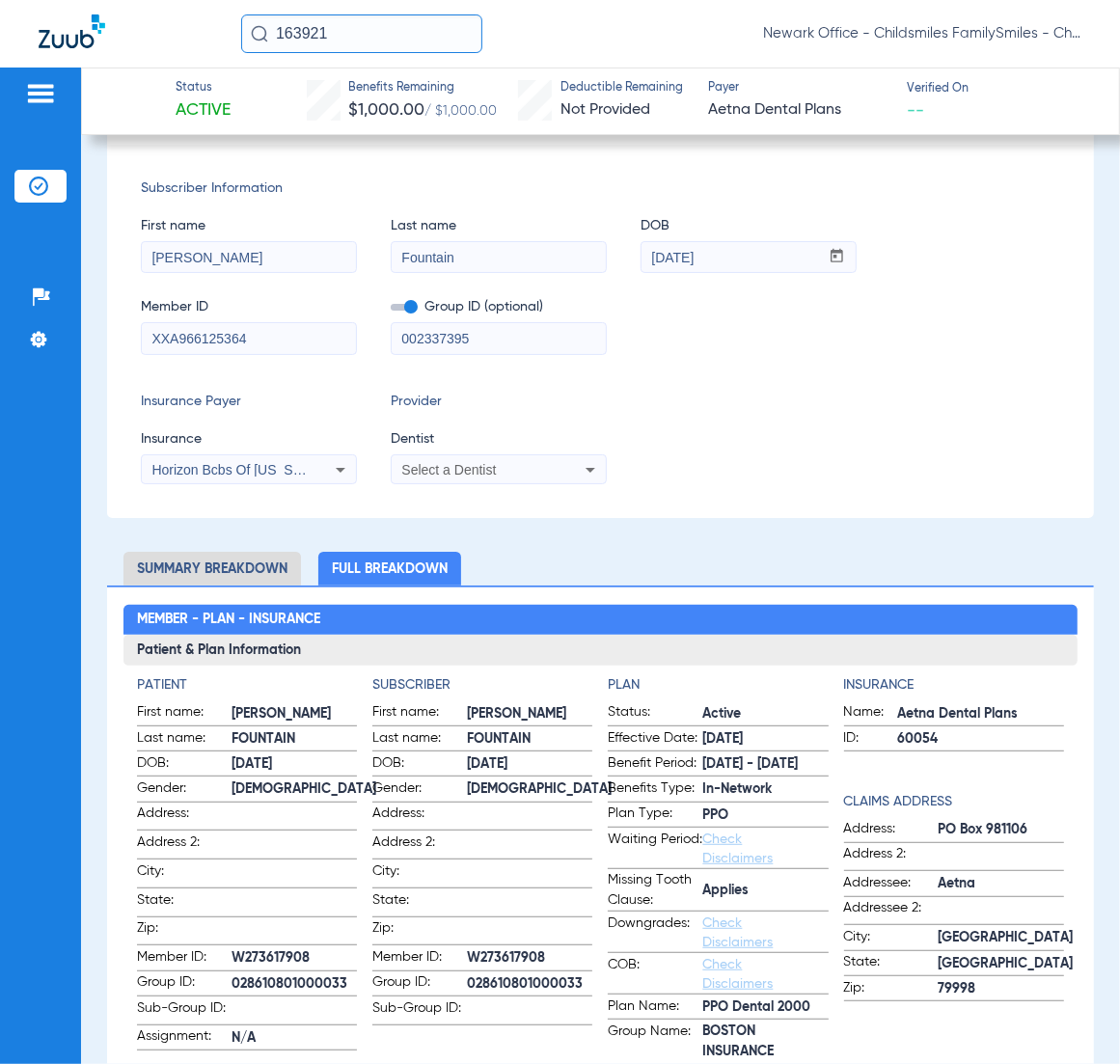 click on "163921" 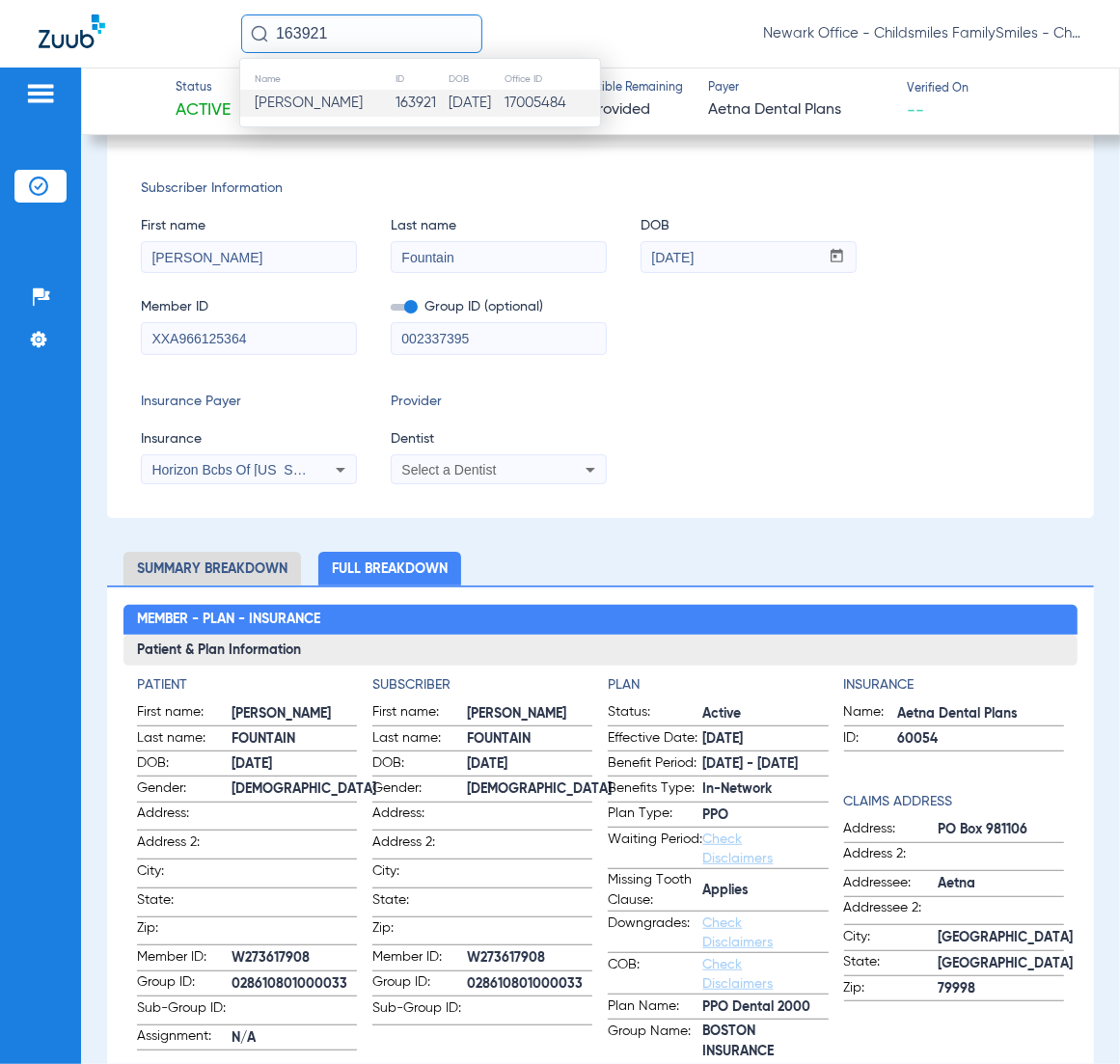 paste on "2182018" 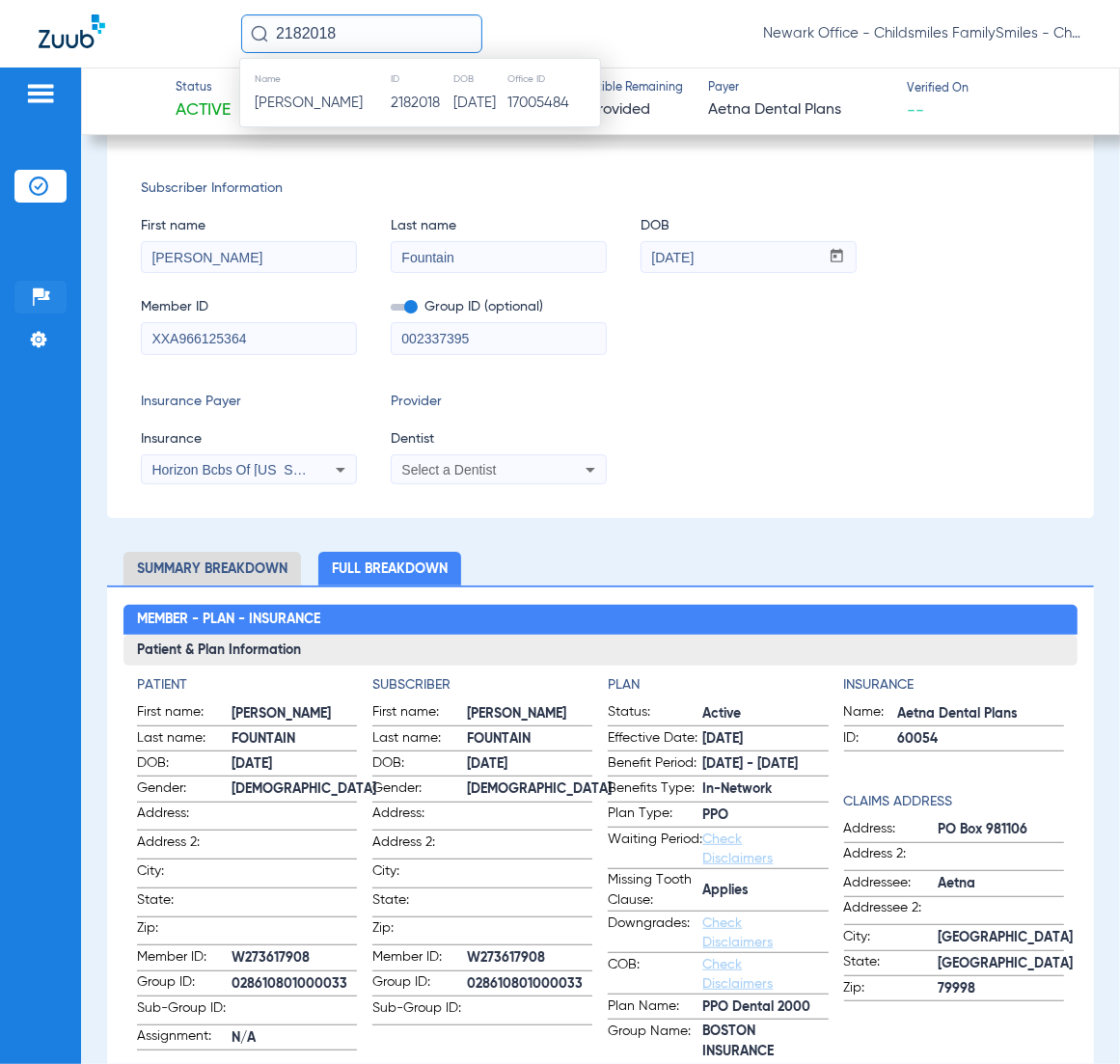 type on "2182018" 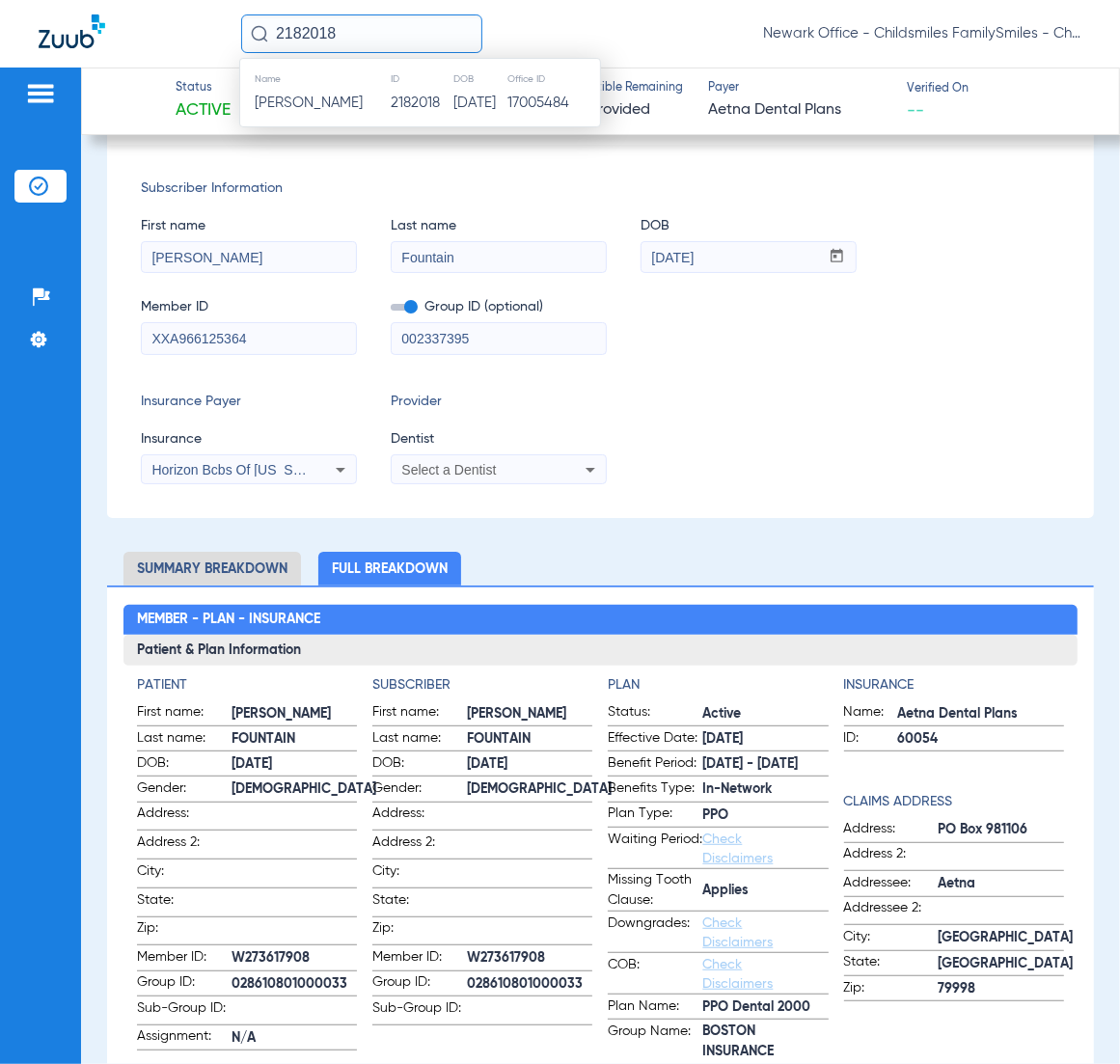 click on "Fatima Hernandez" 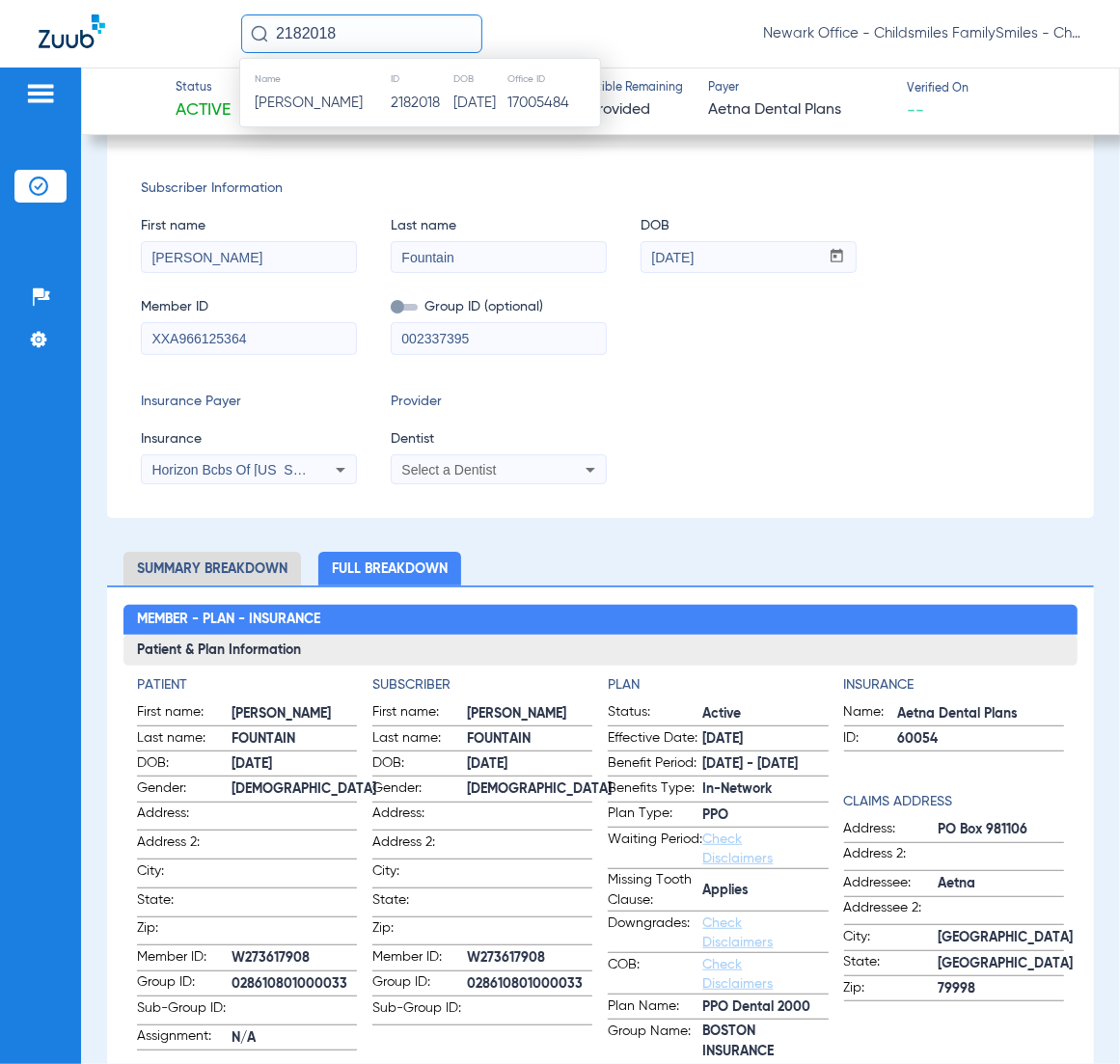 type 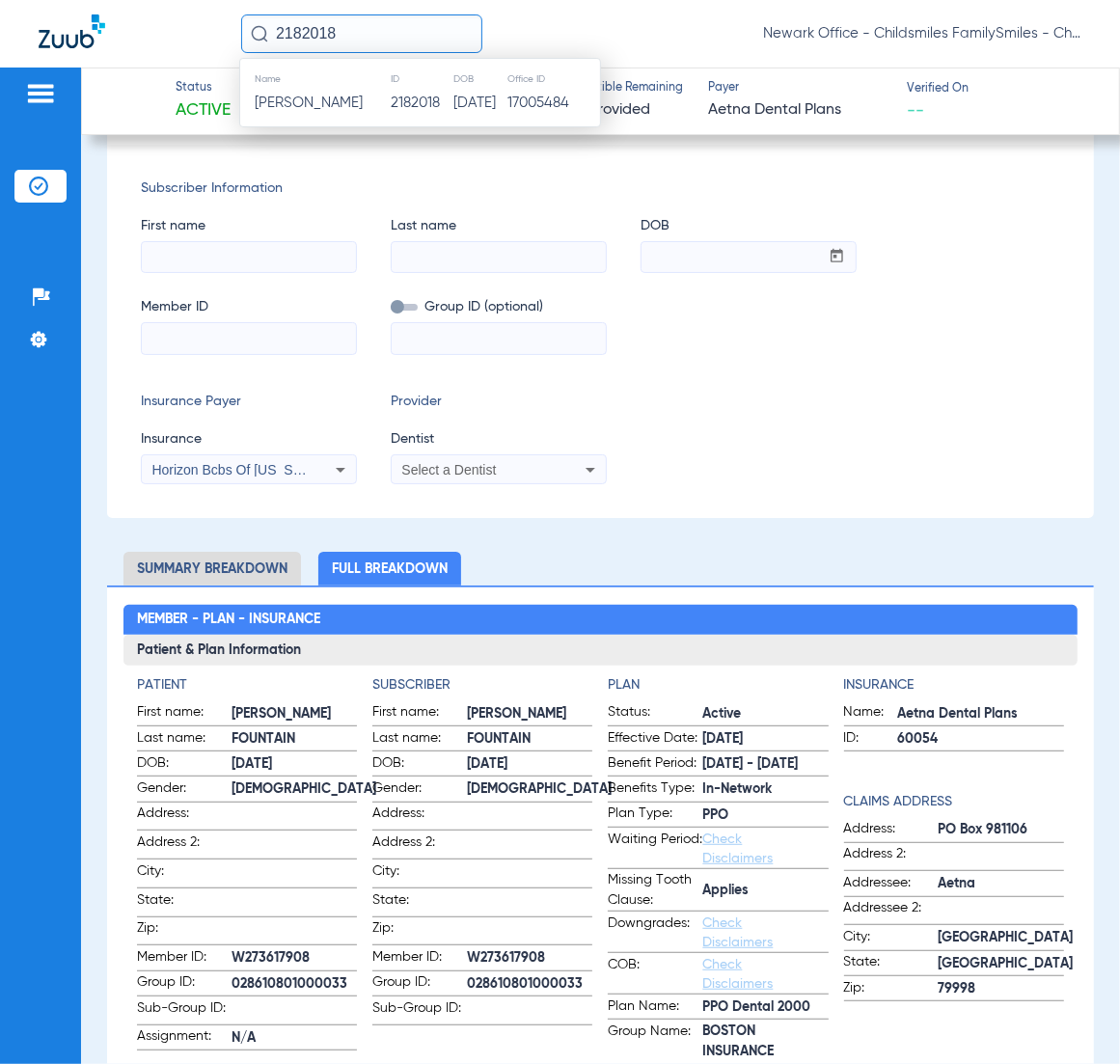 scroll, scrollTop: 108, scrollLeft: 0, axis: vertical 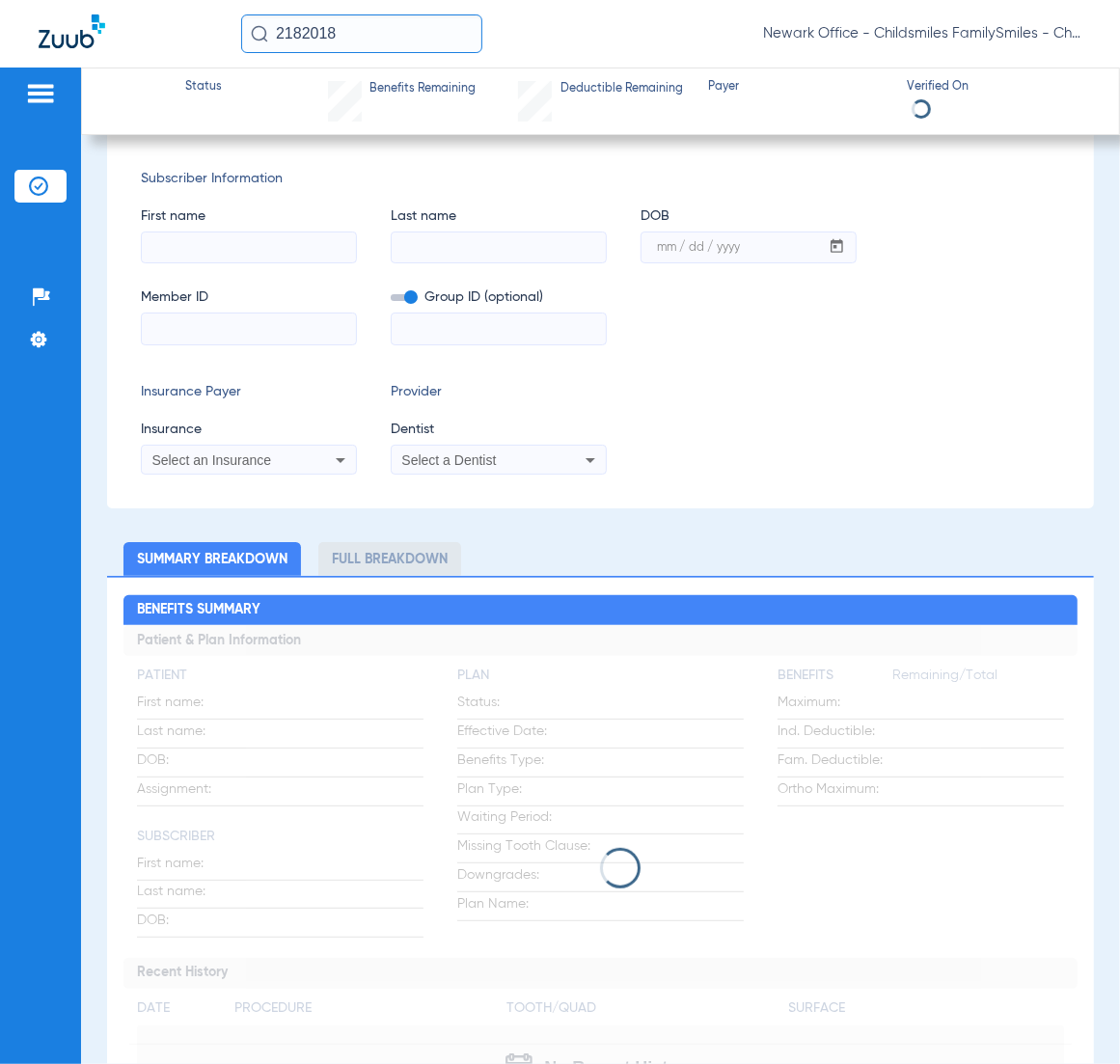 type on "FATIMA" 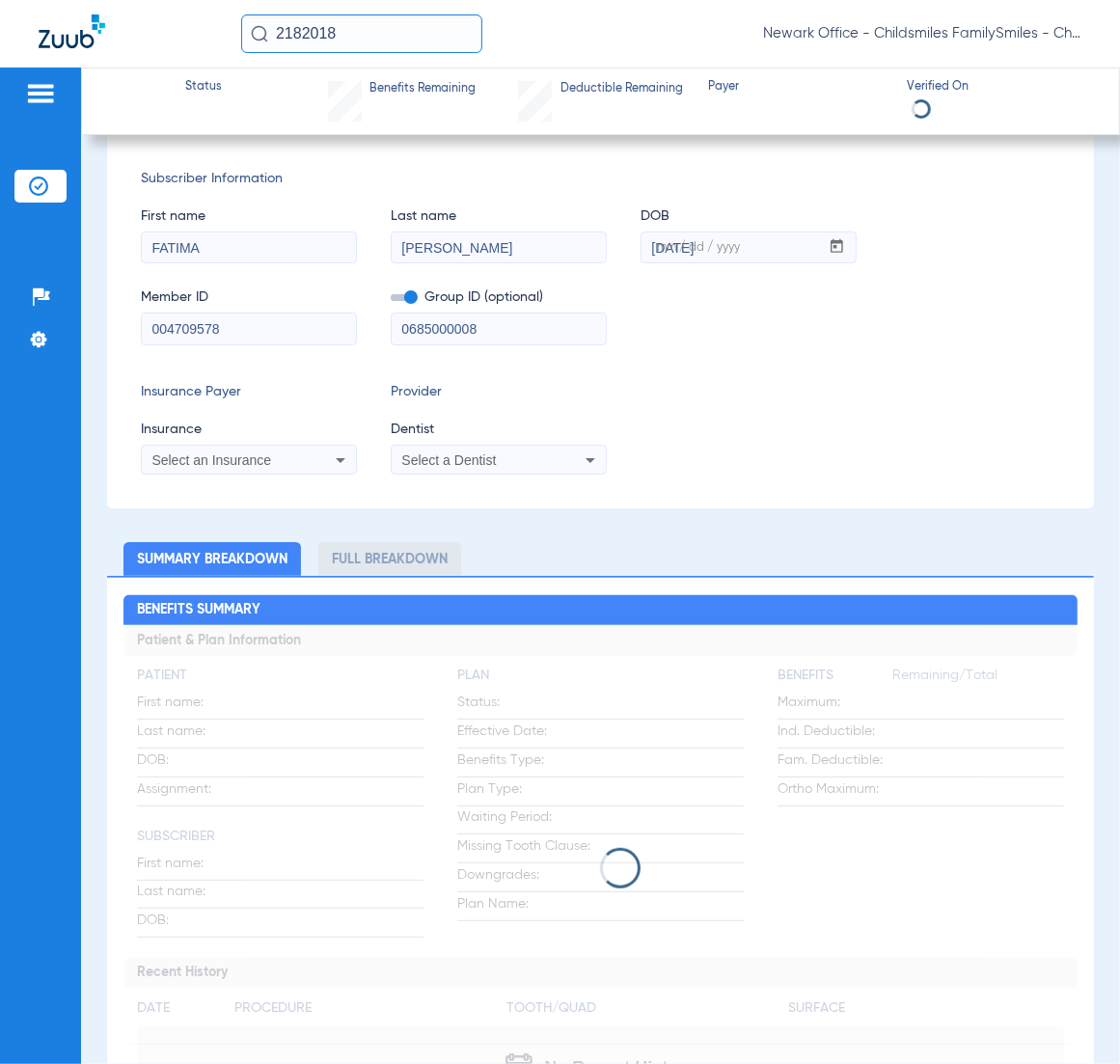 scroll, scrollTop: 99, scrollLeft: 0, axis: vertical 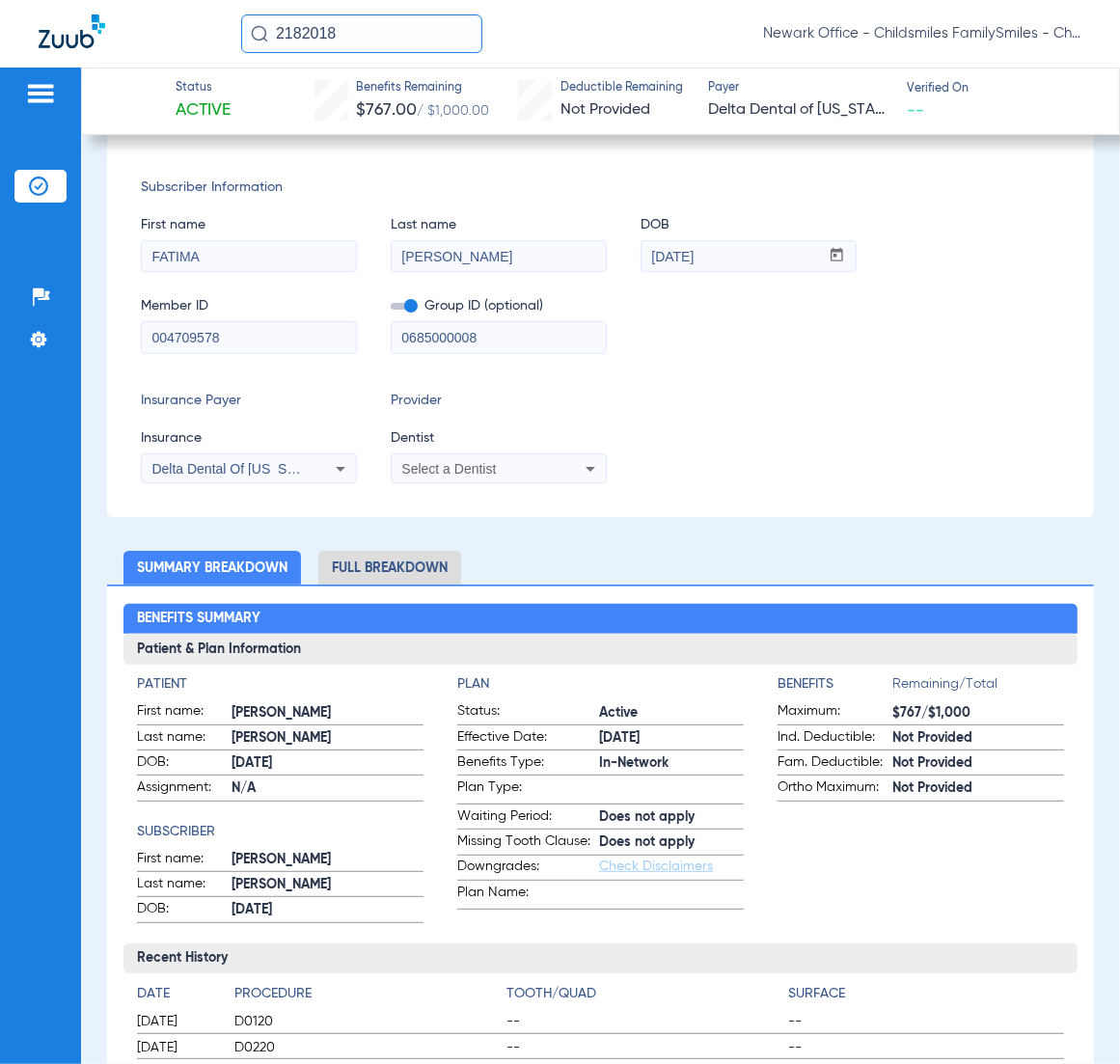 click on "Select a Dentist" at bounding box center [499, 469] 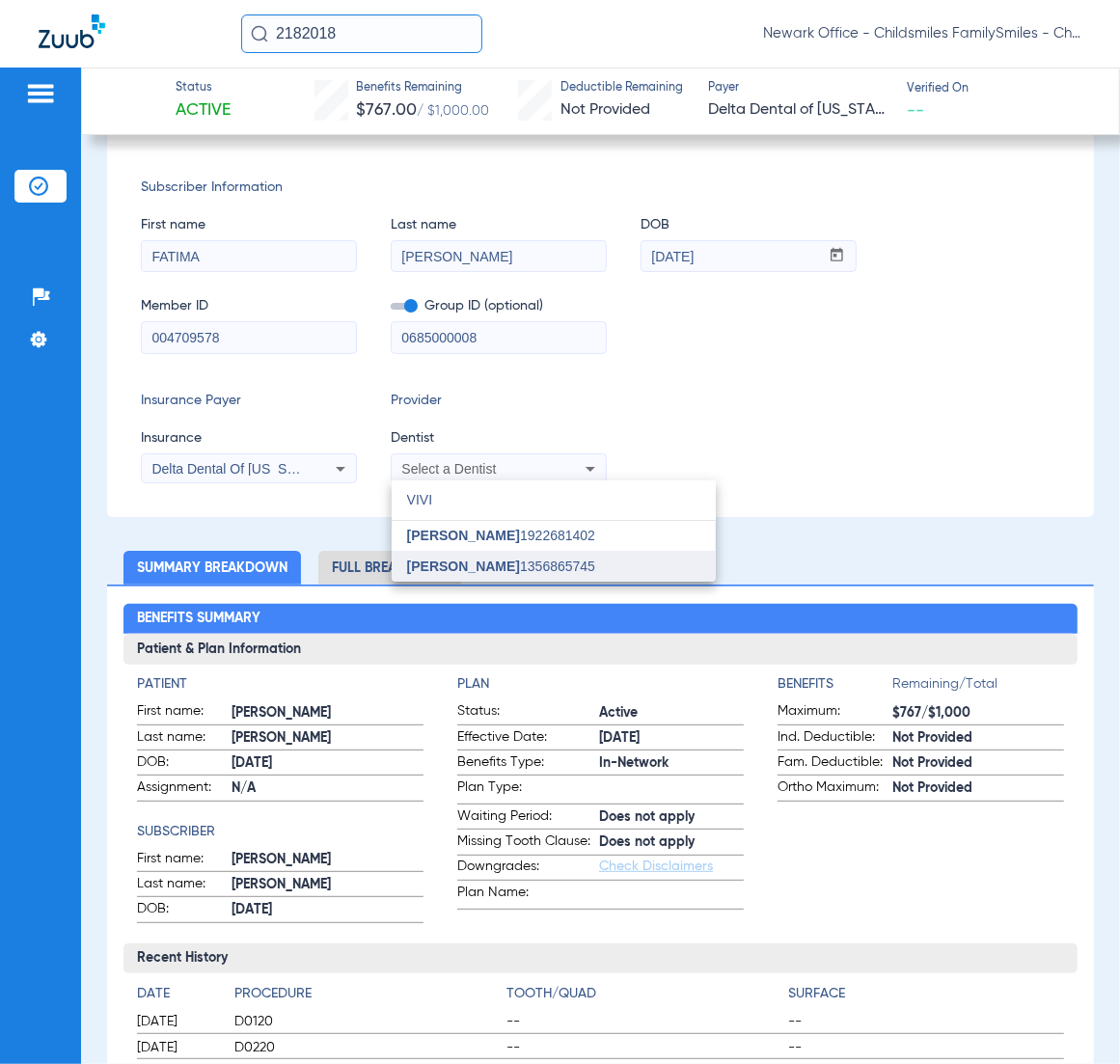 type on "VIVI" 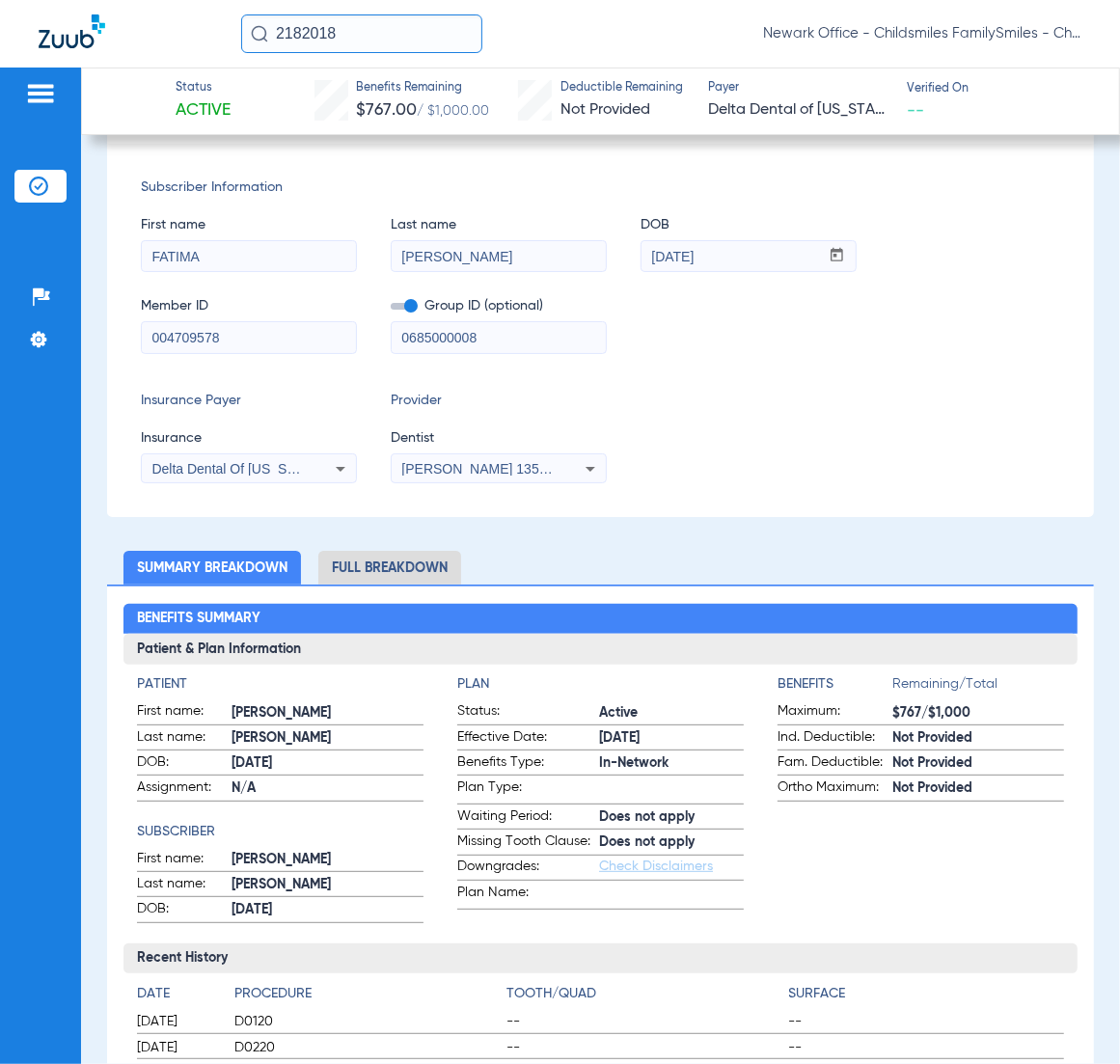 scroll, scrollTop: 0, scrollLeft: 0, axis: both 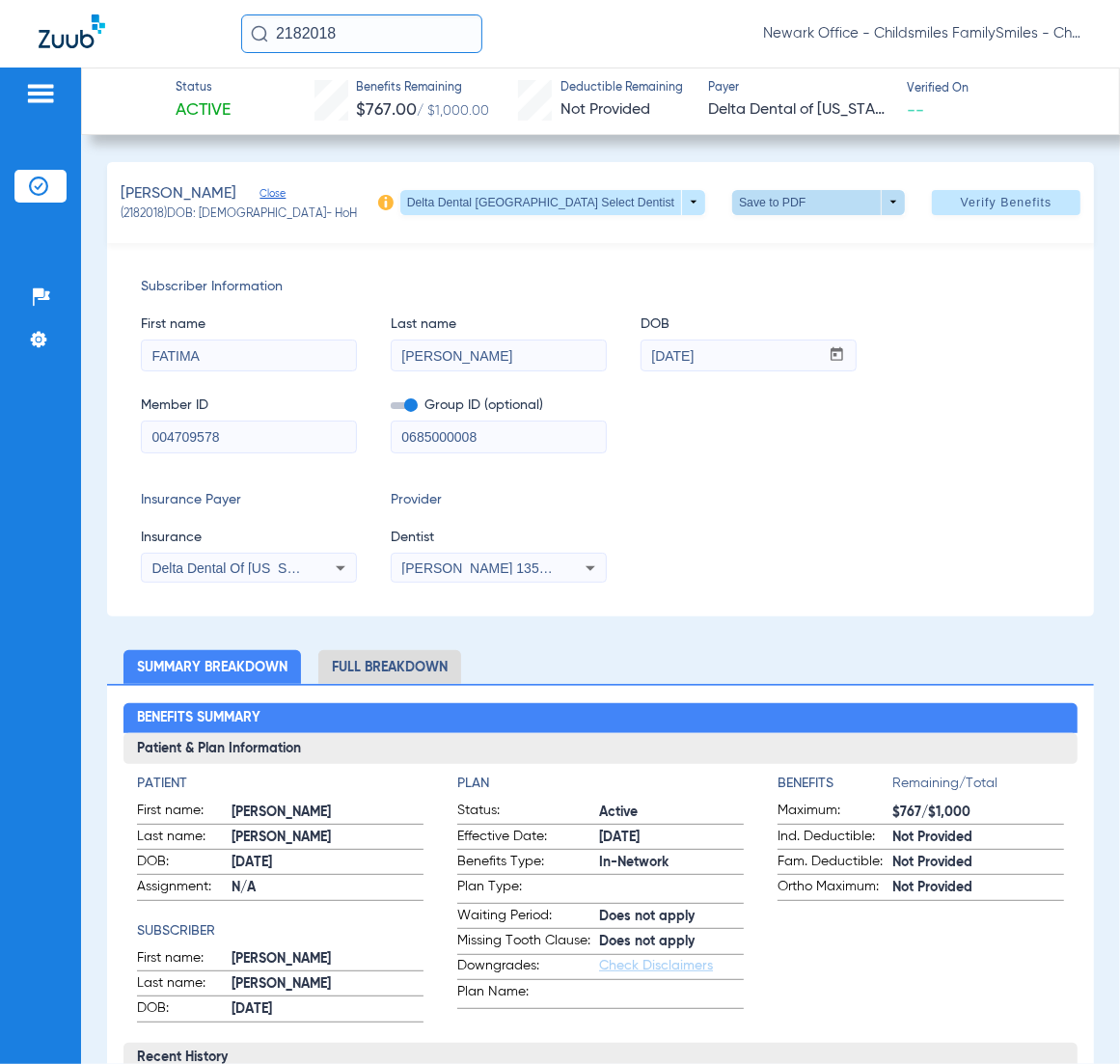 click 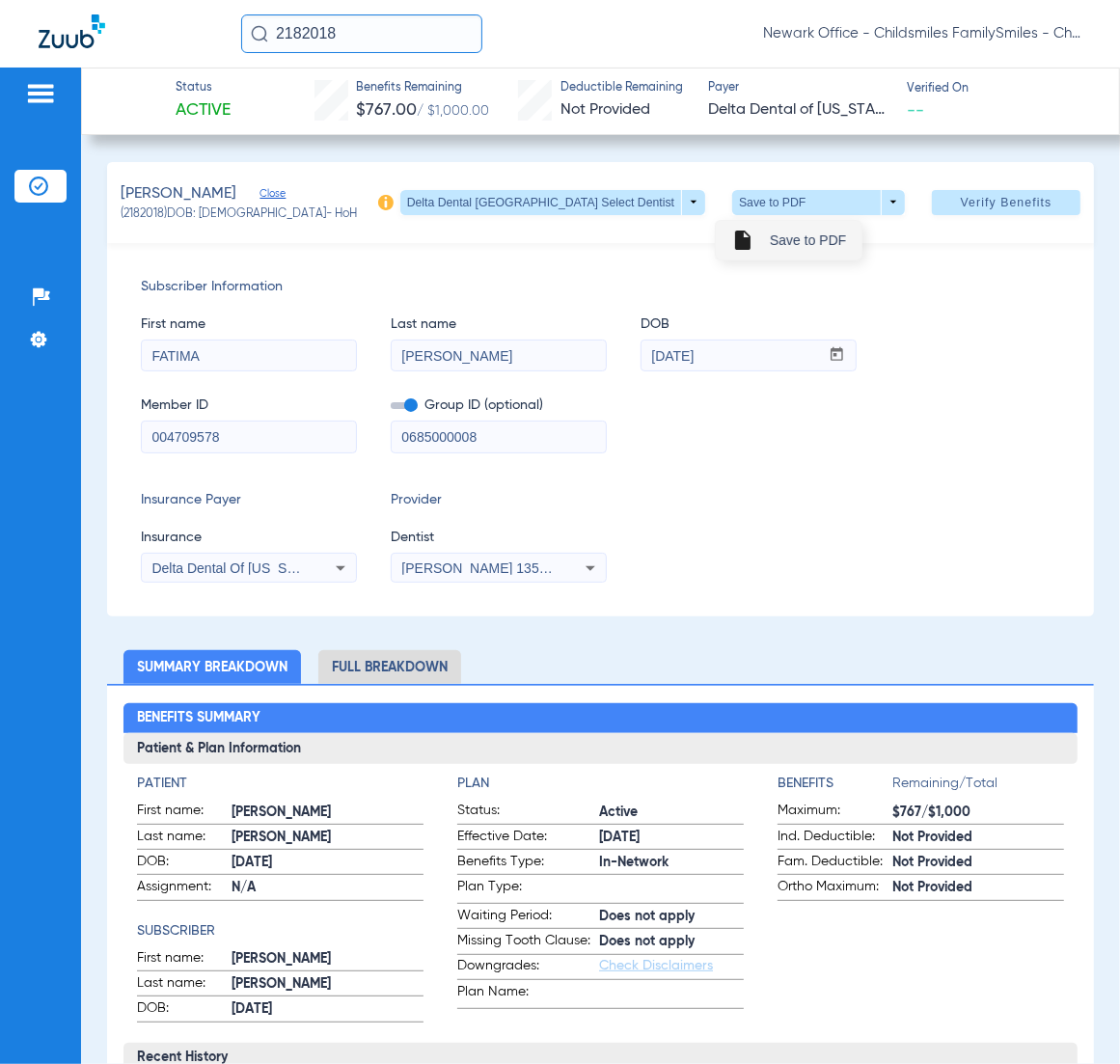 click on "Save to PDF" at bounding box center [807, 240] 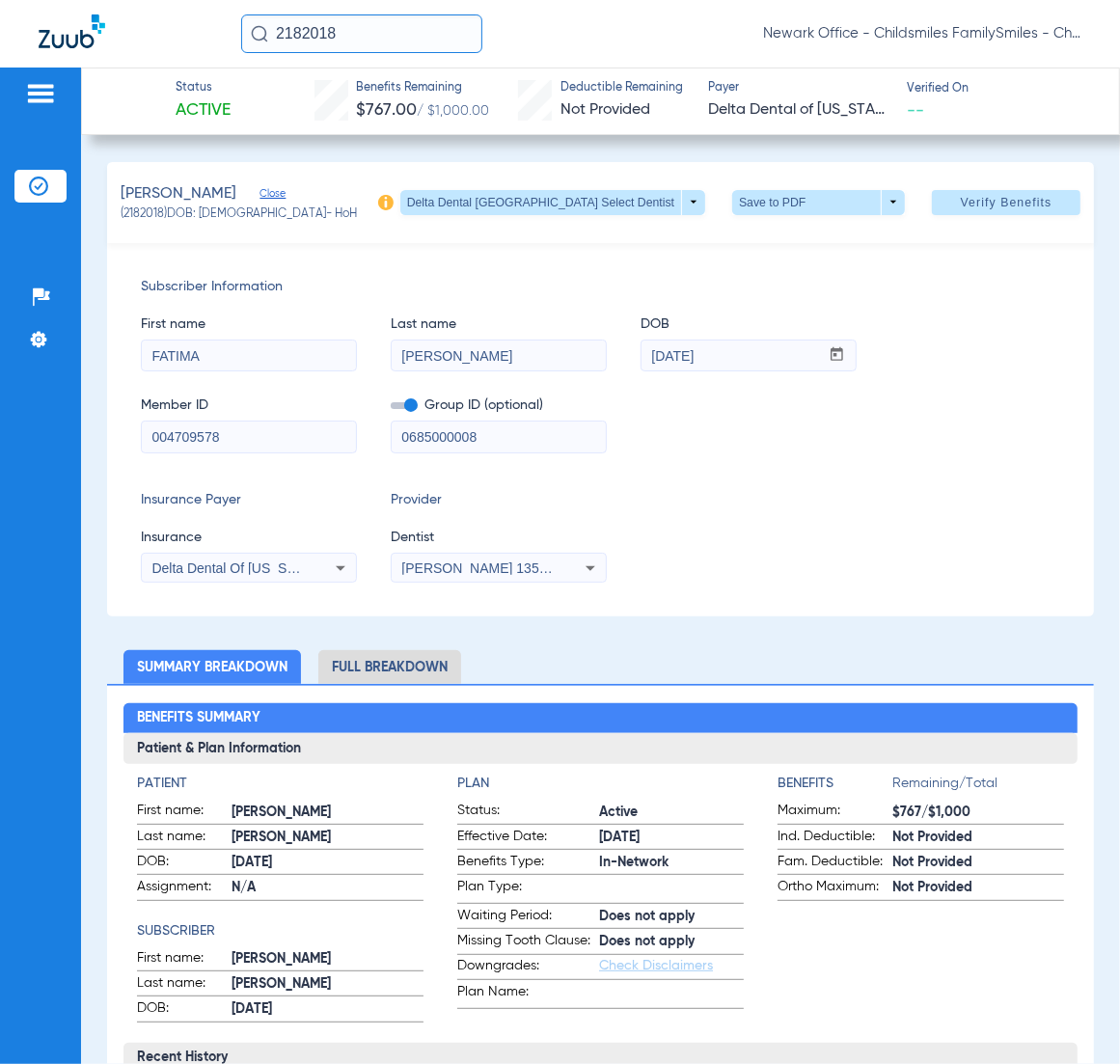 click on "HERNANDEZ, FATIMA   Close   (2182018)   DOB: 01/11/2000   - HoH   Delta Dental NY Select Dentist  arrow_drop_down  Save to PDF  arrow_drop_down  Verify Benefits   Subscriber Information   First name  FATIMA  Last name  HERNANDEZ  DOB  mm / dd / yyyy 01/11/2000  Member ID  004709578  Group ID (optional)  0685000008  Insurance Payer   Insurance
Delta Dental Of Pennsylvania  Provider   Dentist
Vivian Kim  1356865745  Summary Breakdown   Full Breakdown  Benefits Summary Patient & Plan Information Patient First name:  Fatima Hernandez  Last name:  Quinteros  DOB:  01/11/2000  Assignment:  N/A  Subscriber First name:  Fatima Hernandez  Last name:  Quinteros  DOB:  01/11/2000  Plan Status:  Active  Effective Date:  11/1/22  Benefits Type:  In-Network  Plan Type:    Waiting Period:  Does not apply  Missing Tooth Clause:  Does not apply  Downgrades:  Check Disclaimers  Plan Name:    Benefits  Remaining/Total  Maximum:  $767/$1,000  Ind. Deductible:  Not Provided  Fam. Deductible:  Not Provided  Ortho Maximum: Date" 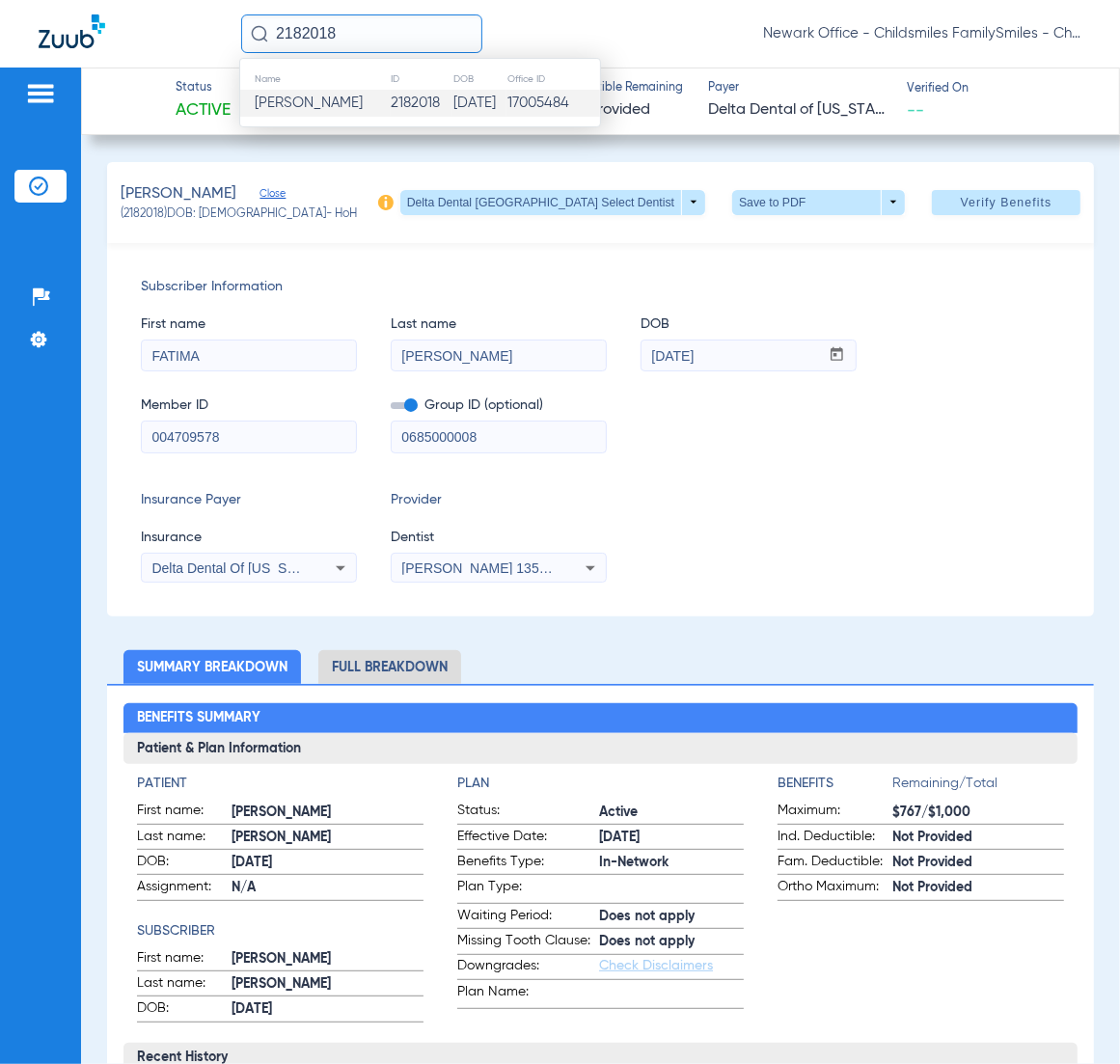 paste on "7761" 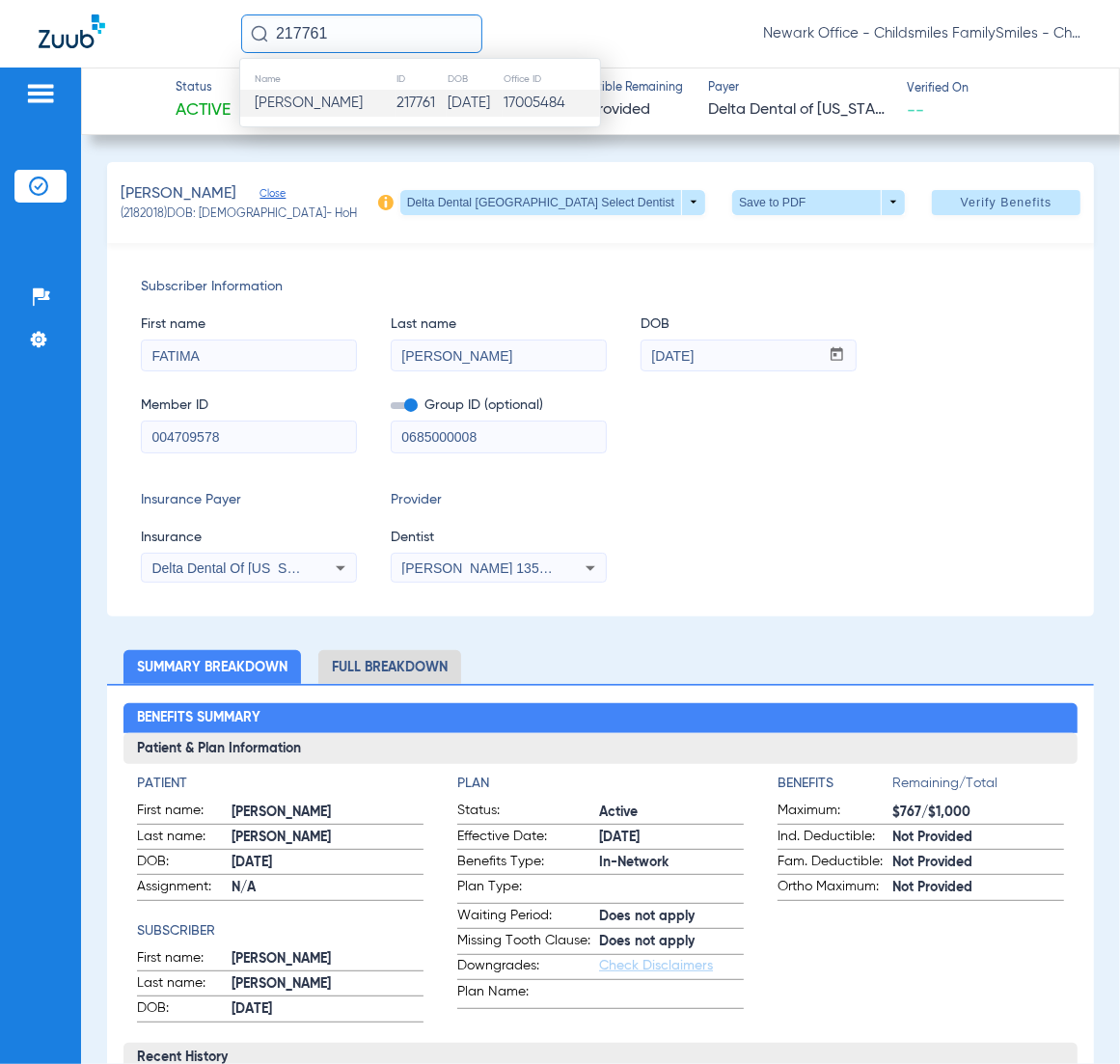 type on "217761" 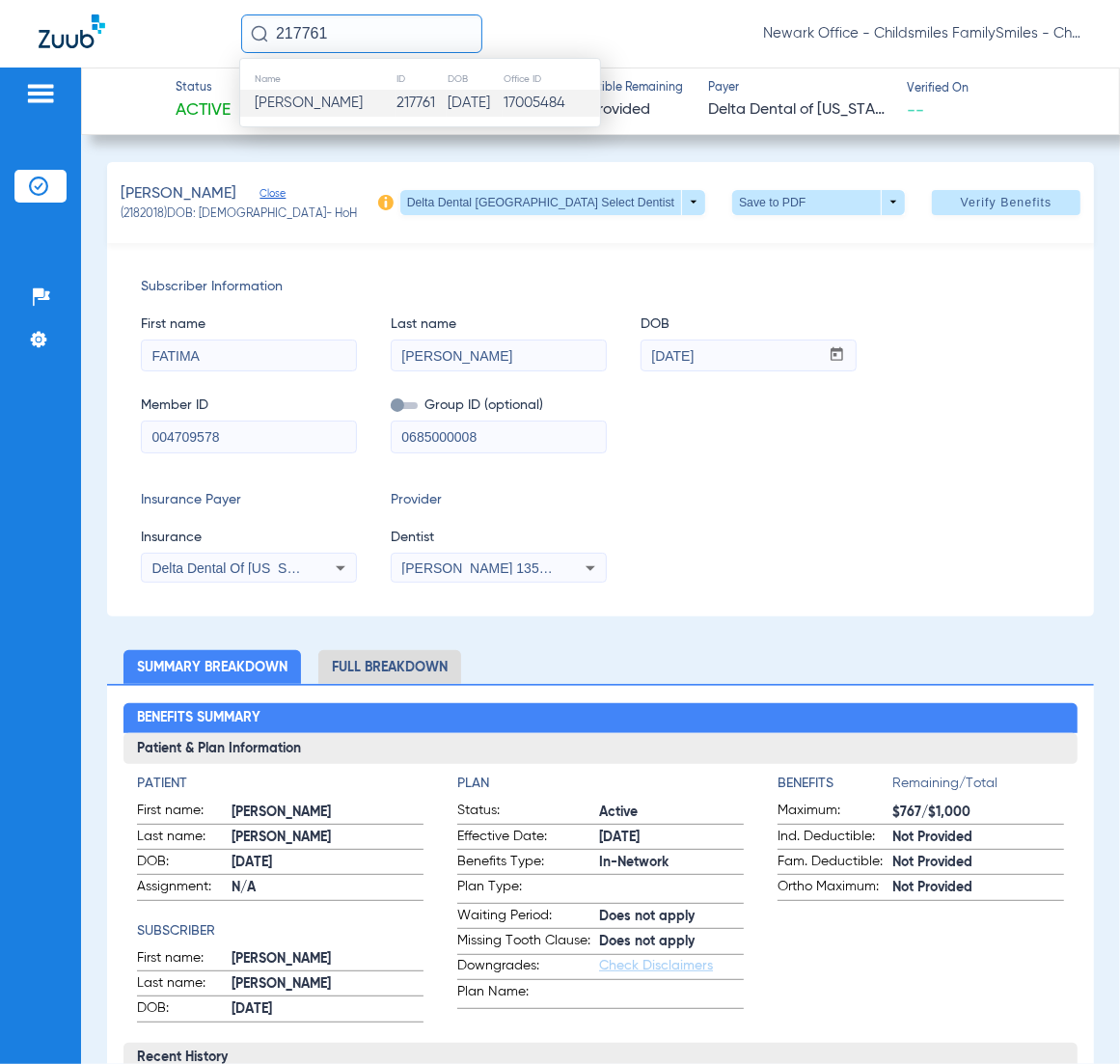 type 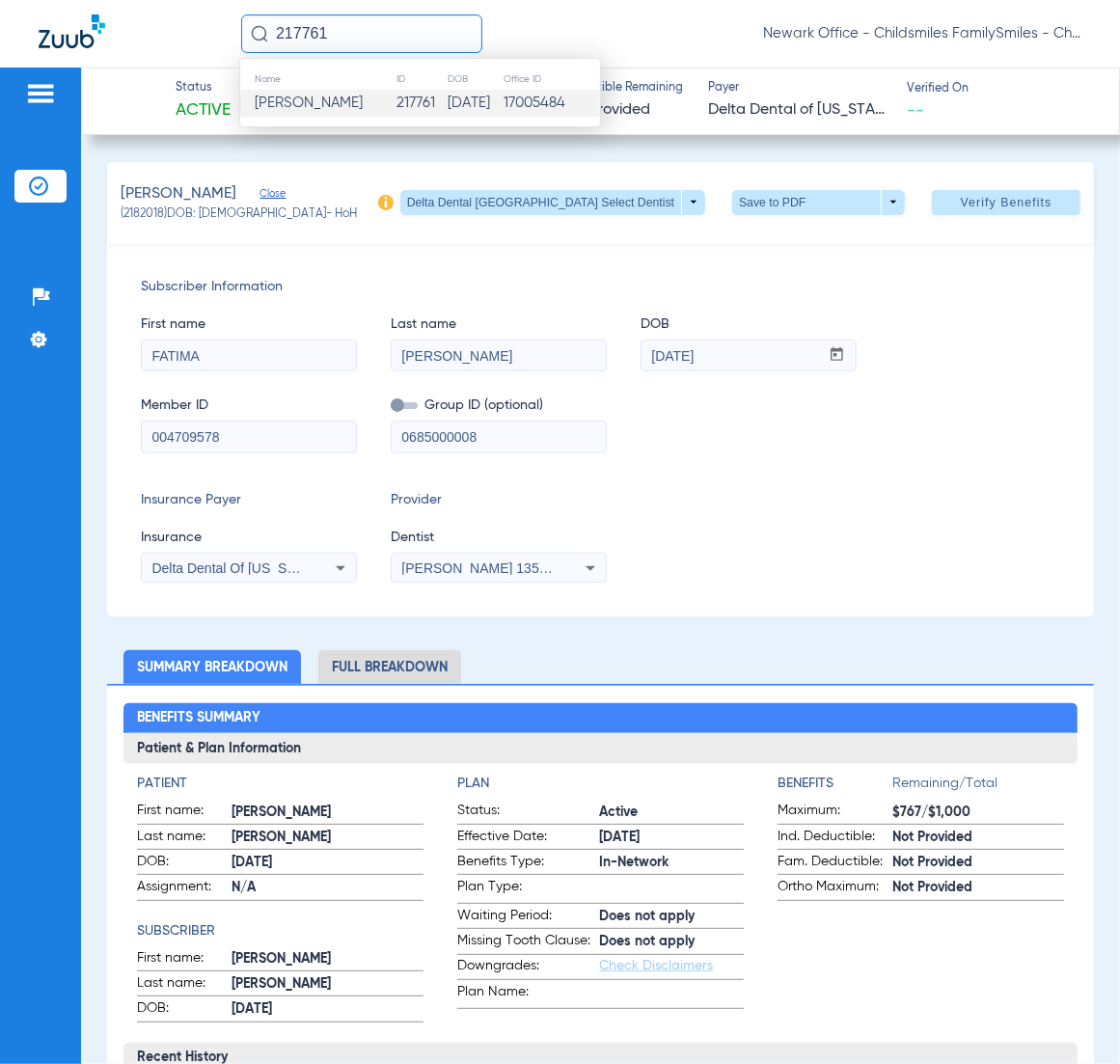 type 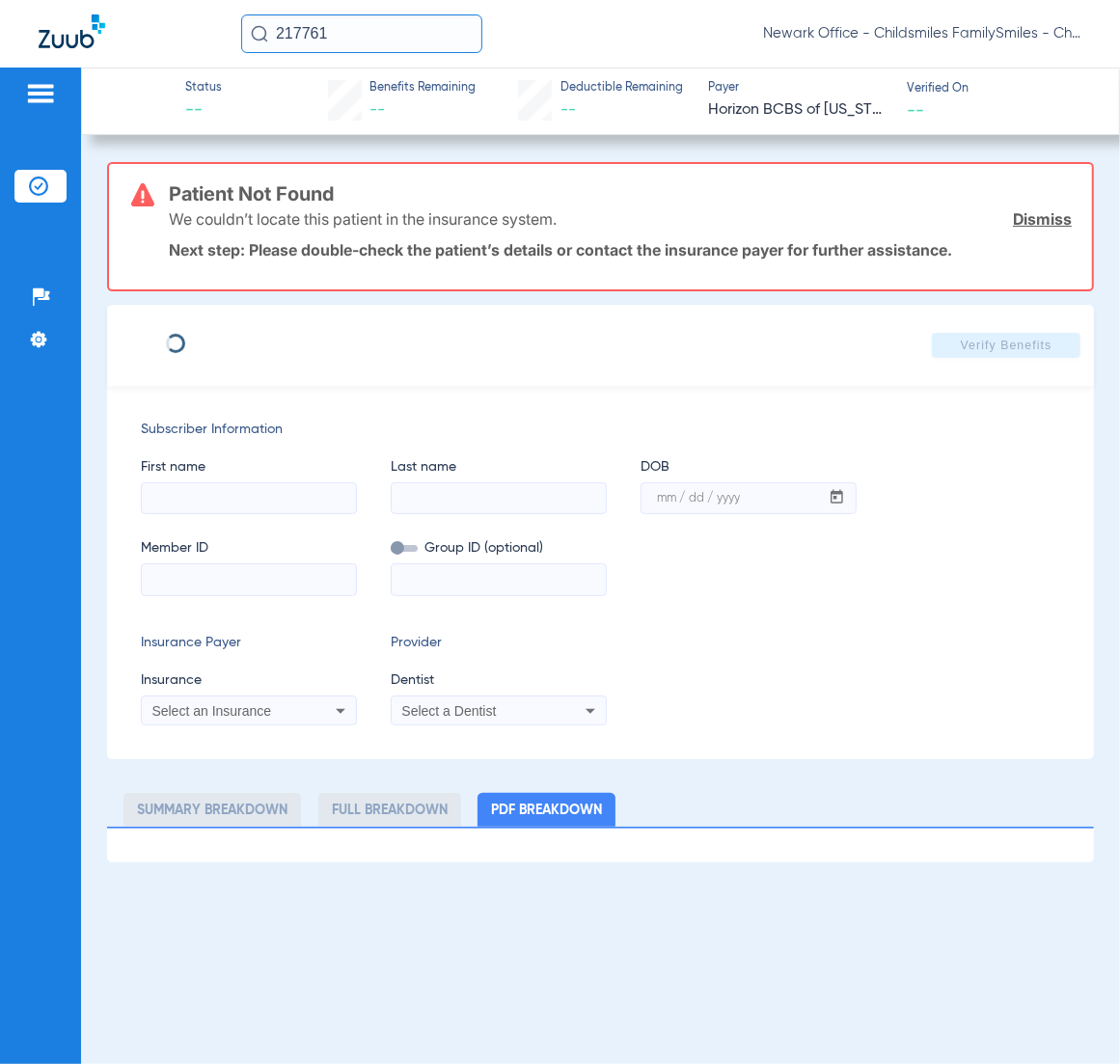 type on "Chrystian" 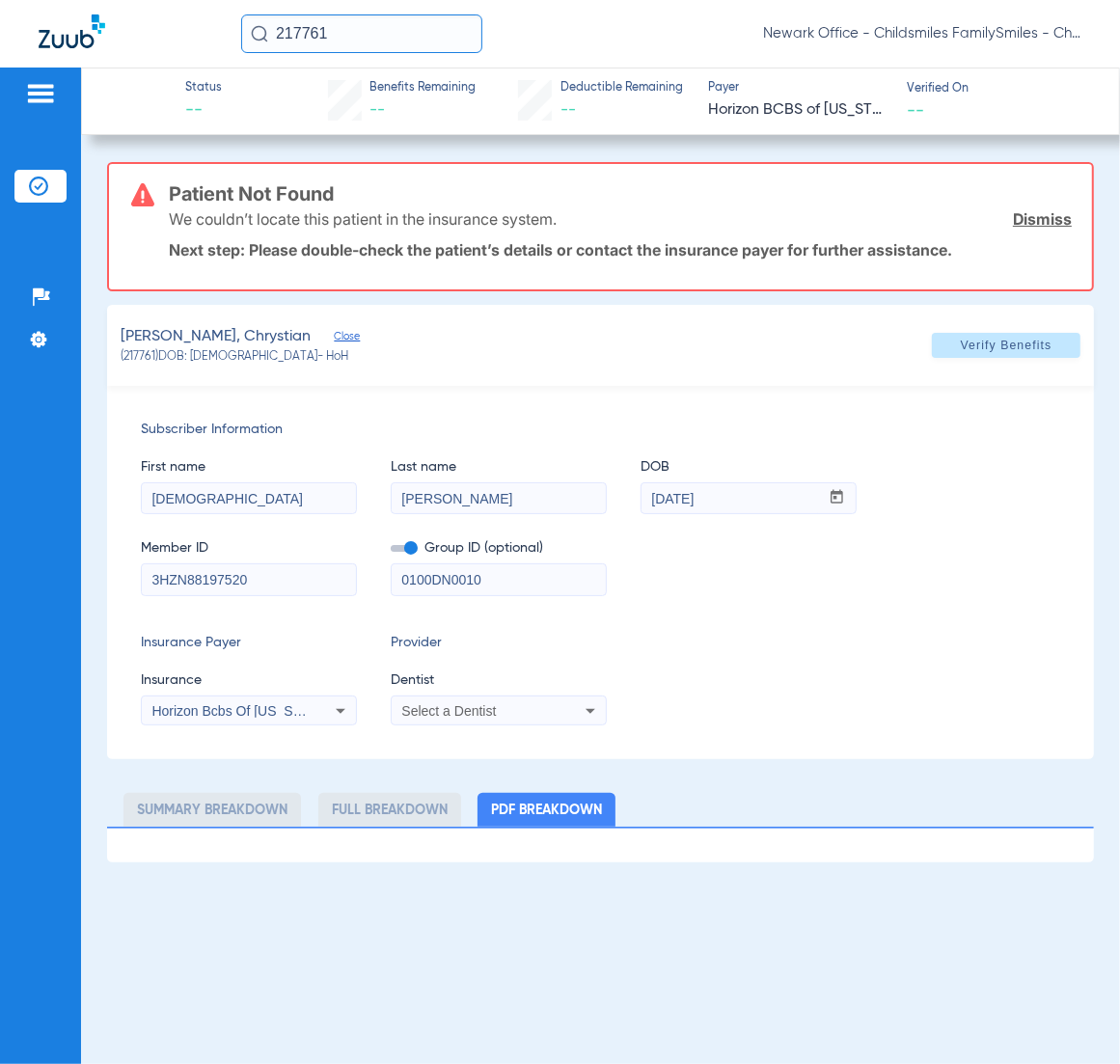 click on "First name  Chrystian  Last name  Vera-LEON  DOB  mm / dd / yyyy 08/11/1988" 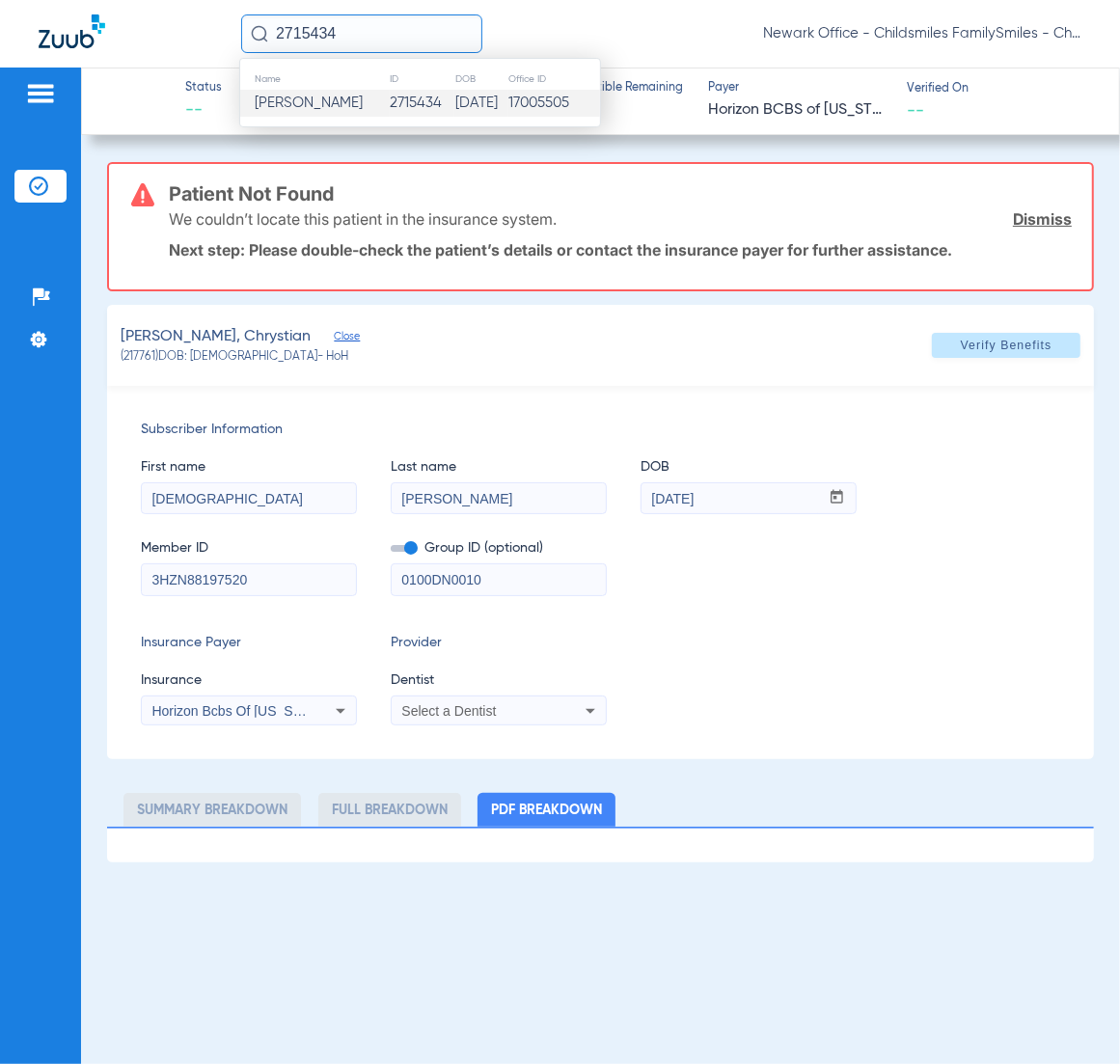 type on "2715434" 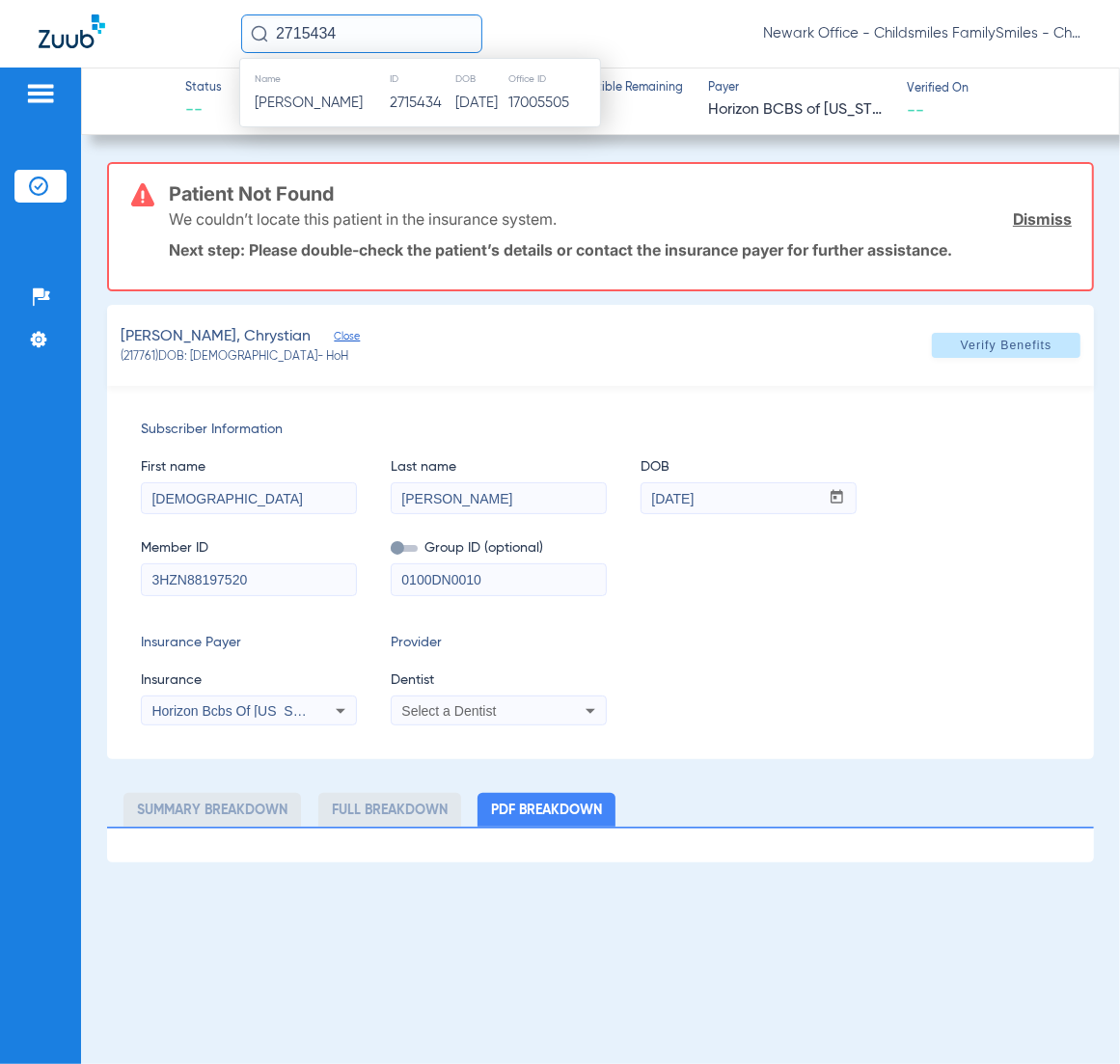 type 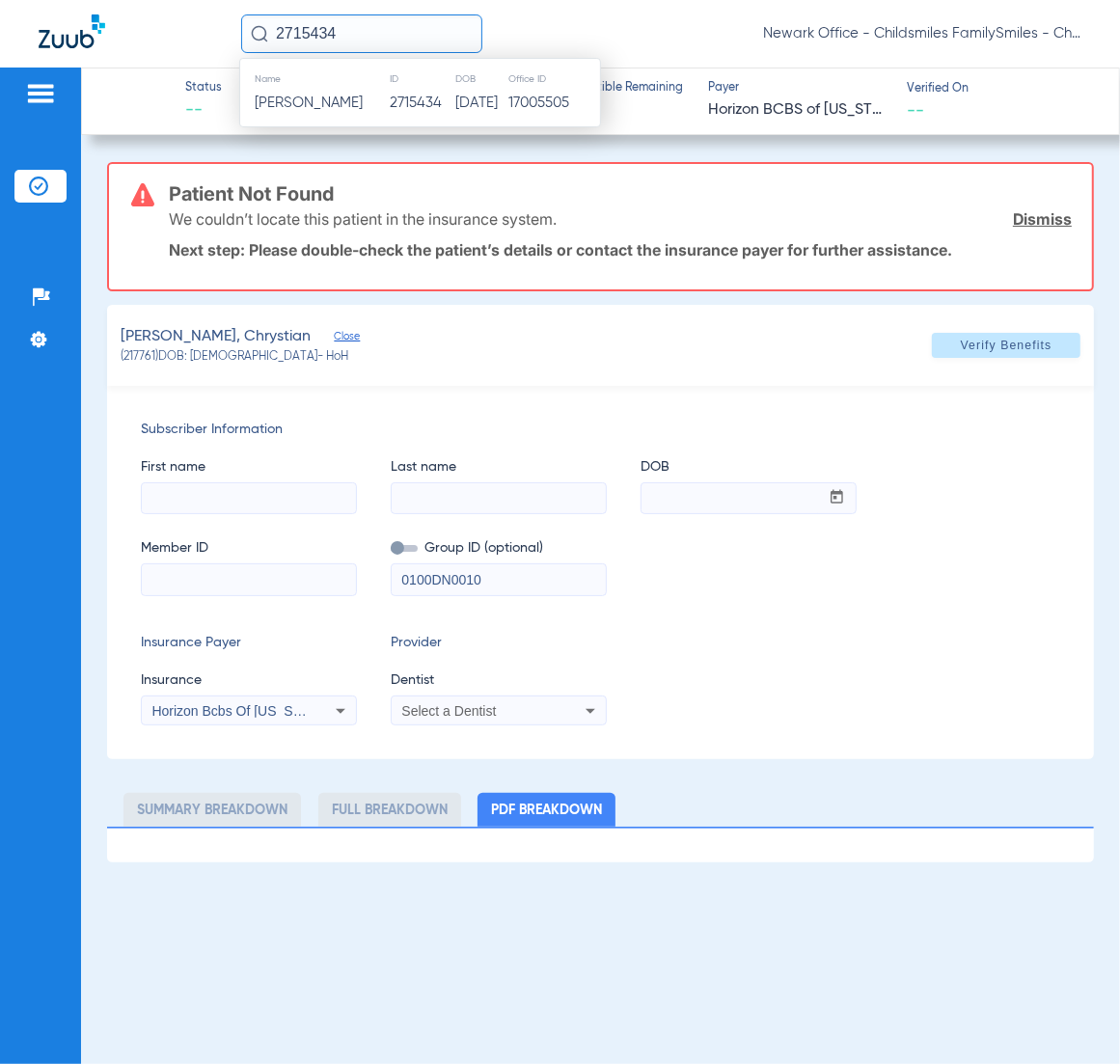 type 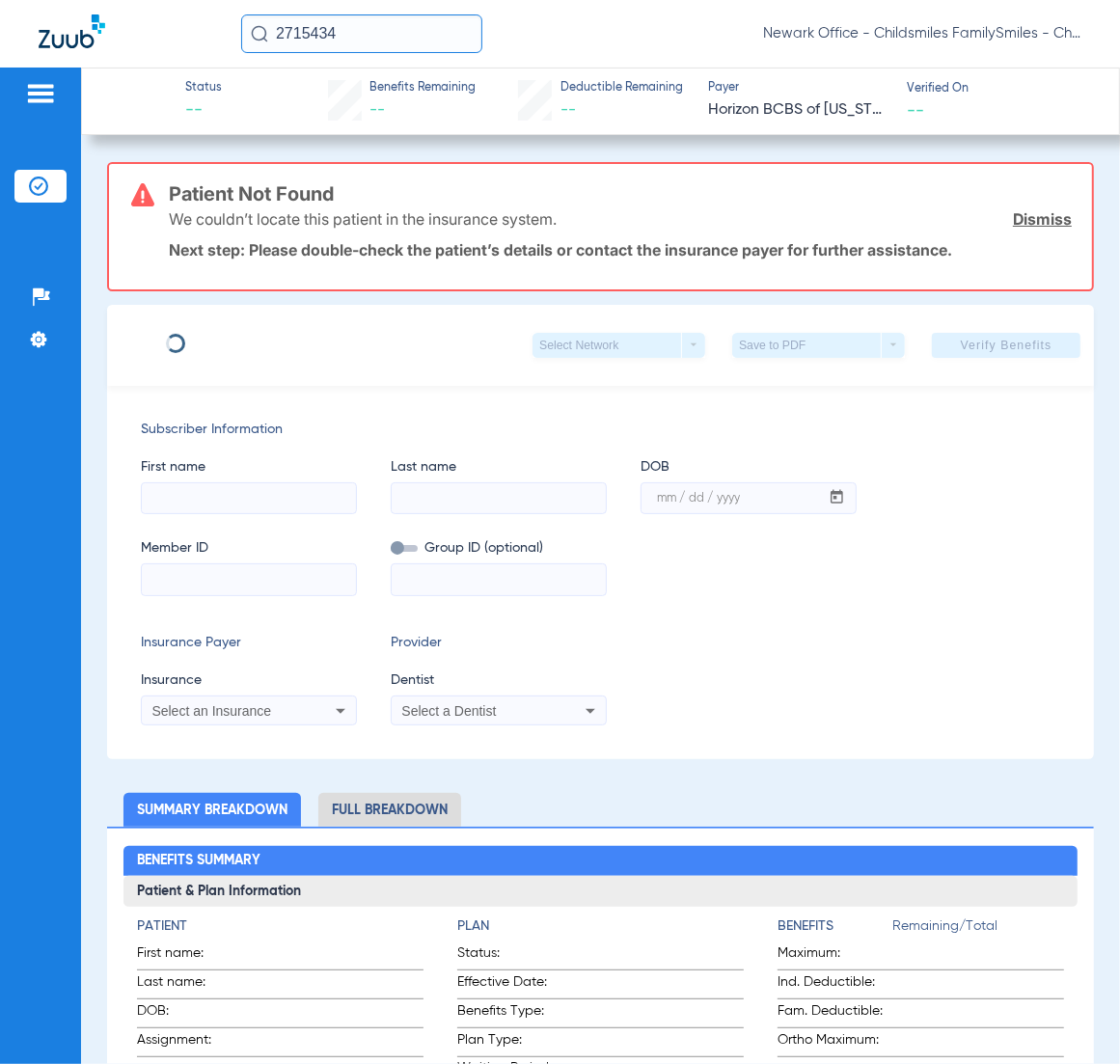 type on "James" 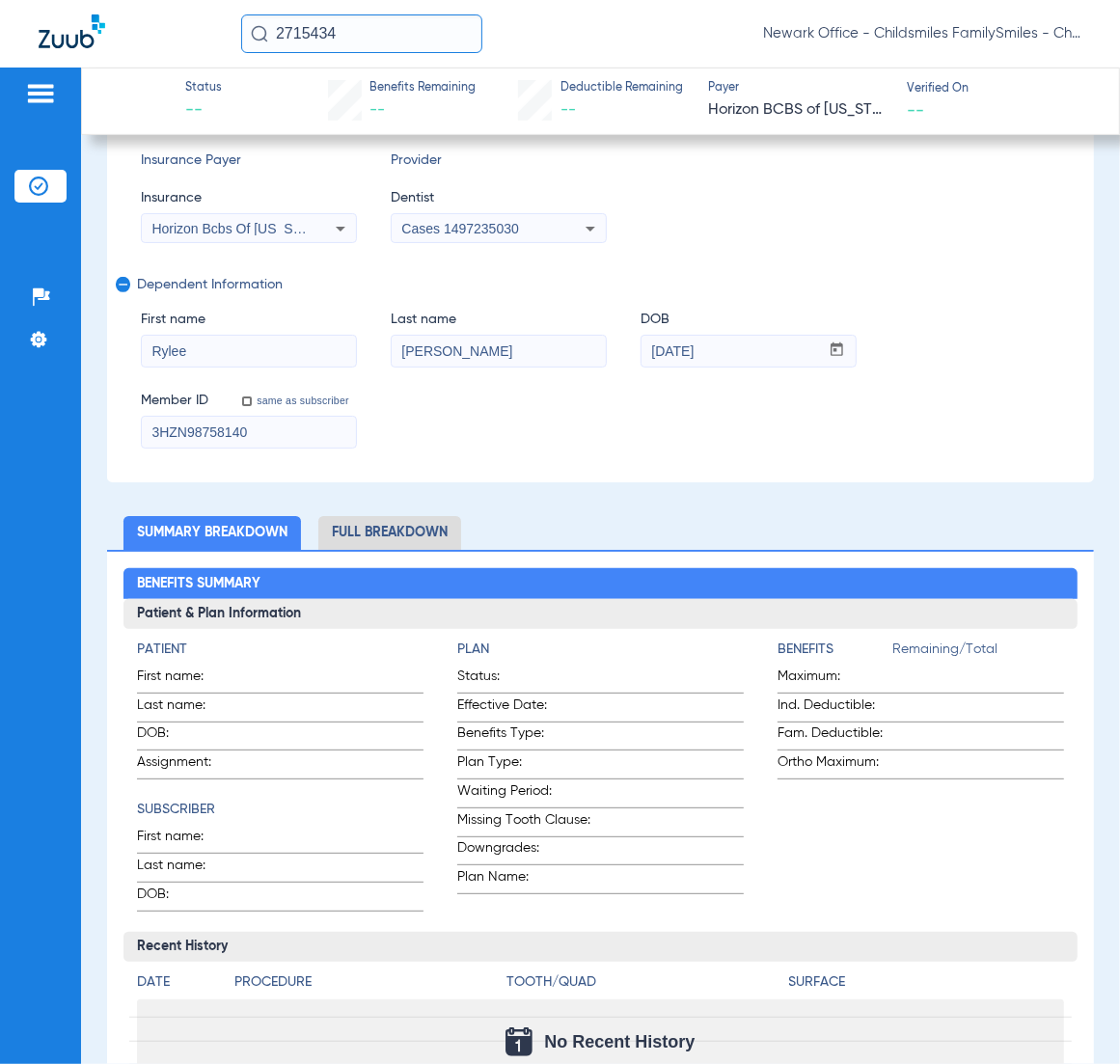 scroll, scrollTop: 0, scrollLeft: 0, axis: both 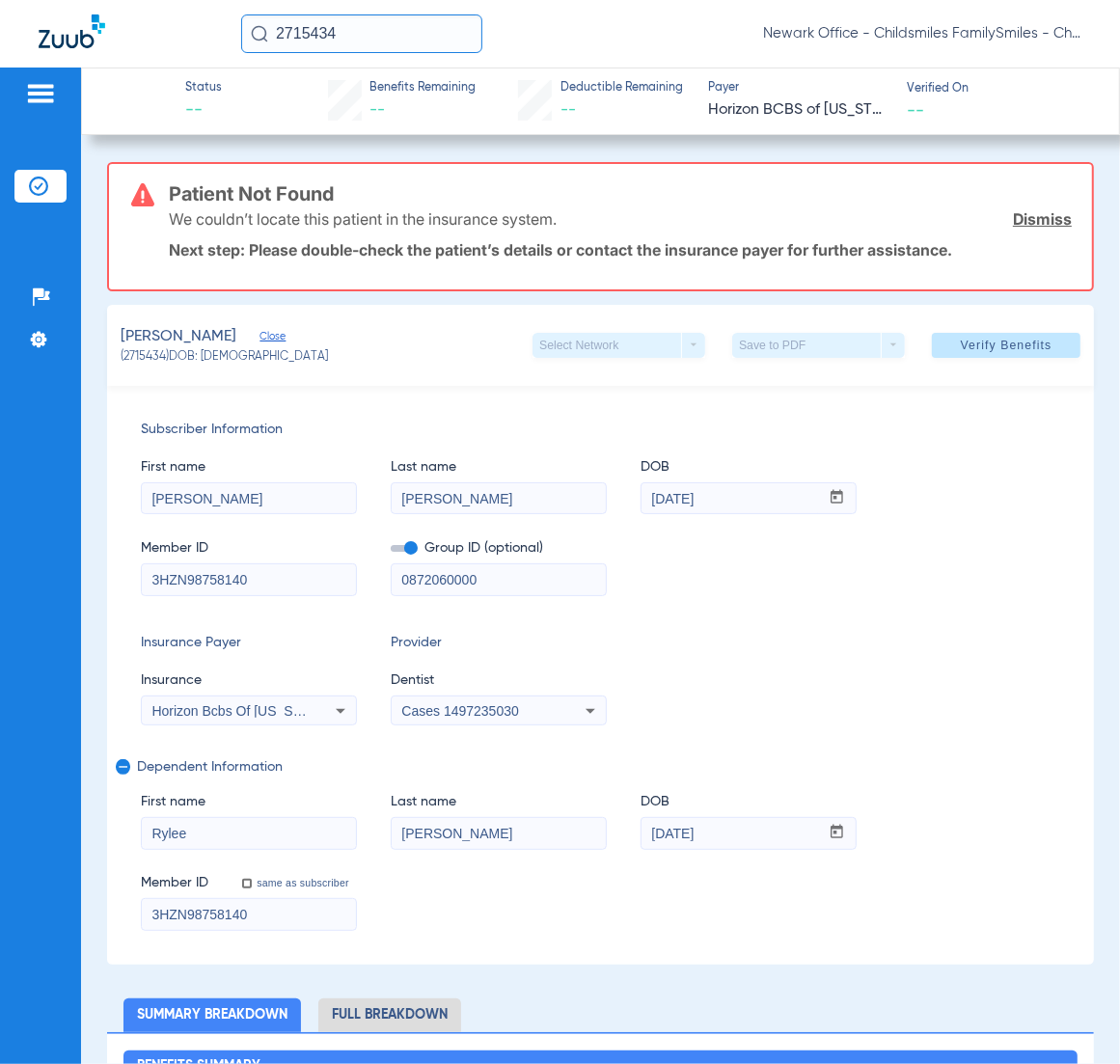 drag, startPoint x: 529, startPoint y: 582, endPoint x: 276, endPoint y: 564, distance: 253.63951 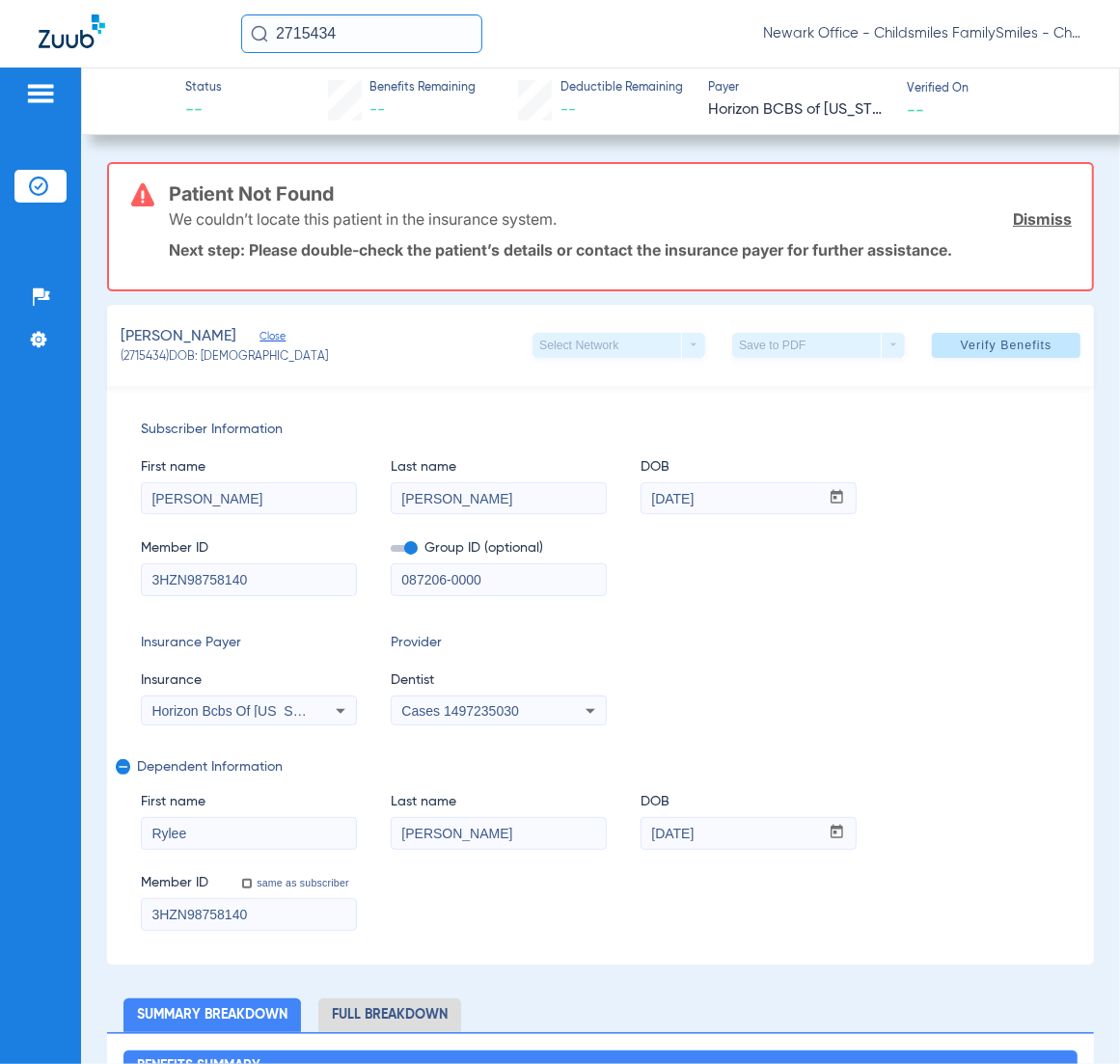 type on "087206-0000" 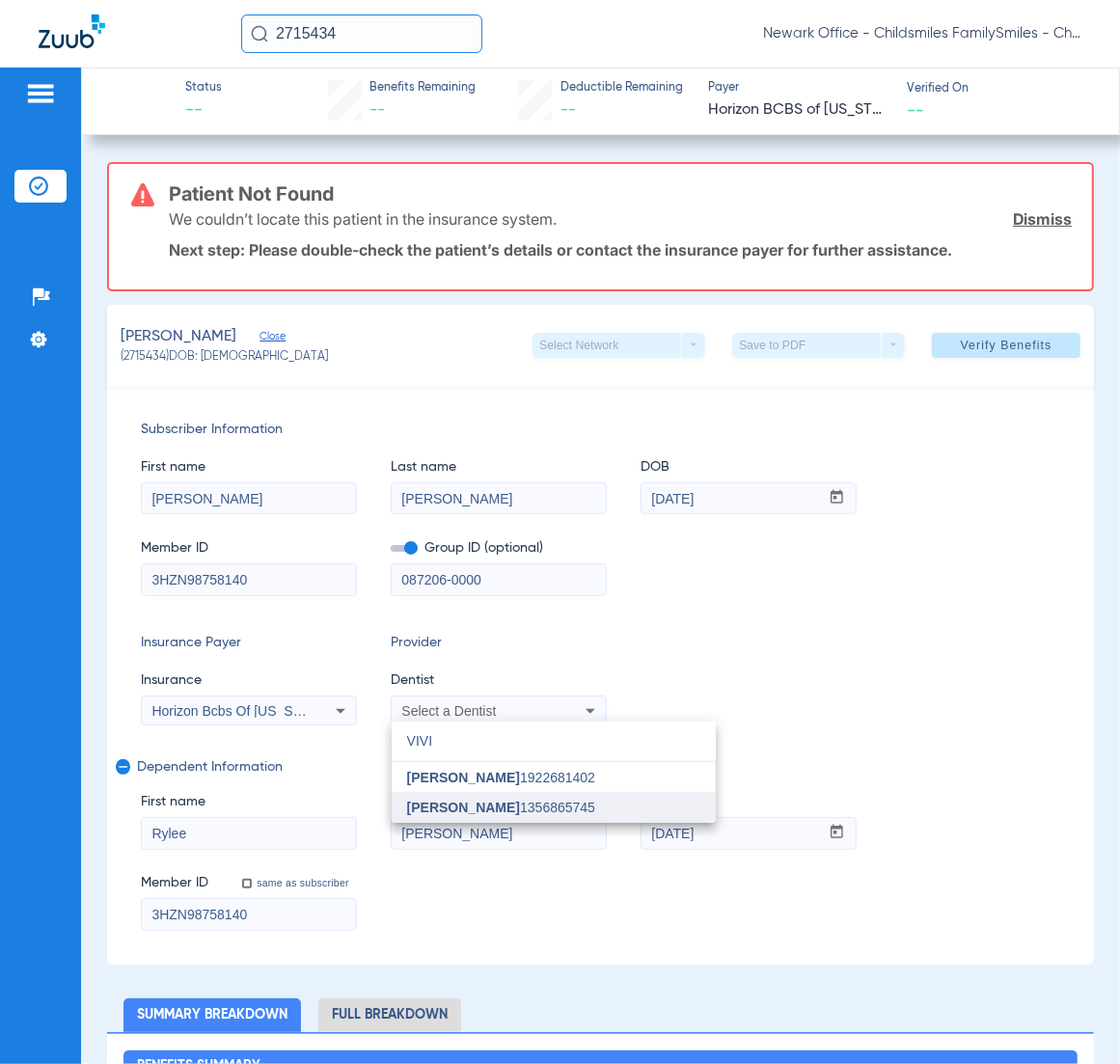 type on "VIVI" 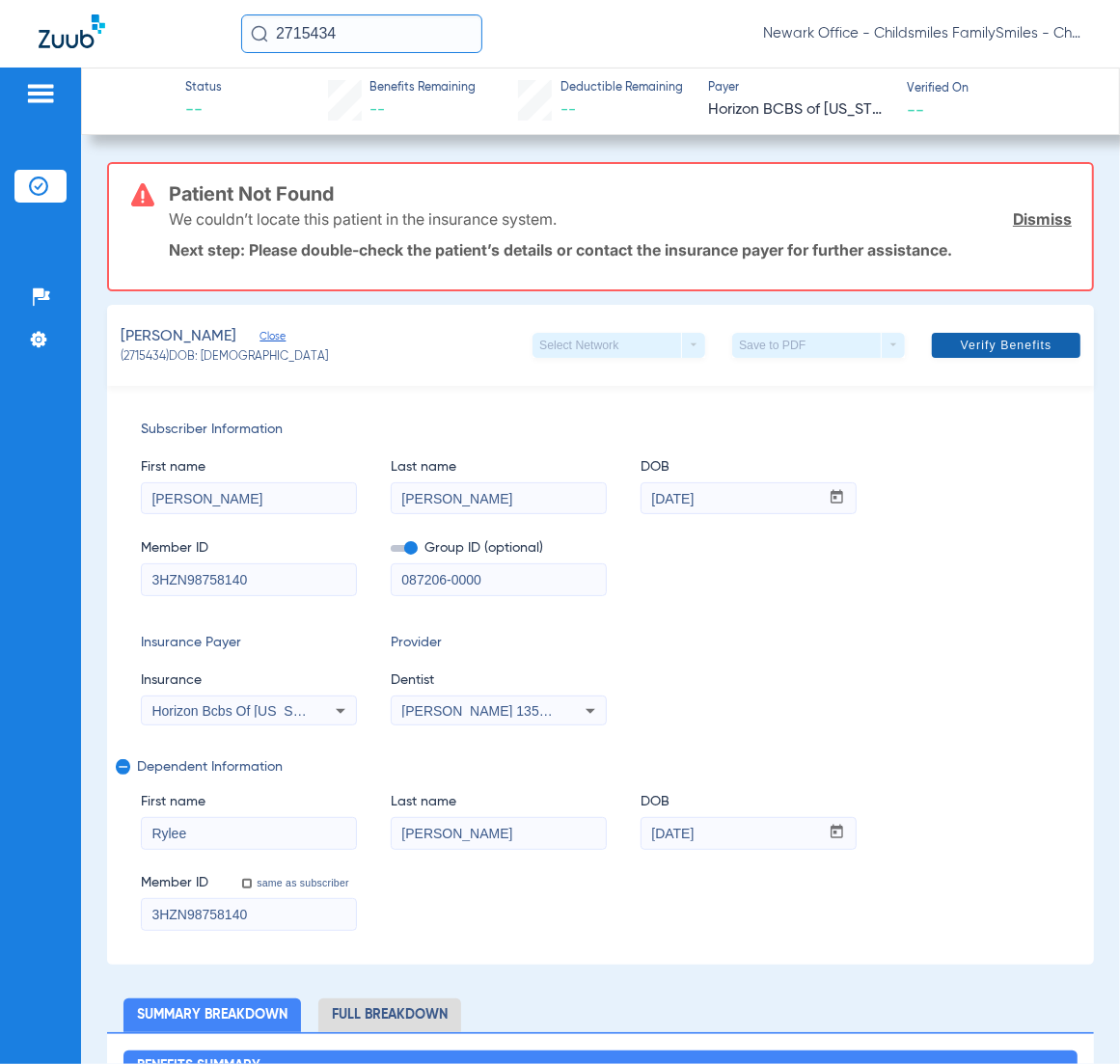 click 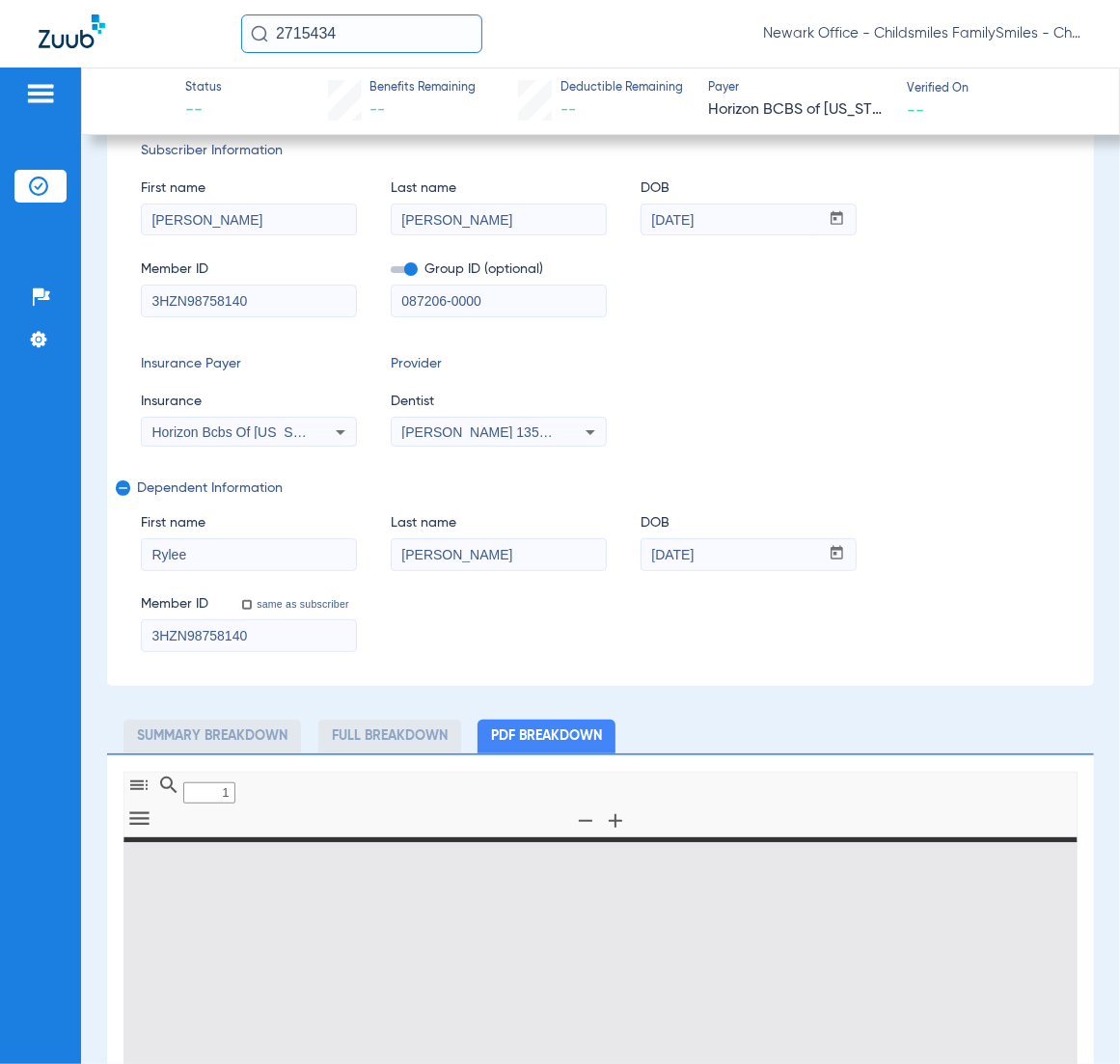 scroll, scrollTop: 362, scrollLeft: 0, axis: vertical 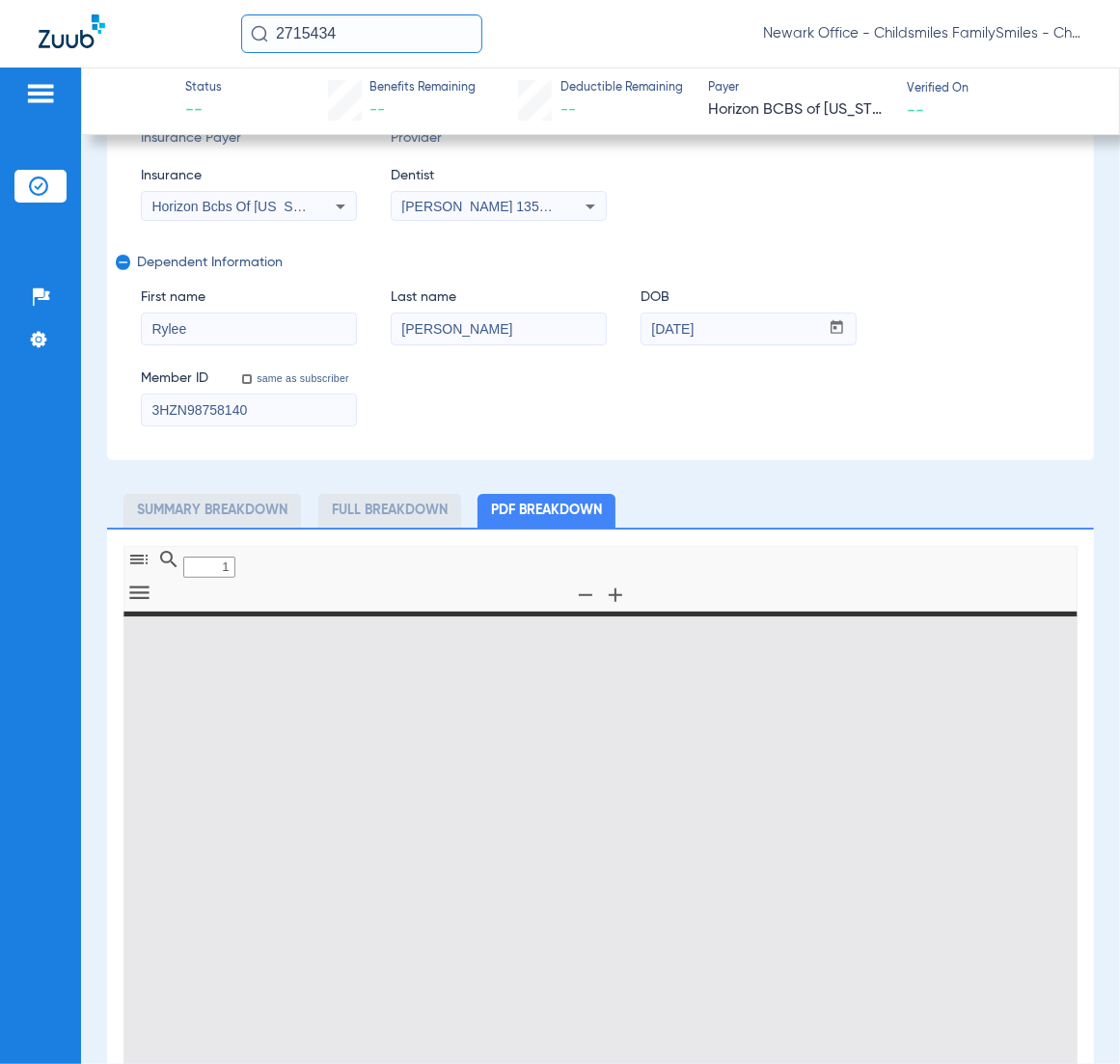 type on "0" 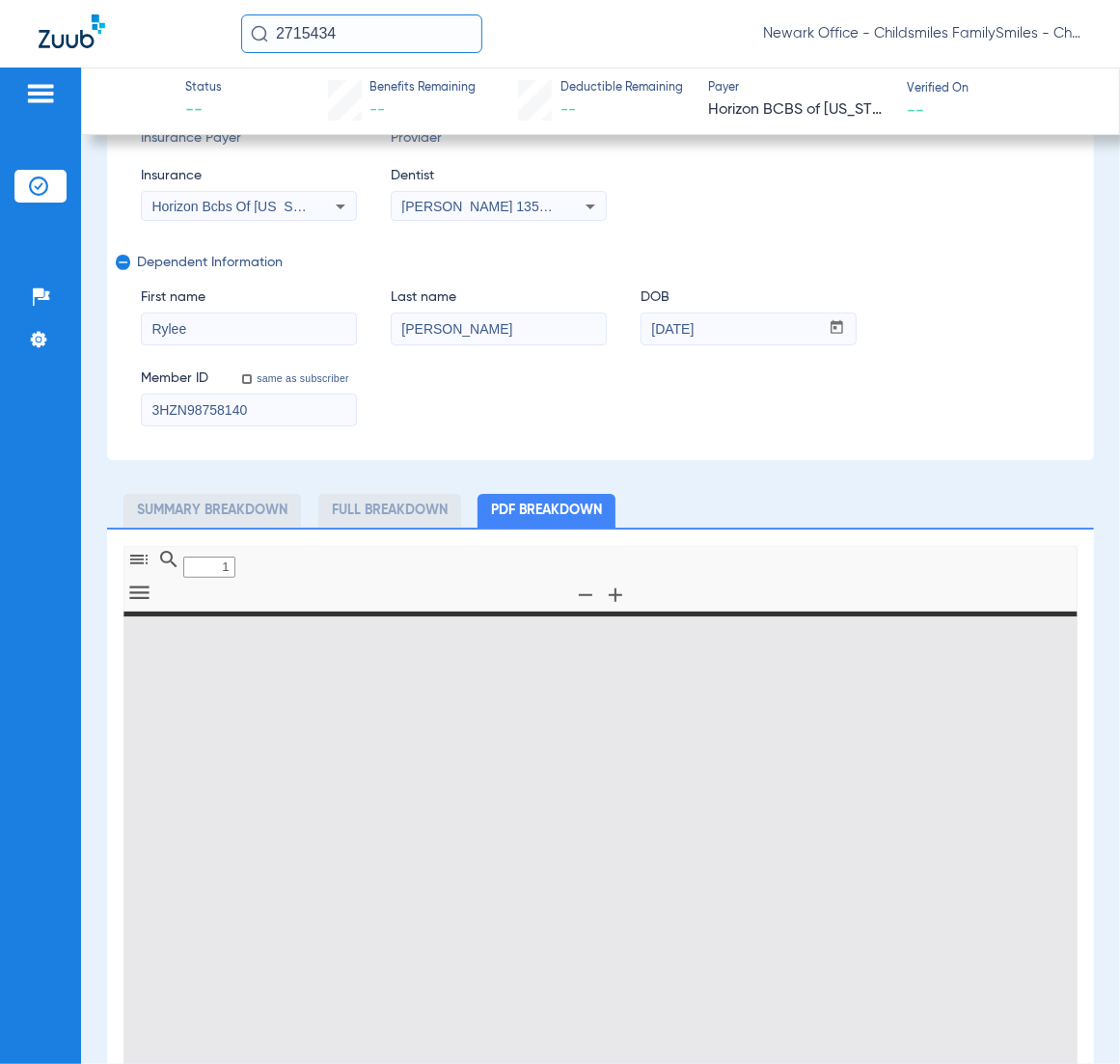 select on "page-width" 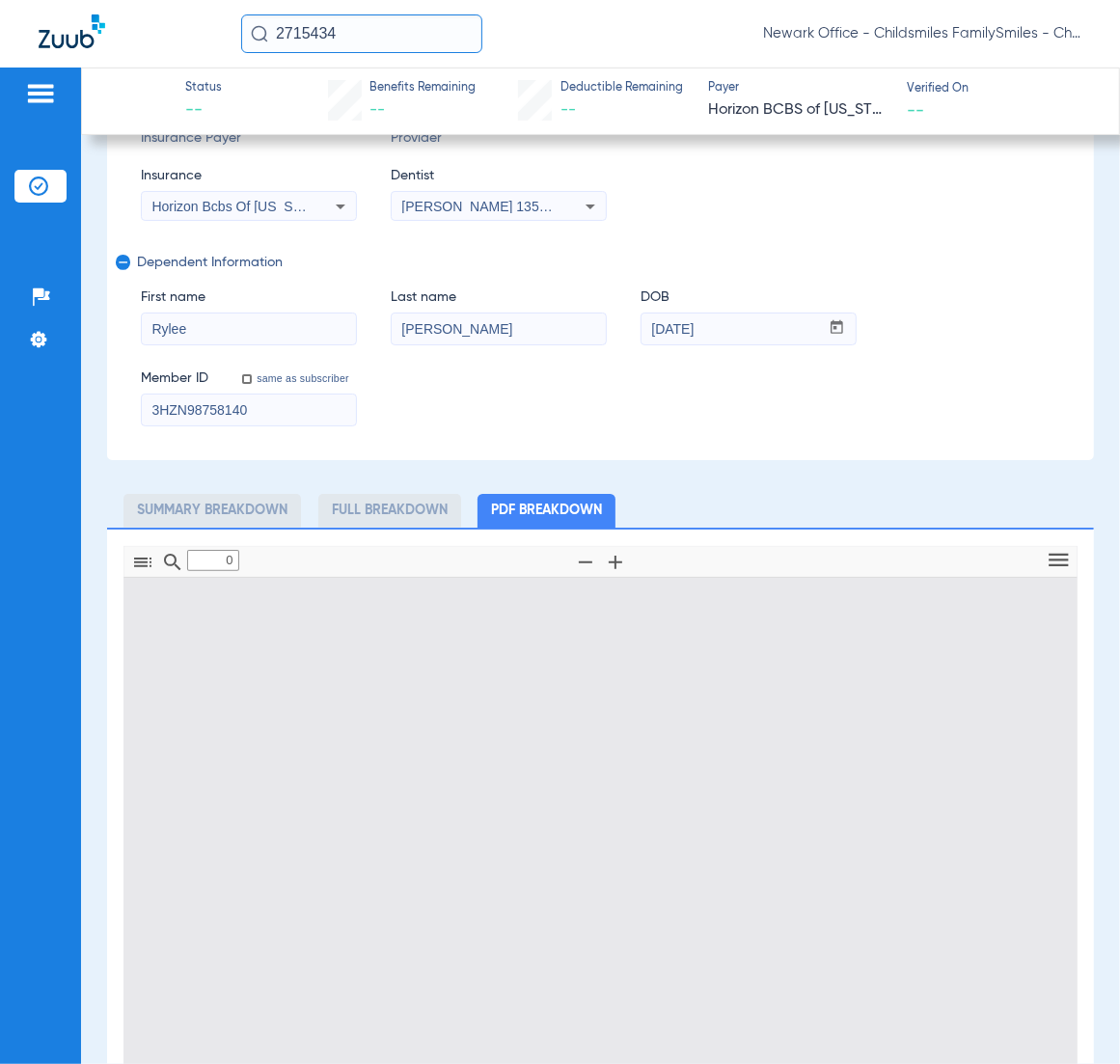 type on "1" 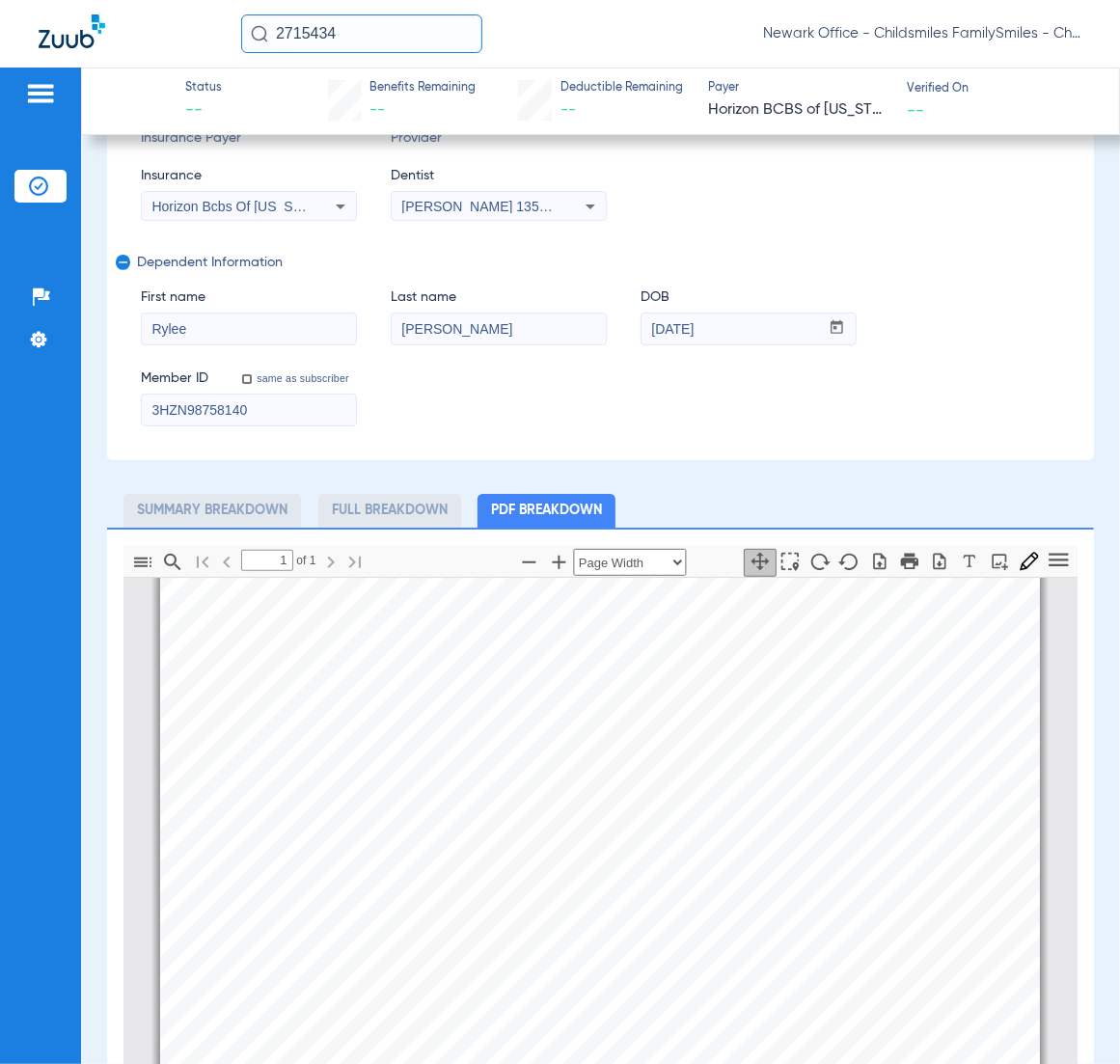 scroll, scrollTop: 121, scrollLeft: 0, axis: vertical 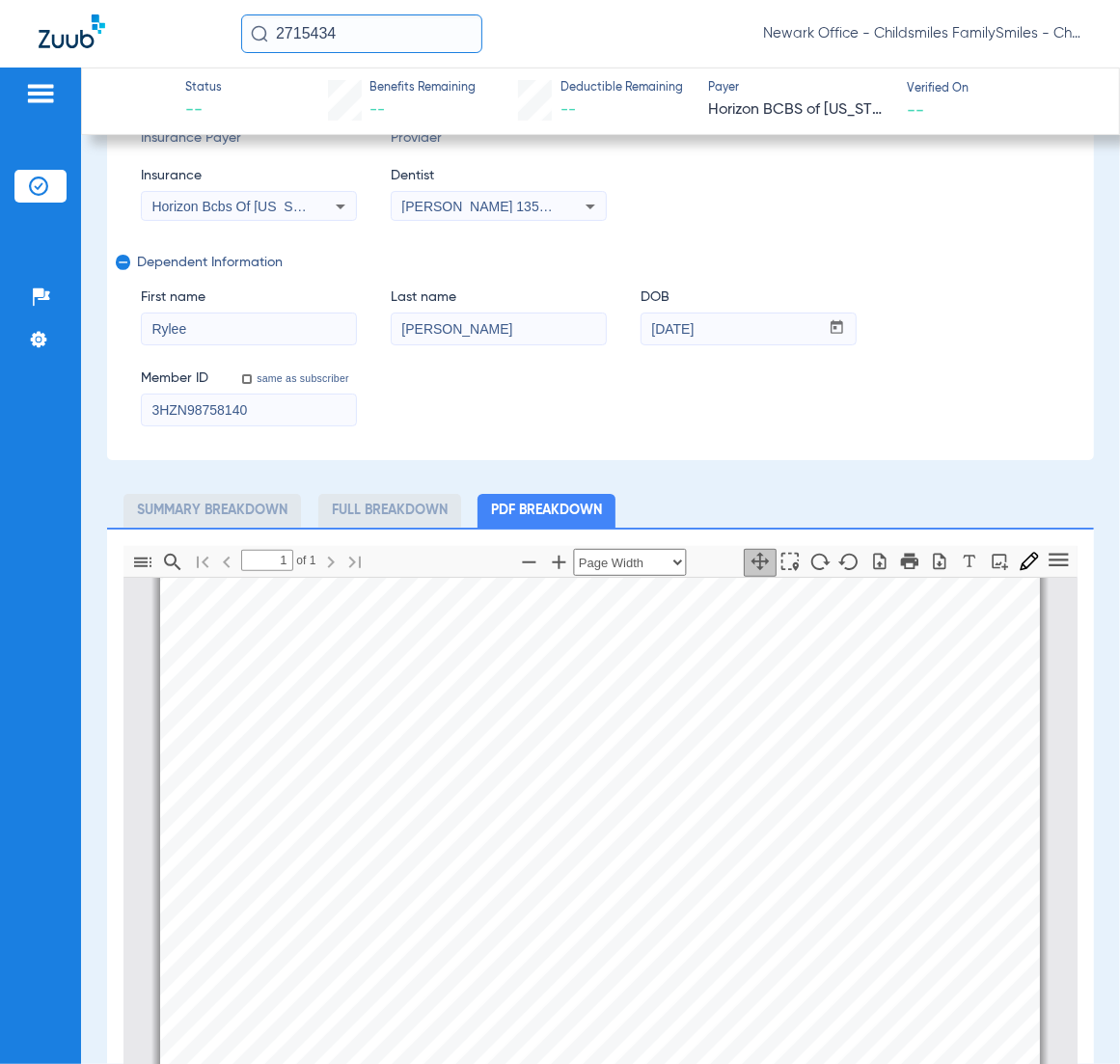 click on "Member ID  same as subscriber 3HZN98758140" 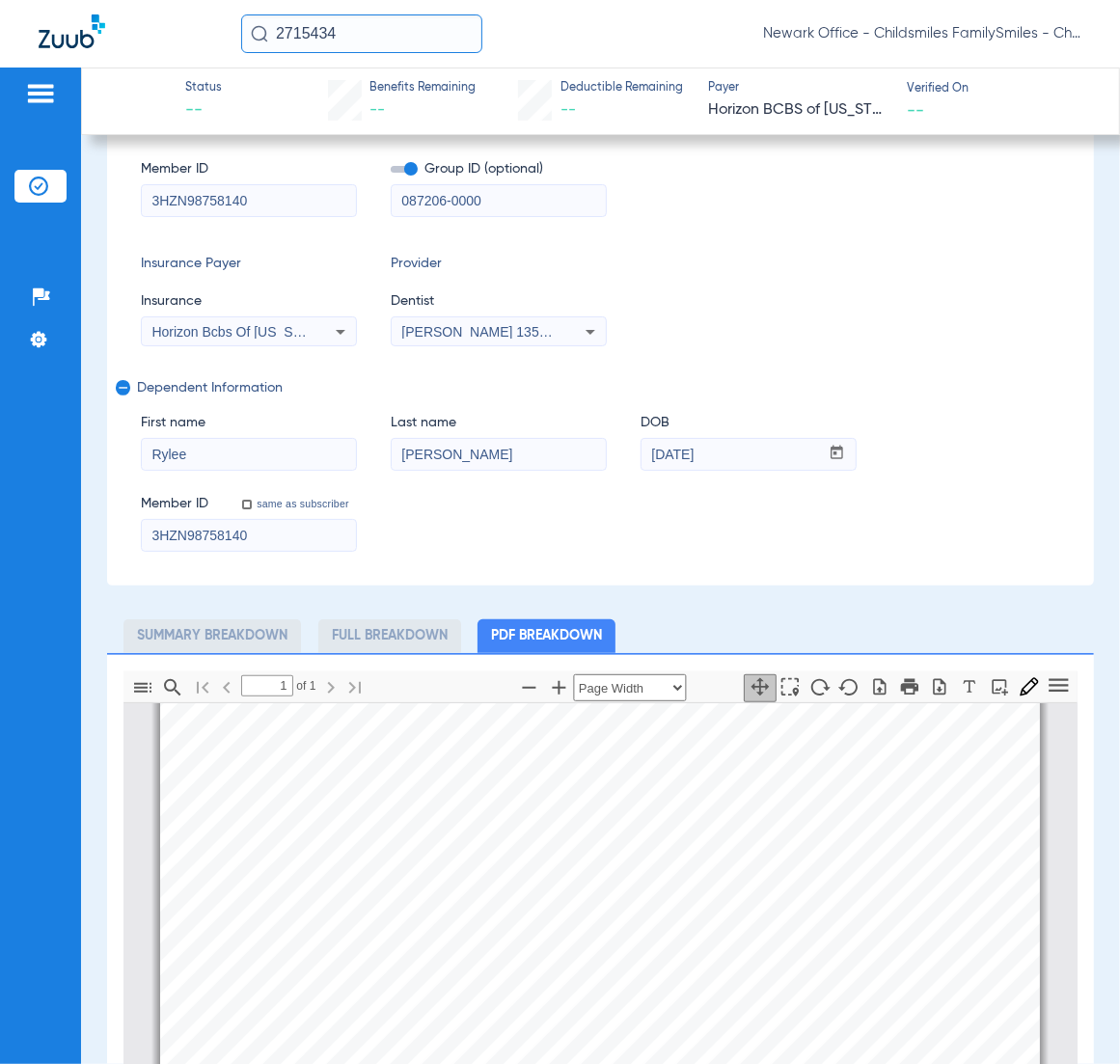 scroll, scrollTop: 0, scrollLeft: 0, axis: both 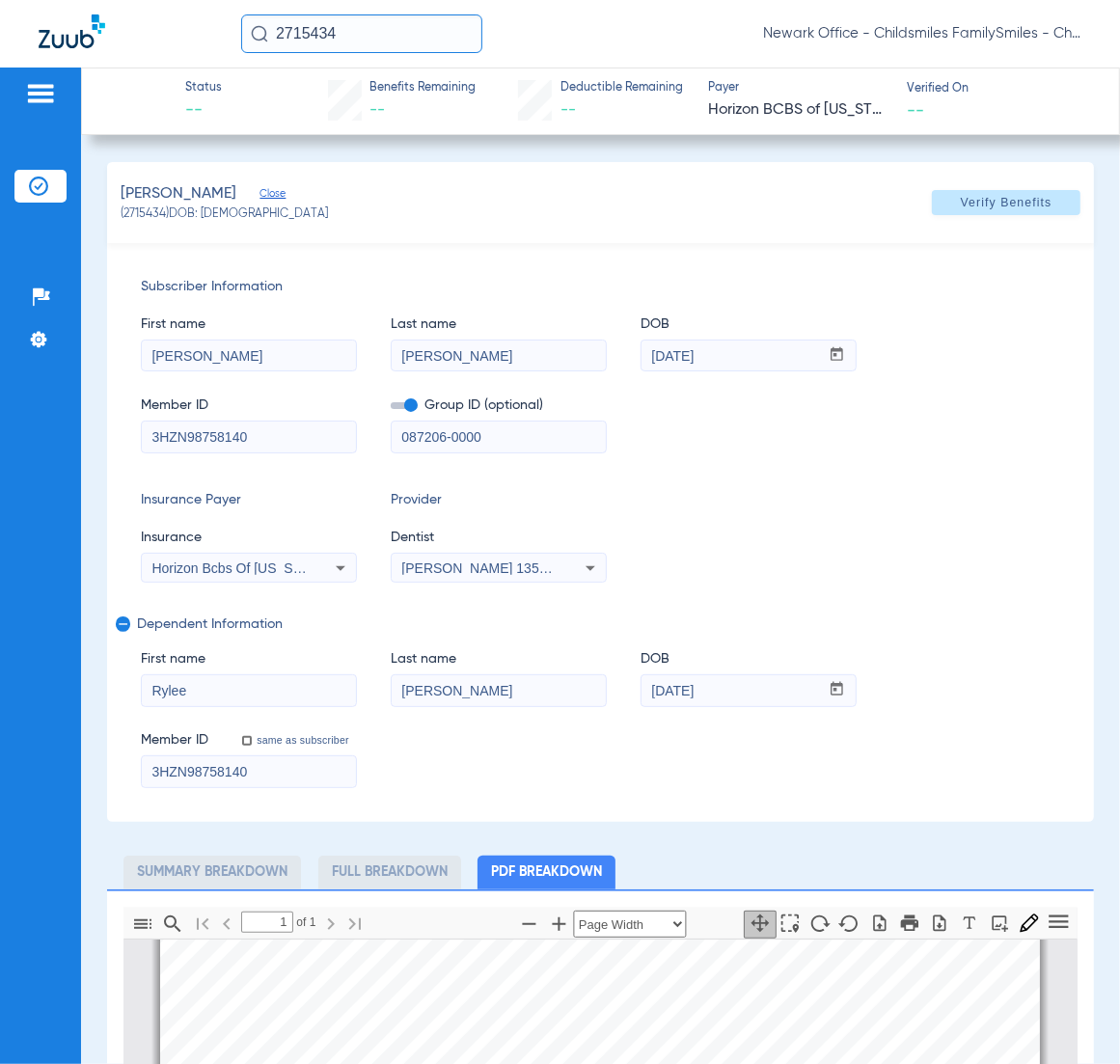 click on "(2715434)   DOB: 02/16/2021" 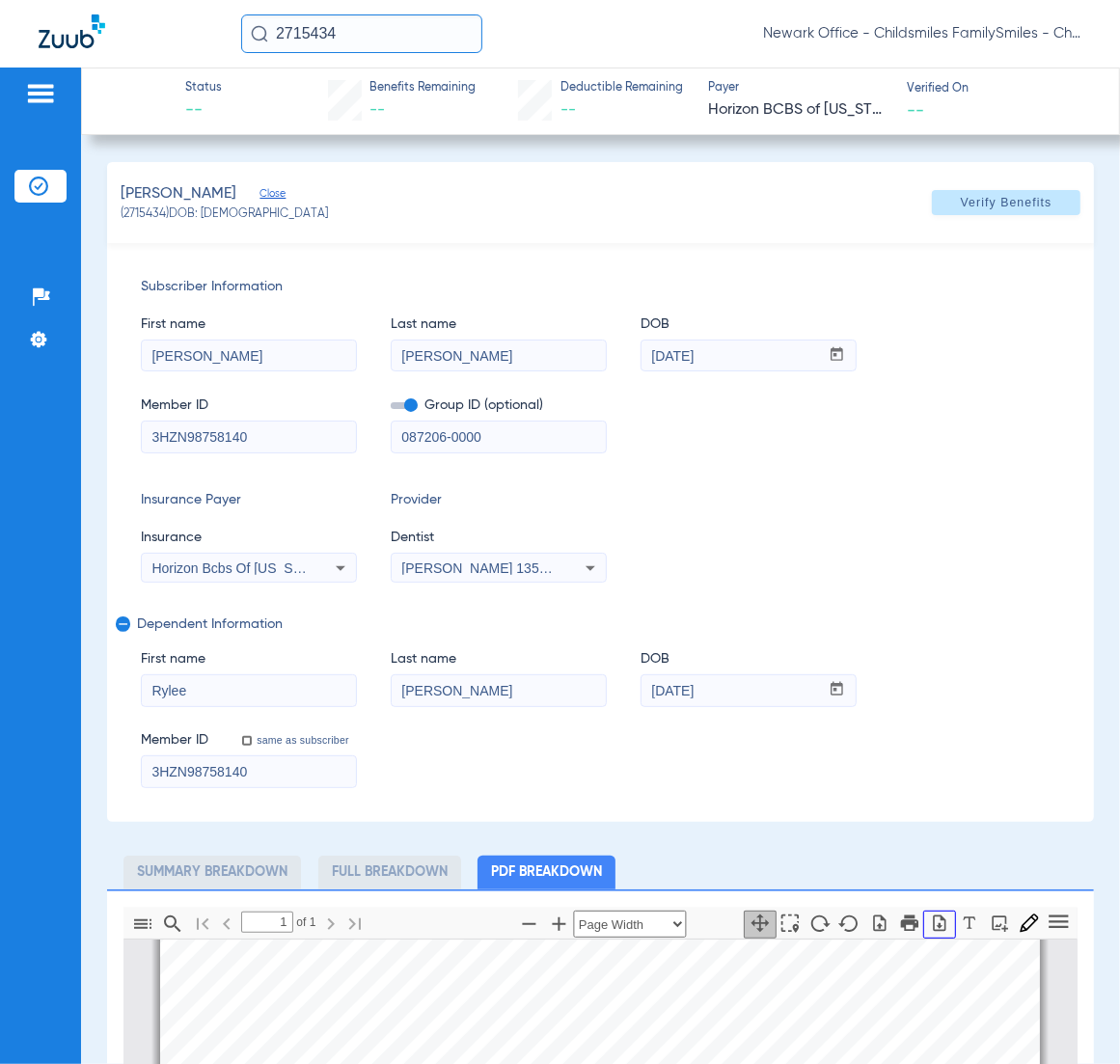 click 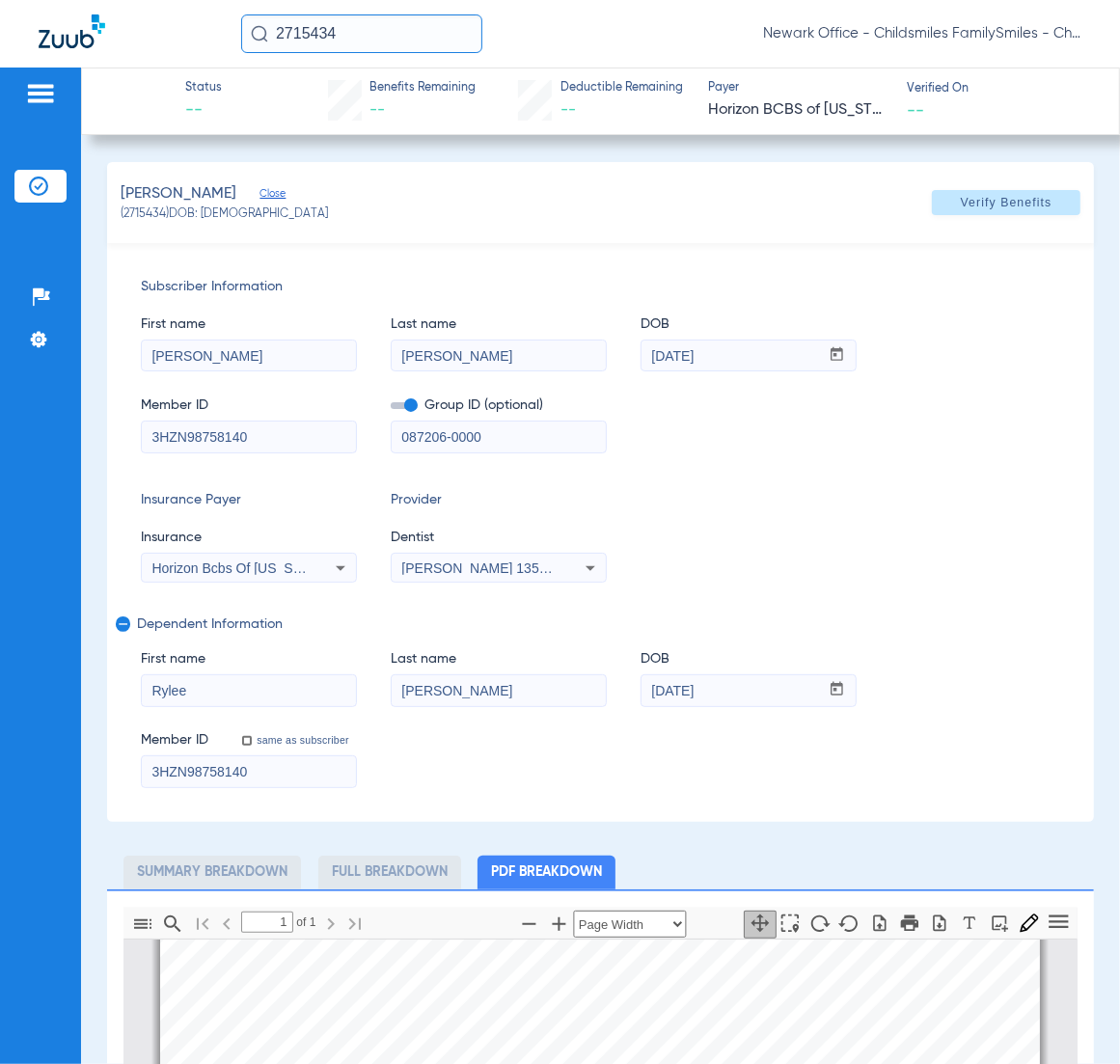 click on "2715434" 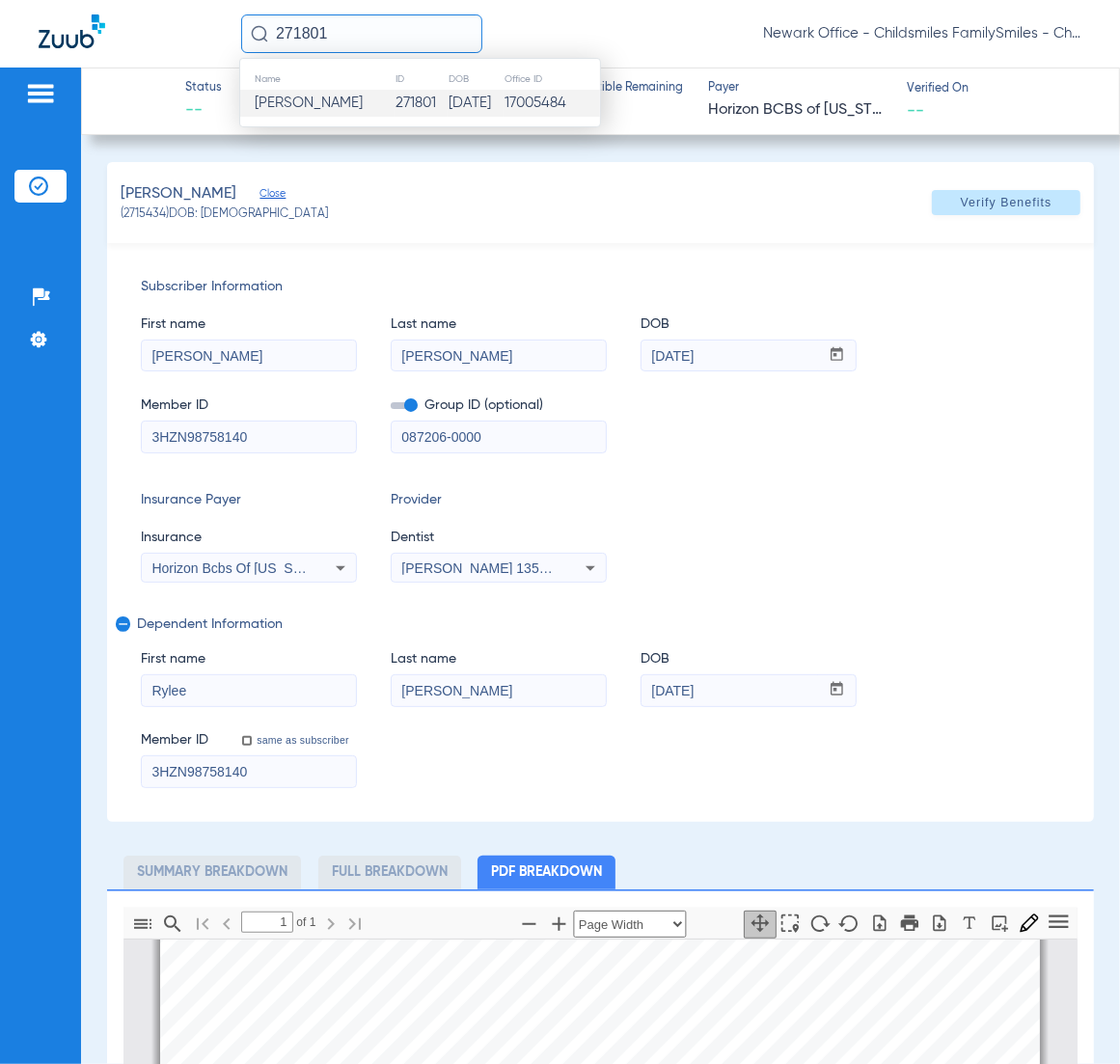 type on "271801" 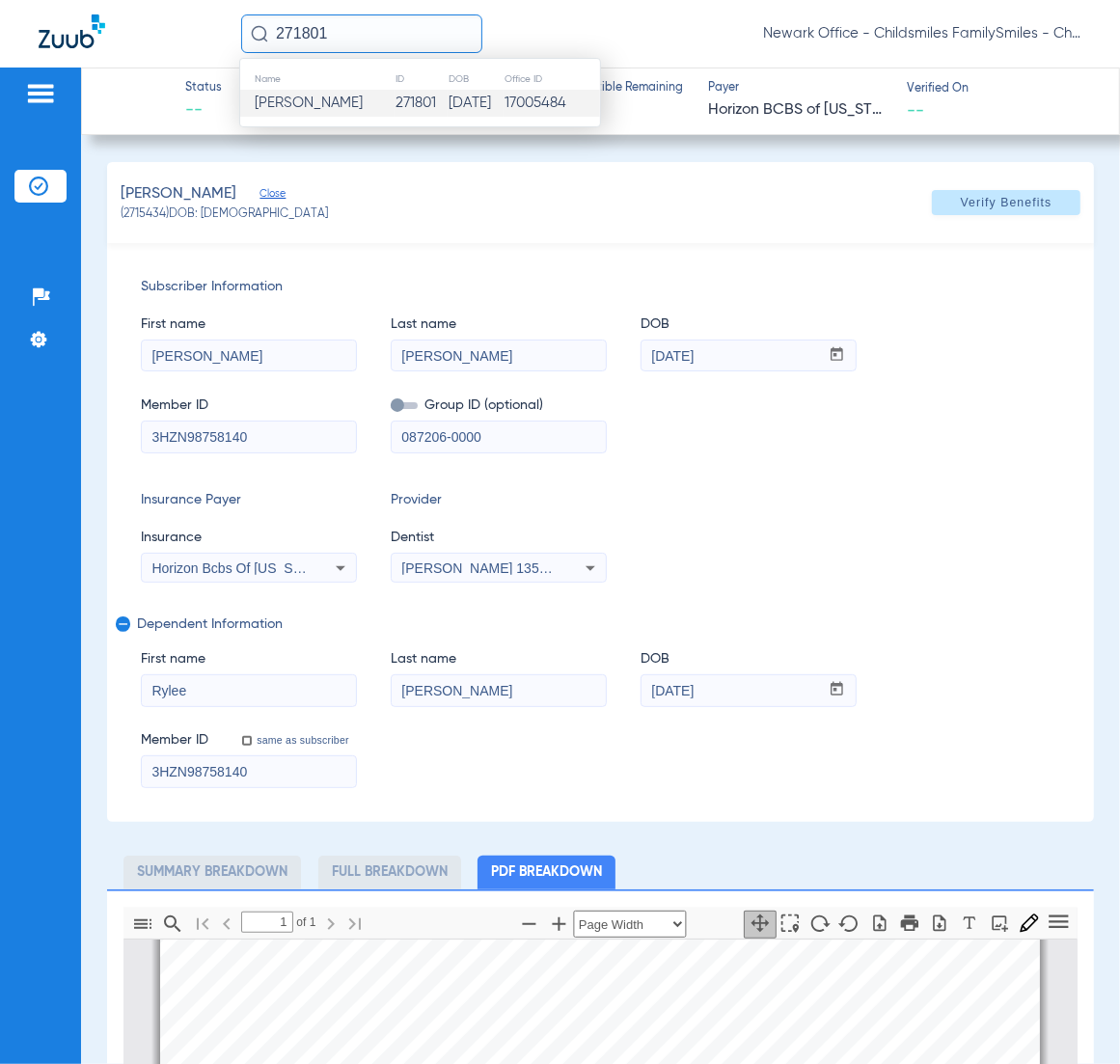 type 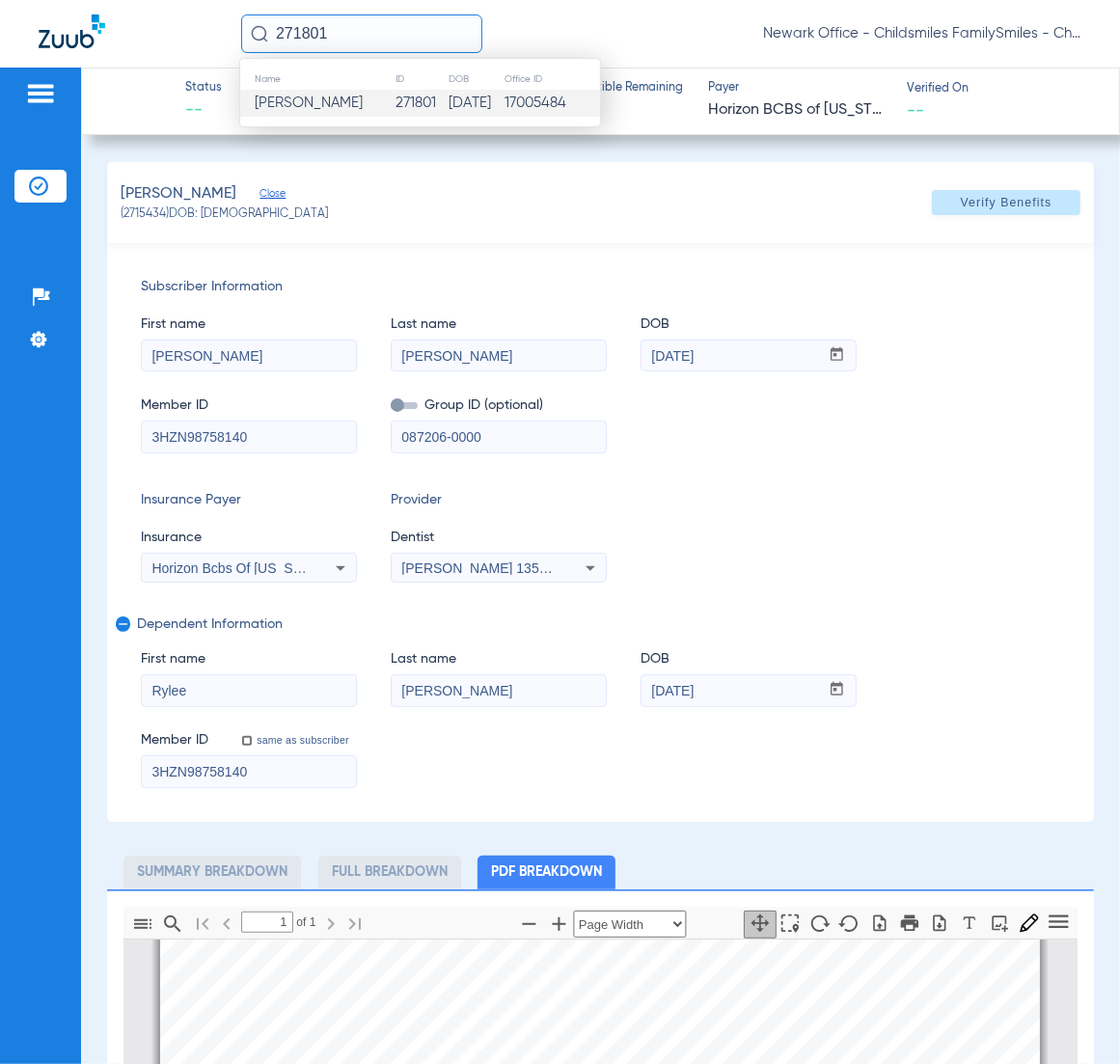 type 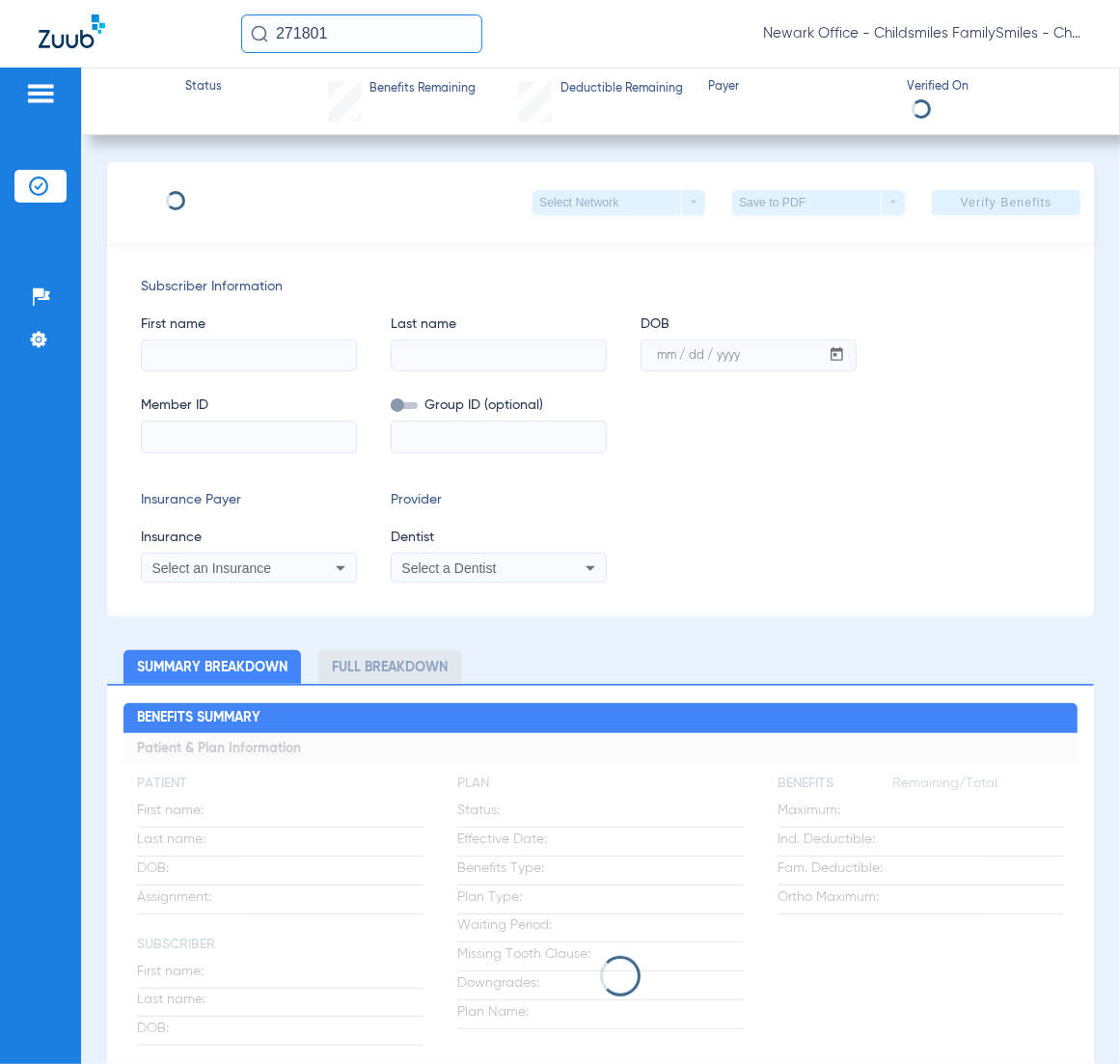 type on "AMANDA" 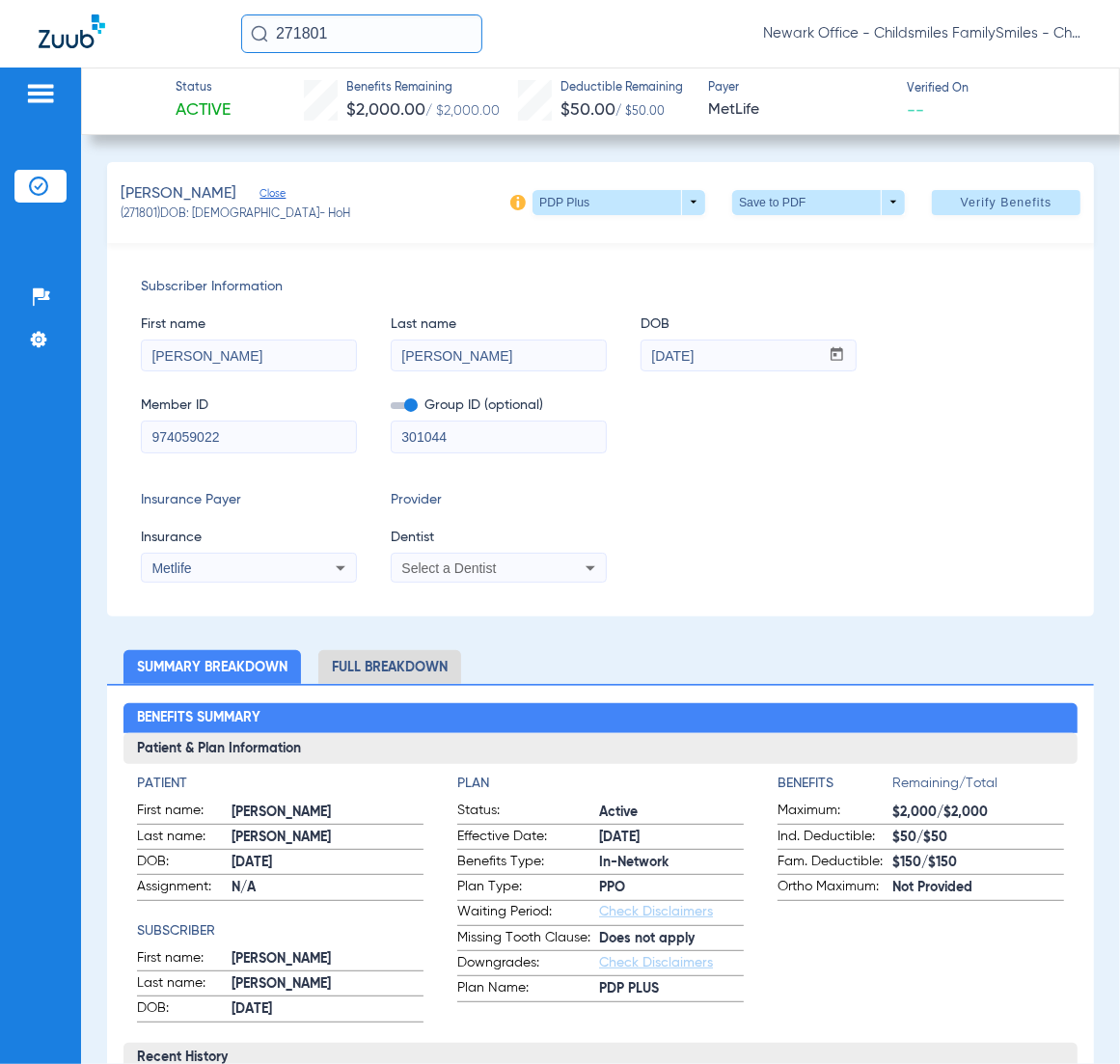click on "Subscriber Information   First name  AMANDA  Last name  HINDS  DOB  mm / dd / yyyy 11/06/1992  Member ID  974059022  Group ID (optional)  301044  Insurance Payer   Insurance
Metlife  Provider   Dentist
Select a Dentist" 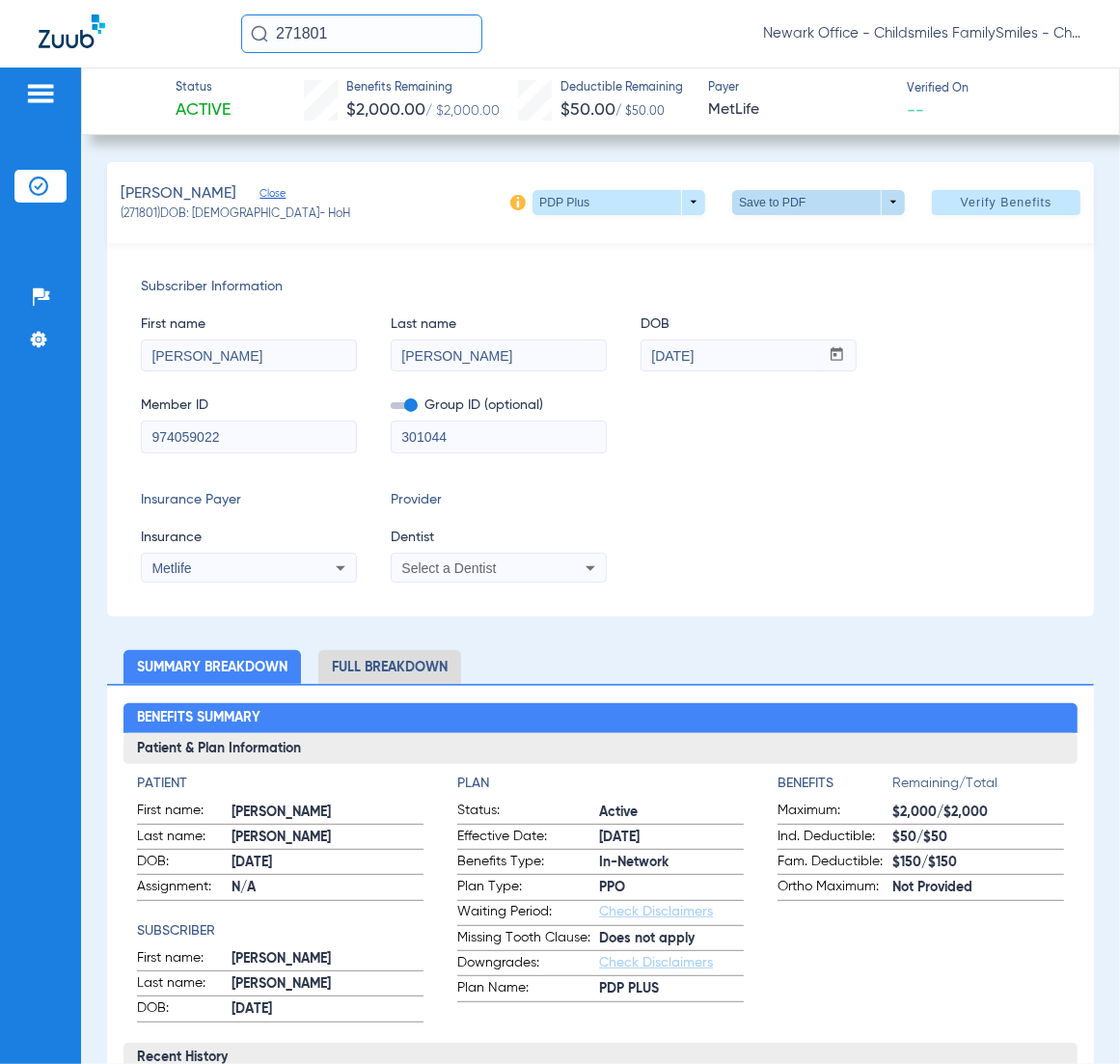 click 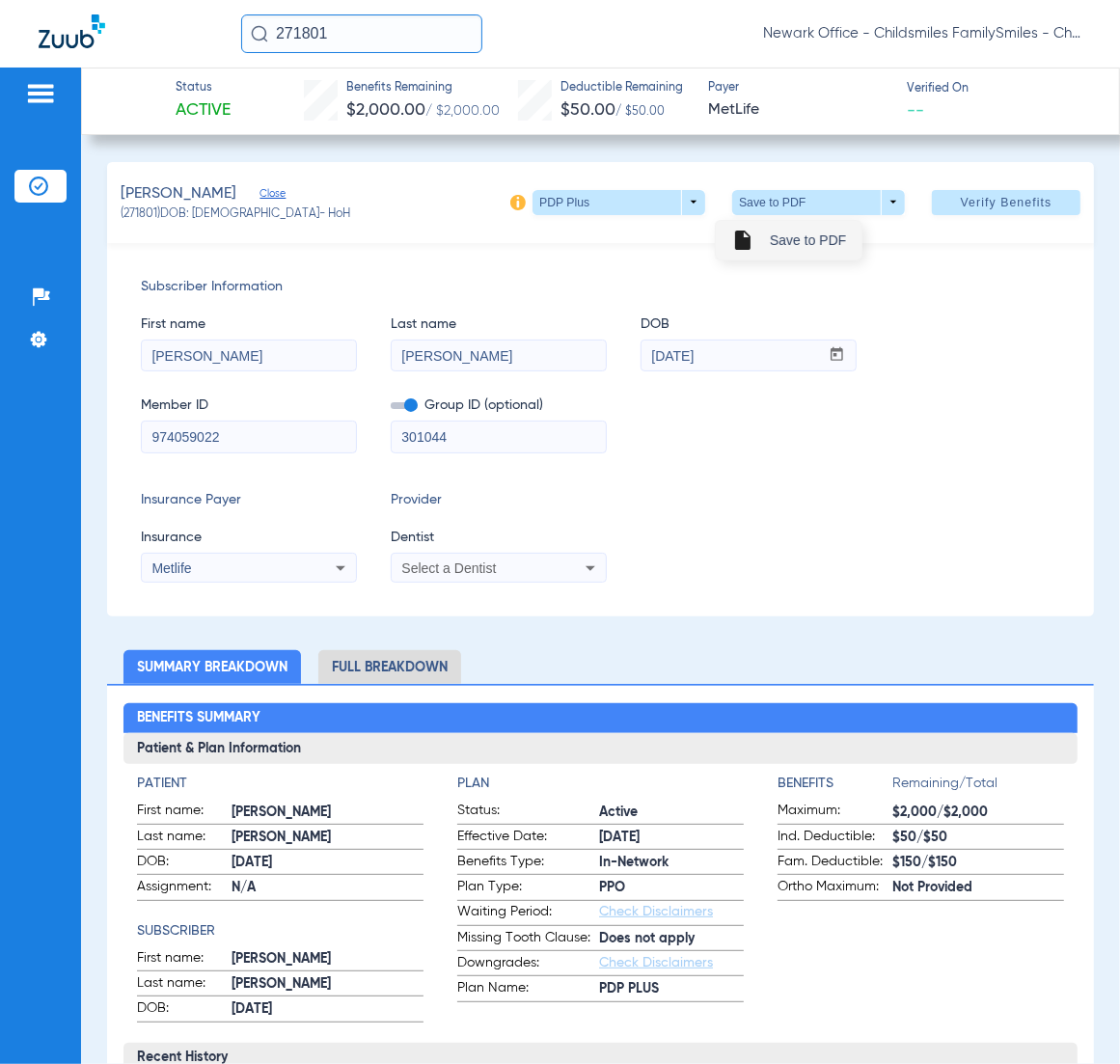click on "insert_drive_file  Save to PDF" at bounding box center (788, 240) 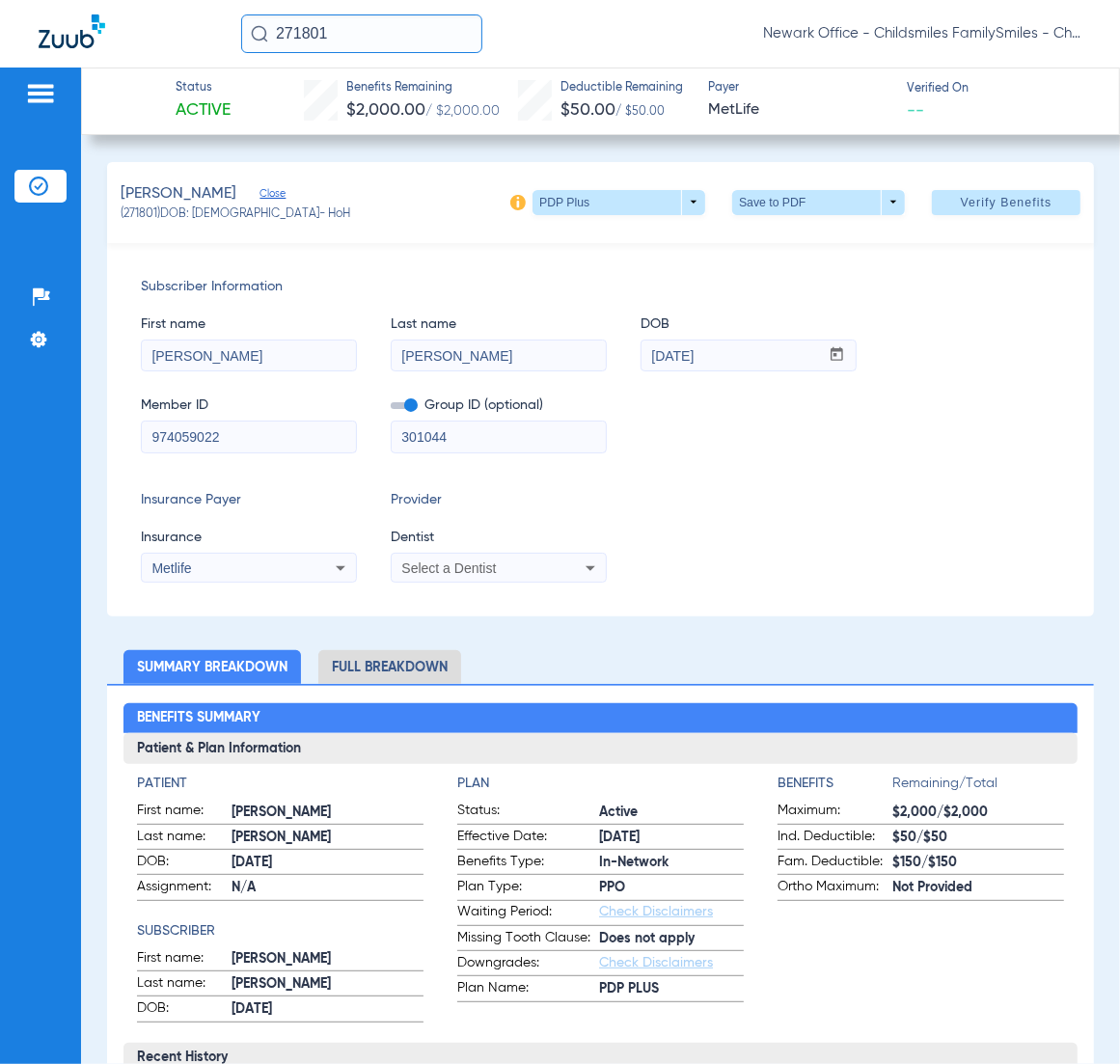 click on "Member ID  974059022  Group ID (optional)  301044" 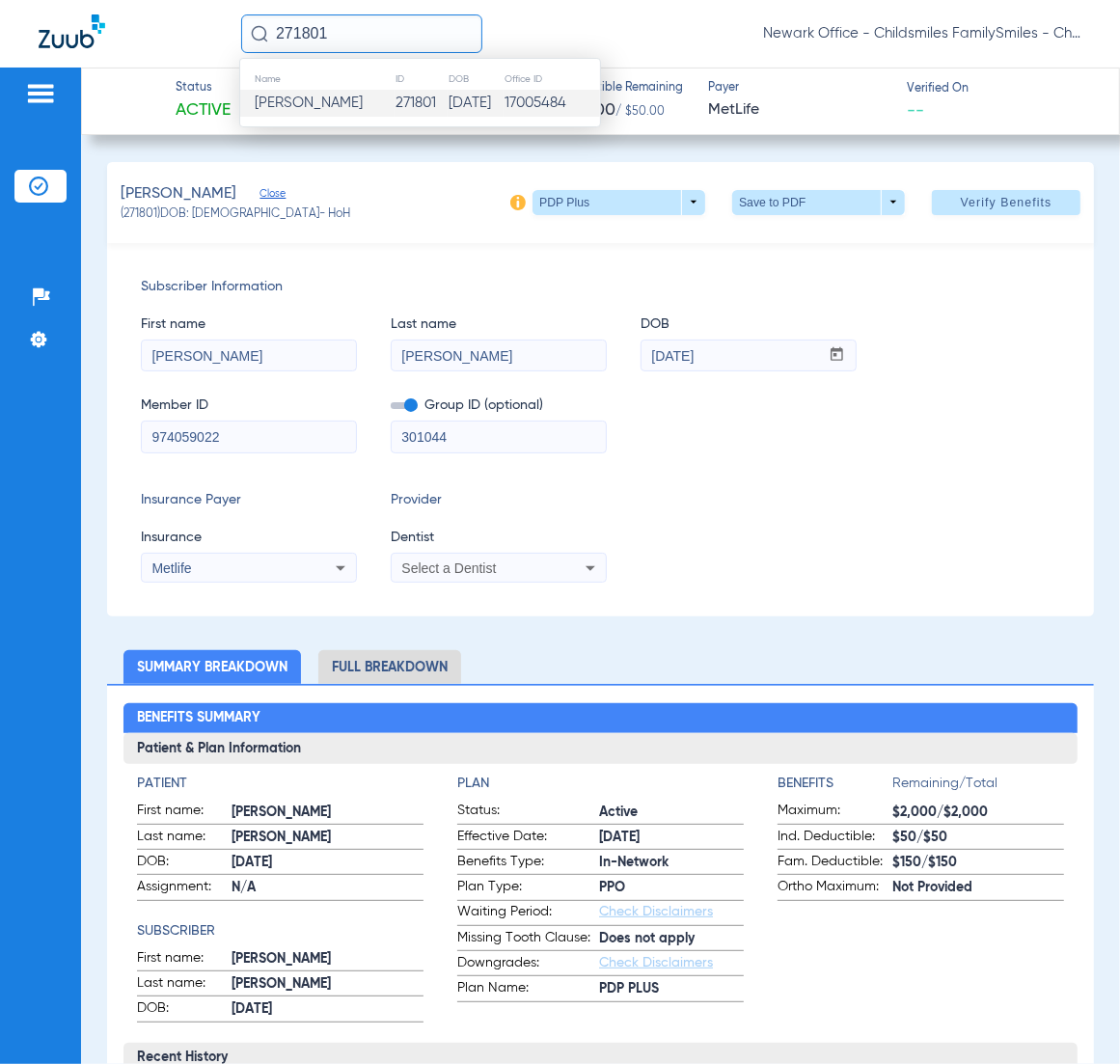 paste on "22132" 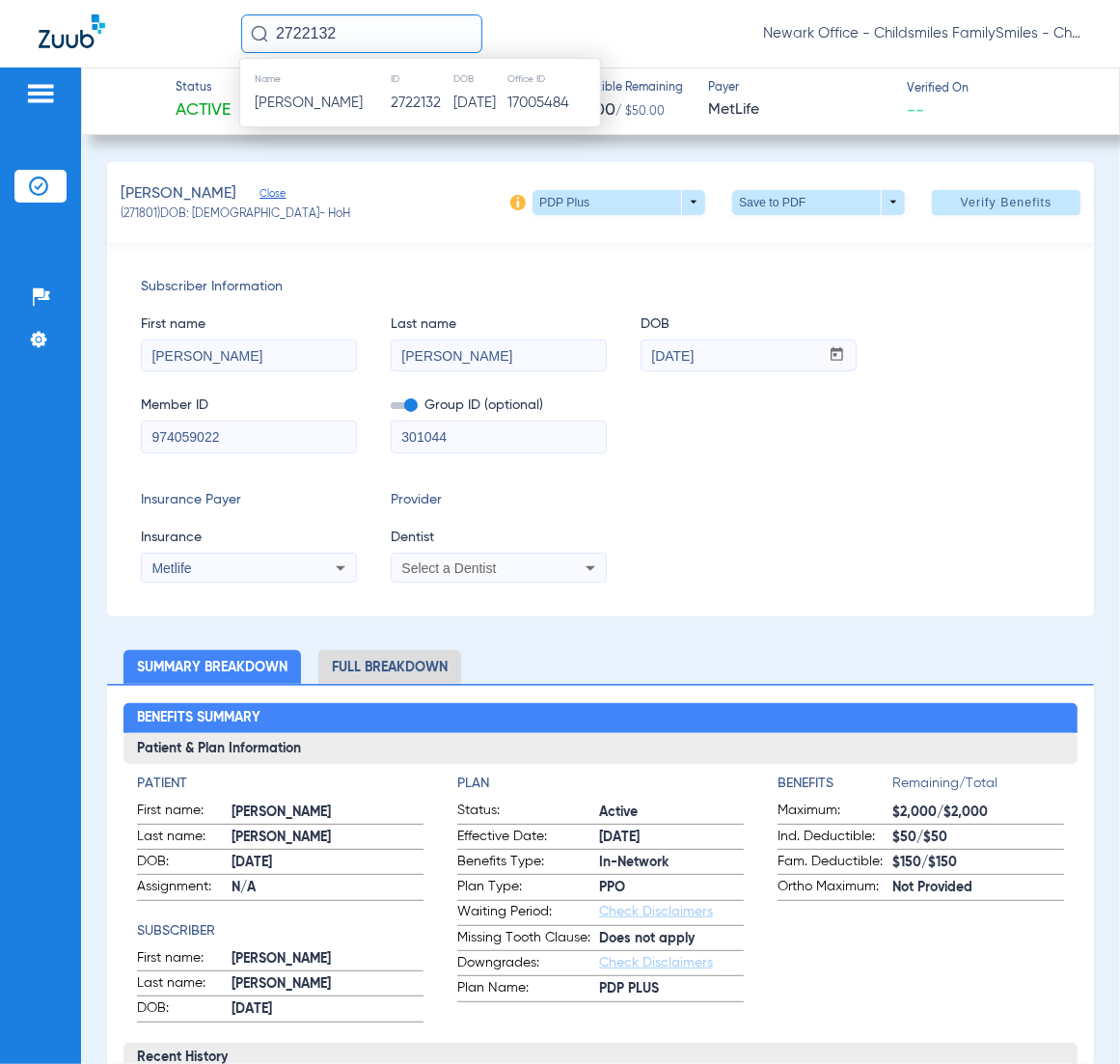 type on "2722132" 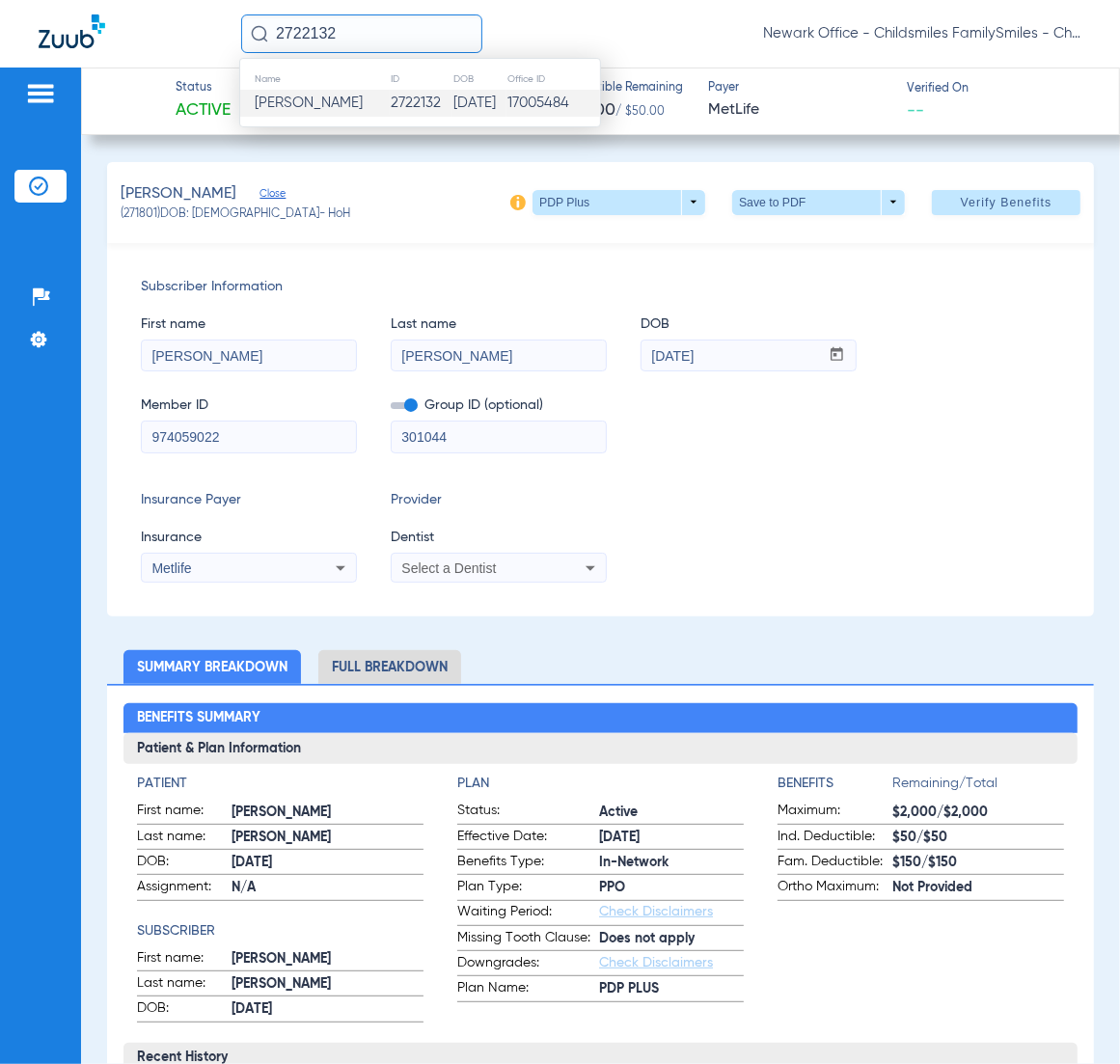 click on "Pamela Meadows" 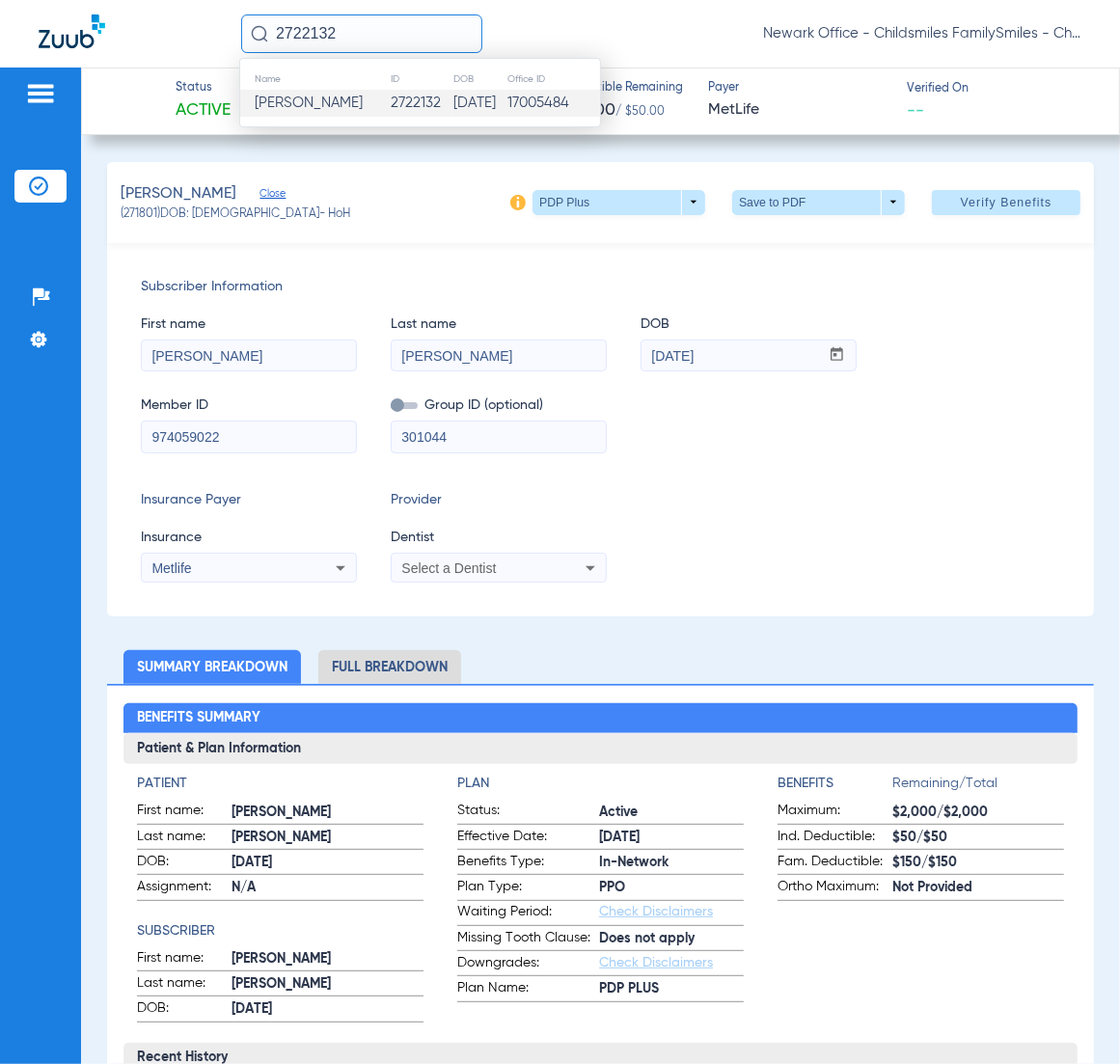 type 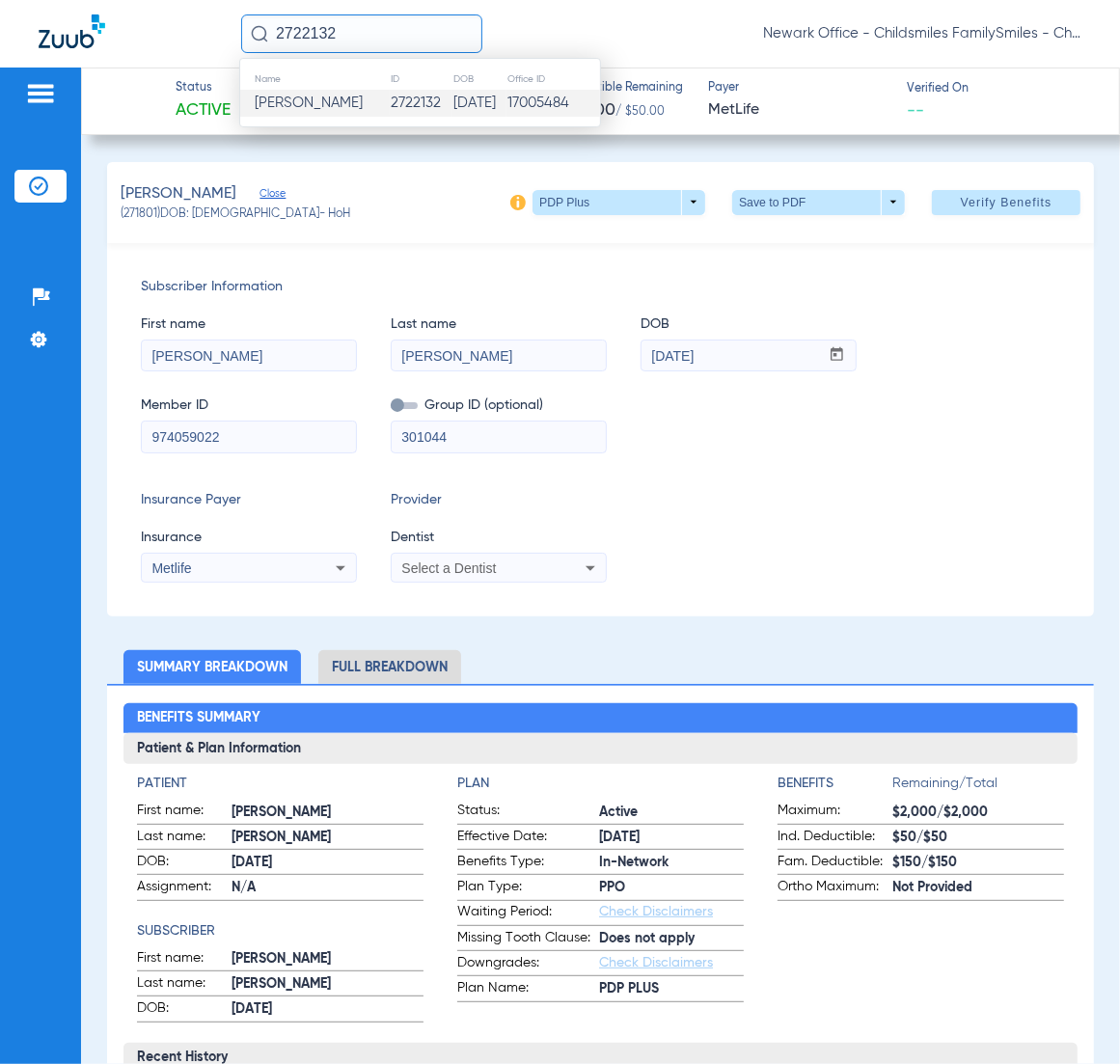 type 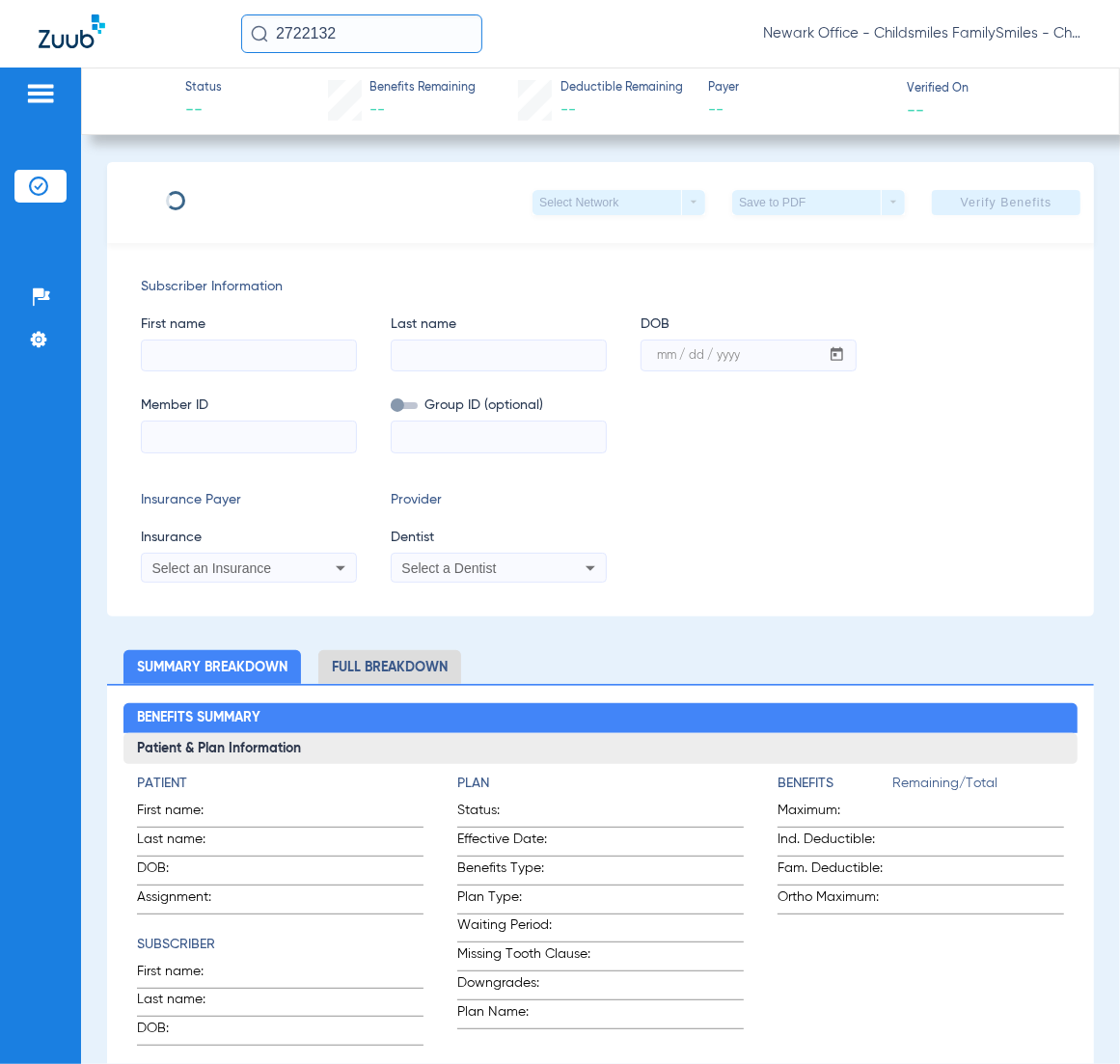 type on "PAMELA" 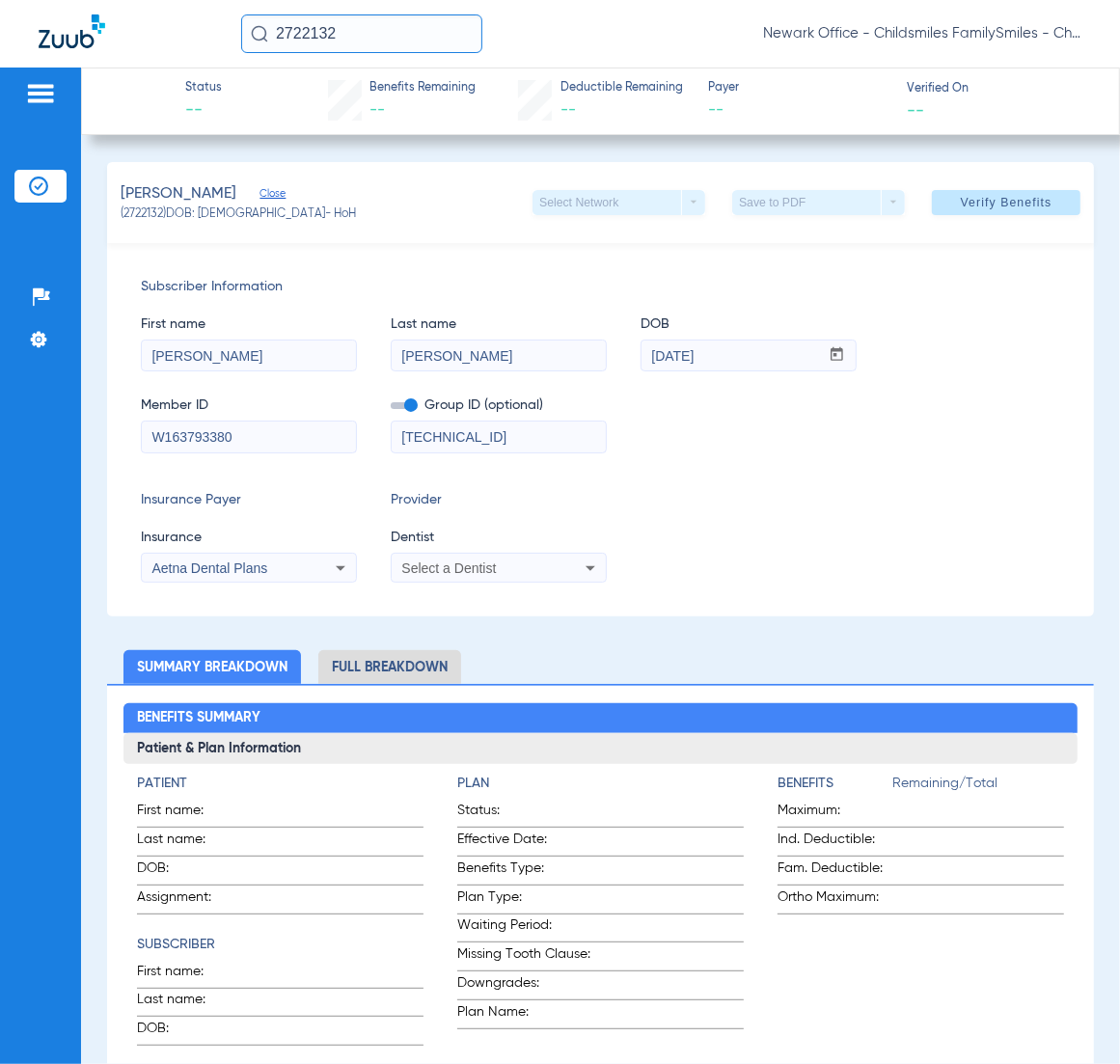 click on "Select a Dentist" at bounding box center [478, 568] 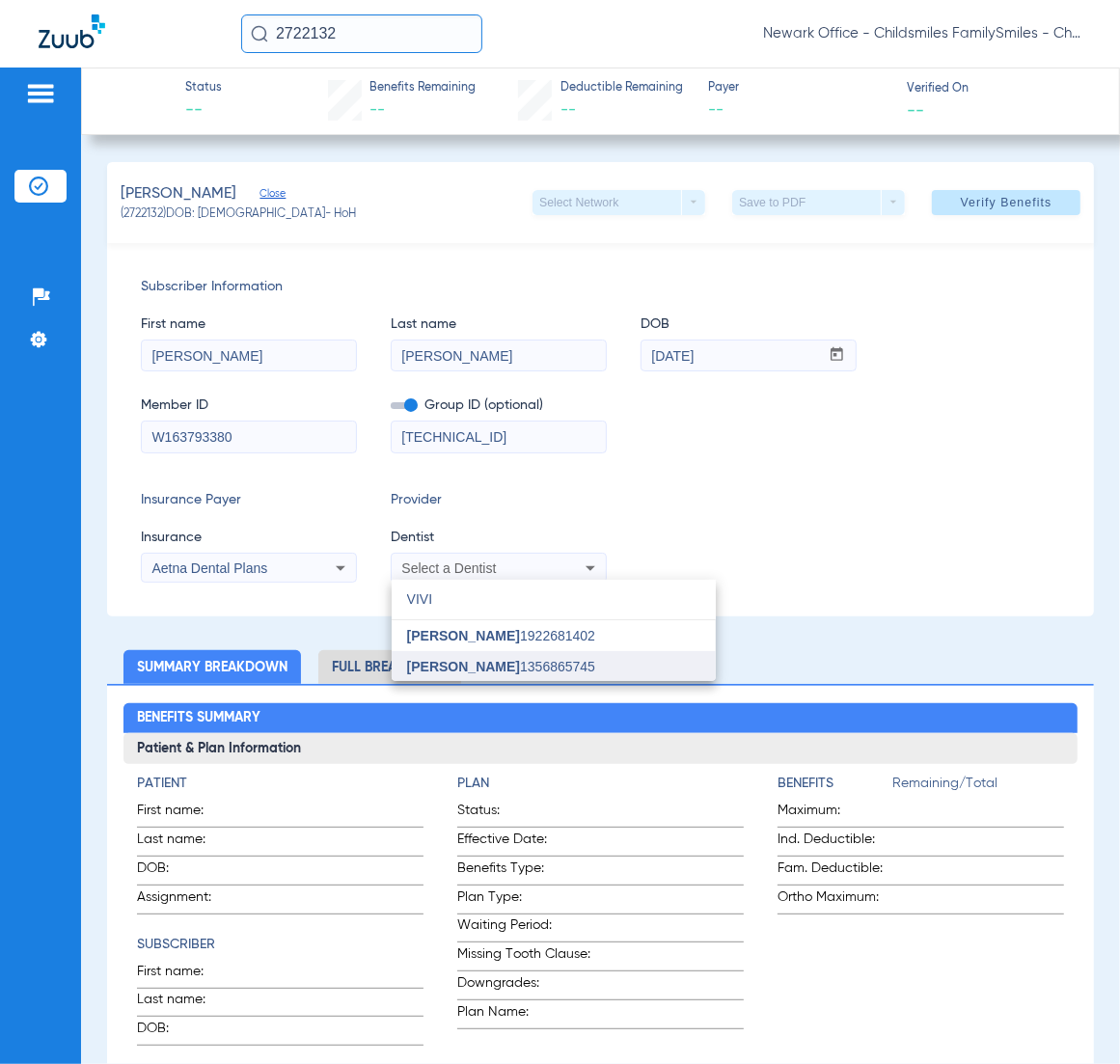type on "VIVI" 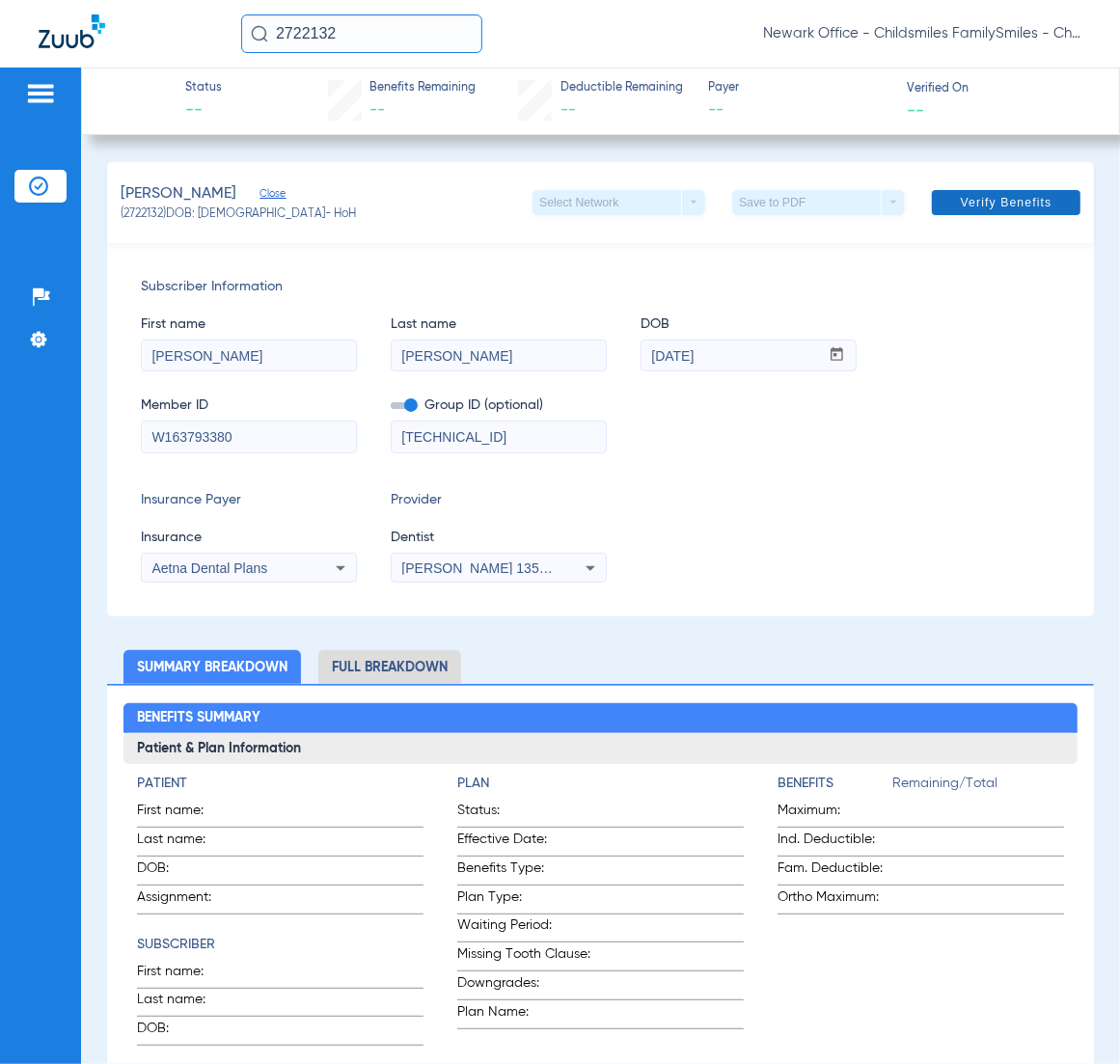 click on "Verify Benefits" 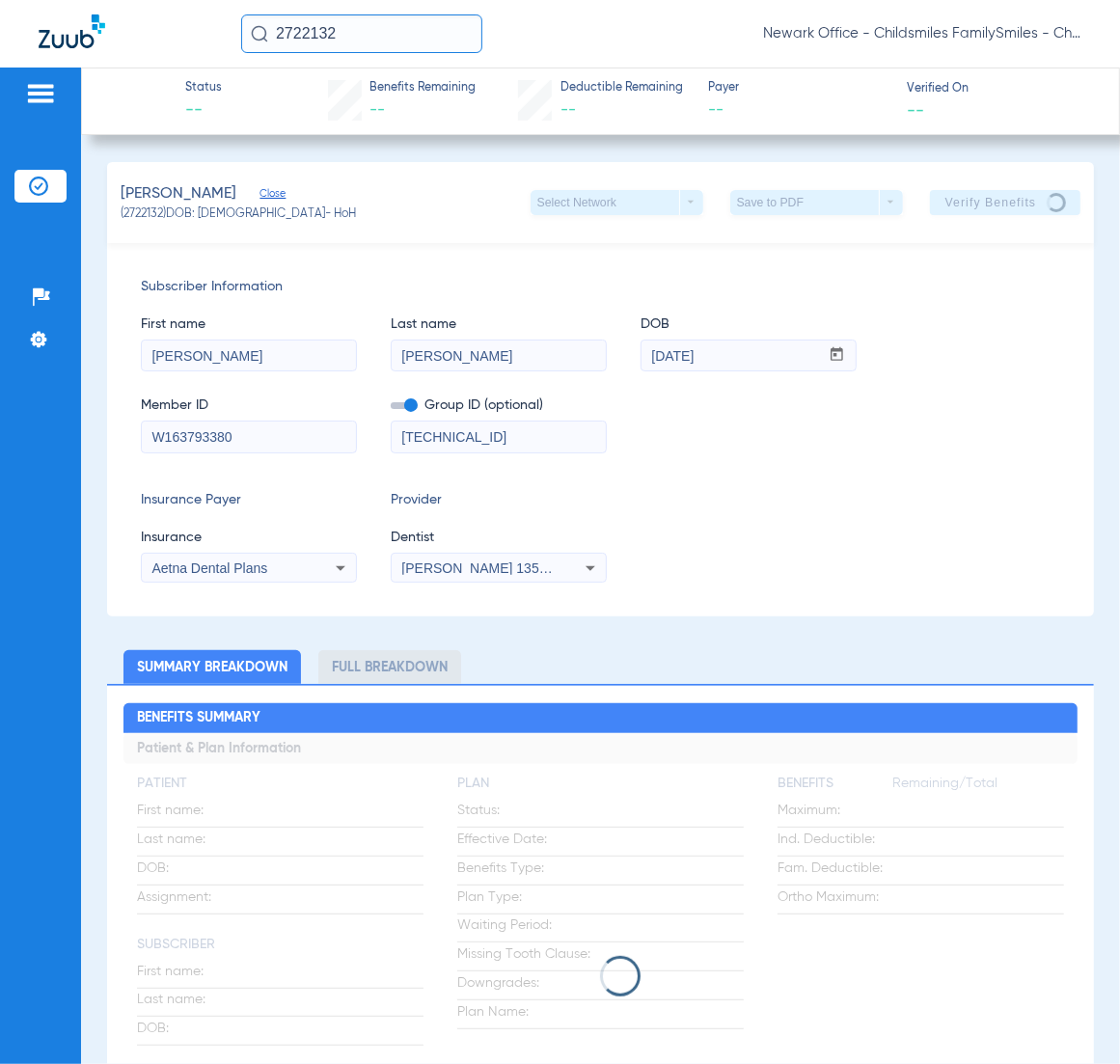 click on "Insurance Payer   Insurance
Aetna Dental Plans  Provider   Dentist
Vivian Kim  1356865745" 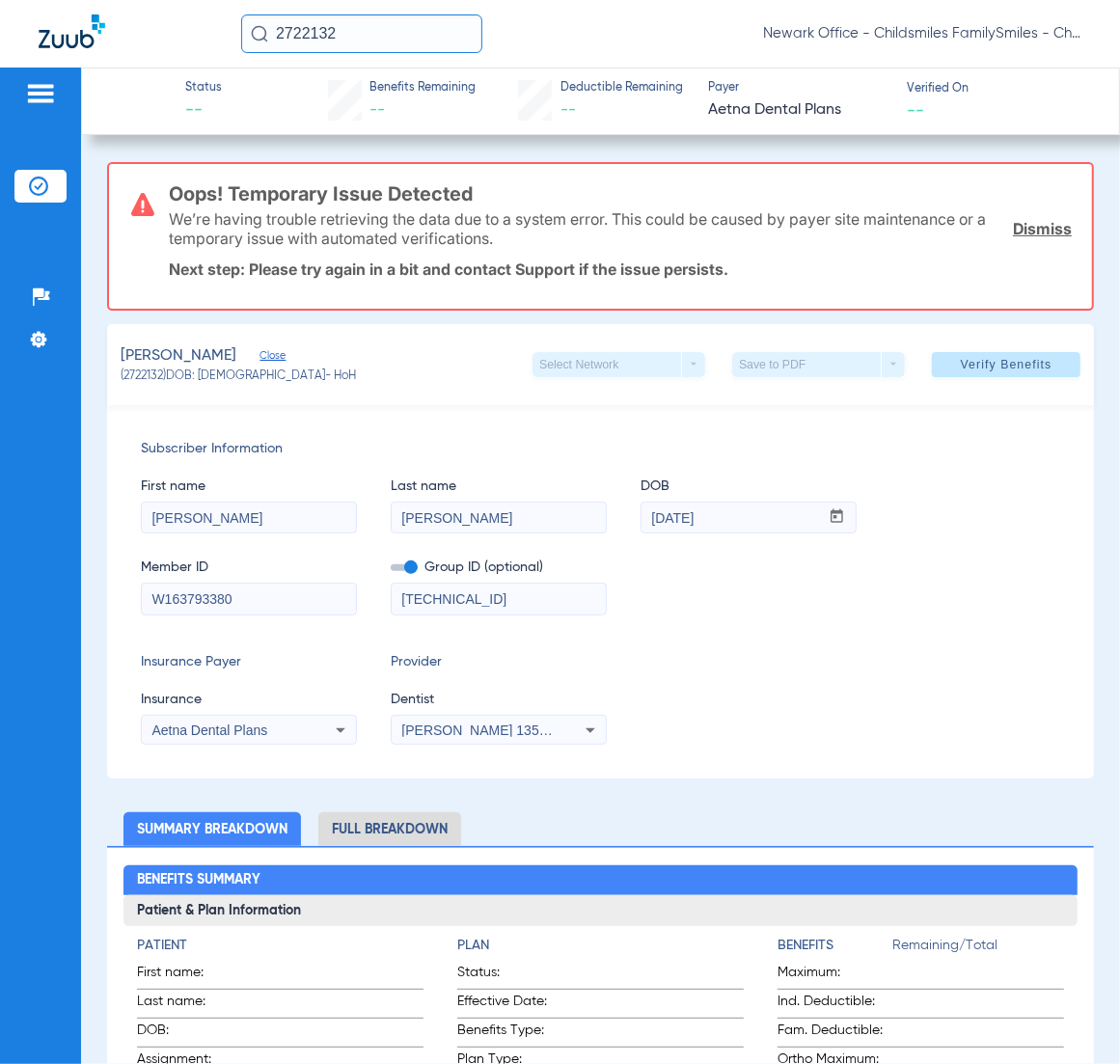 click on "2722132" 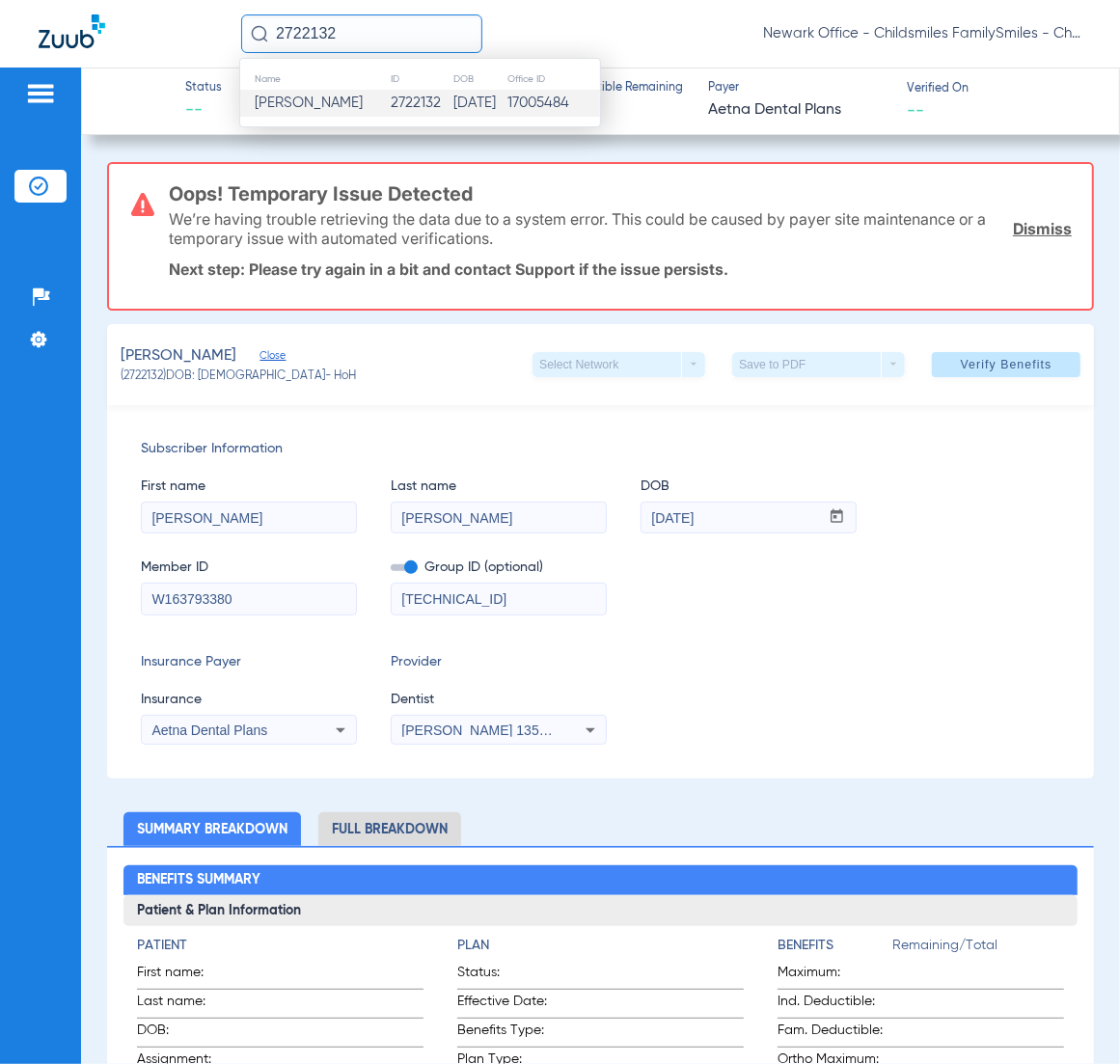 paste on "94391" 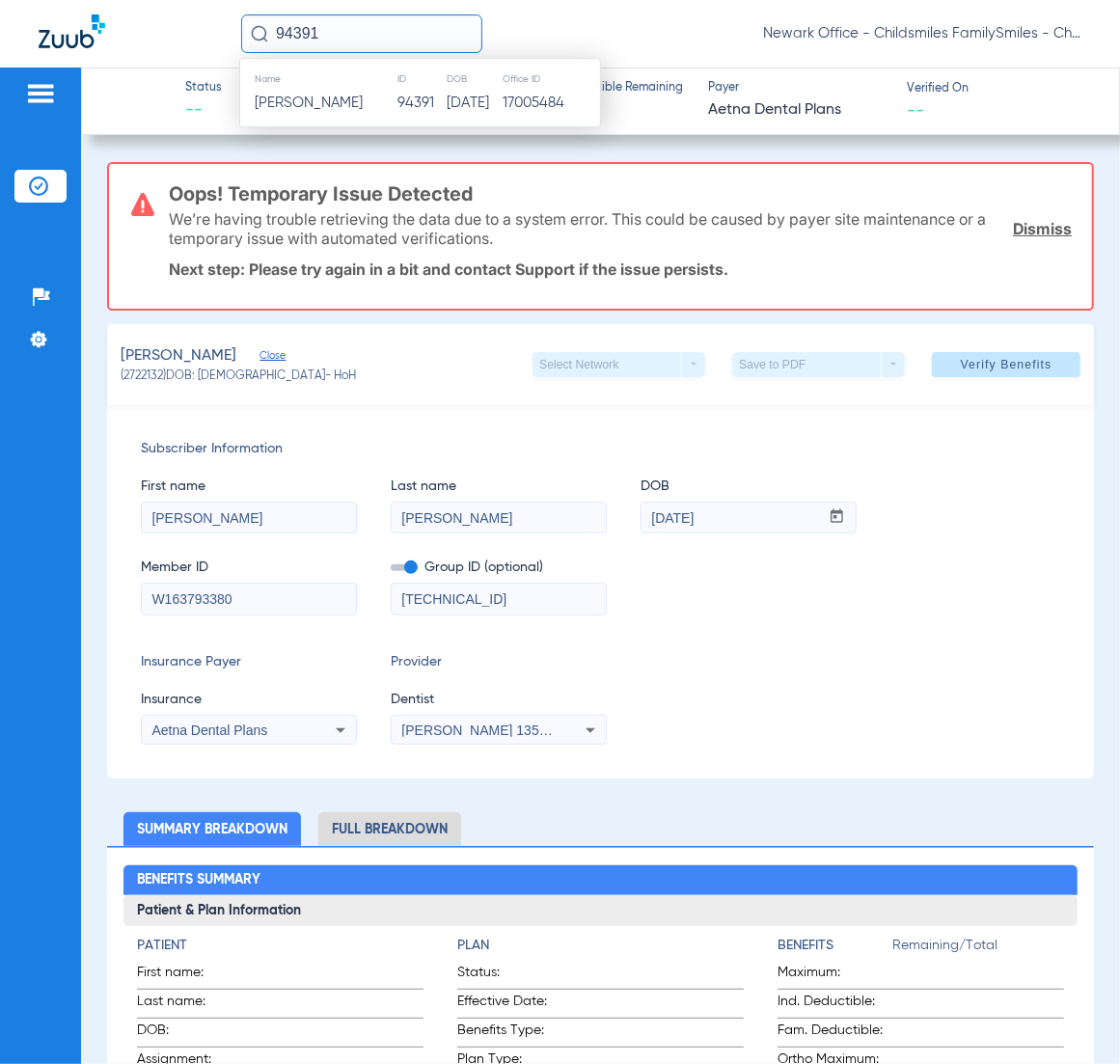 type on "94391" 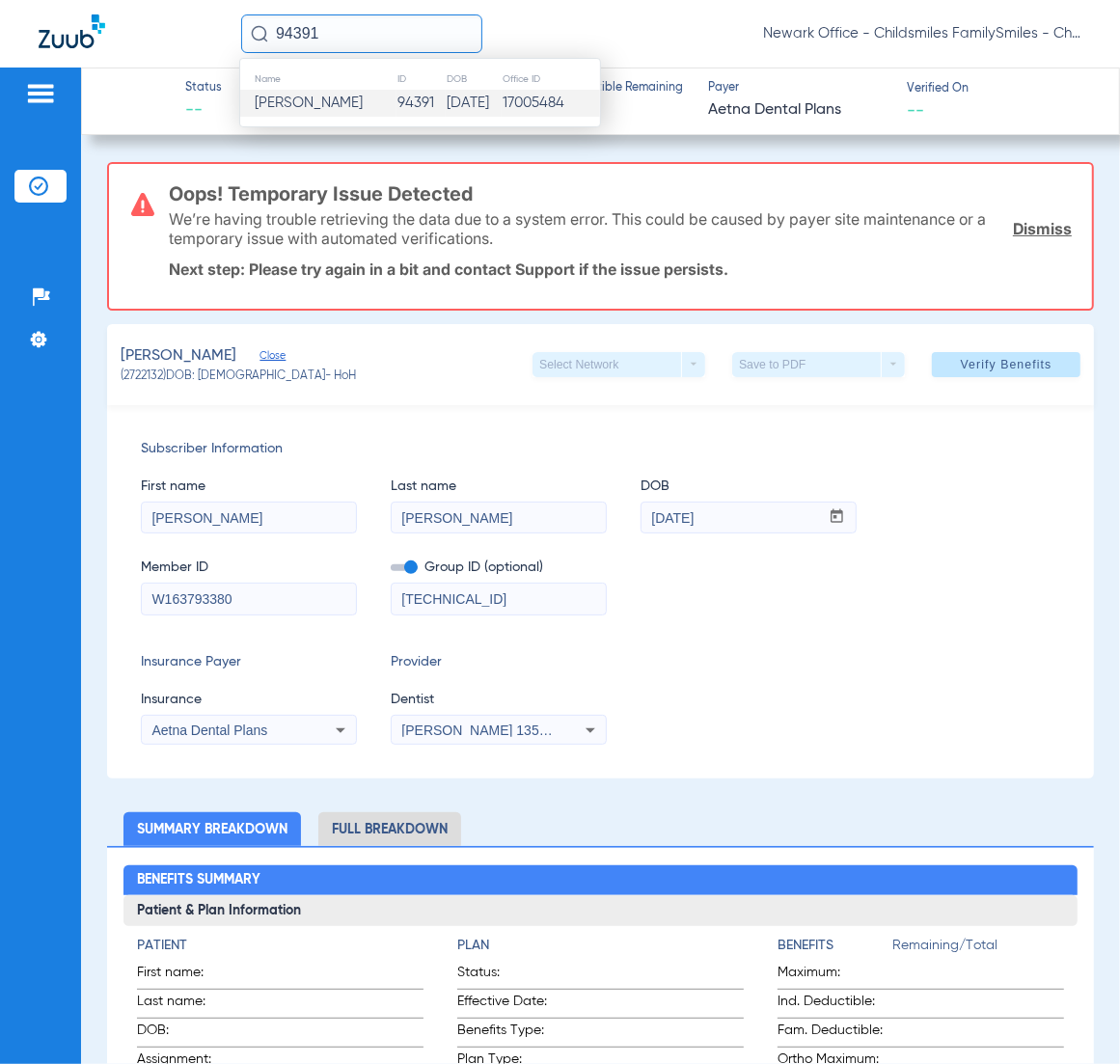click on "Catherine Cevallos" 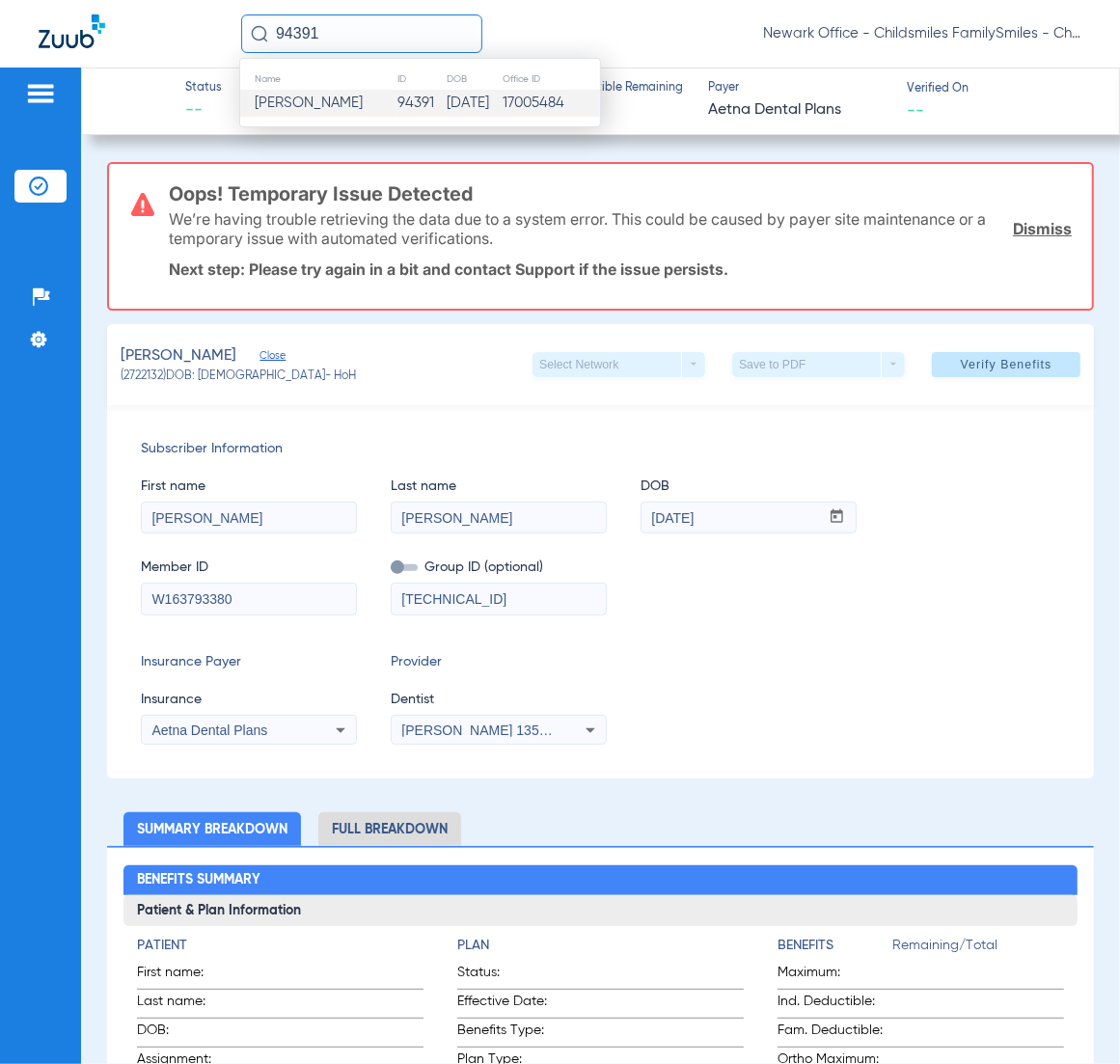 type 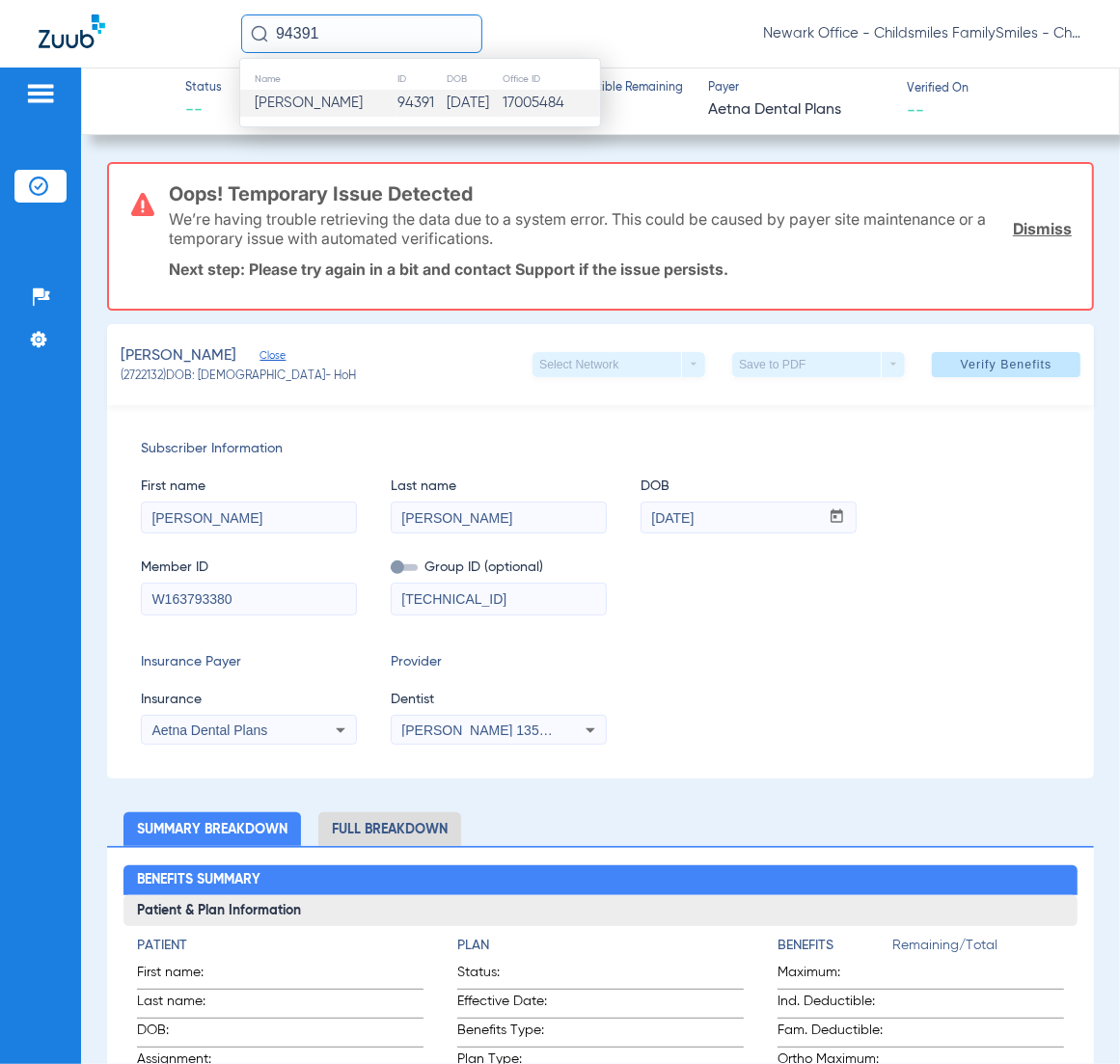 type 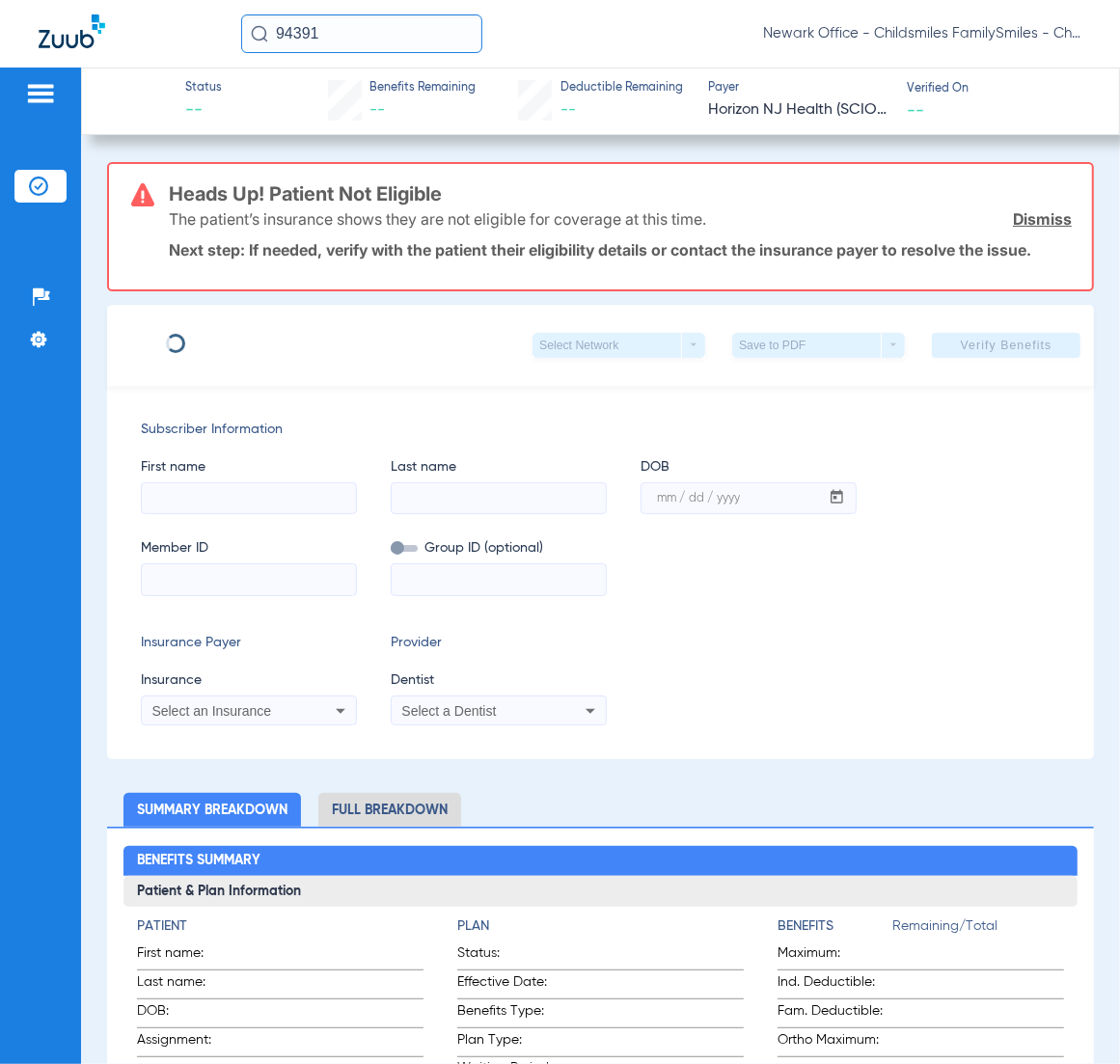 type on "CATHERINE" 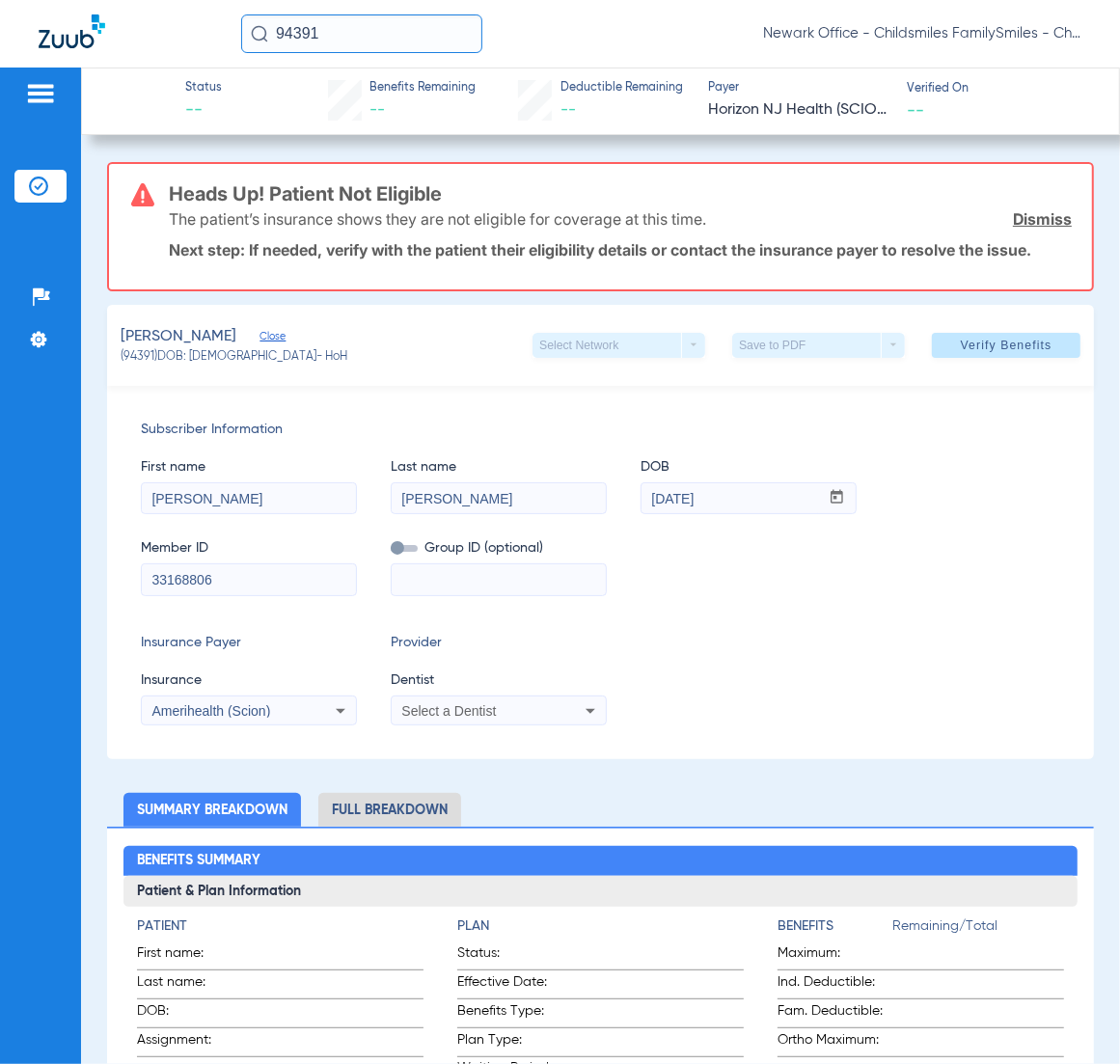 drag, startPoint x: 238, startPoint y: 574, endPoint x: -7, endPoint y: 584, distance: 245.204 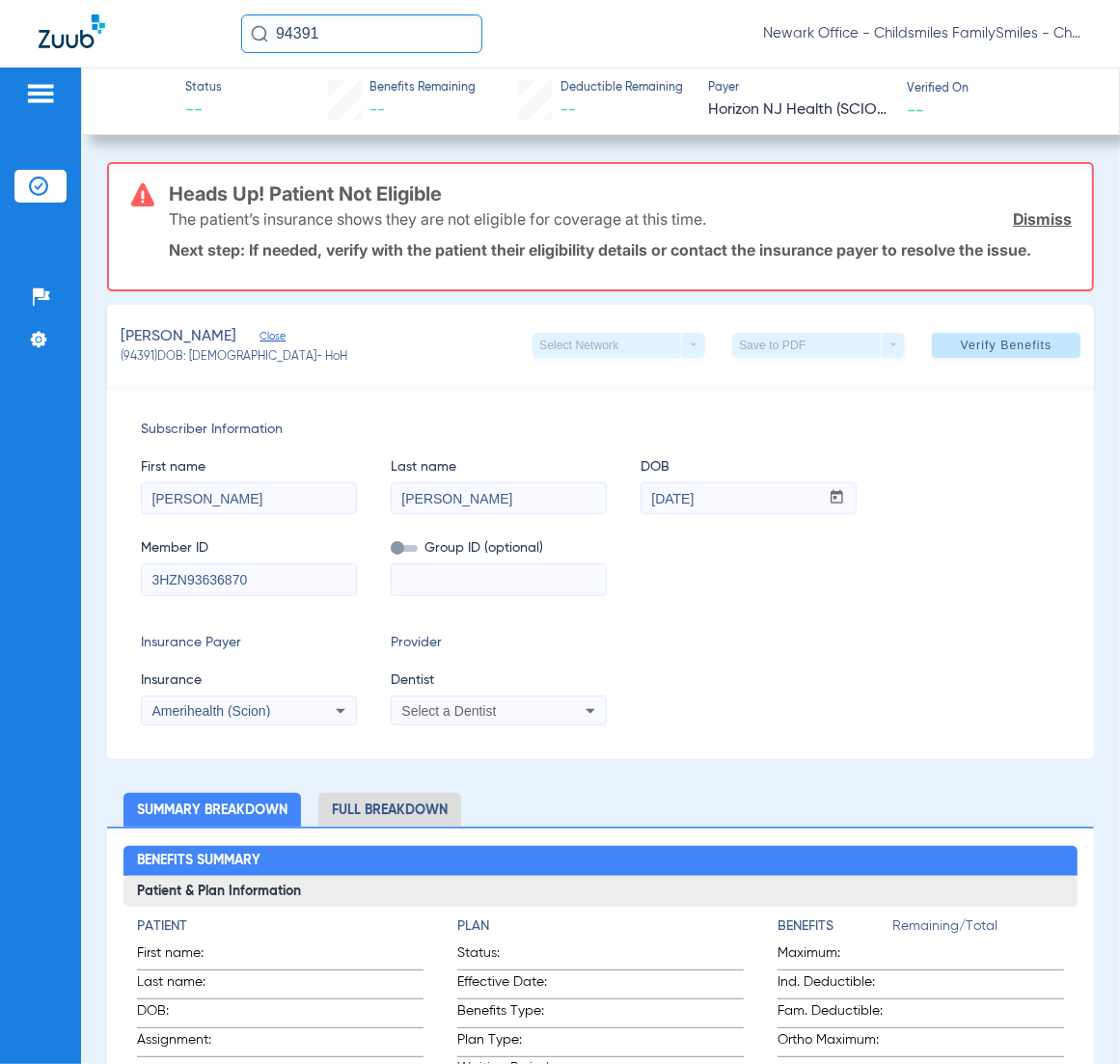 type on "3HZN93636870" 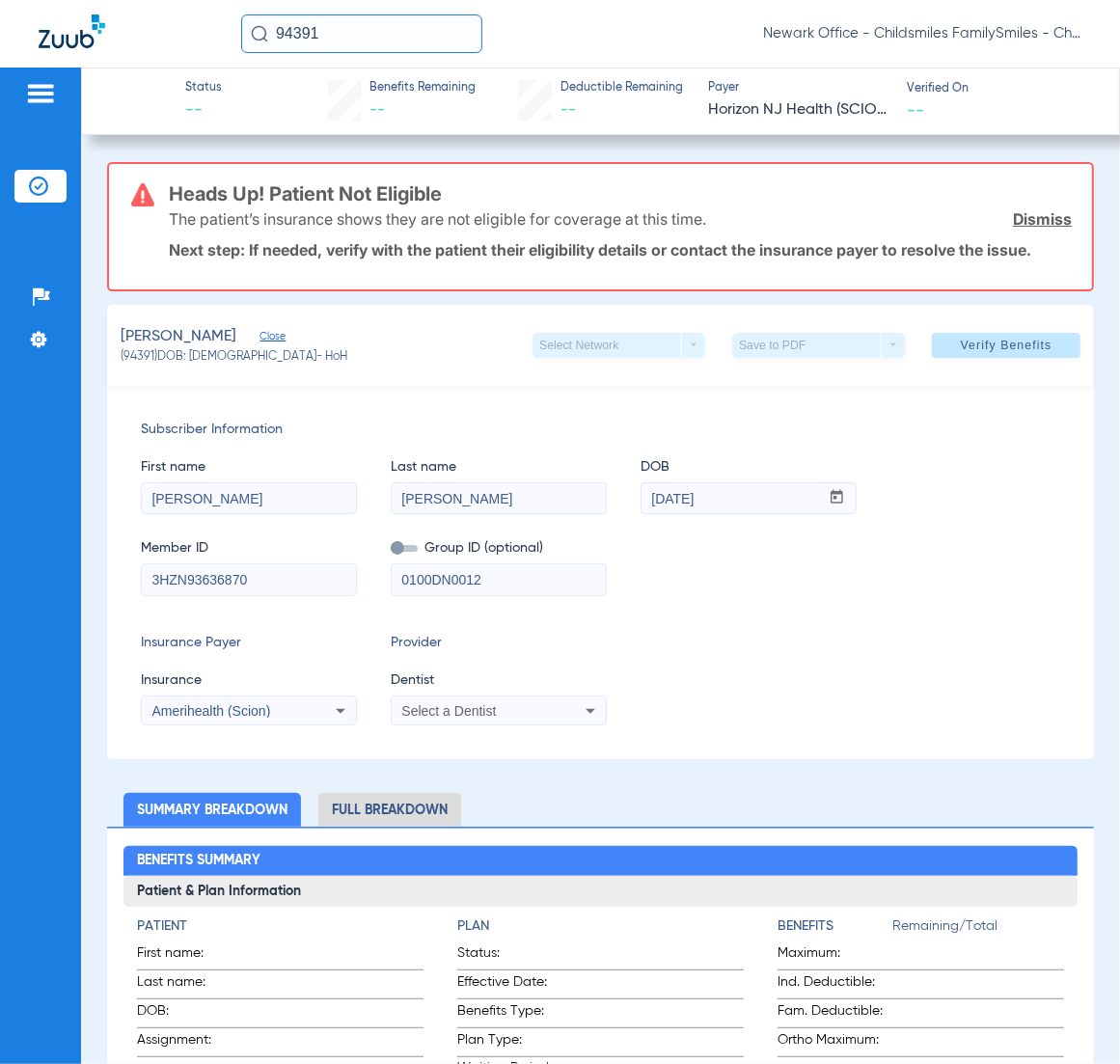 type on "0100DN0012" 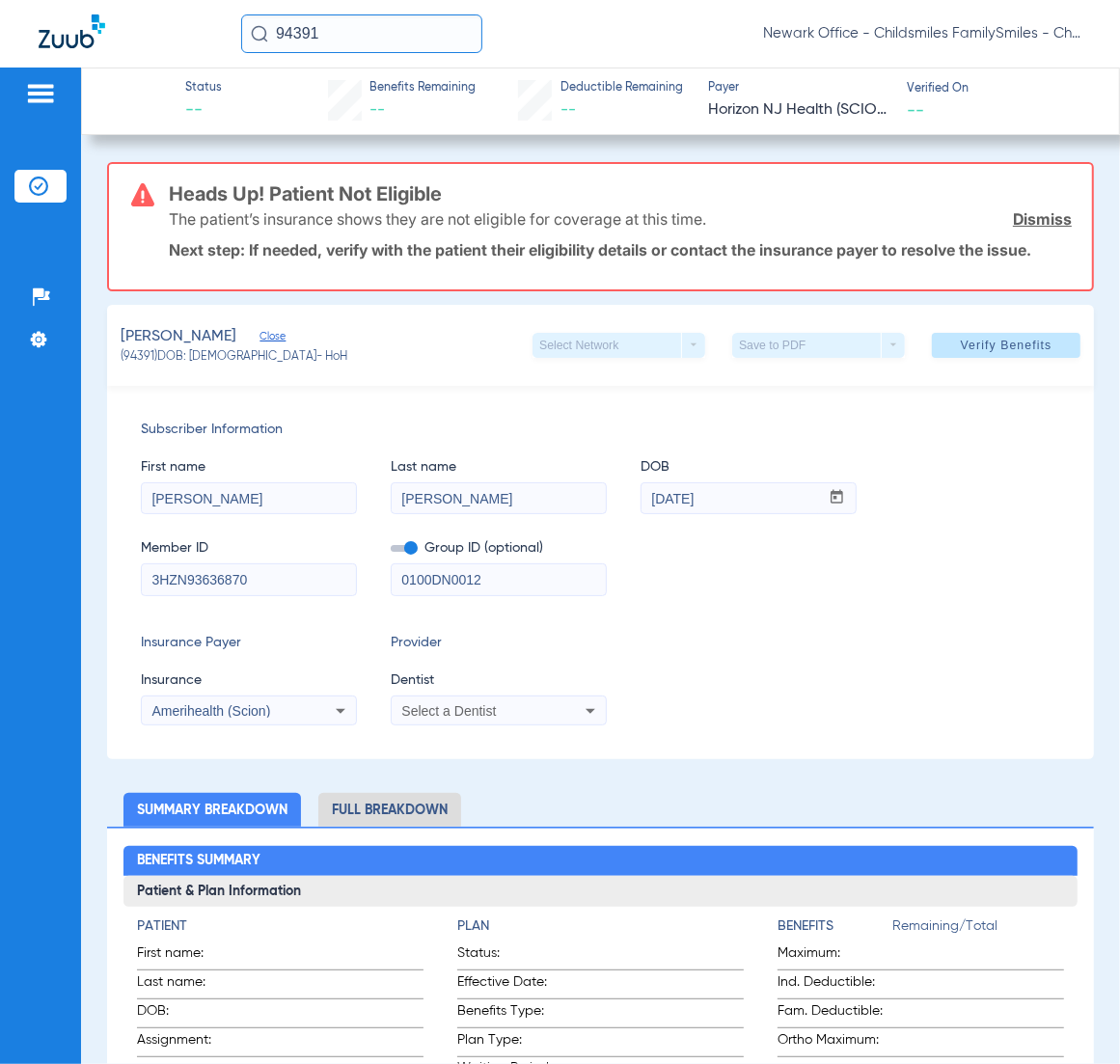 click on "Insurance
Amerihealth (Scion)" 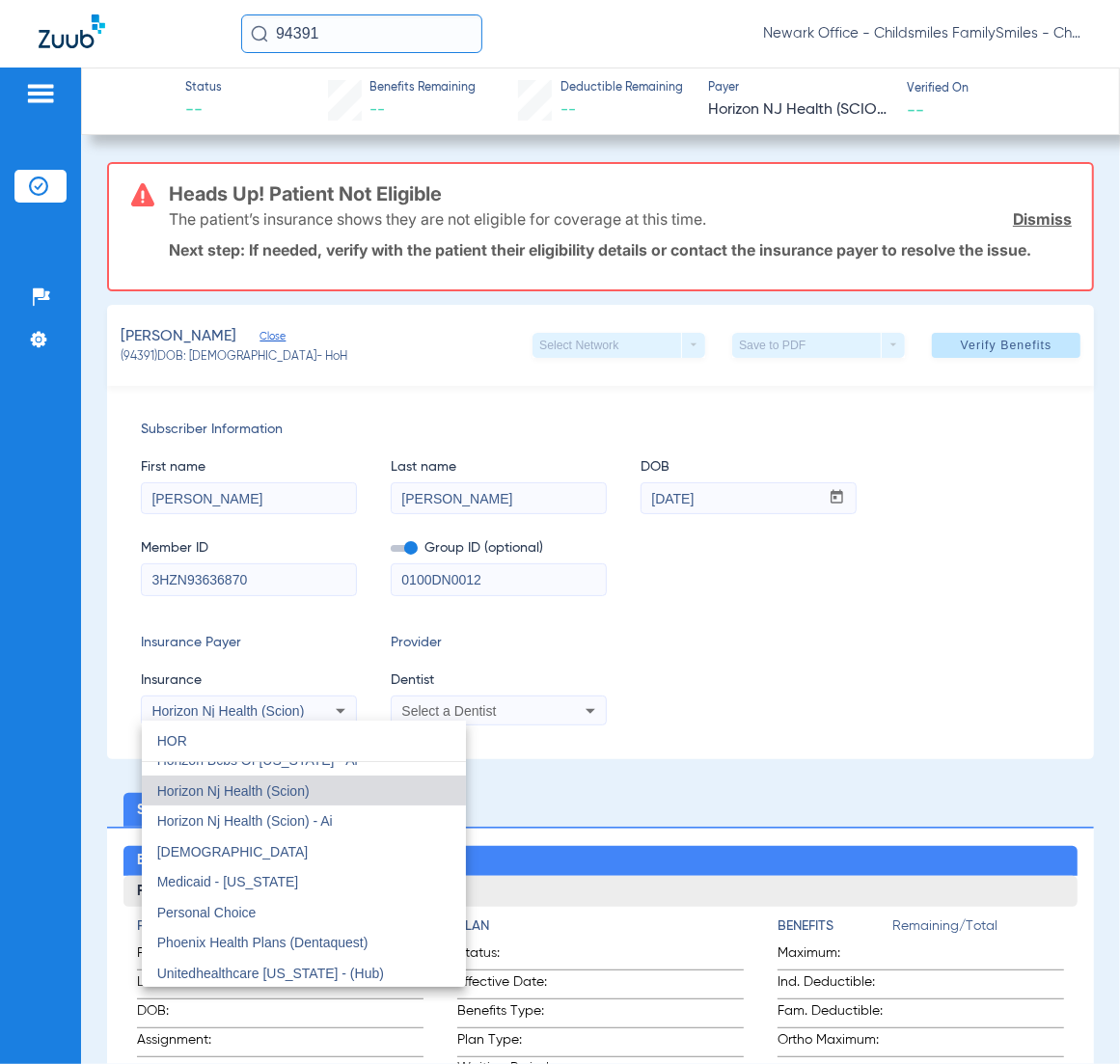 scroll, scrollTop: 0, scrollLeft: 0, axis: both 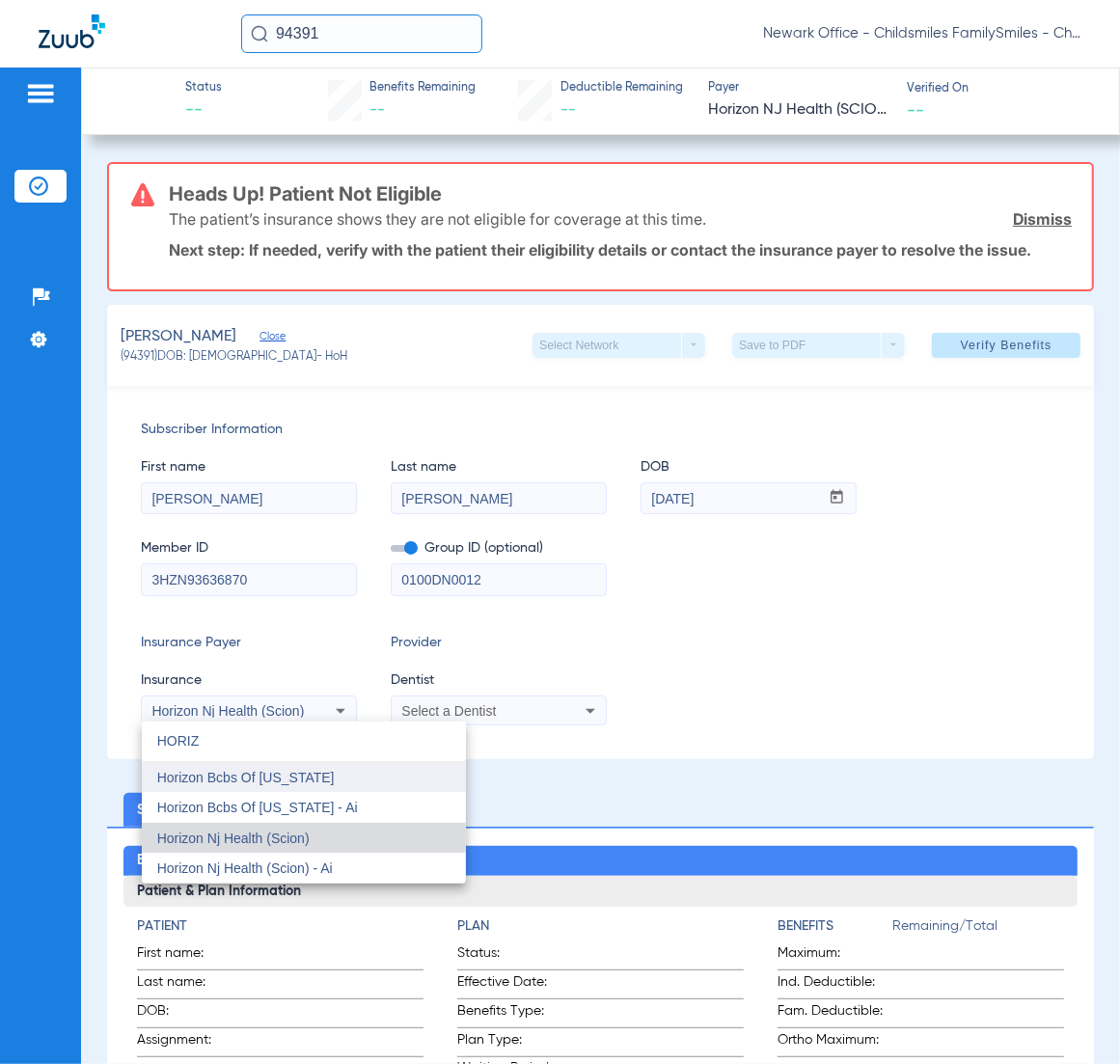 type on "HORIZ" 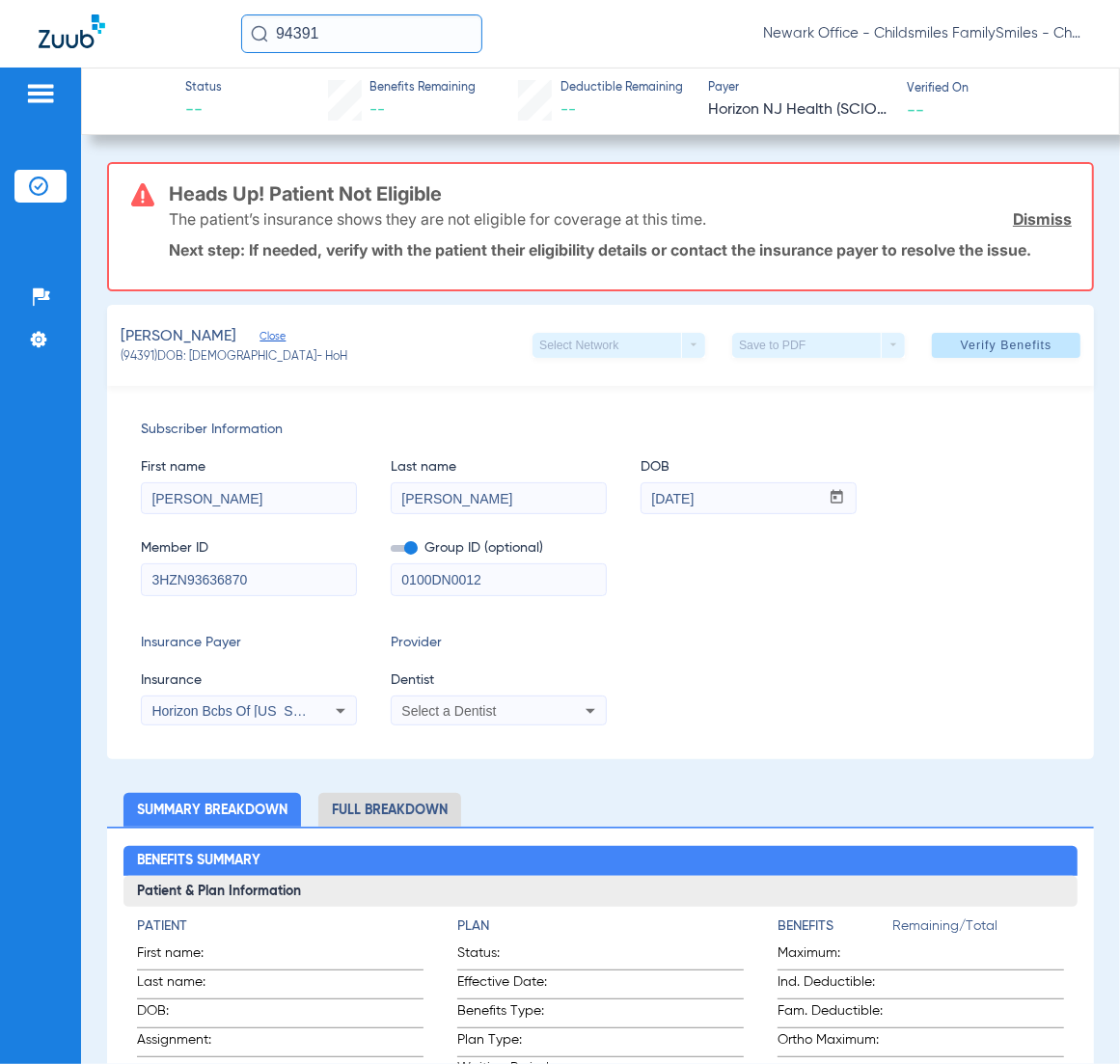 click on "Select a Dentist" at bounding box center (499, 711) 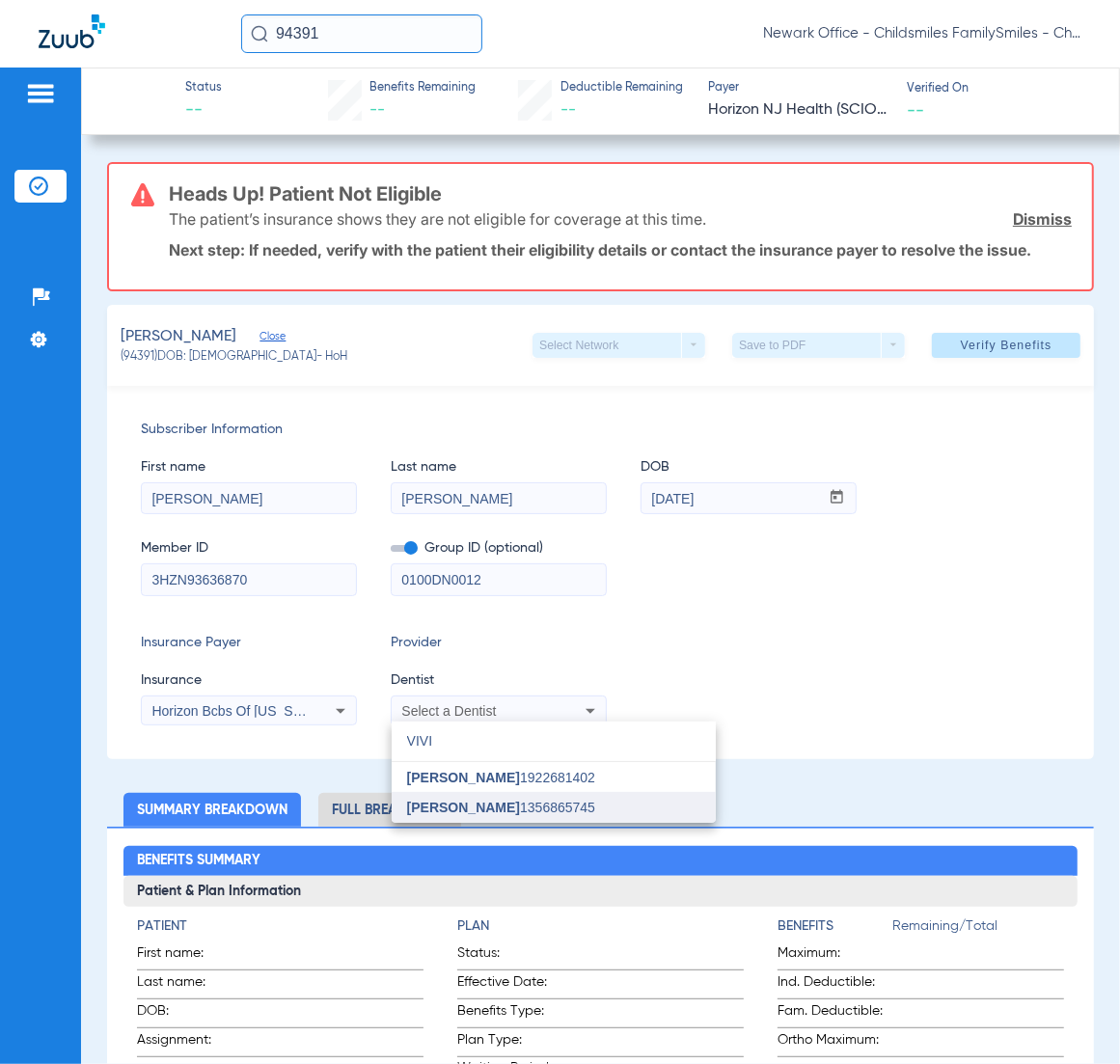 type on "VIVI" 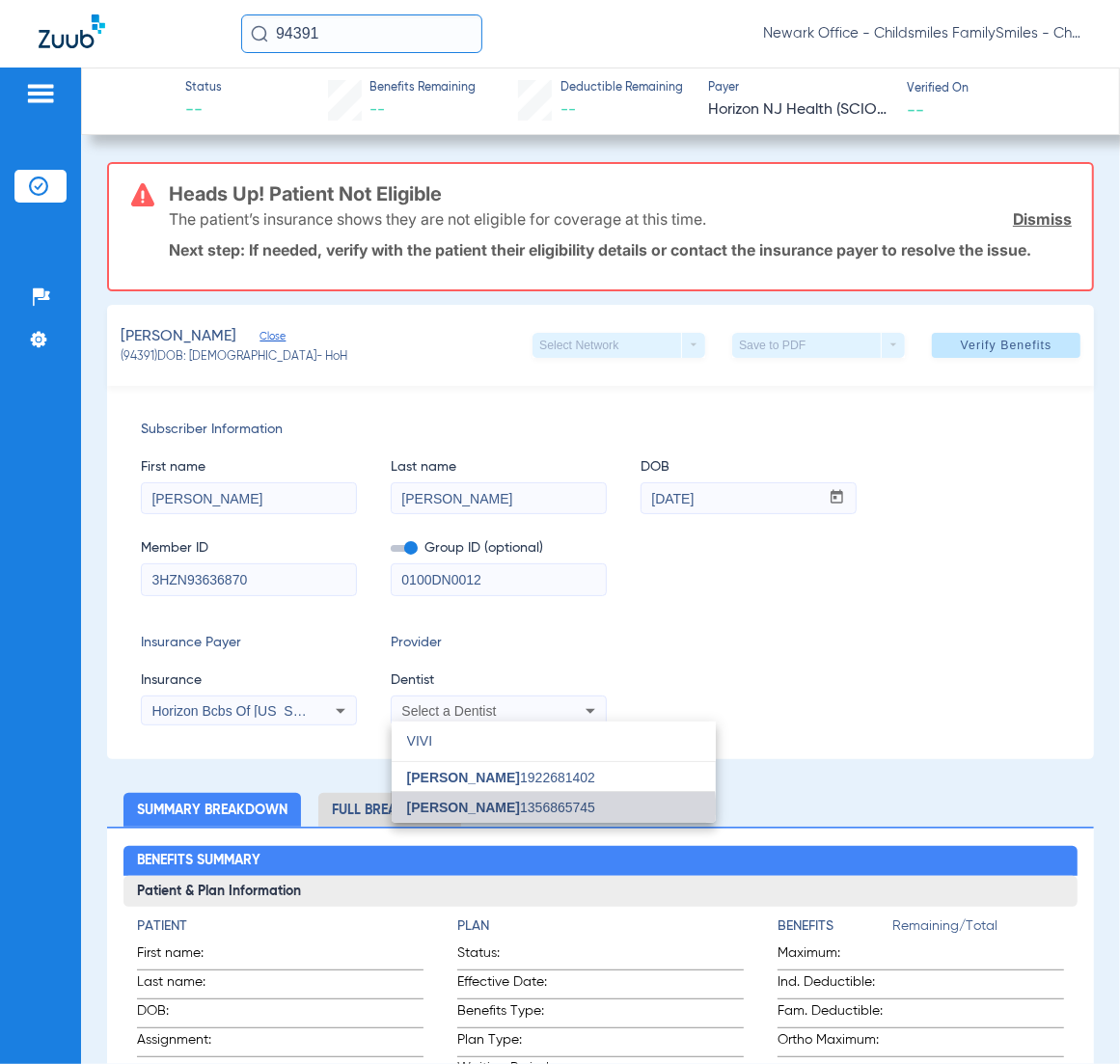 click on "[PERSON_NAME]   1356865745" at bounding box center (554, 807) 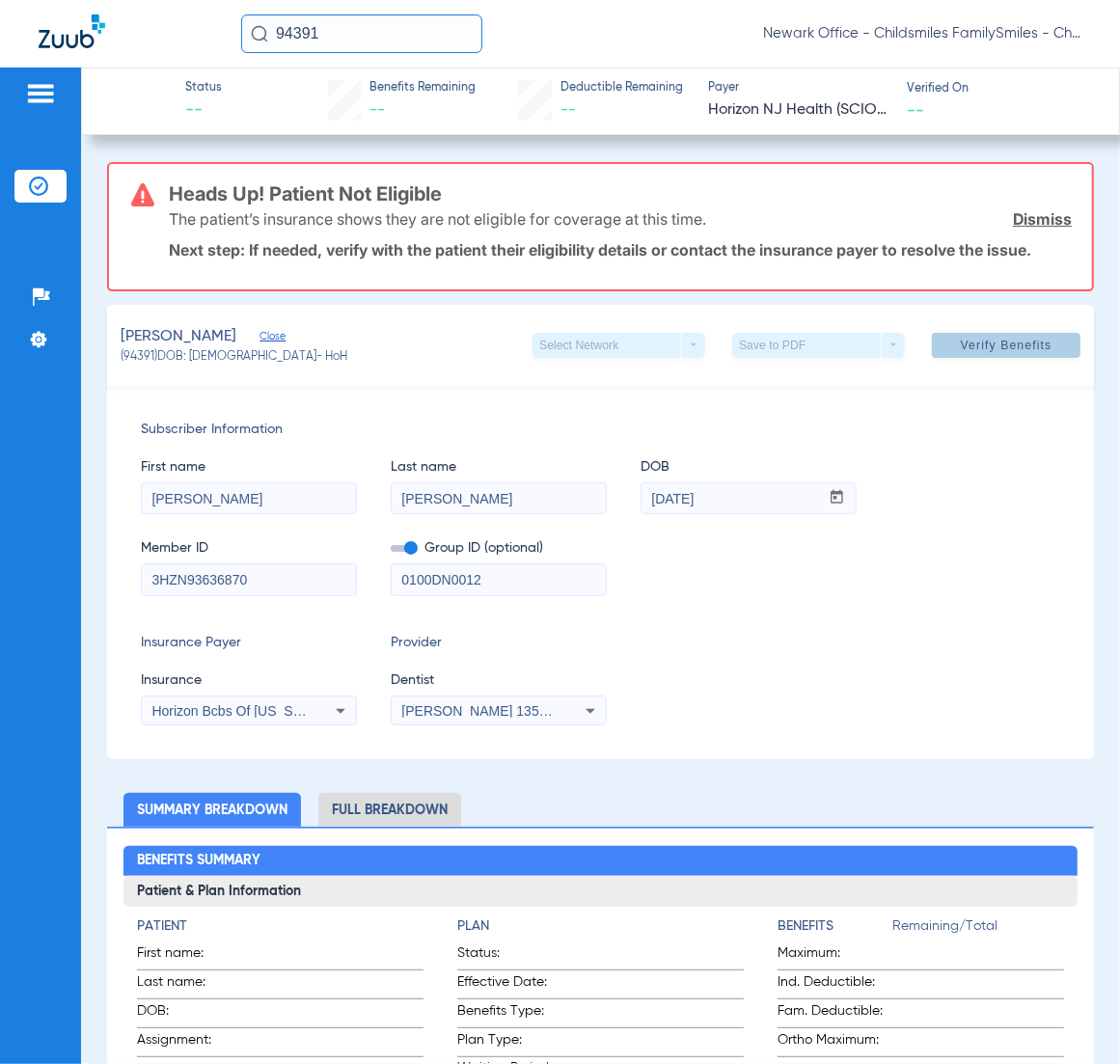 drag, startPoint x: 1021, startPoint y: 323, endPoint x: 1011, endPoint y: 342, distance: 21.47091 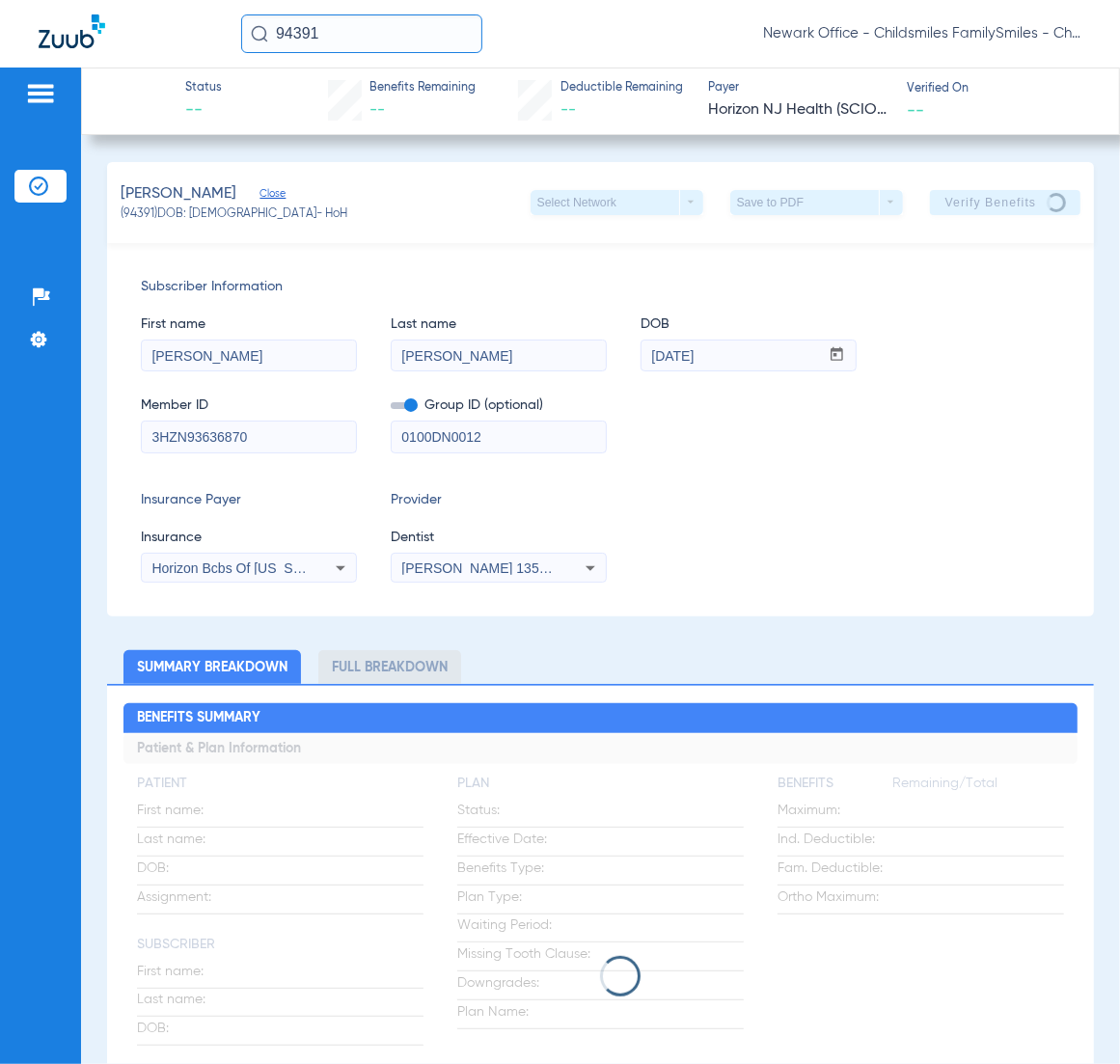 click on "First name  CATHERINE  Last name  CEVALLOS  DOB  mm / dd / yyyy 07/20/1992" 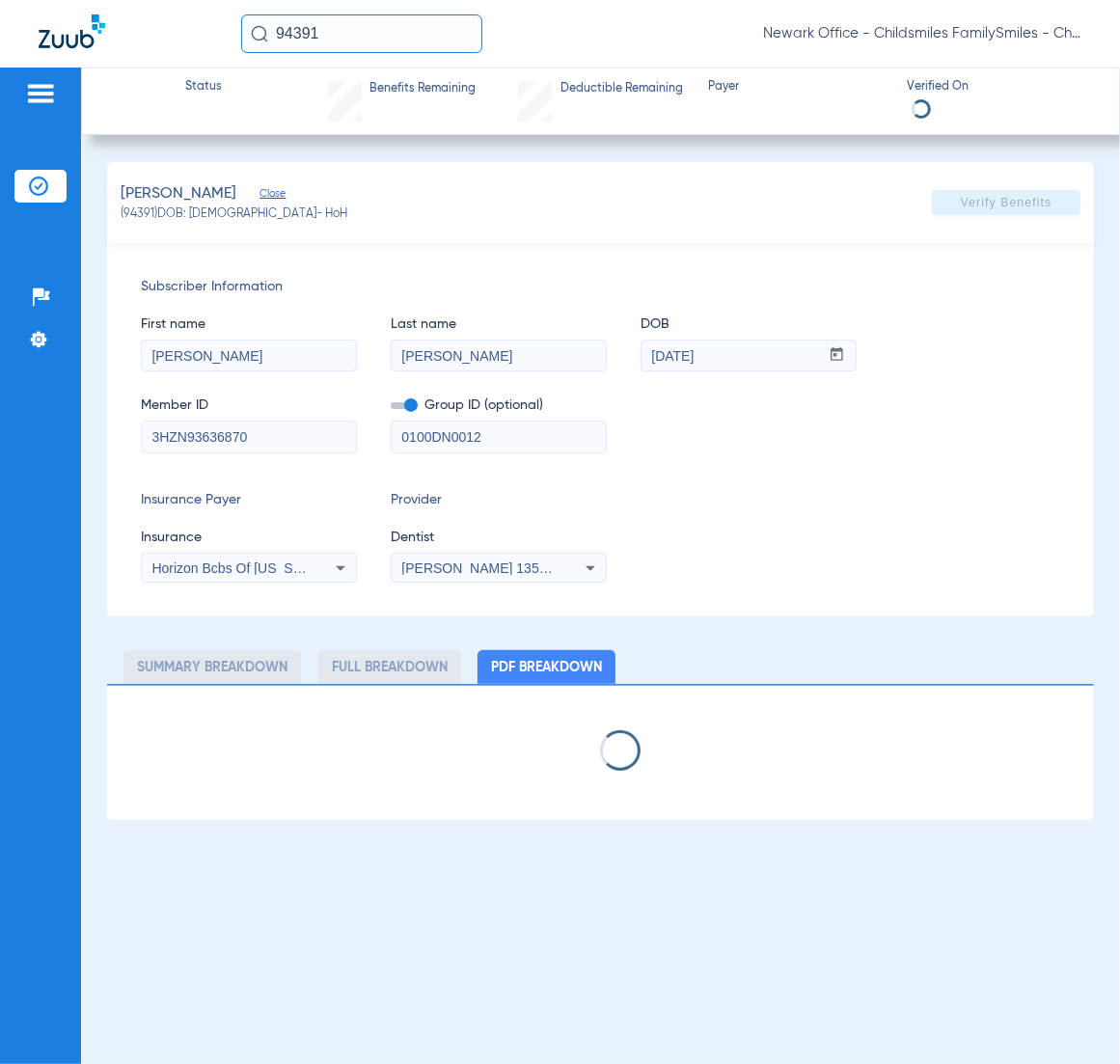 select on "page-width" 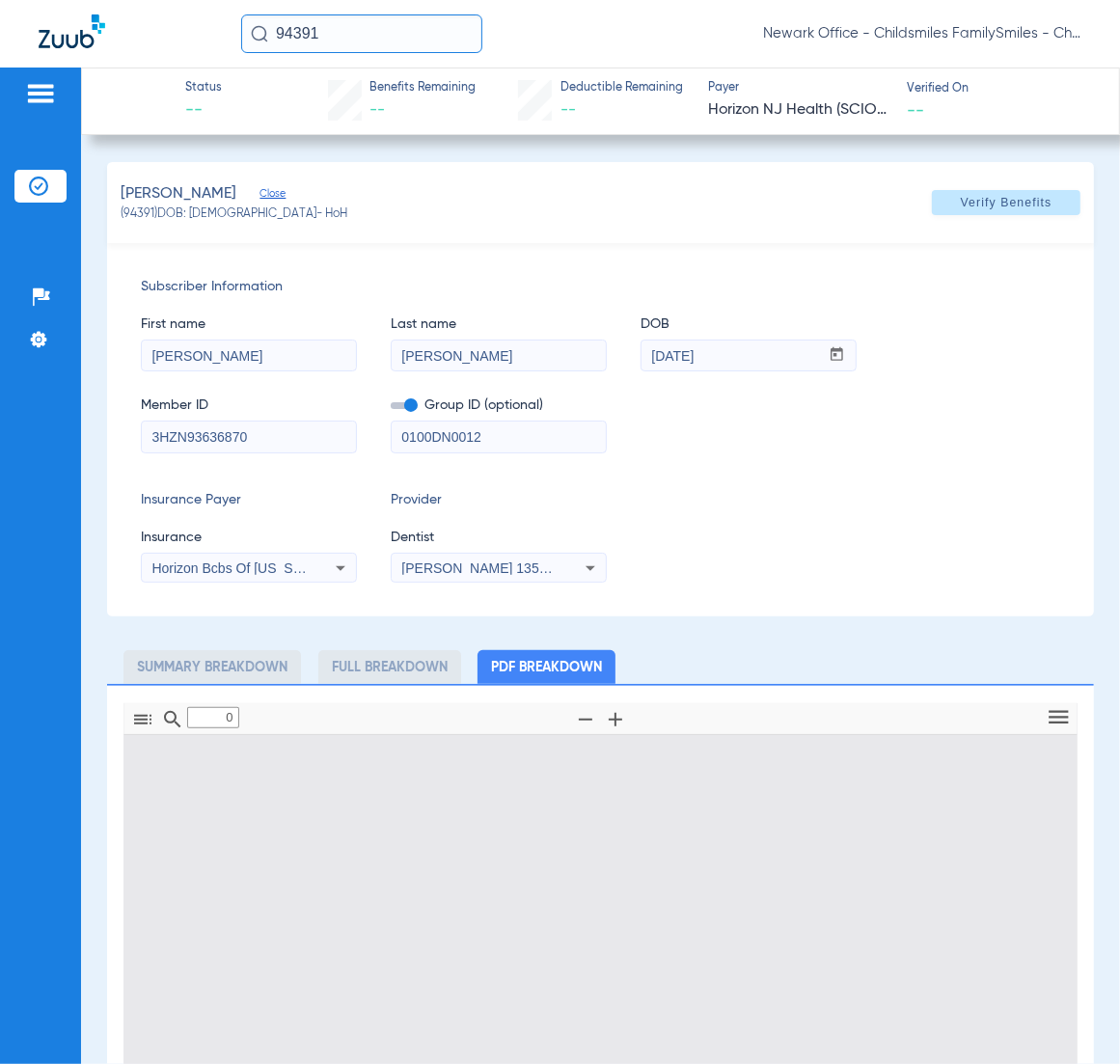 type on "1" 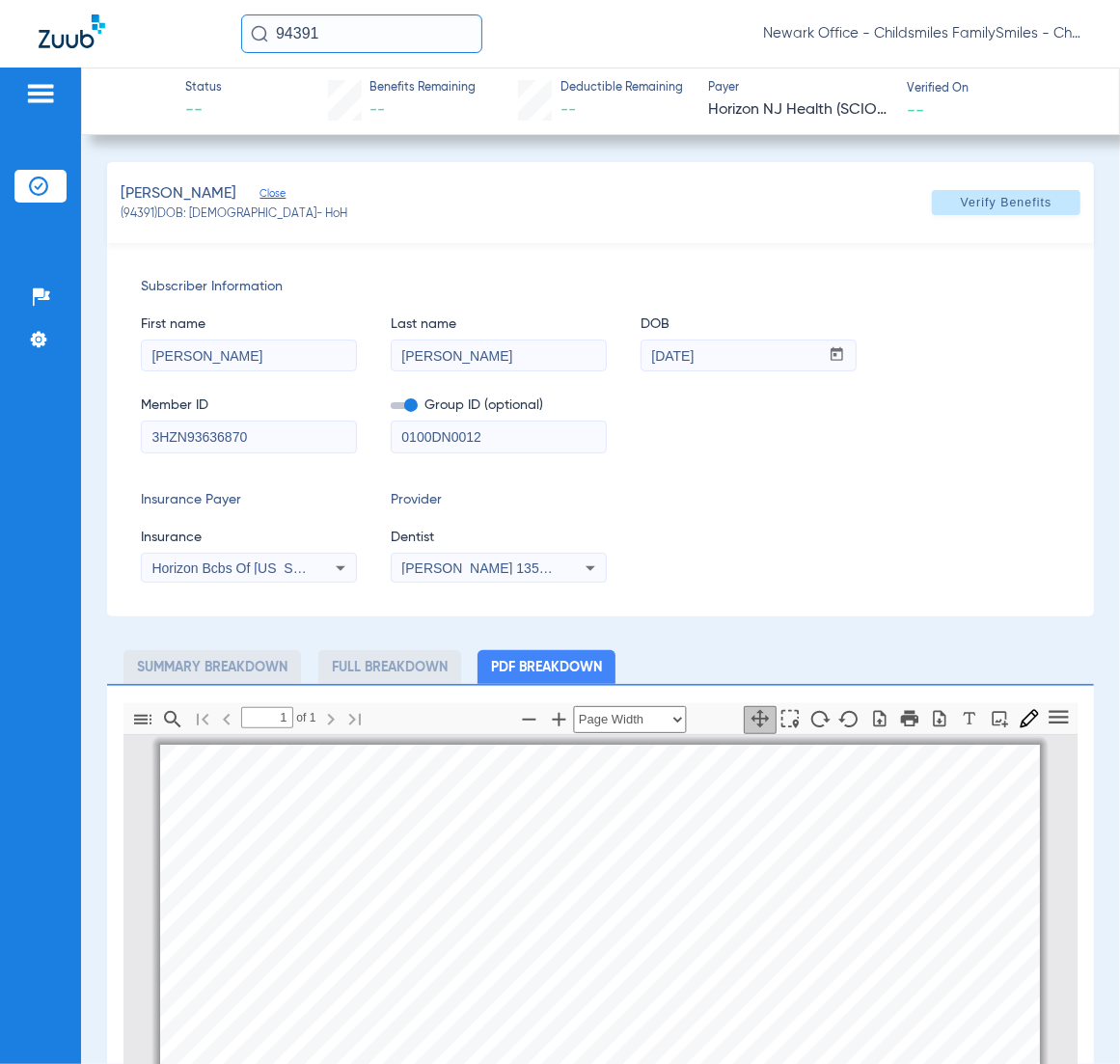 scroll, scrollTop: 10, scrollLeft: 0, axis: vertical 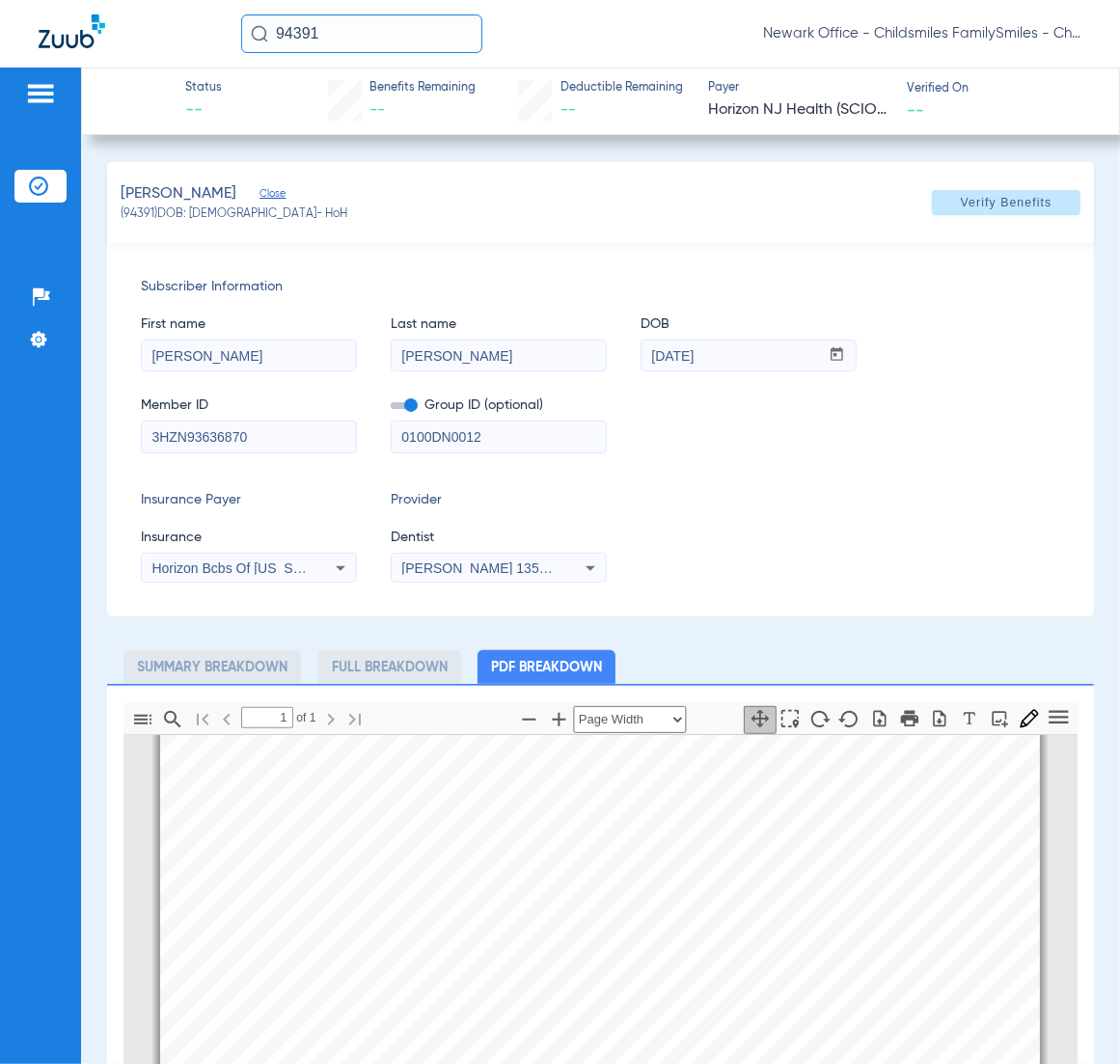 drag, startPoint x: 808, startPoint y: 537, endPoint x: 811, endPoint y: 548, distance: 11.401754 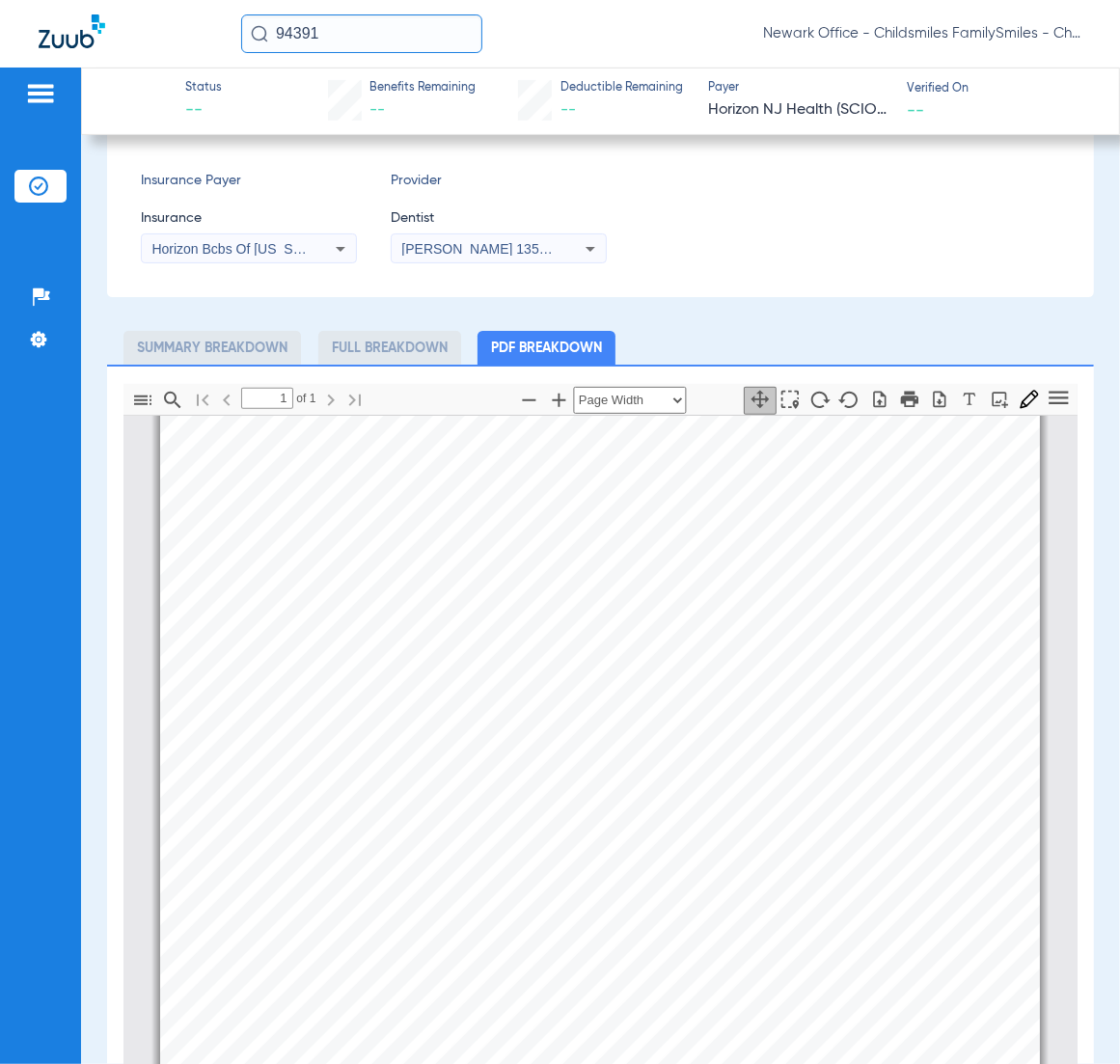 scroll, scrollTop: 362, scrollLeft: 0, axis: vertical 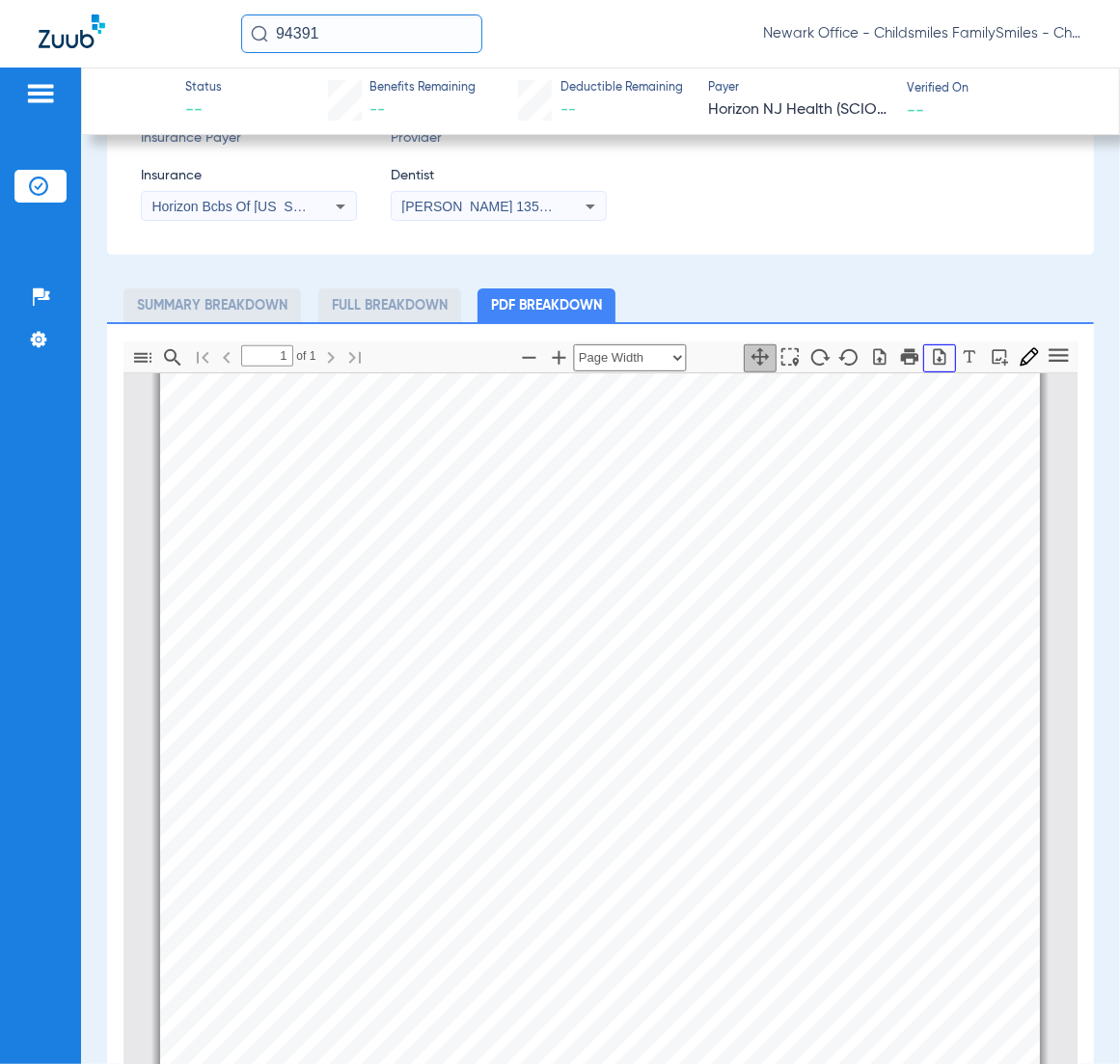click 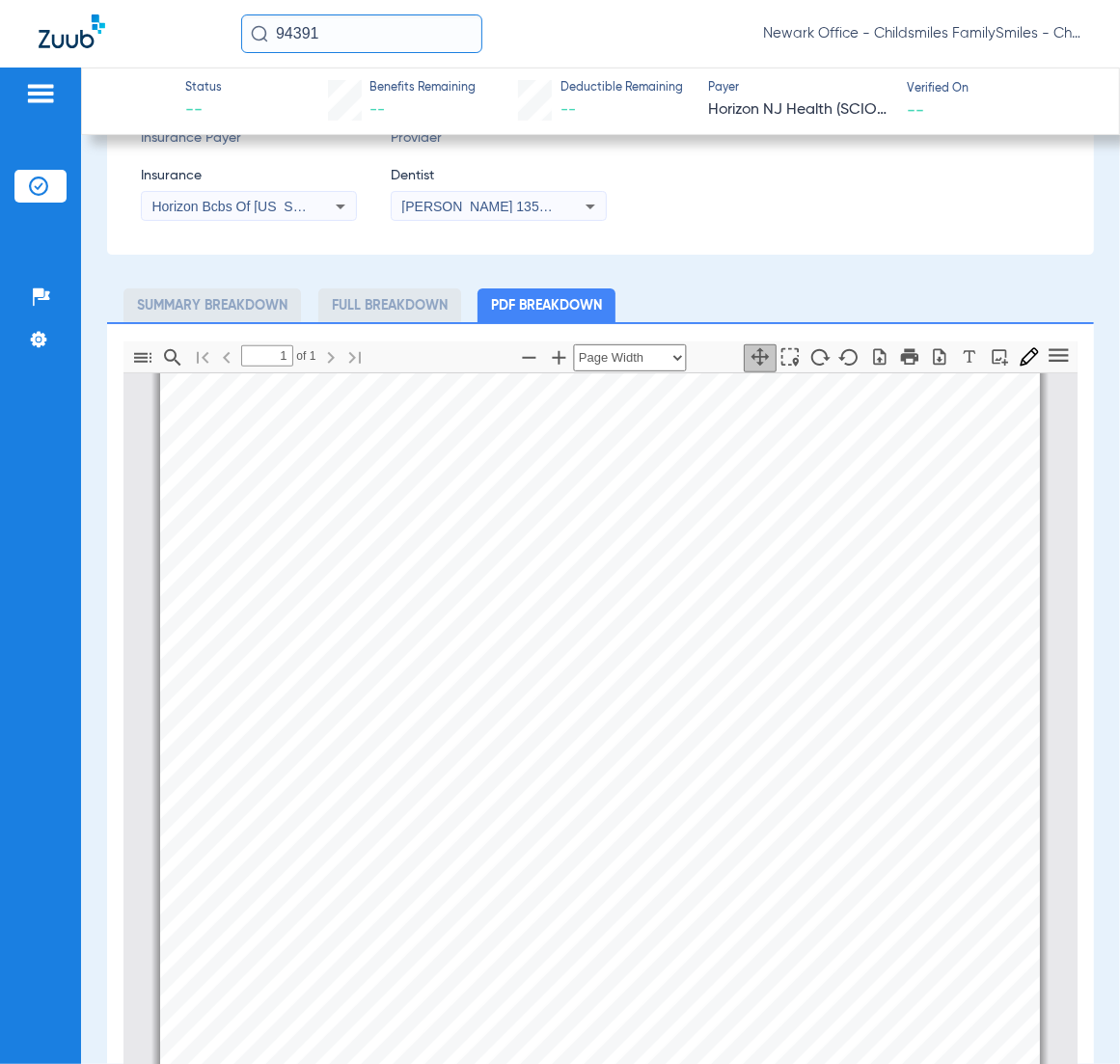 click on "Subscriber Information   First name  CATHERINE  Last name  CEVALLOS  DOB  mm / dd / yyyy 07/20/1992  Member ID  3HZN93636870  Group ID (optional)  0100DN0012  Insurance Payer   Insurance
Horizon Bcbs Of New Jersey  Provider   Dentist
Vivian Kim  1356865745" 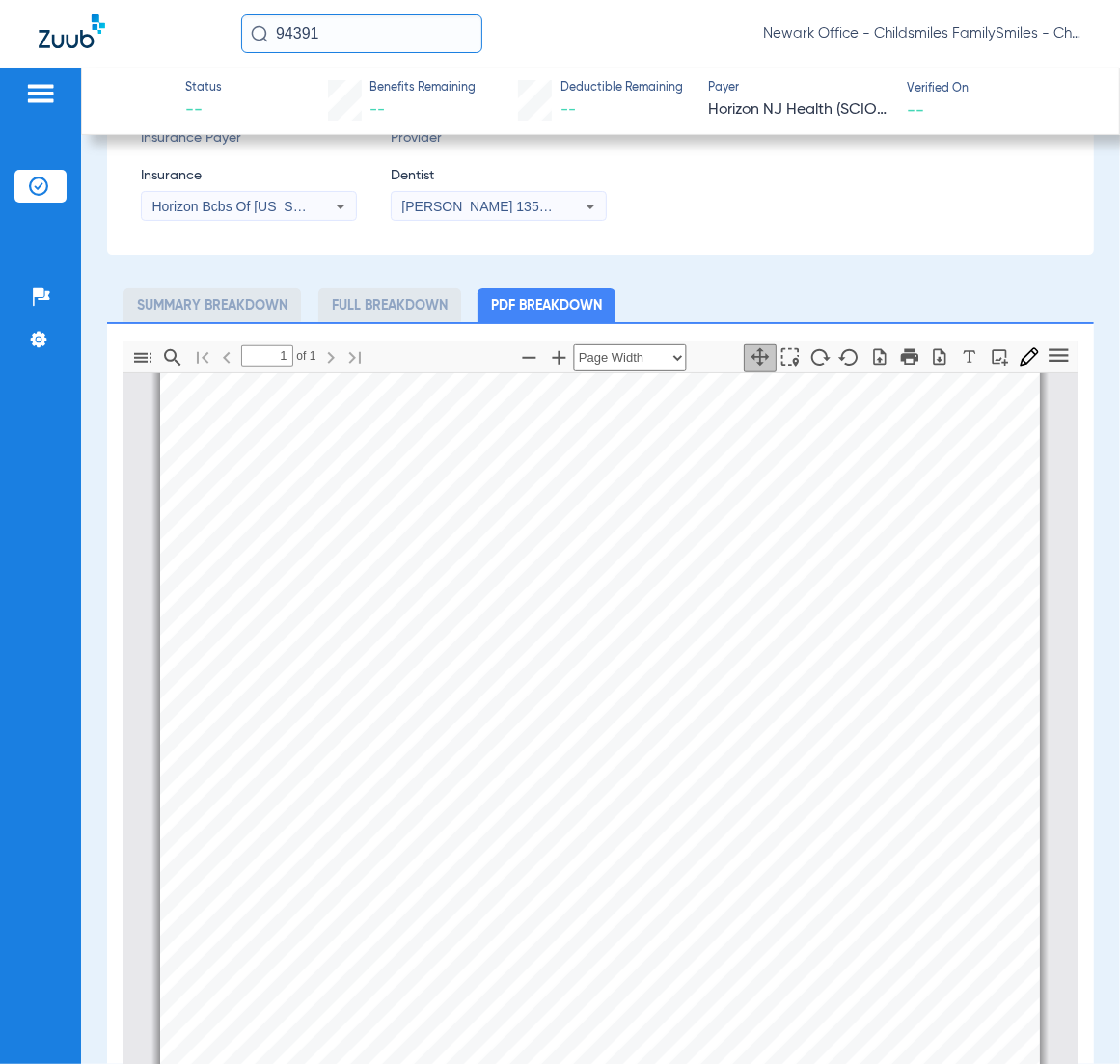 scroll, scrollTop: 228, scrollLeft: 0, axis: vertical 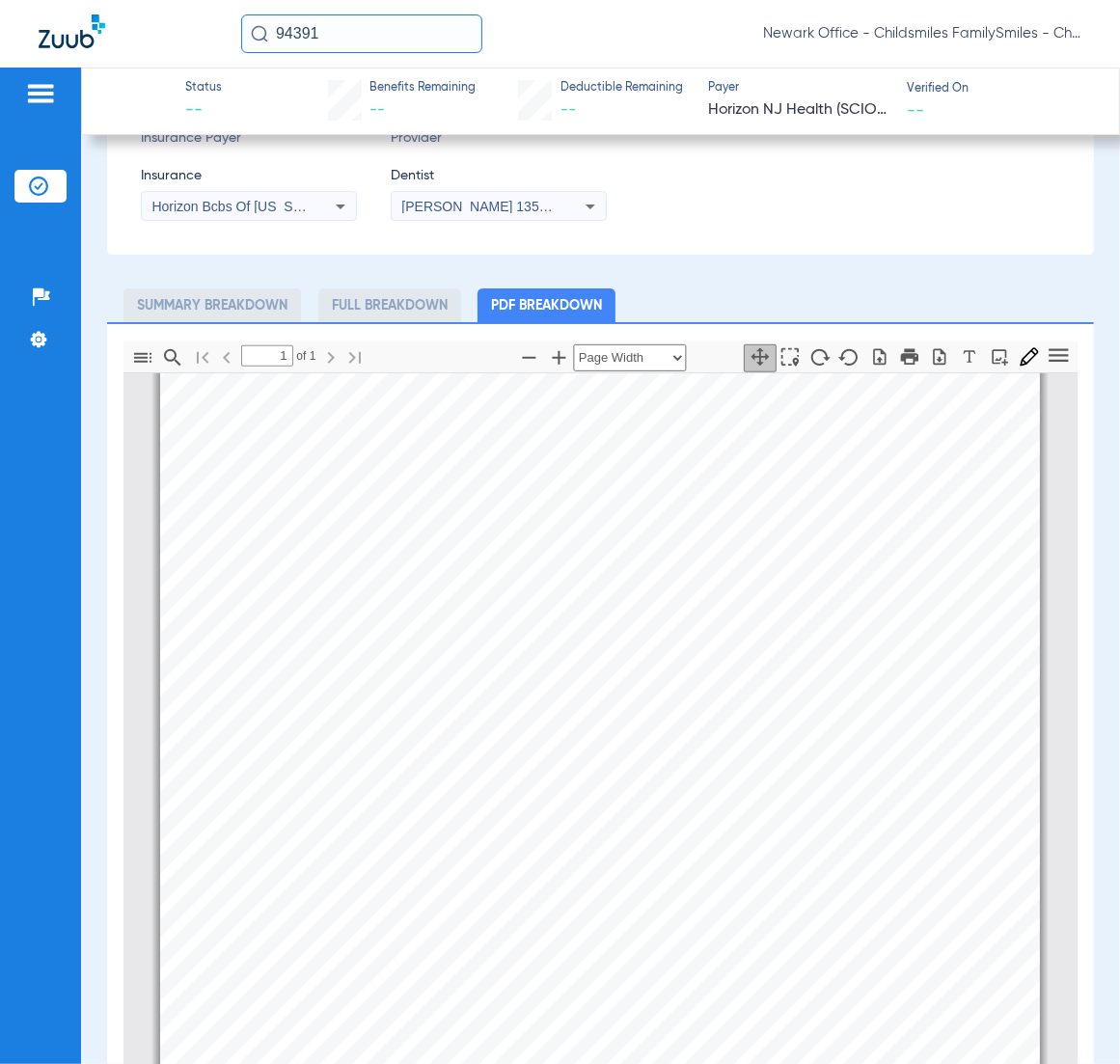 click on "Insurance Payer   Insurance
Horizon Bcbs Of New Jersey  Provider   Dentist
Vivian Kim  1356865745" 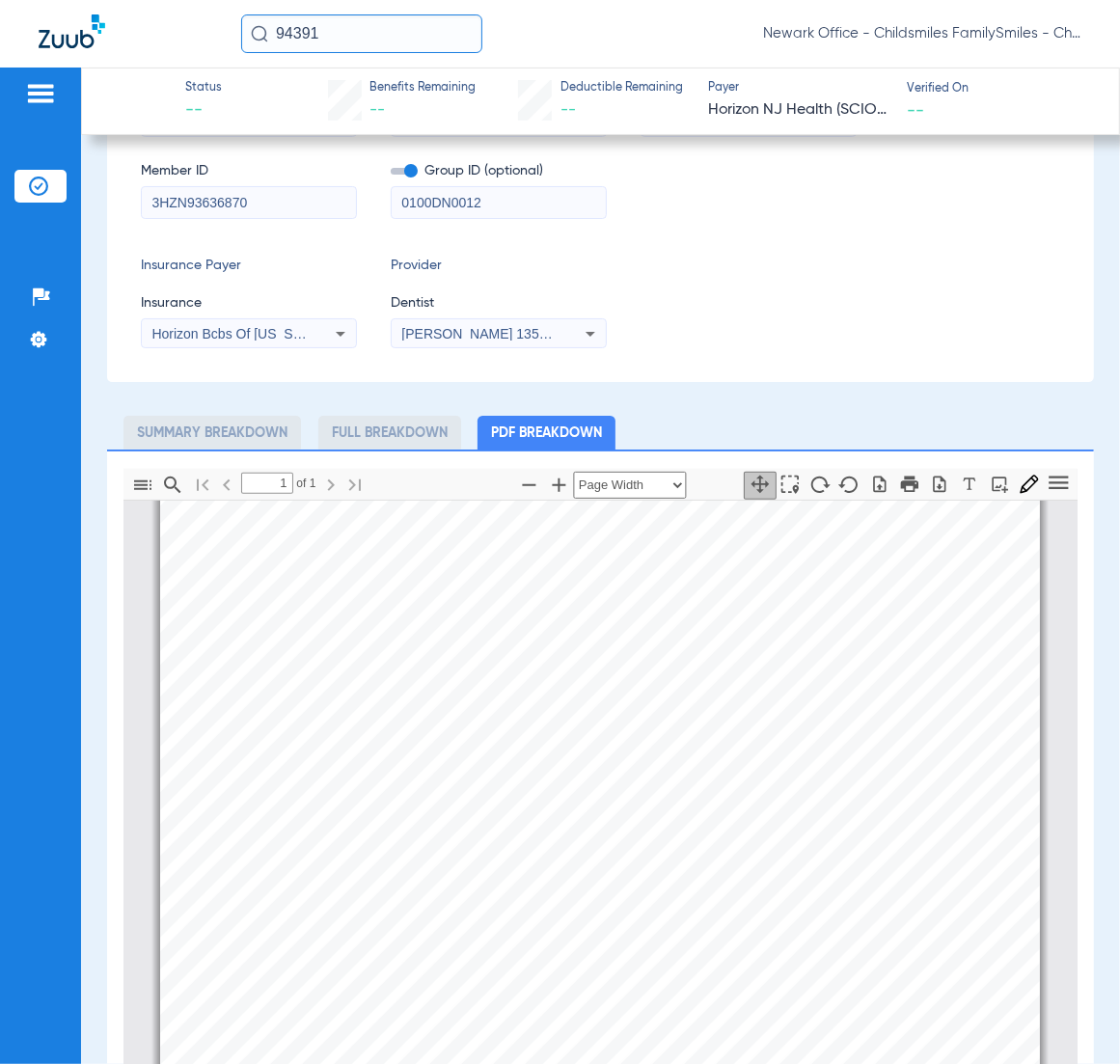 scroll, scrollTop: 0, scrollLeft: 0, axis: both 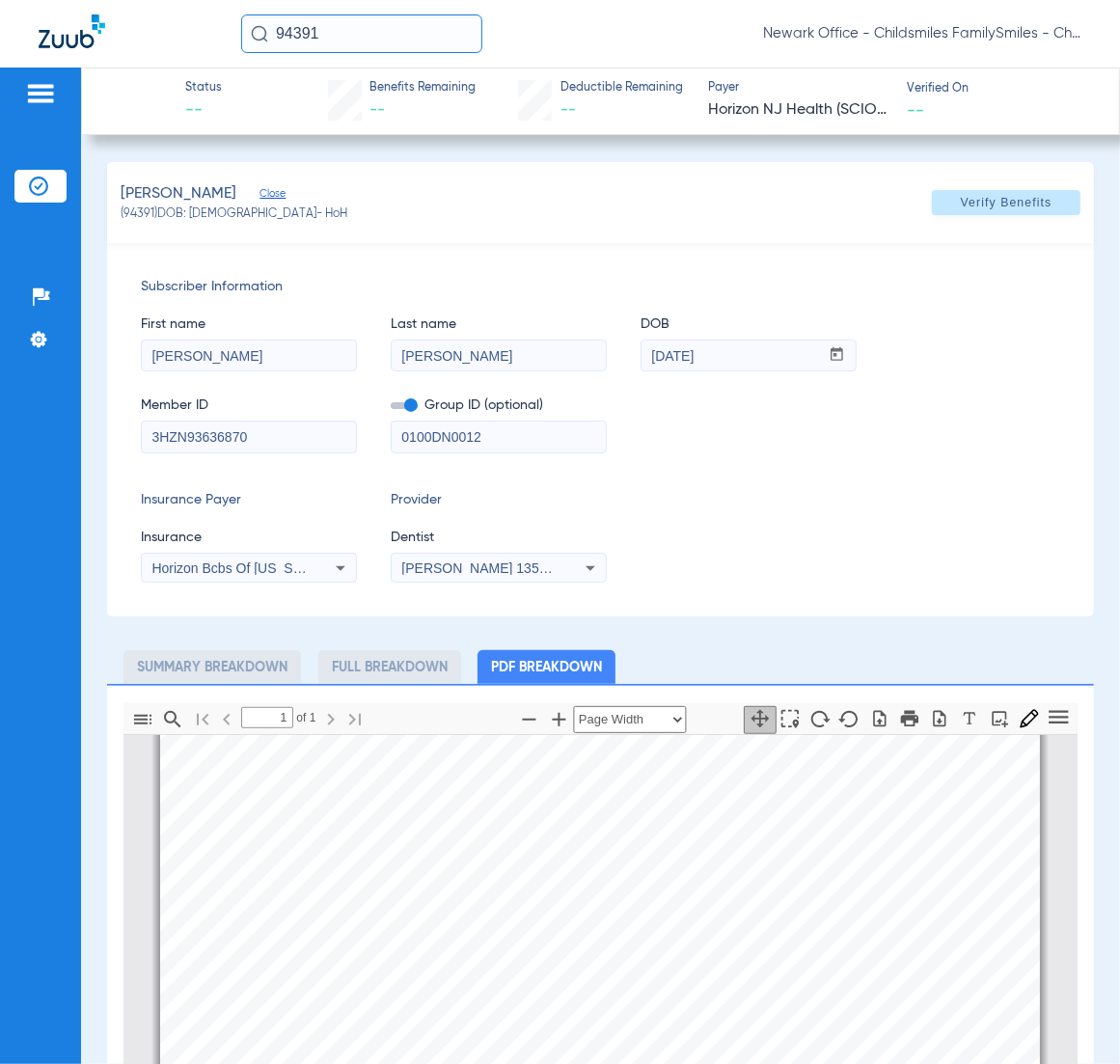 click on "94391" 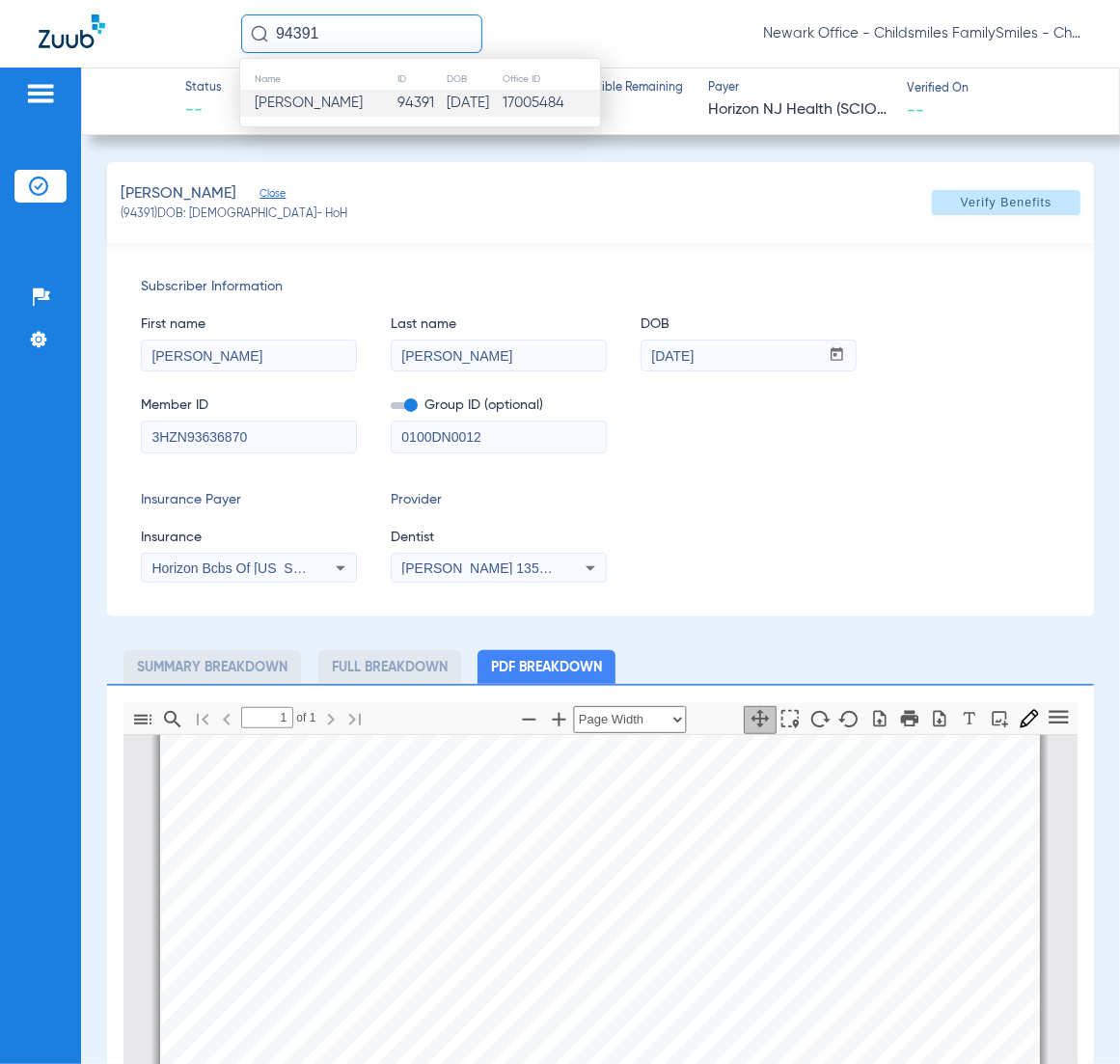 paste on "2196267" 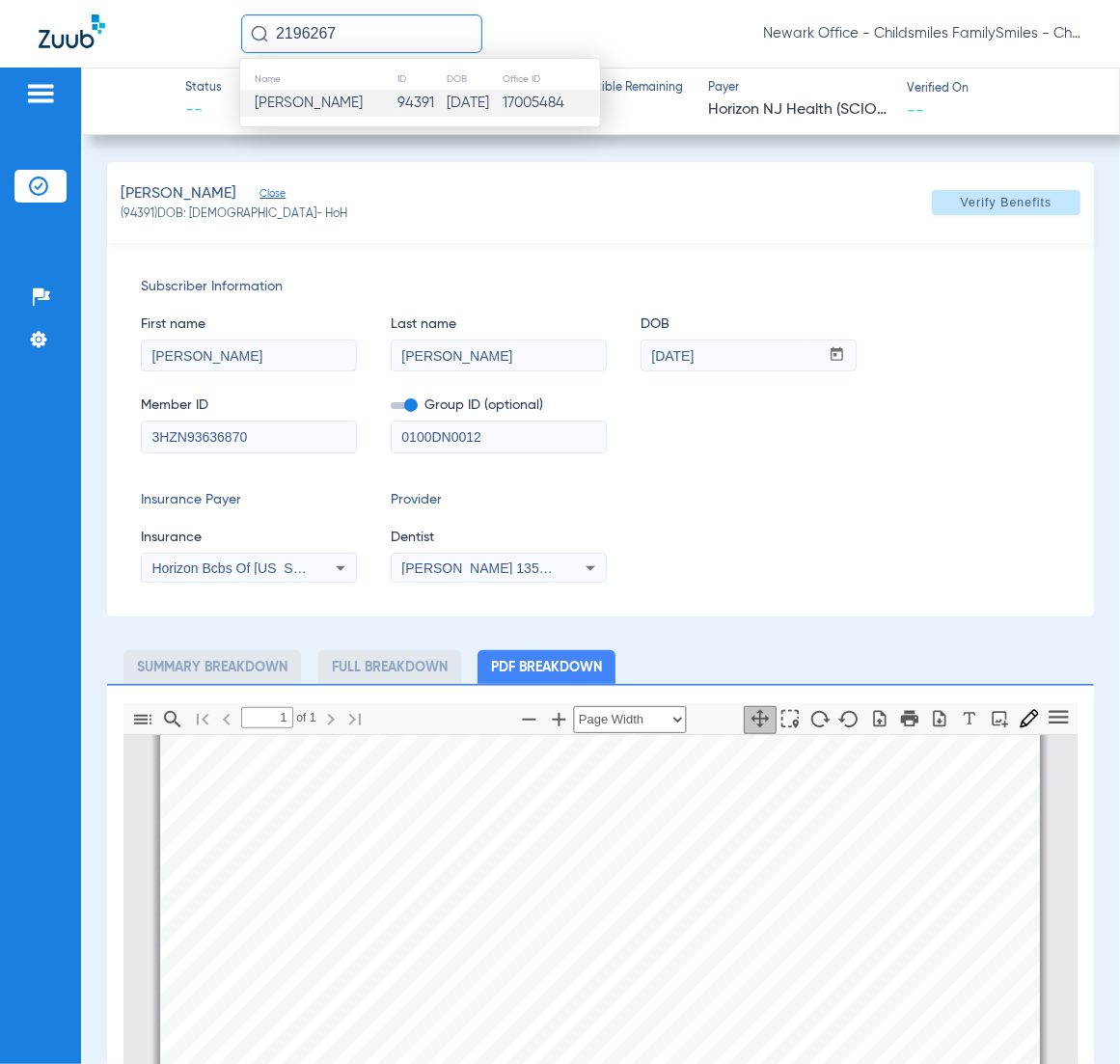 type on "2196267" 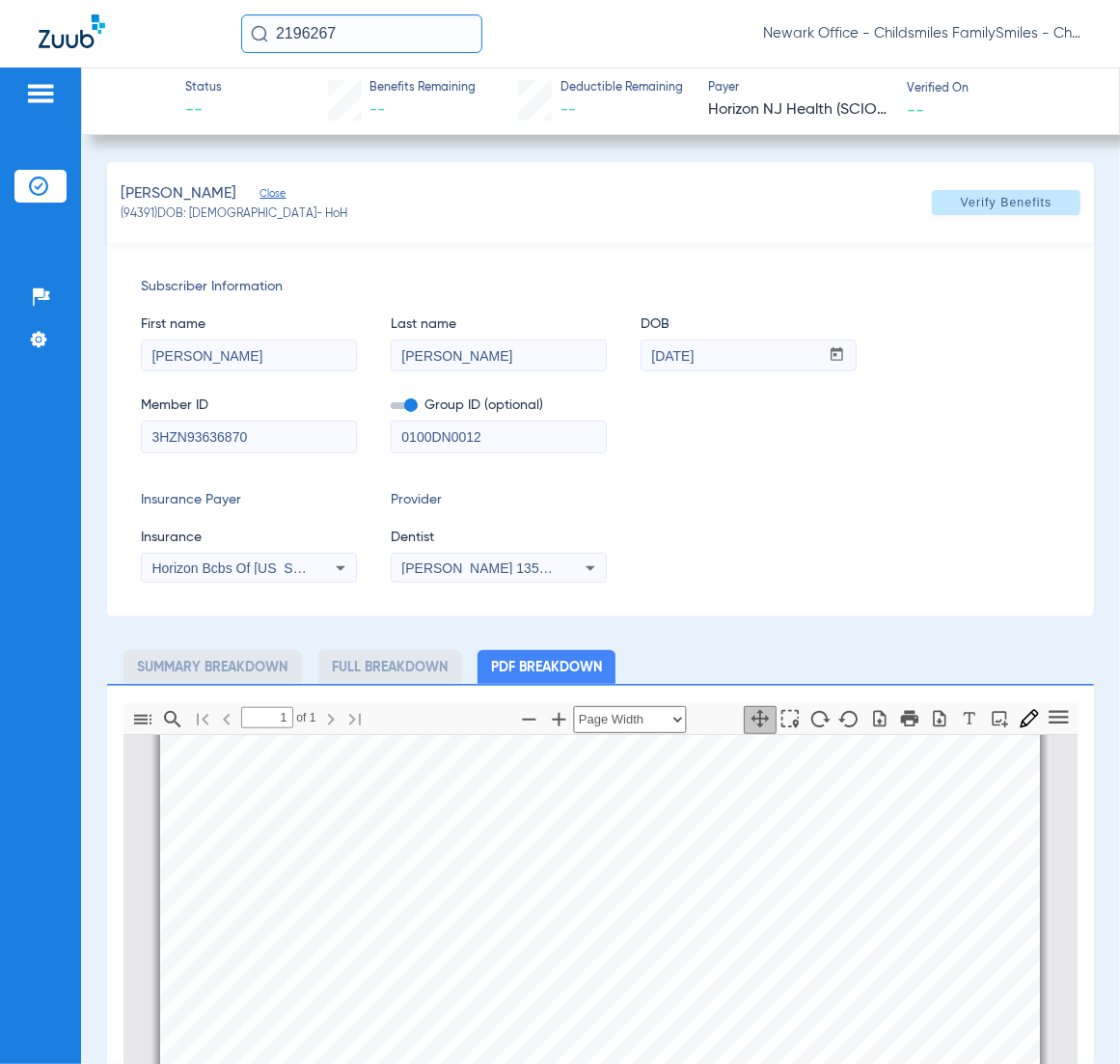 drag, startPoint x: 394, startPoint y: 39, endPoint x: 393, endPoint y: 48, distance: 9.055385 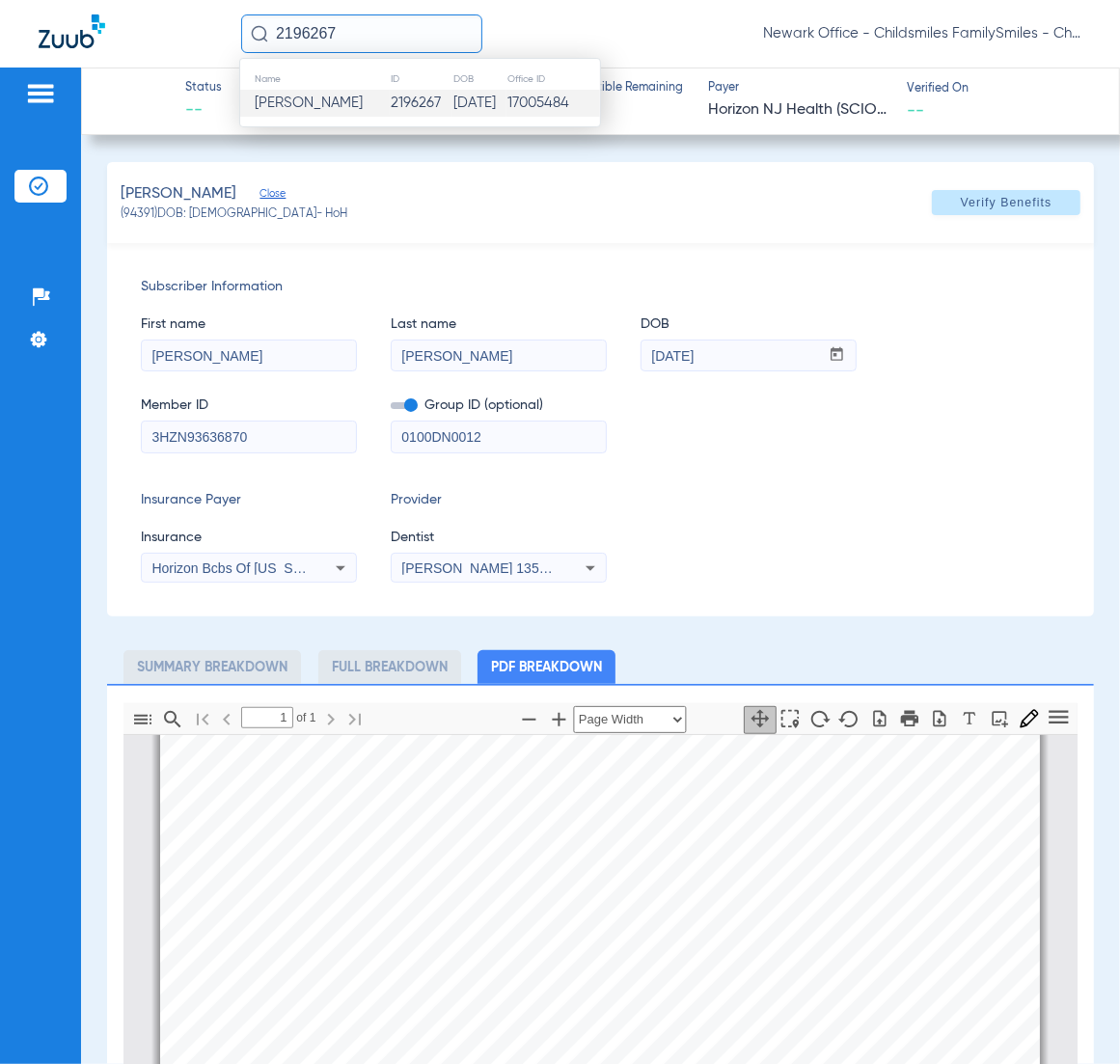 click on "Brina Adhiambo" 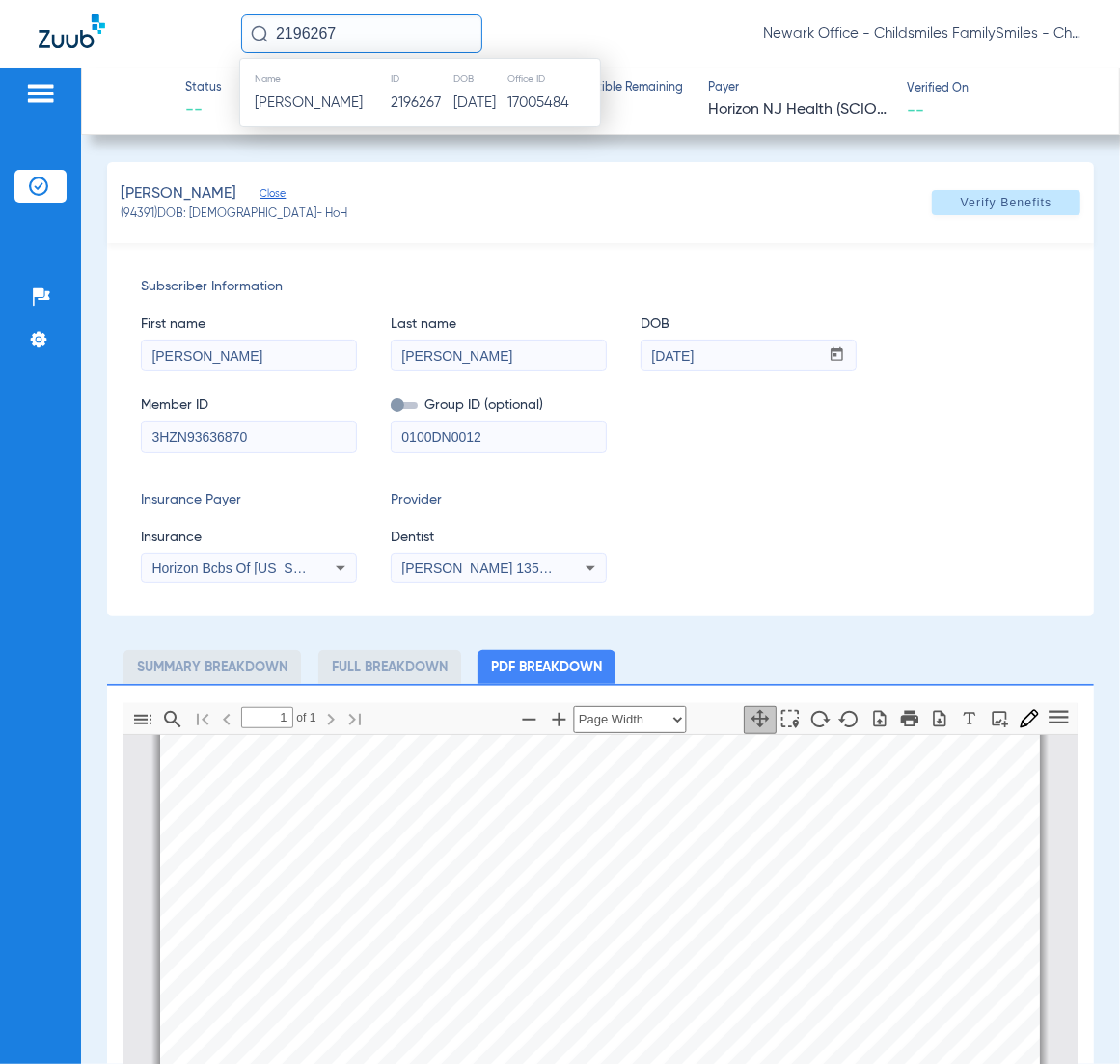 type 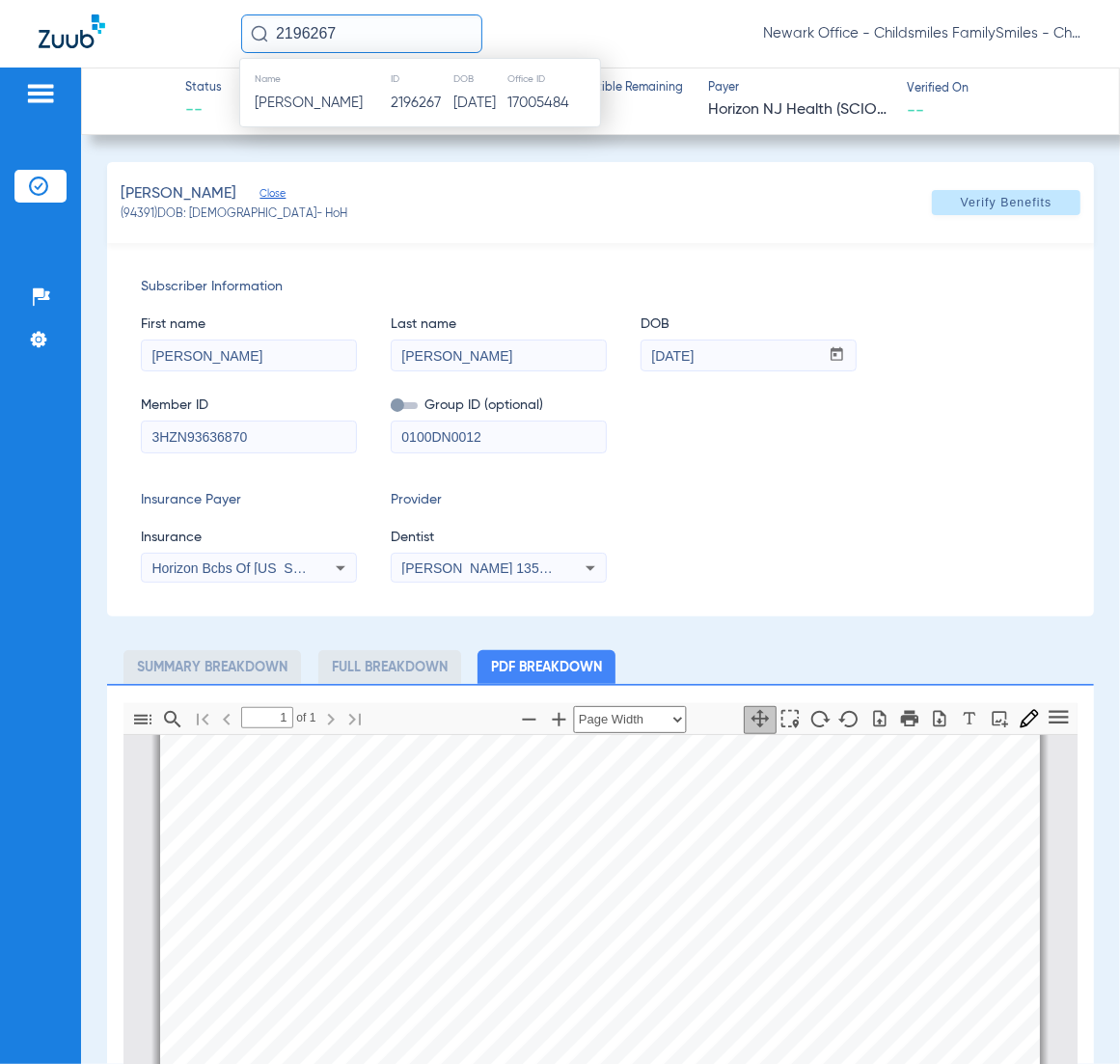 type 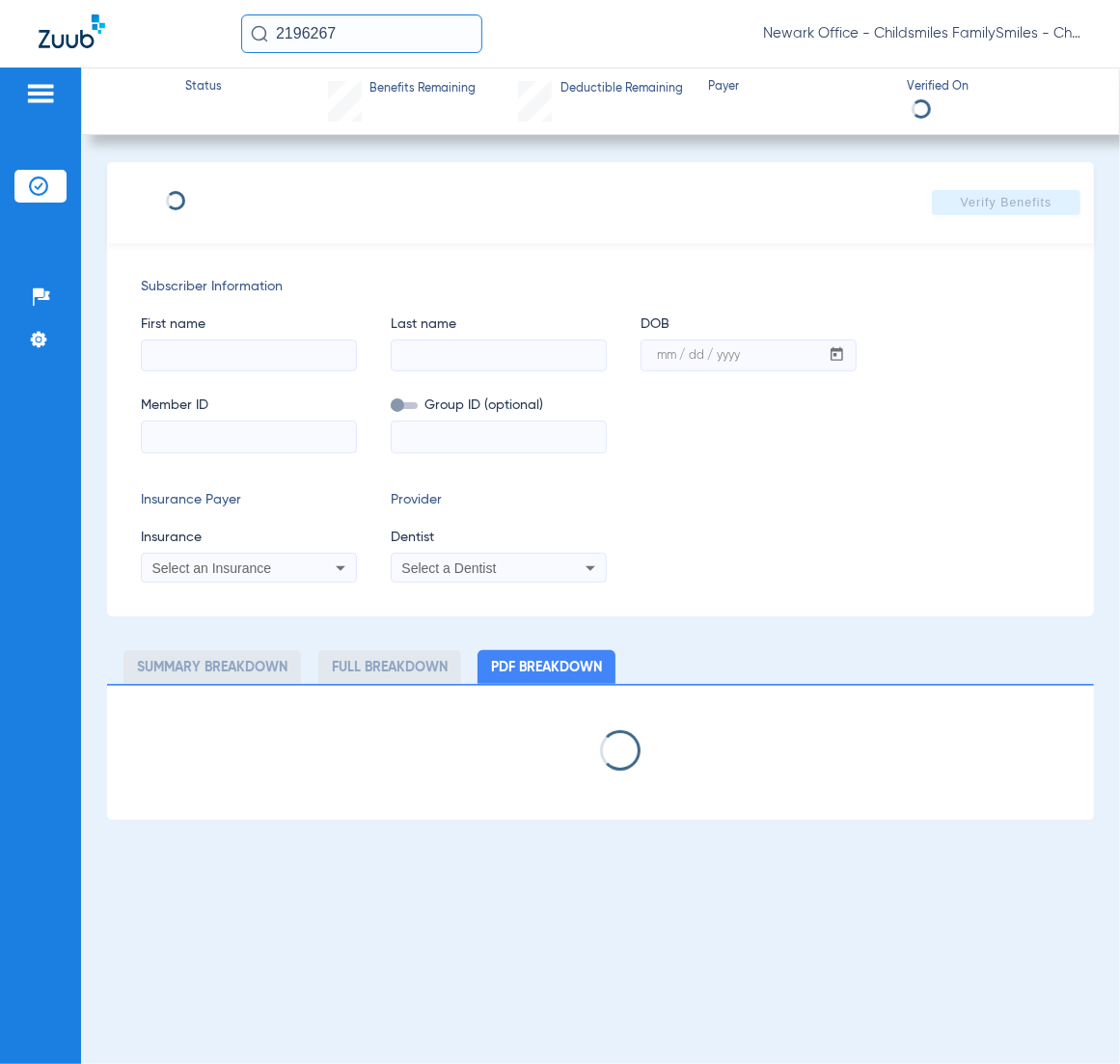type on "BRINA" 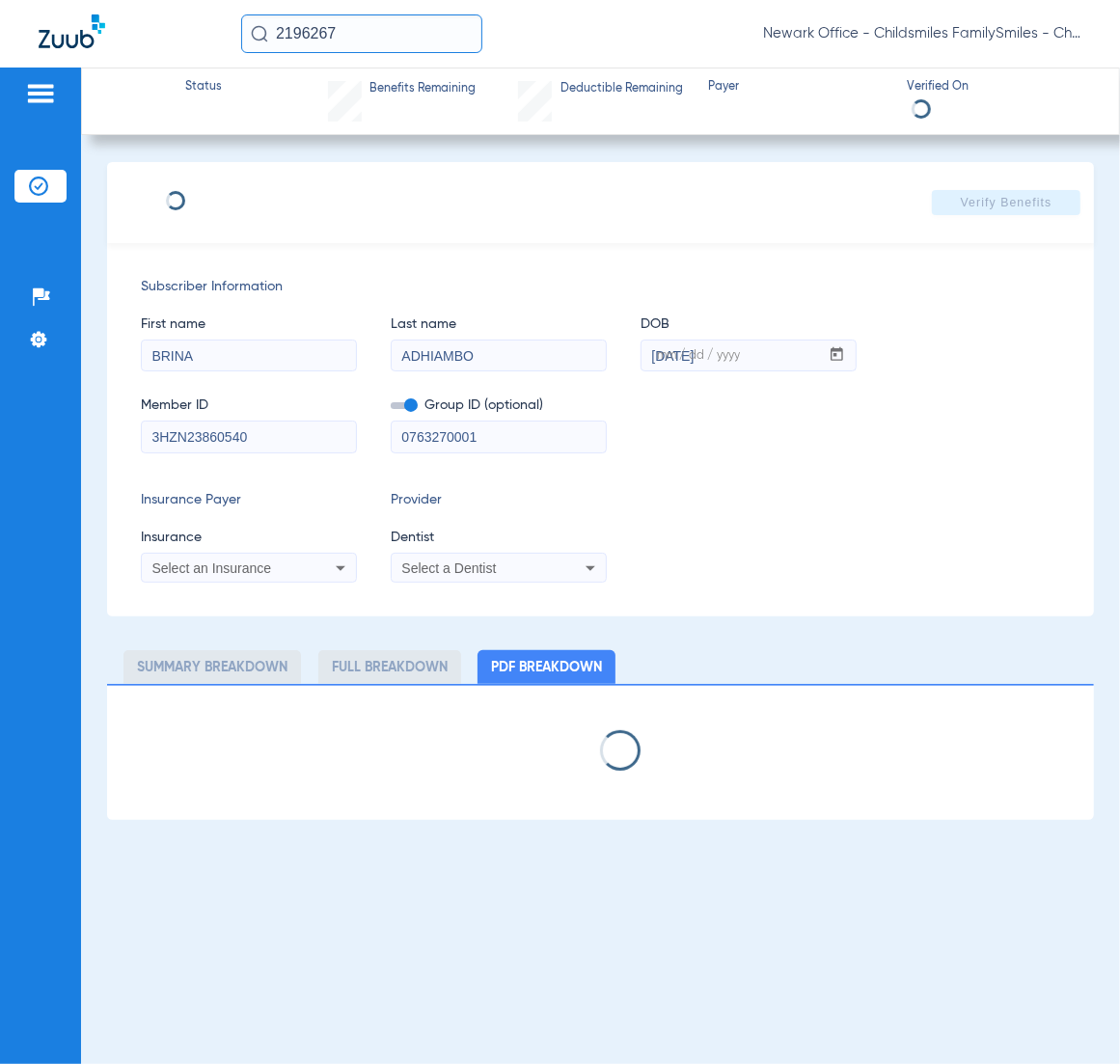 select on "page-width" 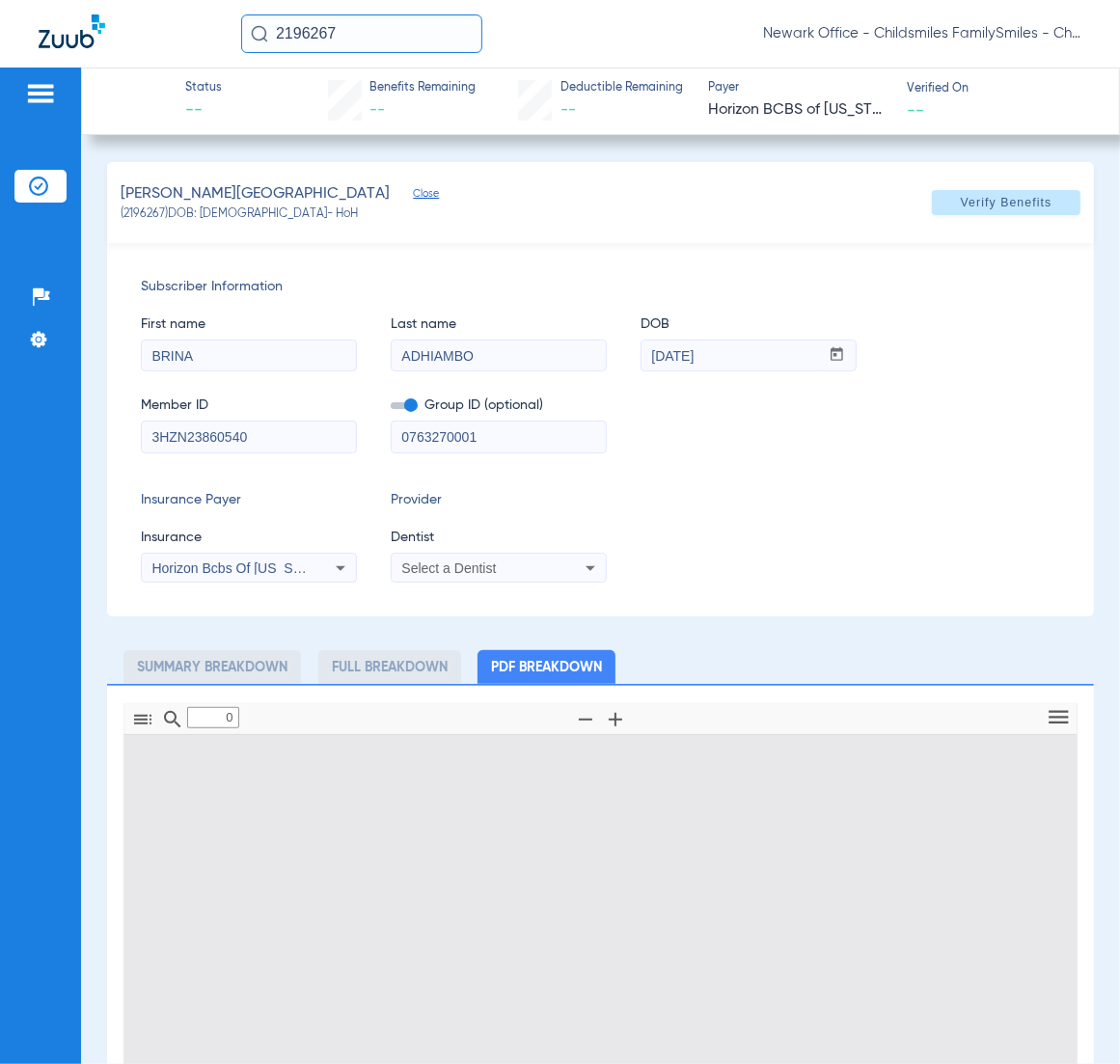 type on "1" 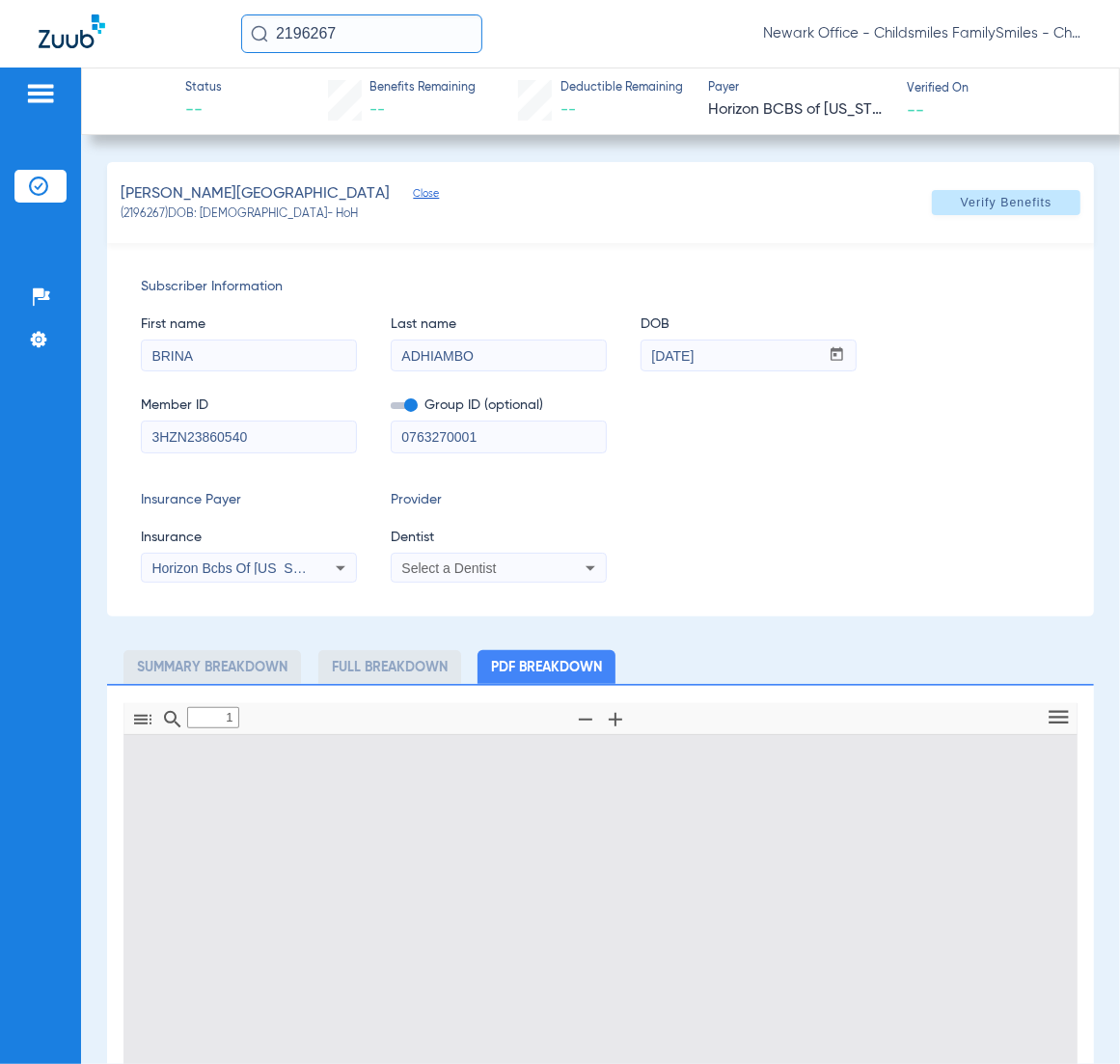 scroll, scrollTop: 10, scrollLeft: 0, axis: vertical 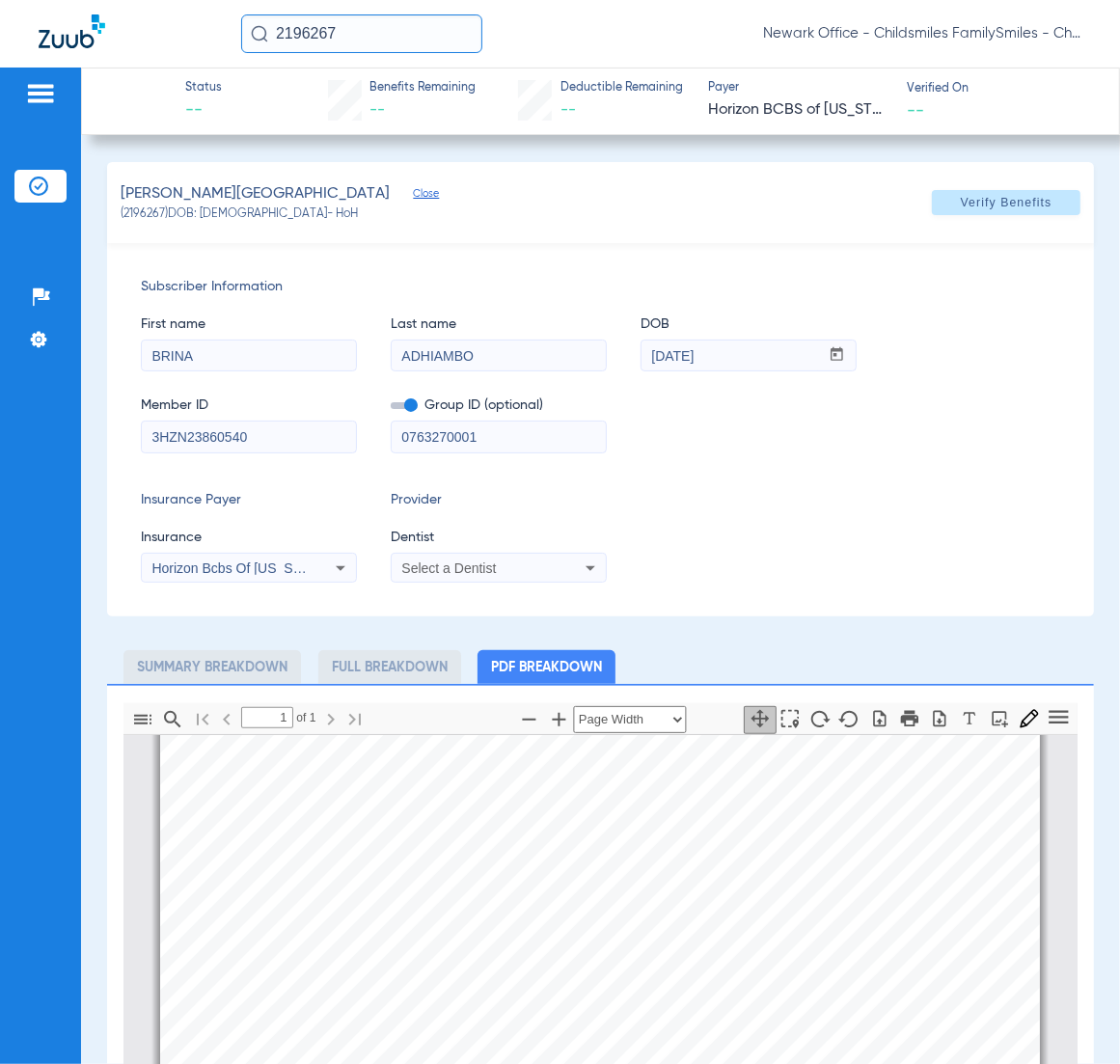 click on "Select a Dentist" at bounding box center (478, 568) 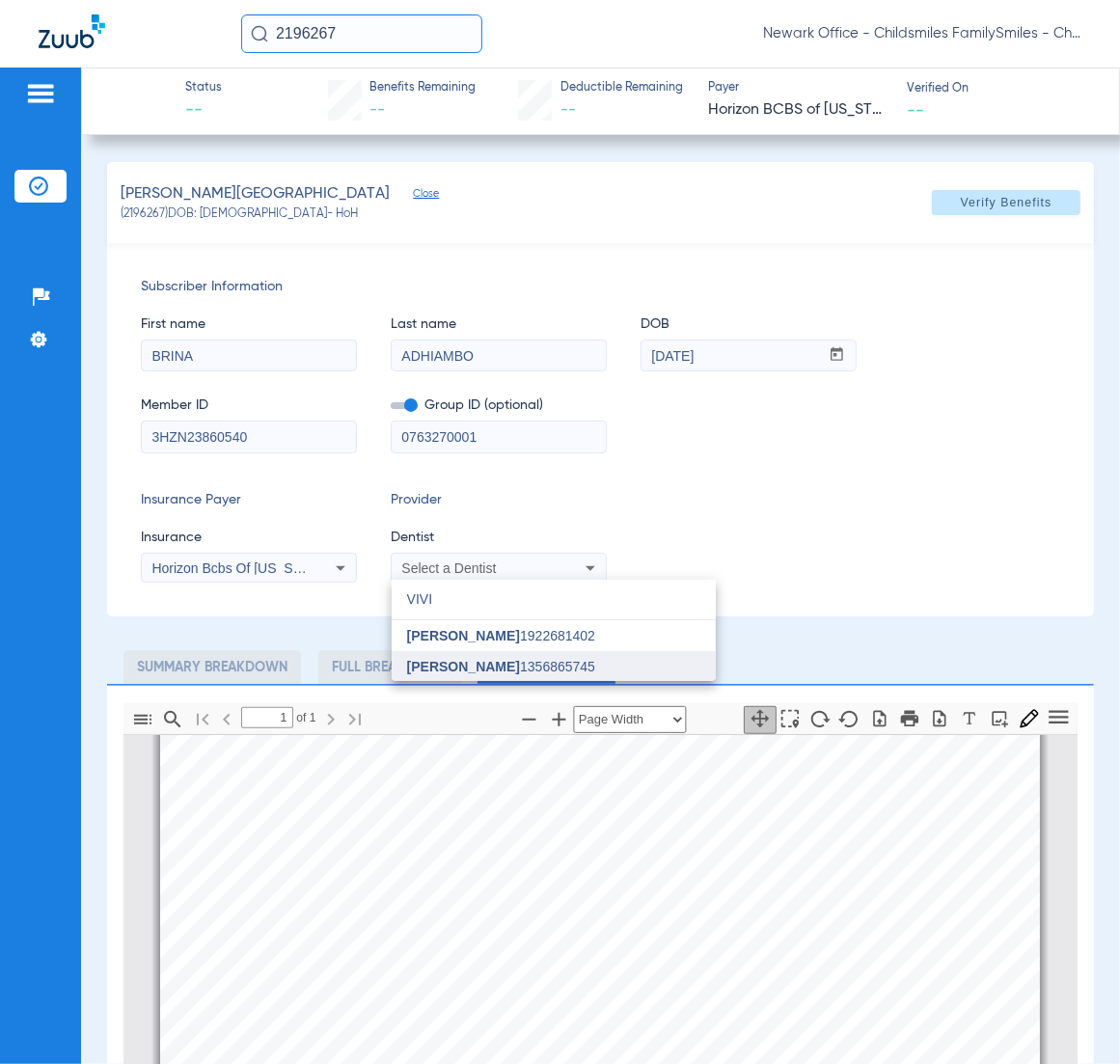 type on "VIVI" 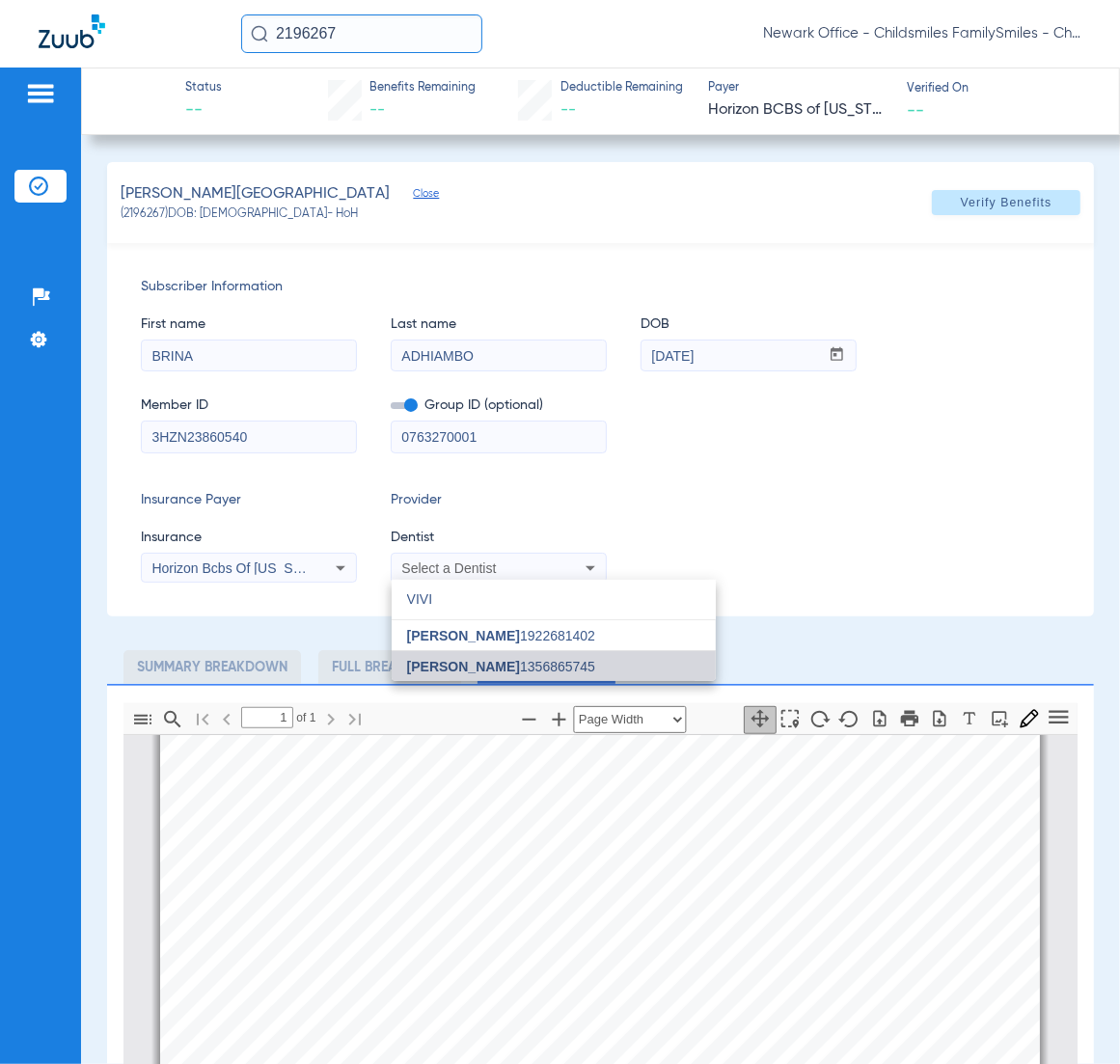 click on "[PERSON_NAME]   1356865745" at bounding box center (501, 667) 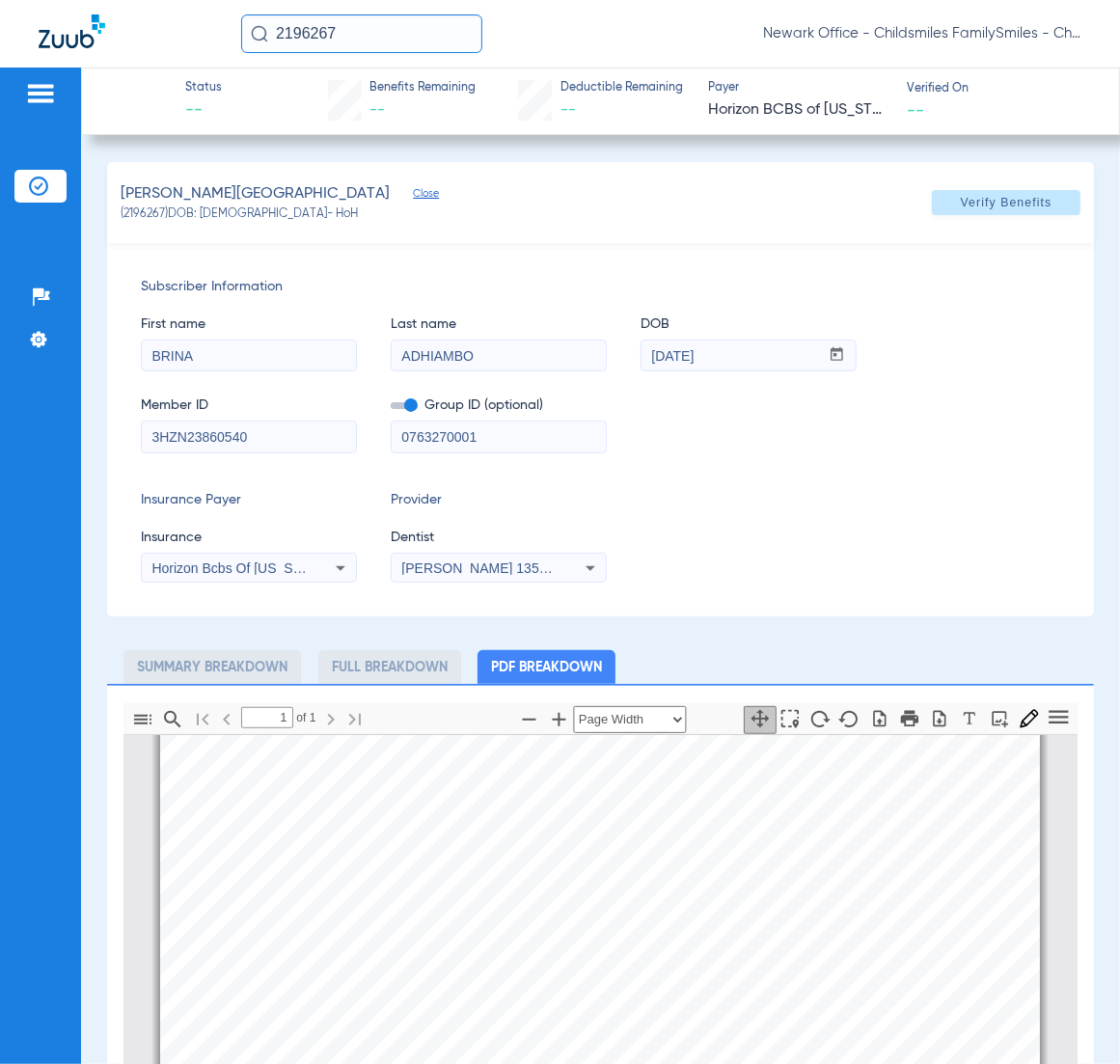 click on "ADHIAMBO, BRINA   Close   (2196267)   DOB: 02/27/1999   - HoH   Verify Benefits" 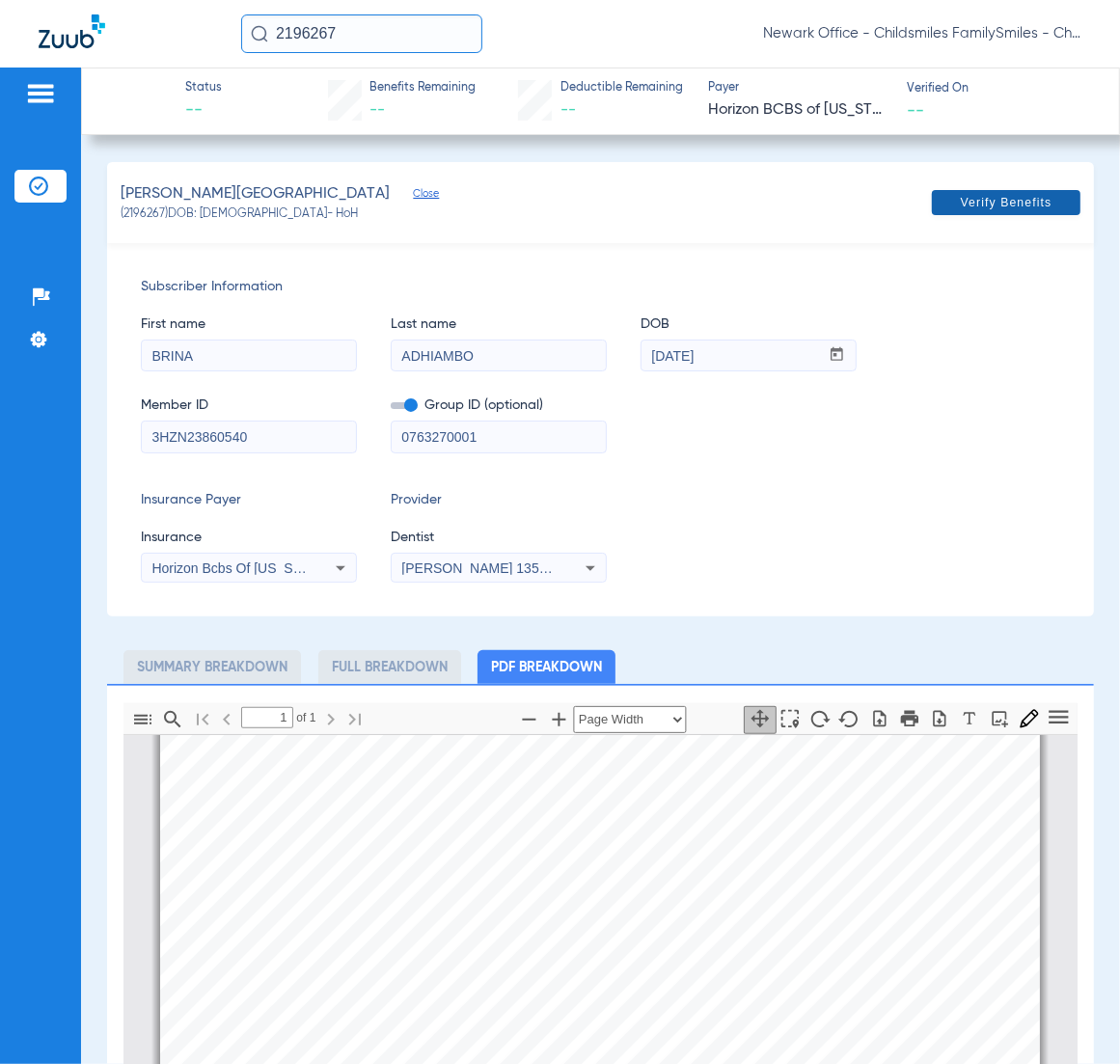 click on "Verify Benefits" 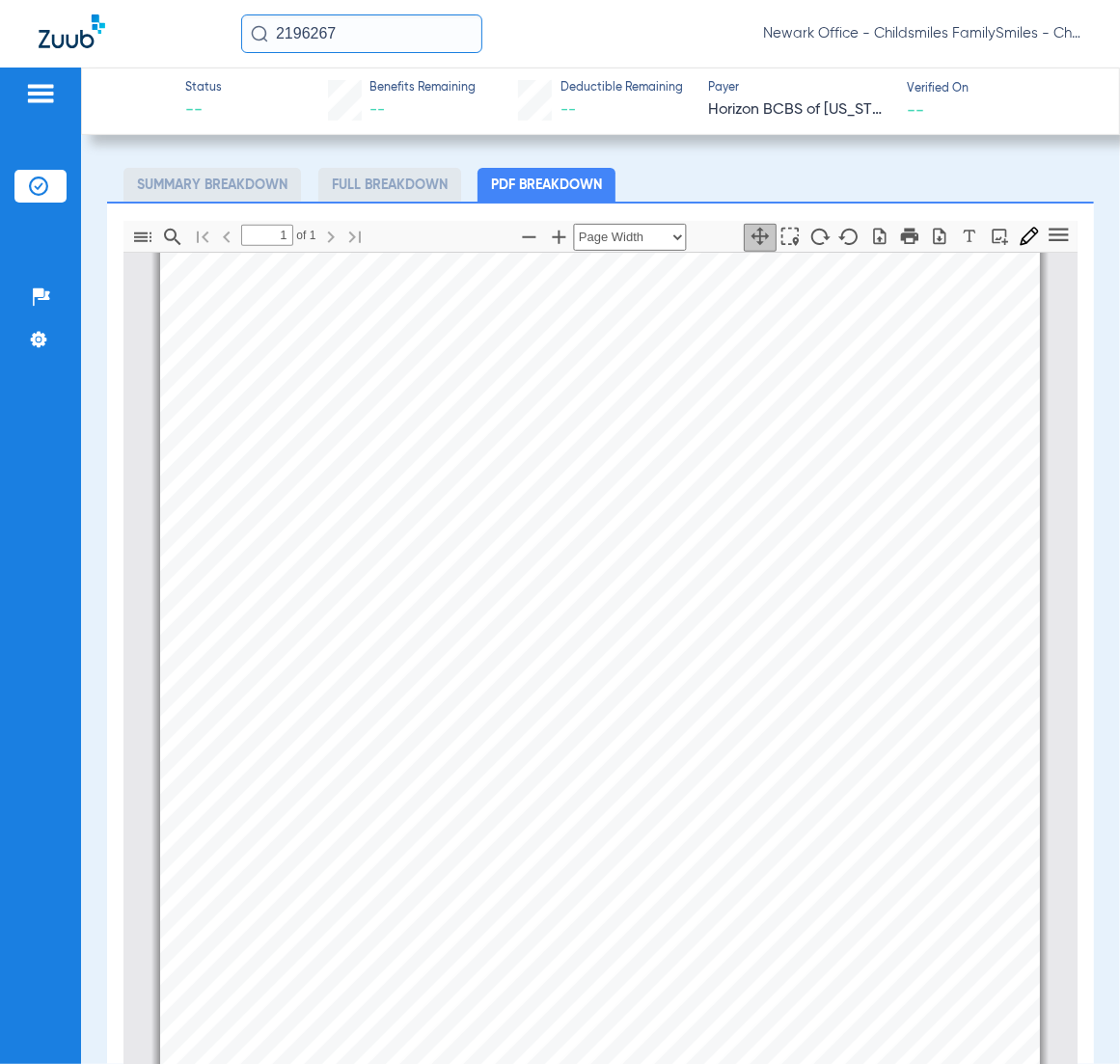 scroll, scrollTop: 362, scrollLeft: 0, axis: vertical 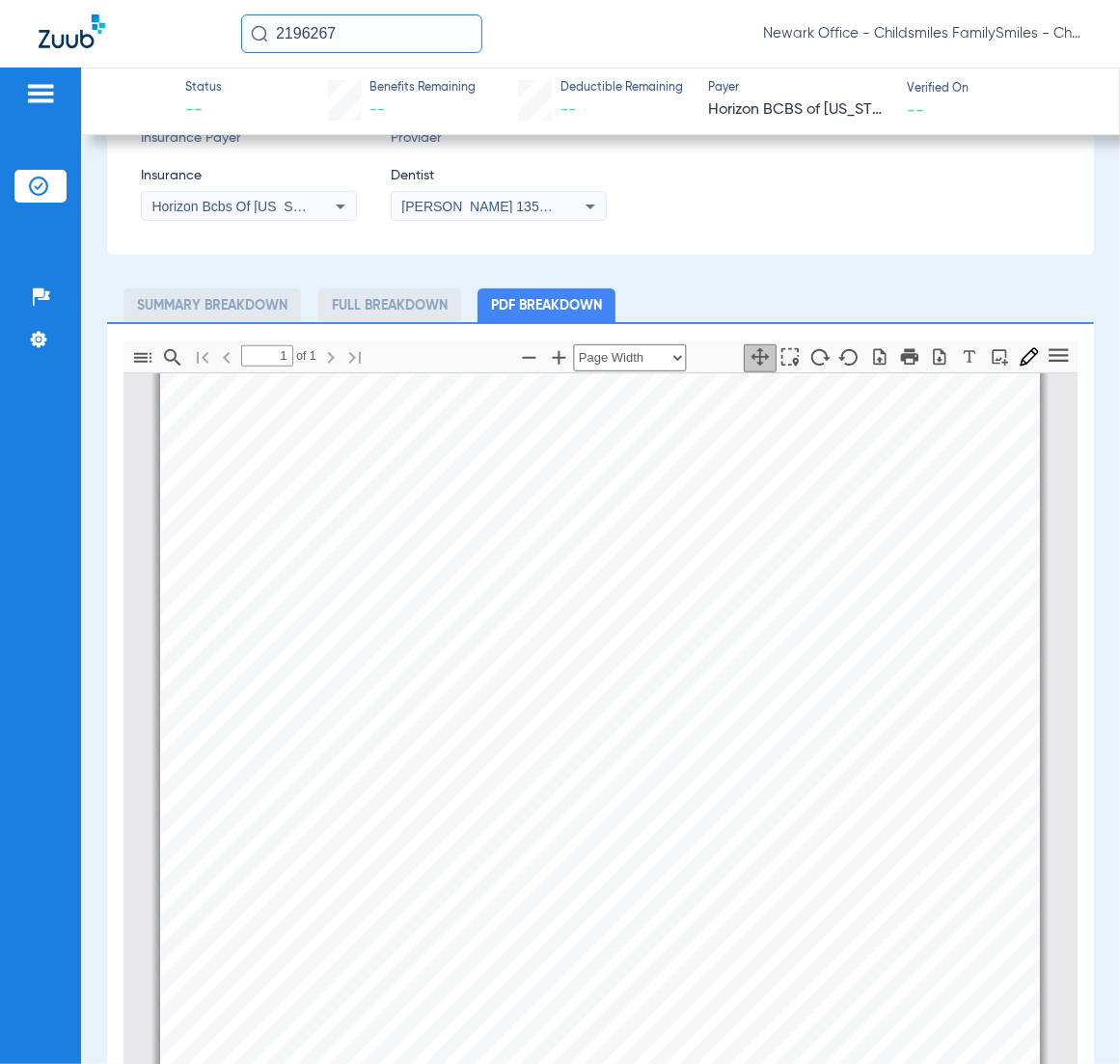 click on "ADHIAMBO, BRINA   Close   (2196267)   DOB: 02/27/1999   - HoH   Verify Benefits   Subscriber Information   First name  BRINA  Last name  ADHIAMBO  DOB  mm / dd / yyyy 02/27/1999  Member ID  3HZN23860540  Group ID (optional)  0763270001  Insurance Payer   Insurance
Horizon Bcbs Of New Jersey  Provider   Dentist
Vivian Kim  1356865745  Summary Breakdown   Full Breakdown   PDF Breakdown  Thumbnails Document Outline Attachments Layers Current Outline Item         1 of ⁨1⁩ Automatic Zoom Actual Size Page Fit Page Width ⁨50⁩% ⁨100⁩% ⁨125⁩% ⁨150⁩% ⁨200⁩% ⁨300⁩% ⁨400⁩% ⁨0⁩%       Highlight         Add image              Tools Highlight color Thickness Color #000000 Size Color #000000 Thickness Opacity Presentation Mode Open Print Save Go to First Page Previous Next Go to Last Page Rotate Clockwise Rotate Counterclockwise Text Selection Tool   Hand Tool     Find Zoom Out Zoom In No Spreads Odd Spreads Even Spreads Page Scrolling Vertical Scrolling     Horizontal Scrolling" 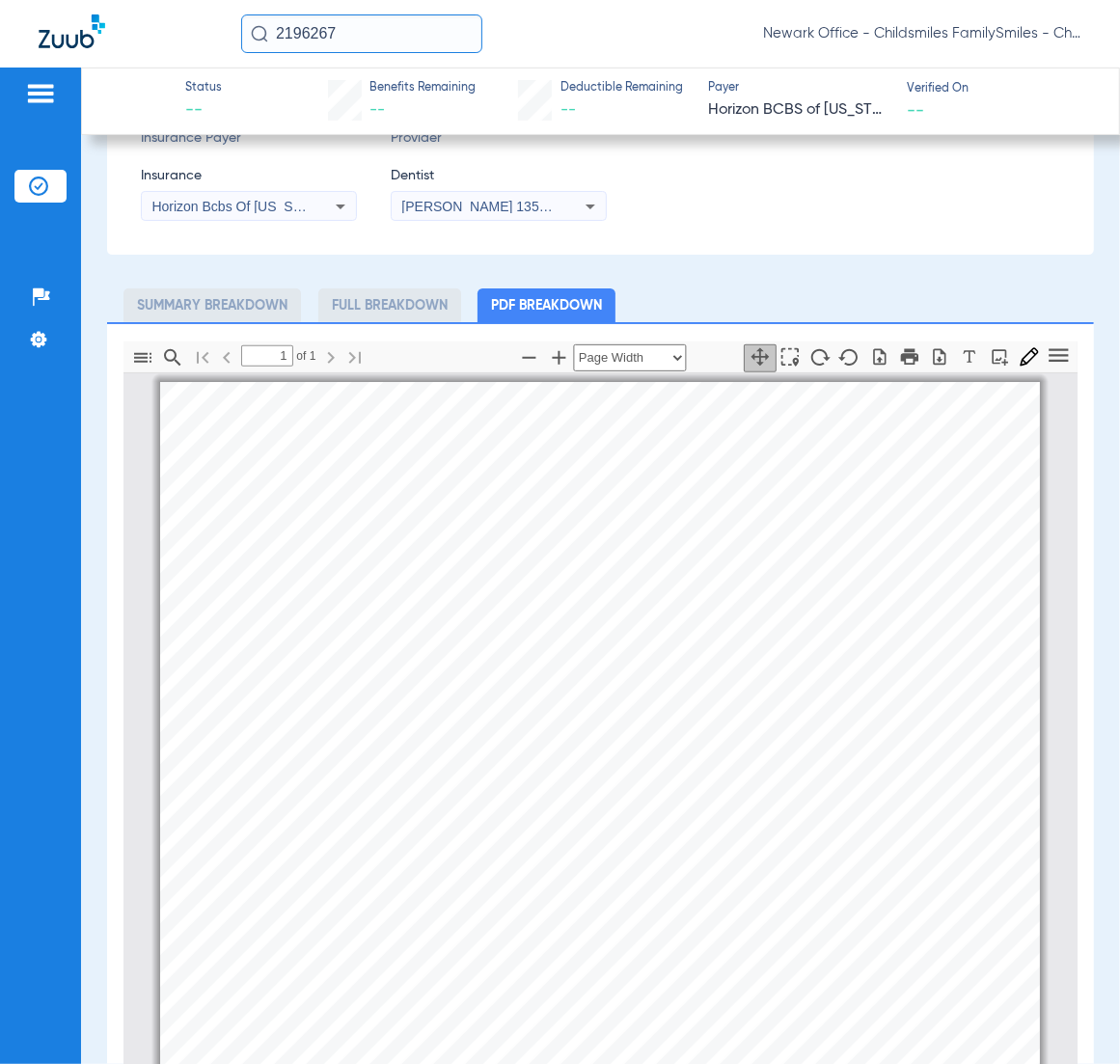 scroll, scrollTop: 0, scrollLeft: 0, axis: both 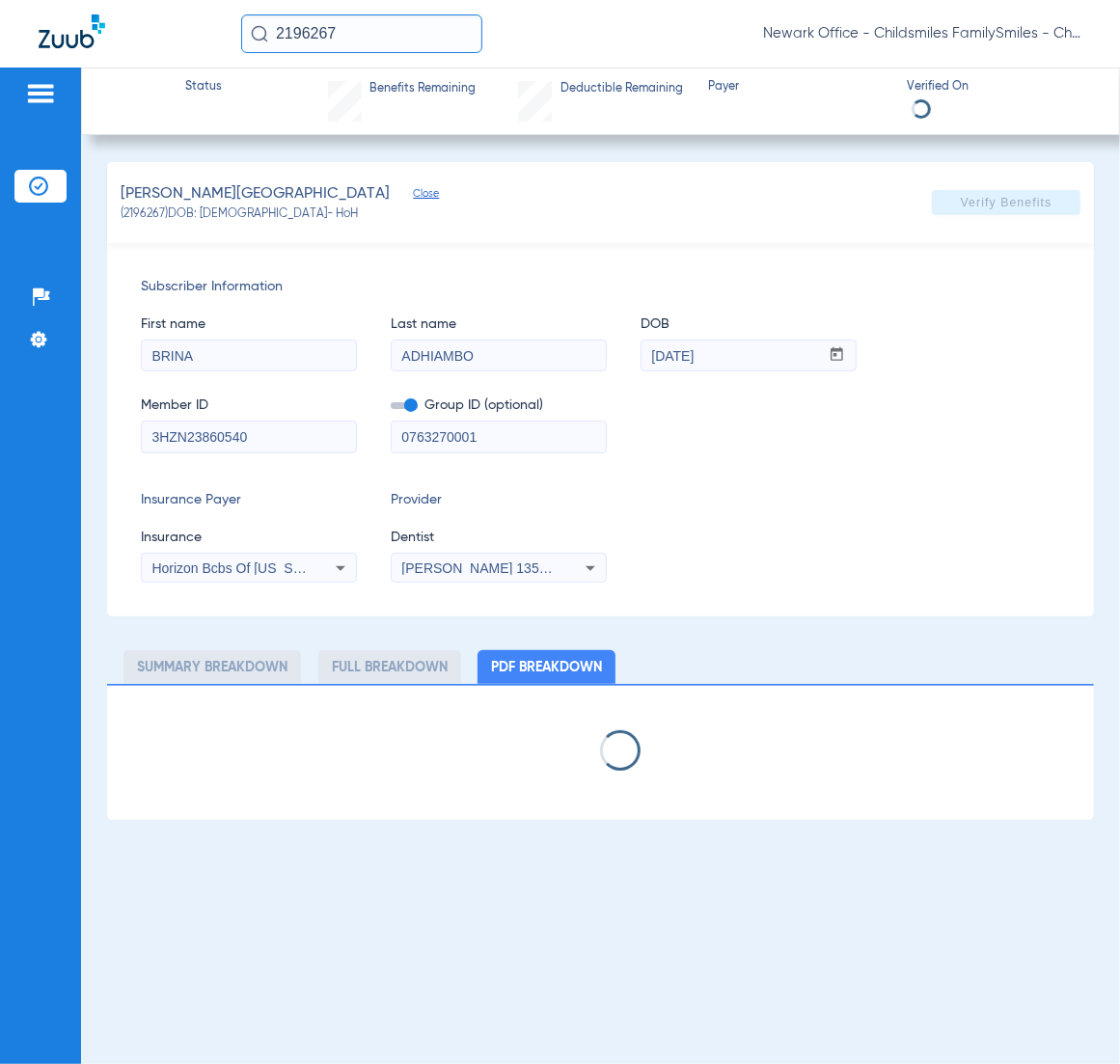 select on "page-width" 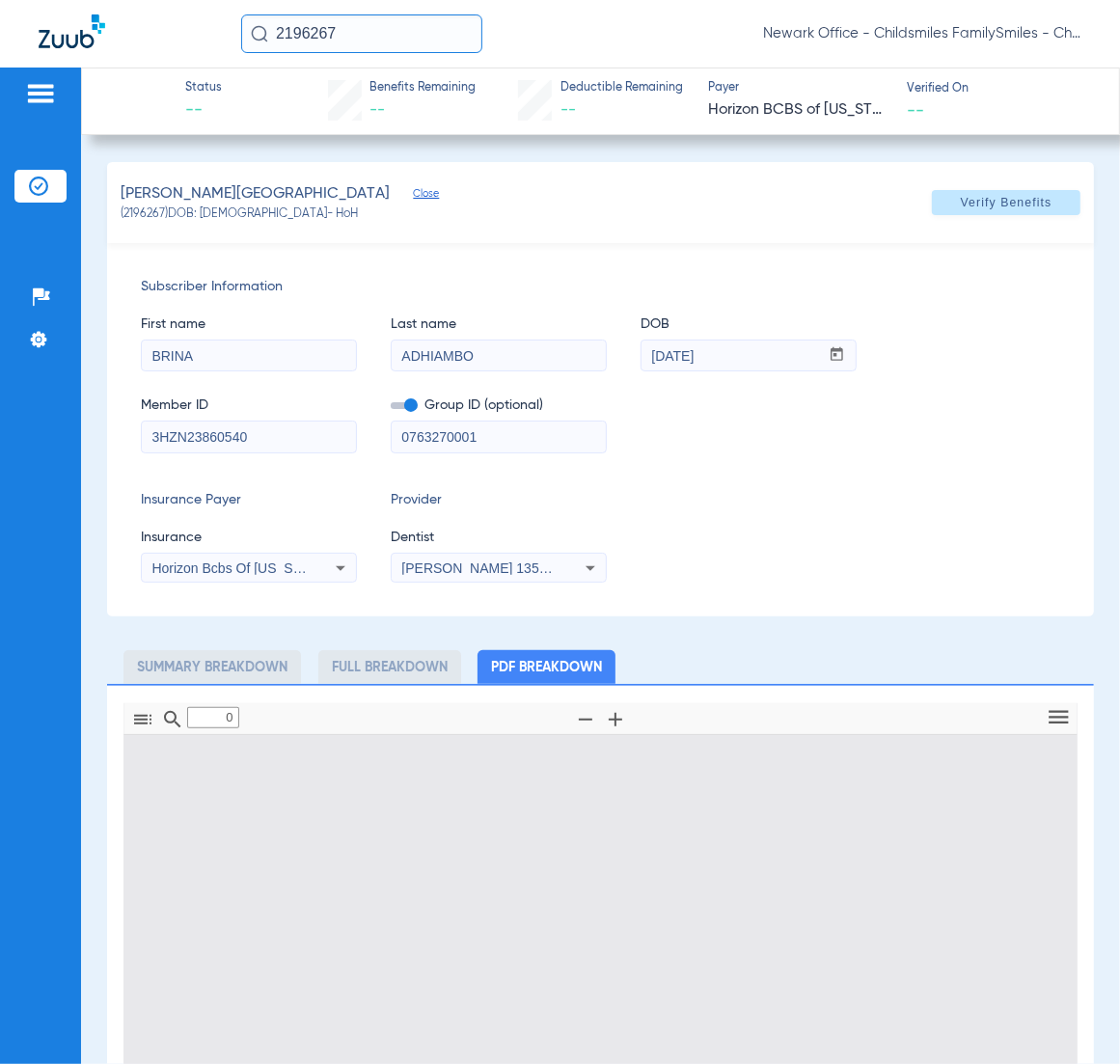 type on "1" 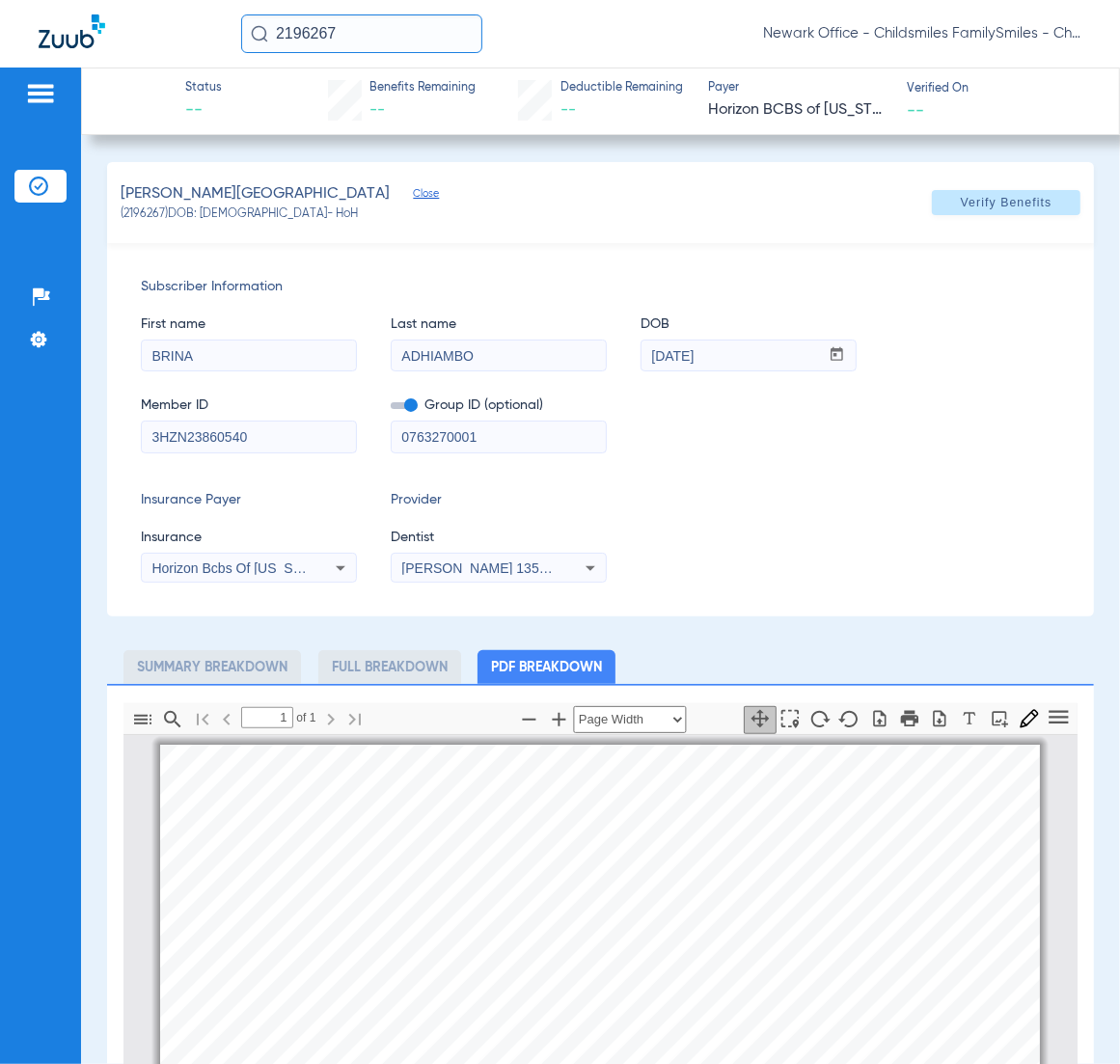 scroll, scrollTop: 10, scrollLeft: 0, axis: vertical 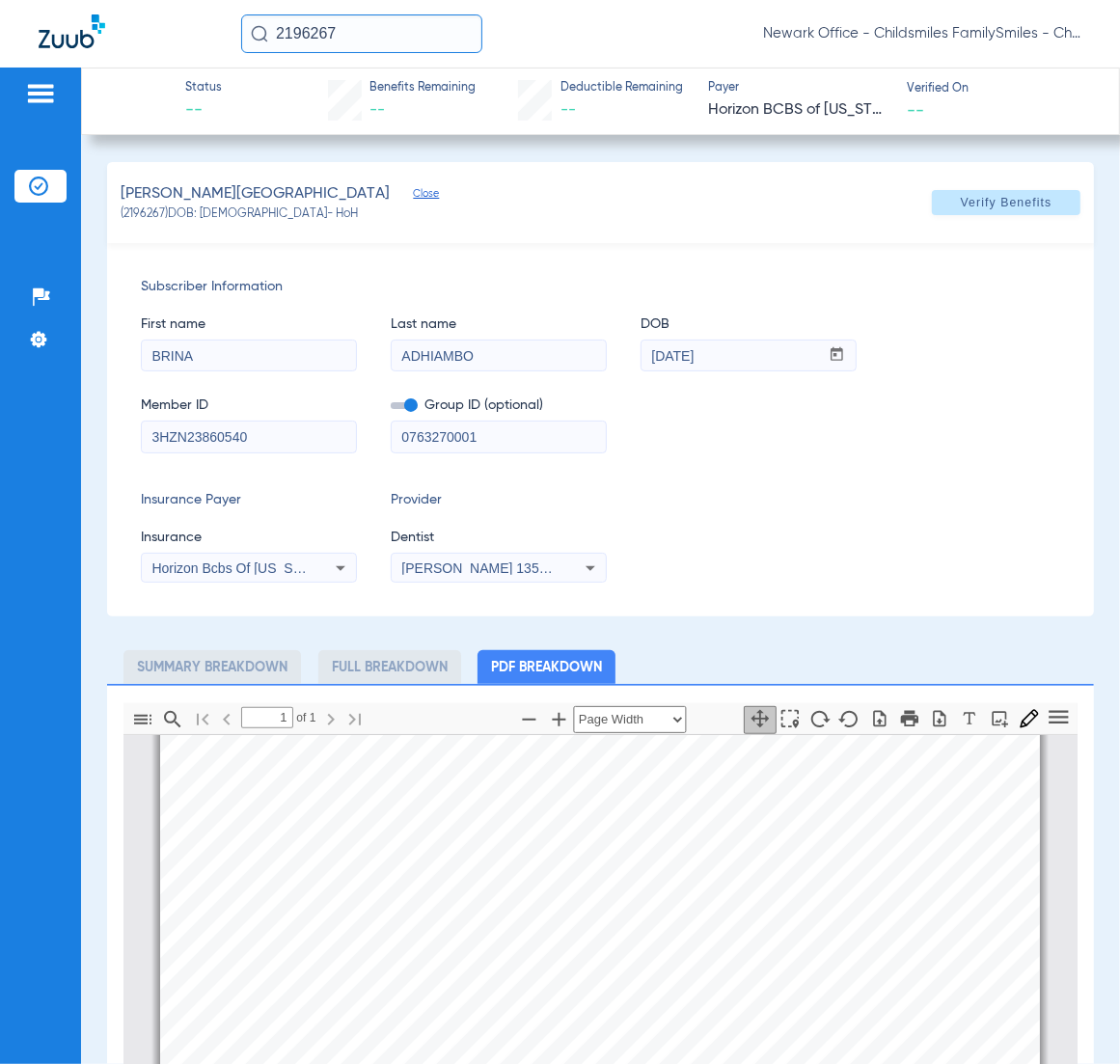 drag, startPoint x: 1004, startPoint y: 381, endPoint x: 1025, endPoint y: 508, distance: 128.72451 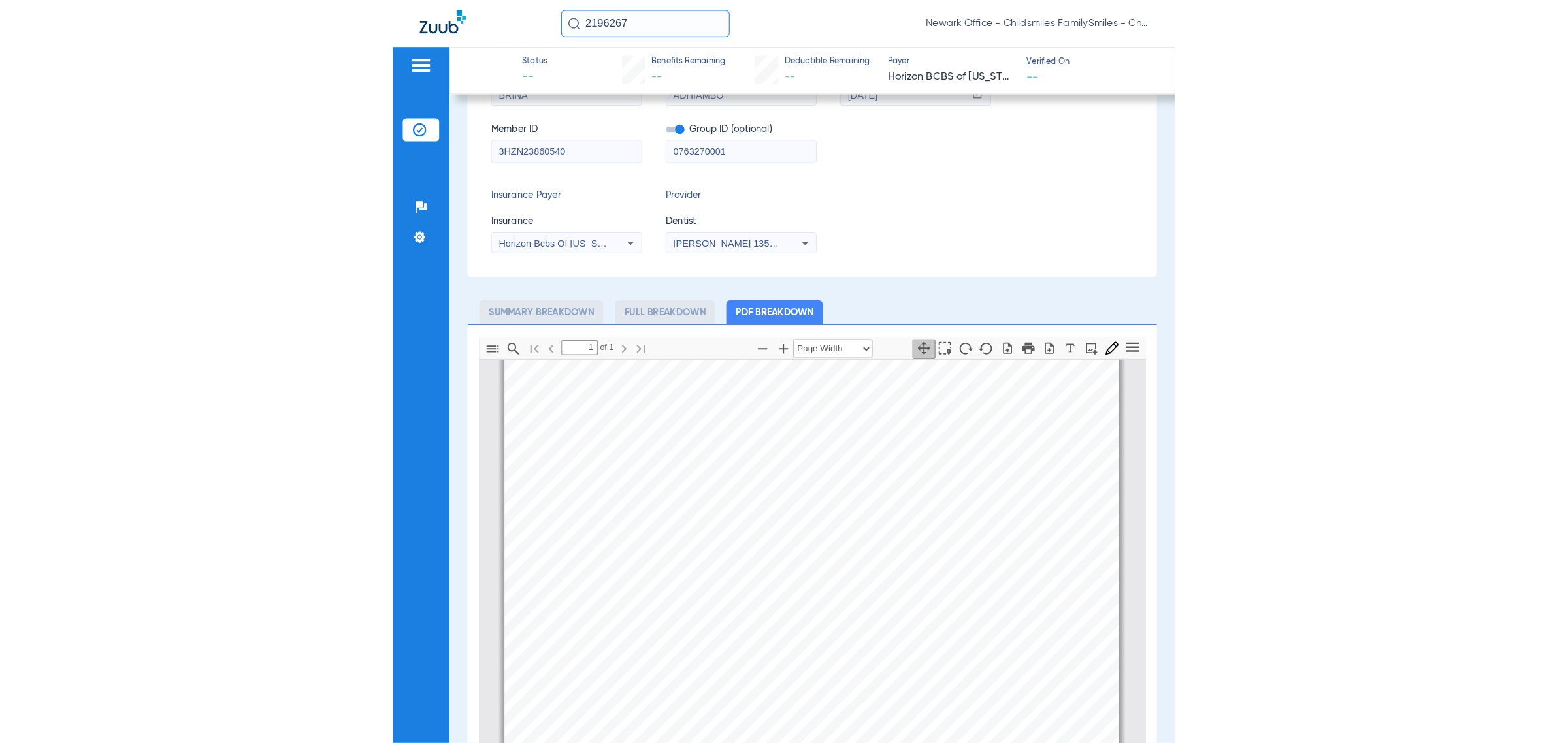 scroll, scrollTop: 163, scrollLeft: 0, axis: vertical 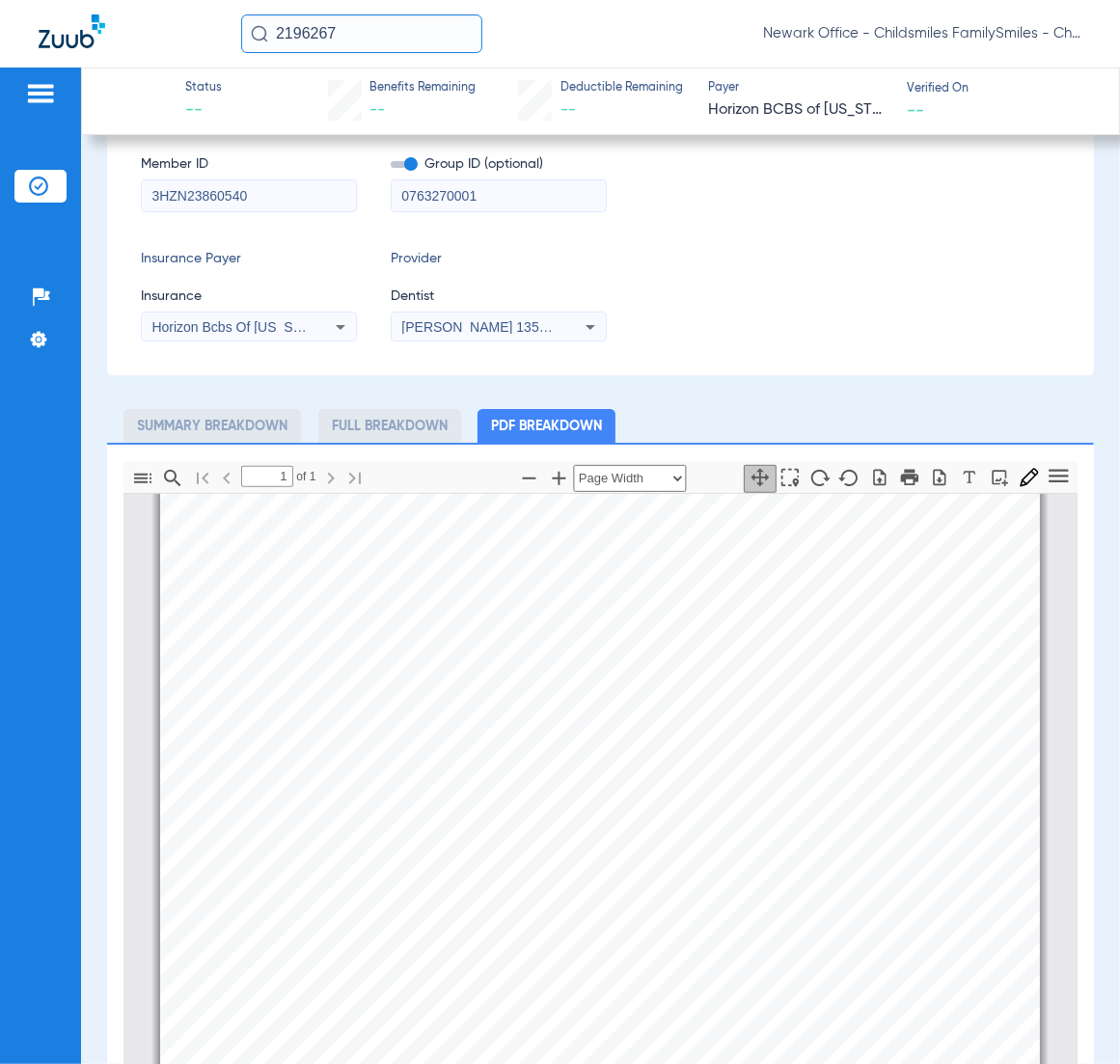 drag, startPoint x: 21, startPoint y: 522, endPoint x: 3, endPoint y: 528, distance: 18.973666 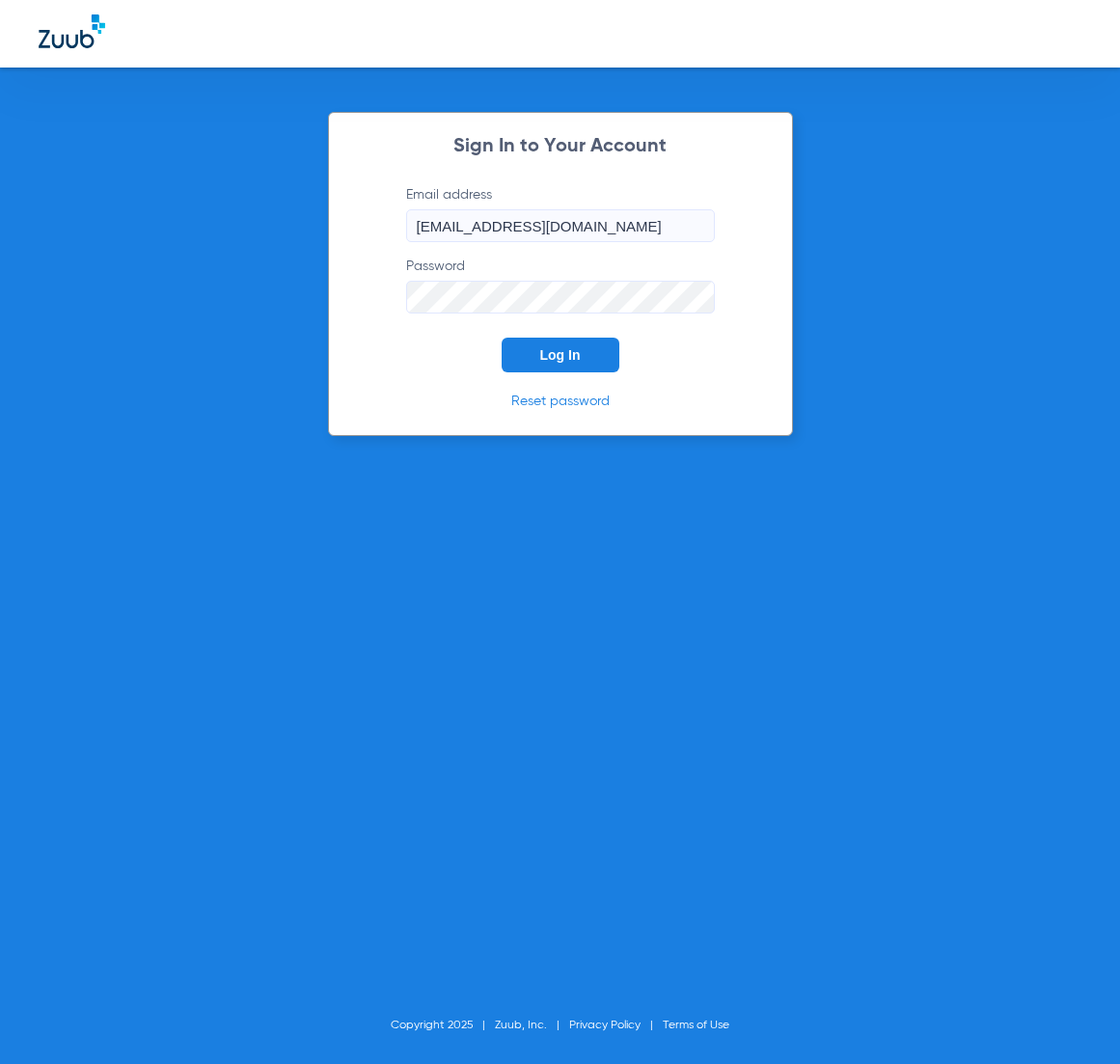 scroll, scrollTop: 0, scrollLeft: 0, axis: both 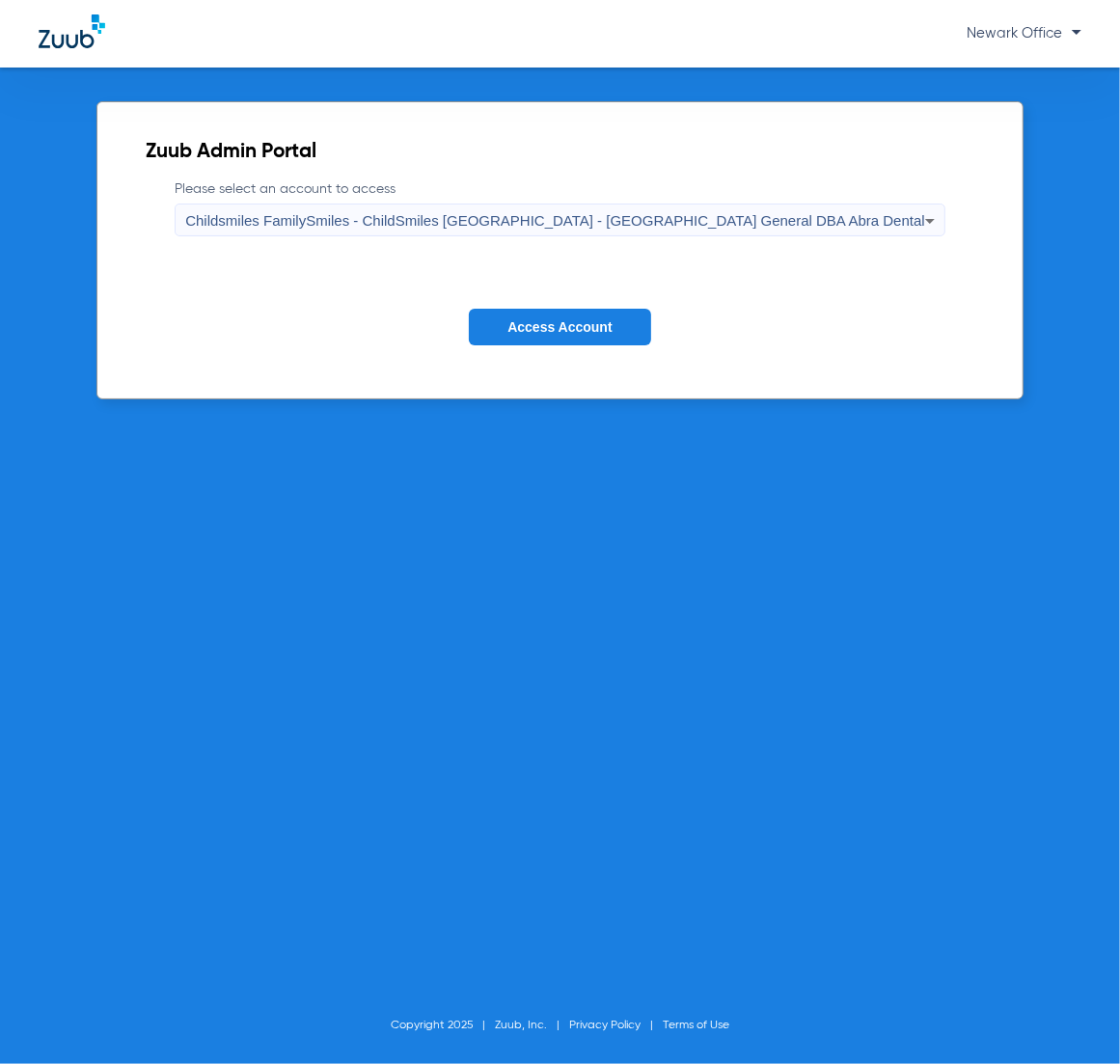 click on "Childsmiles FamilySmiles - ChildSmiles [GEOGRAPHIC_DATA] - [GEOGRAPHIC_DATA] General DBA Abra Dental" at bounding box center [555, 221] 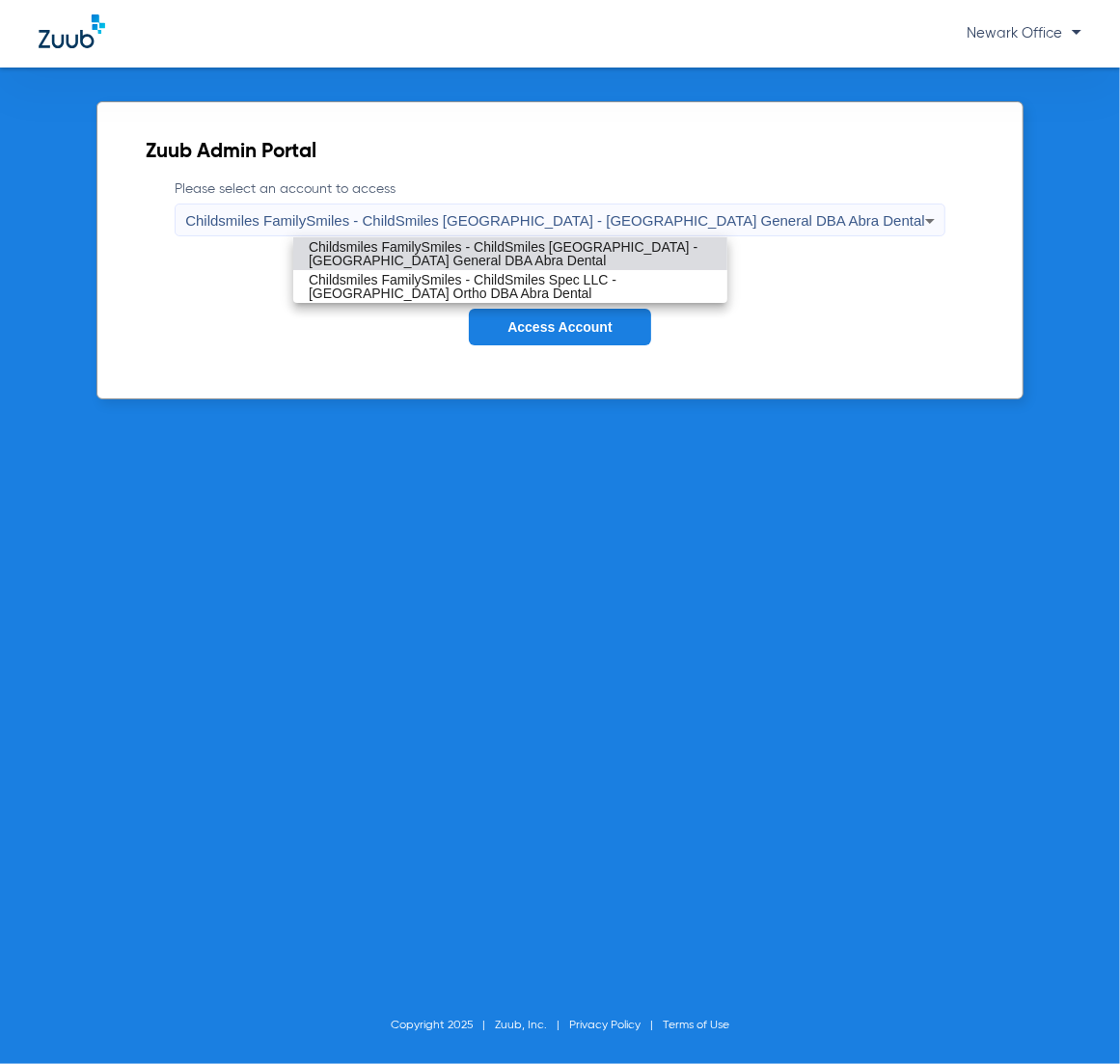 click on "Childsmiles FamilySmiles - ChildSmiles [GEOGRAPHIC_DATA] - [GEOGRAPHIC_DATA] General DBA Abra Dental" at bounding box center [510, 254] 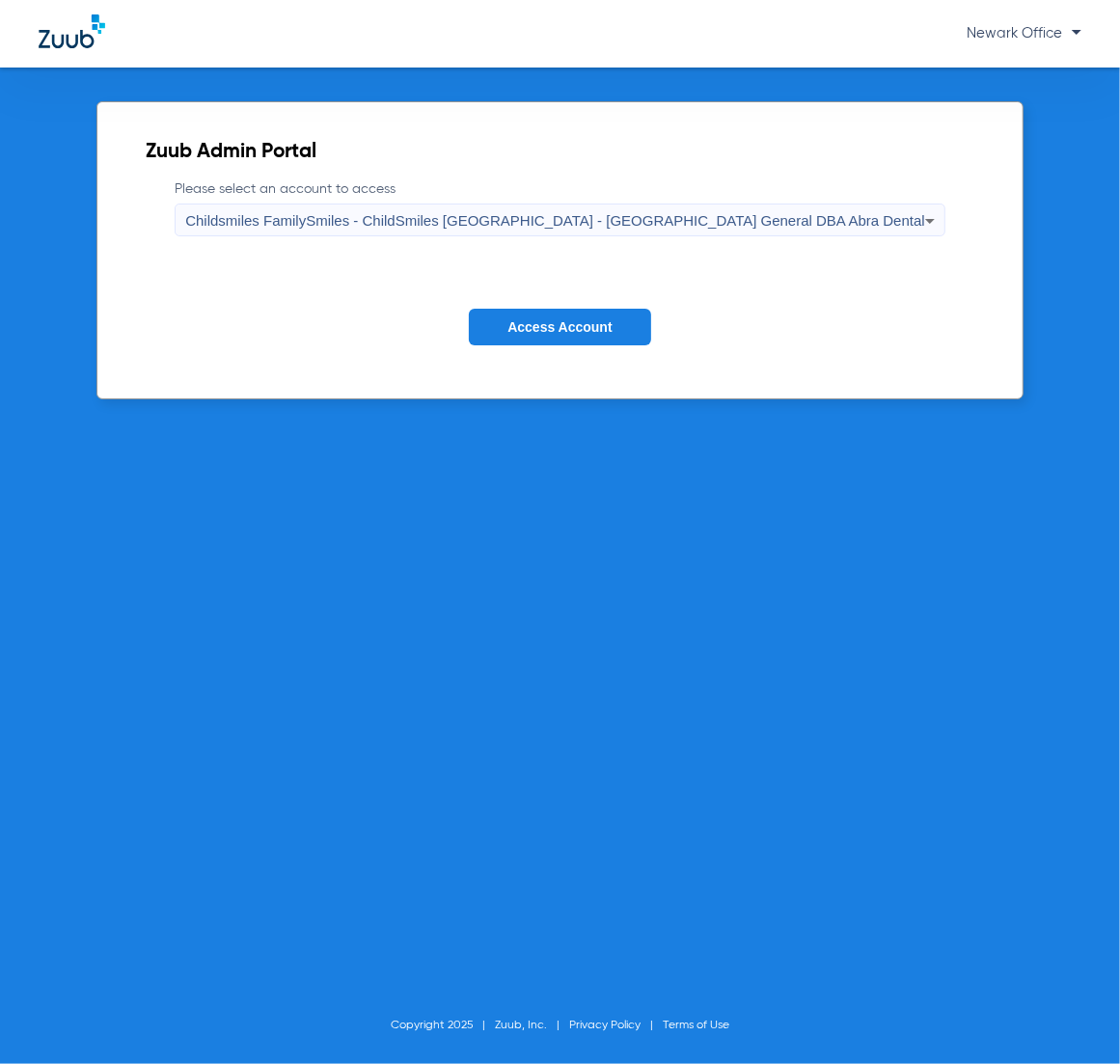 click on "Access Account" 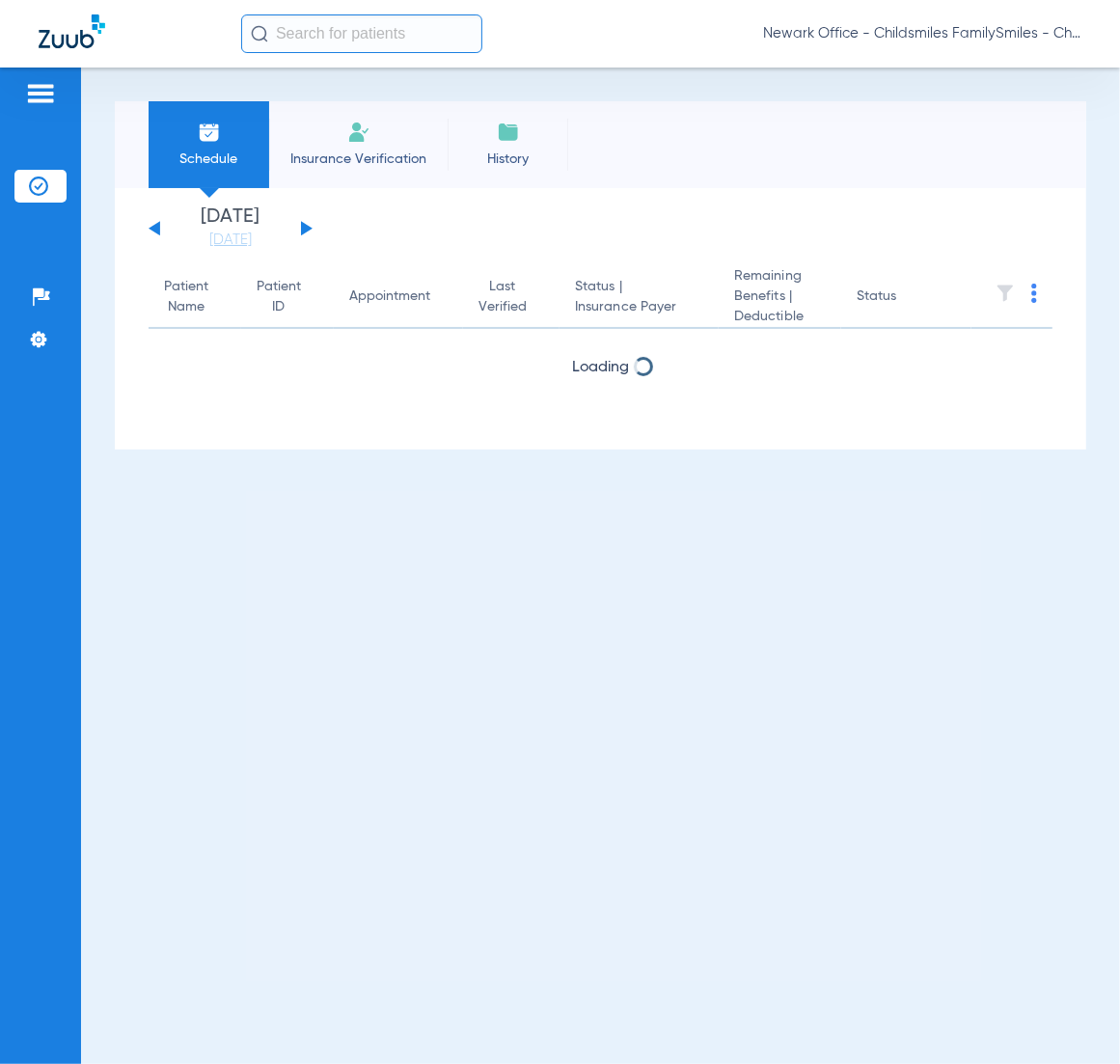 click 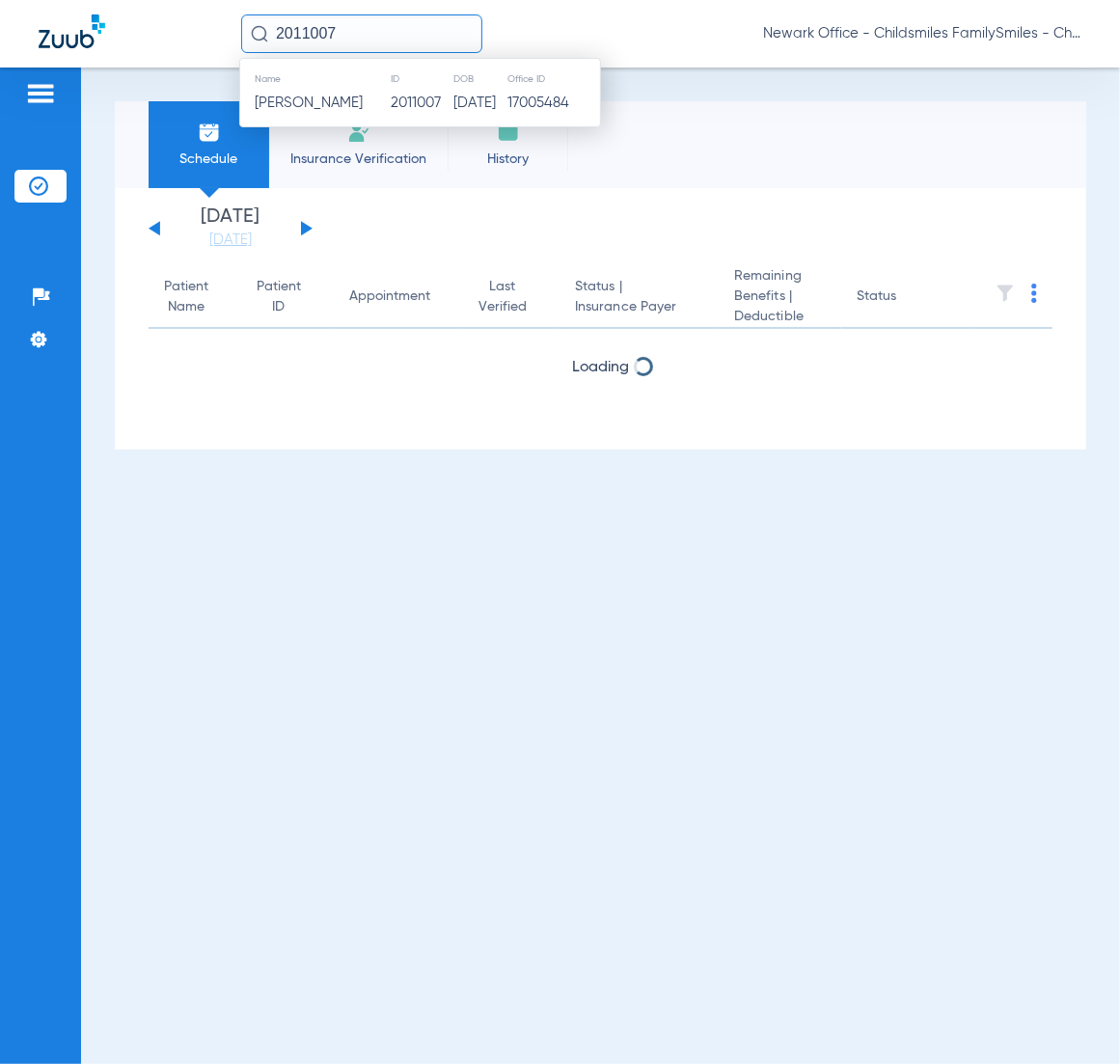 type on "2011007" 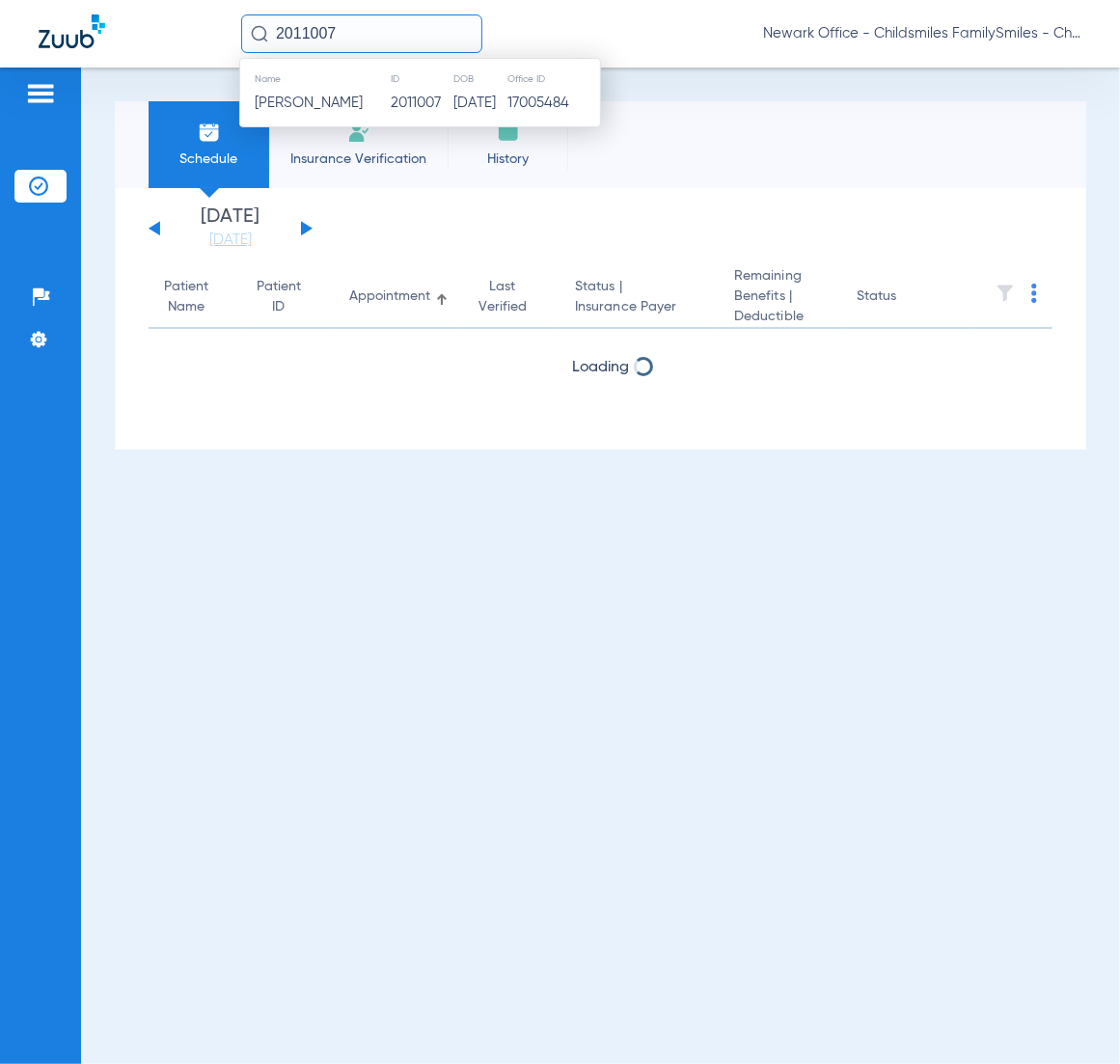 click on "2011007" 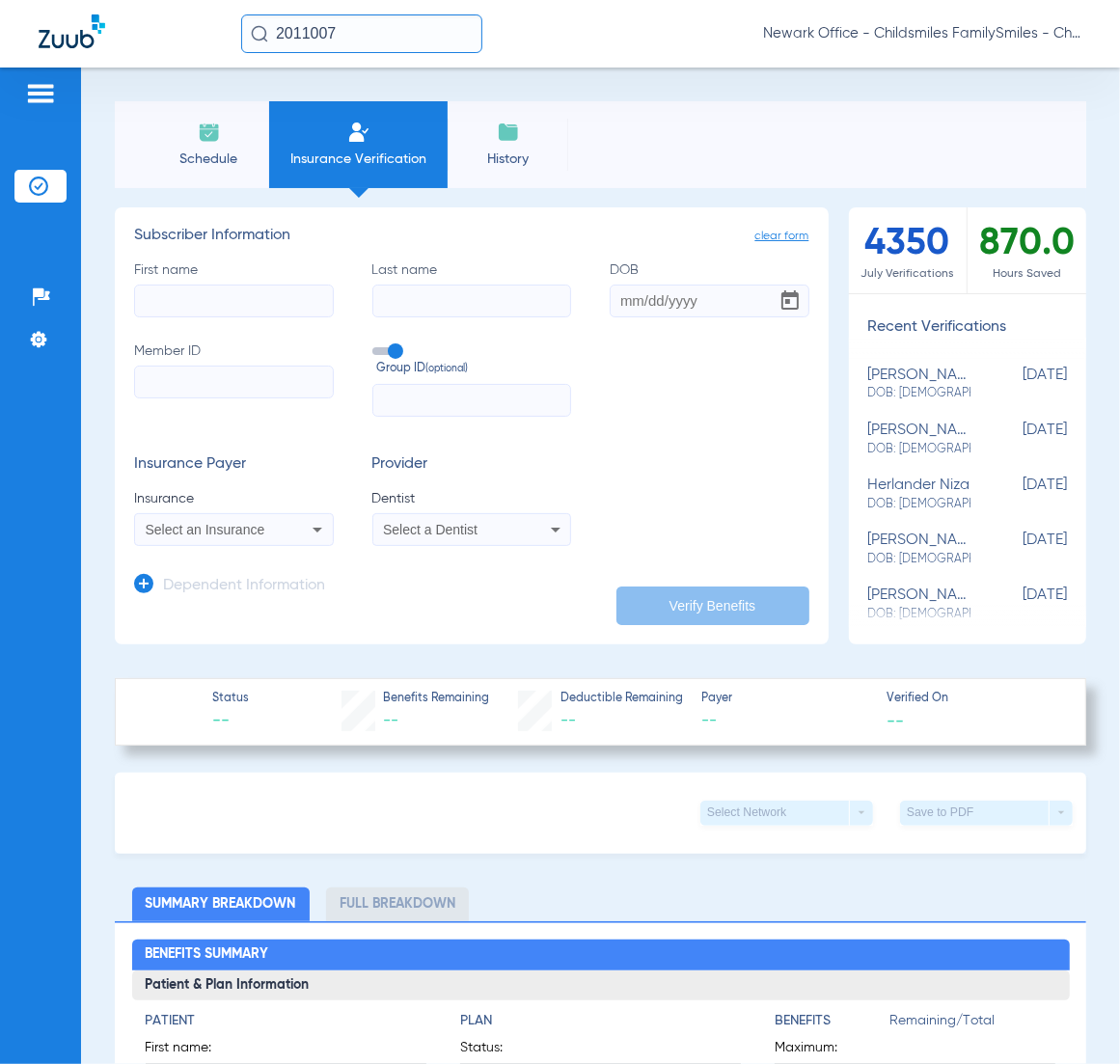 click on "2011007" 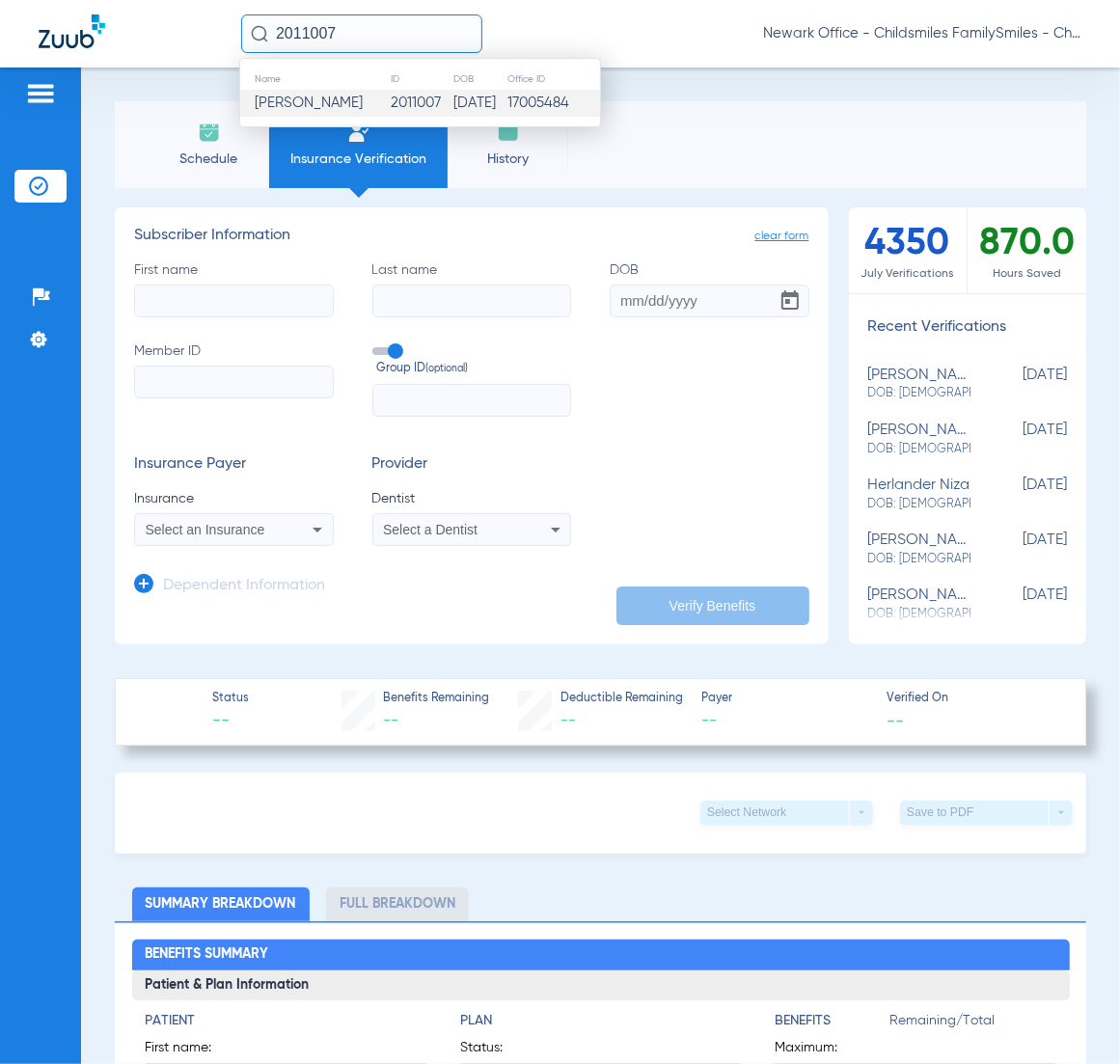 click on "2011007" 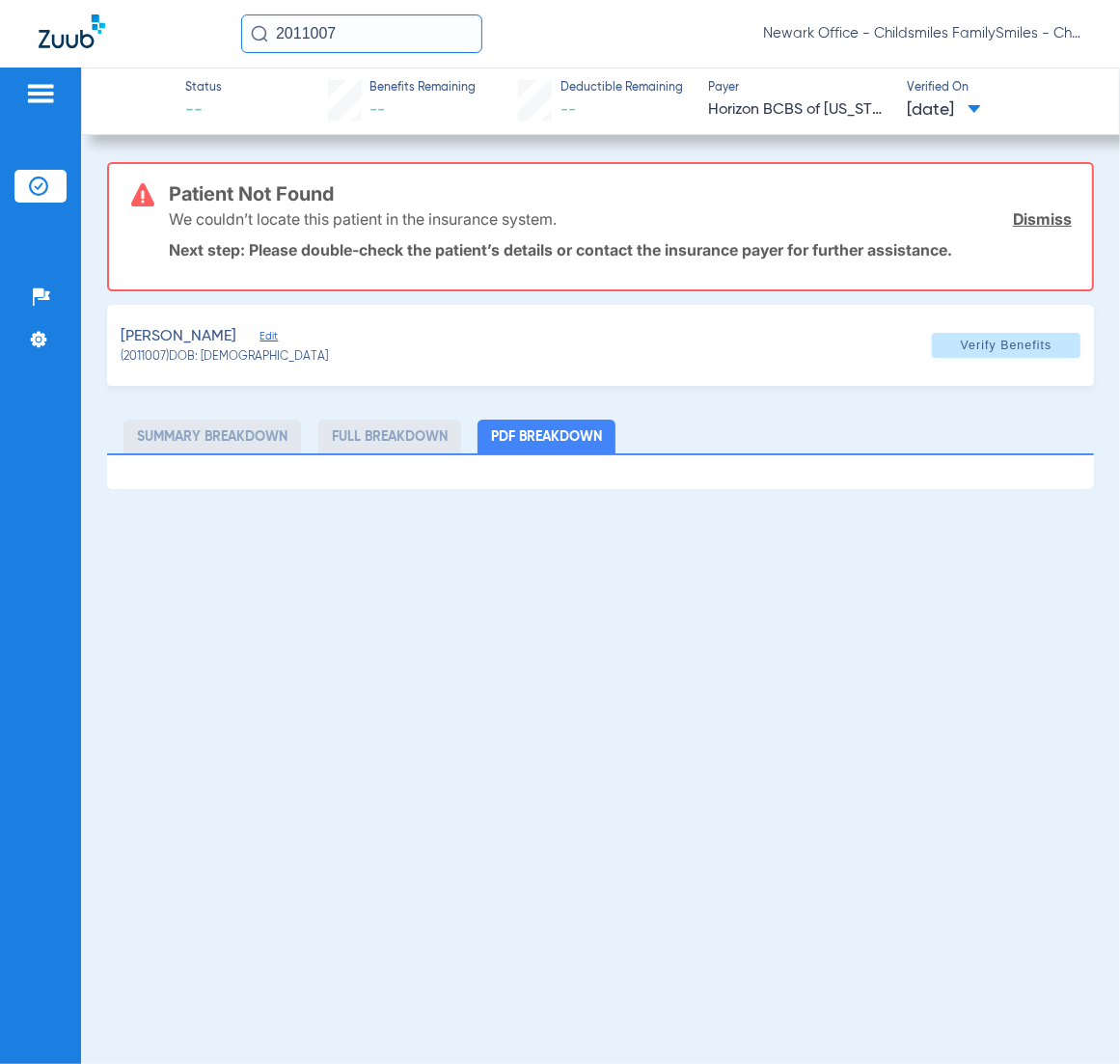 click on "Edit" 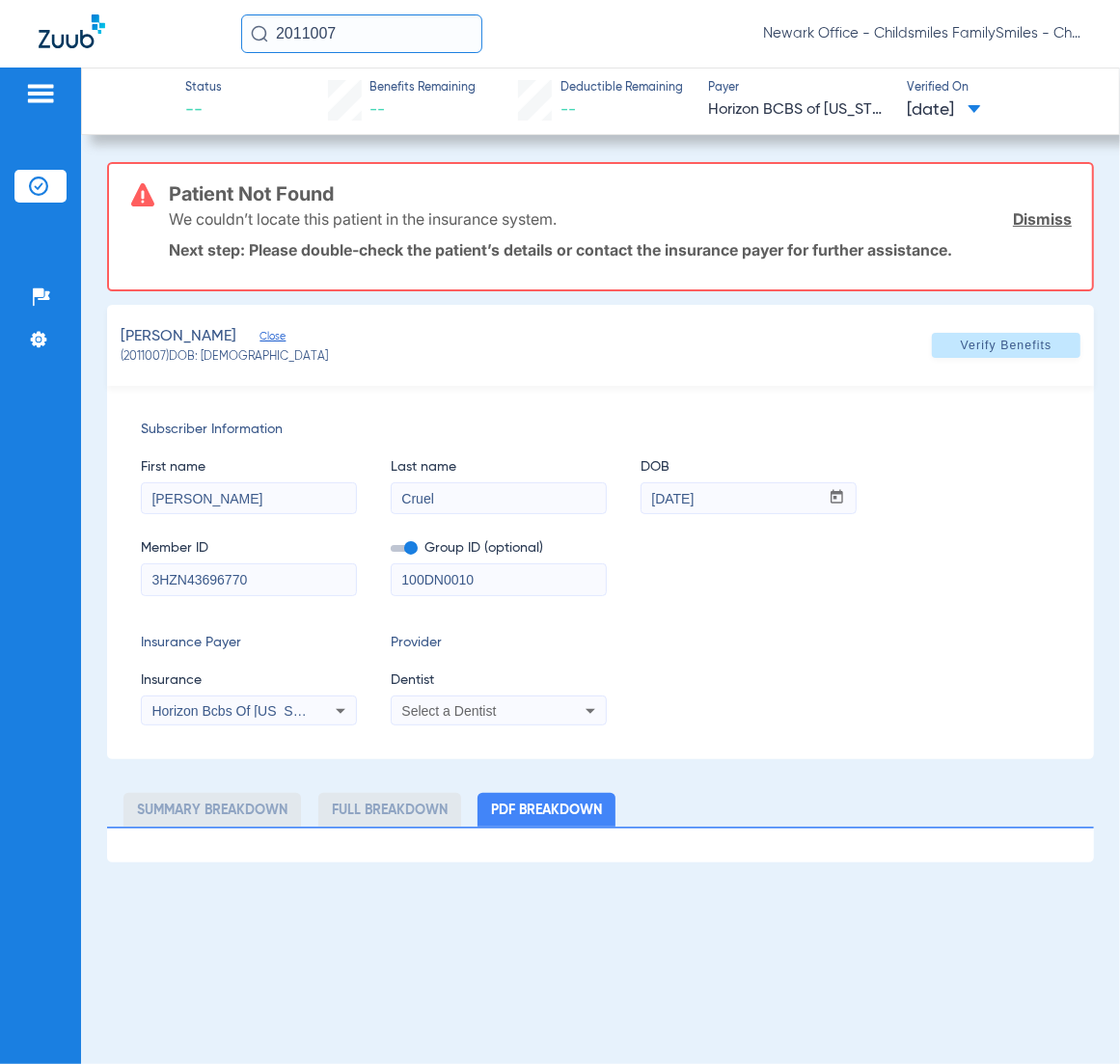 click on "3HZN43696770" at bounding box center [249, 580] 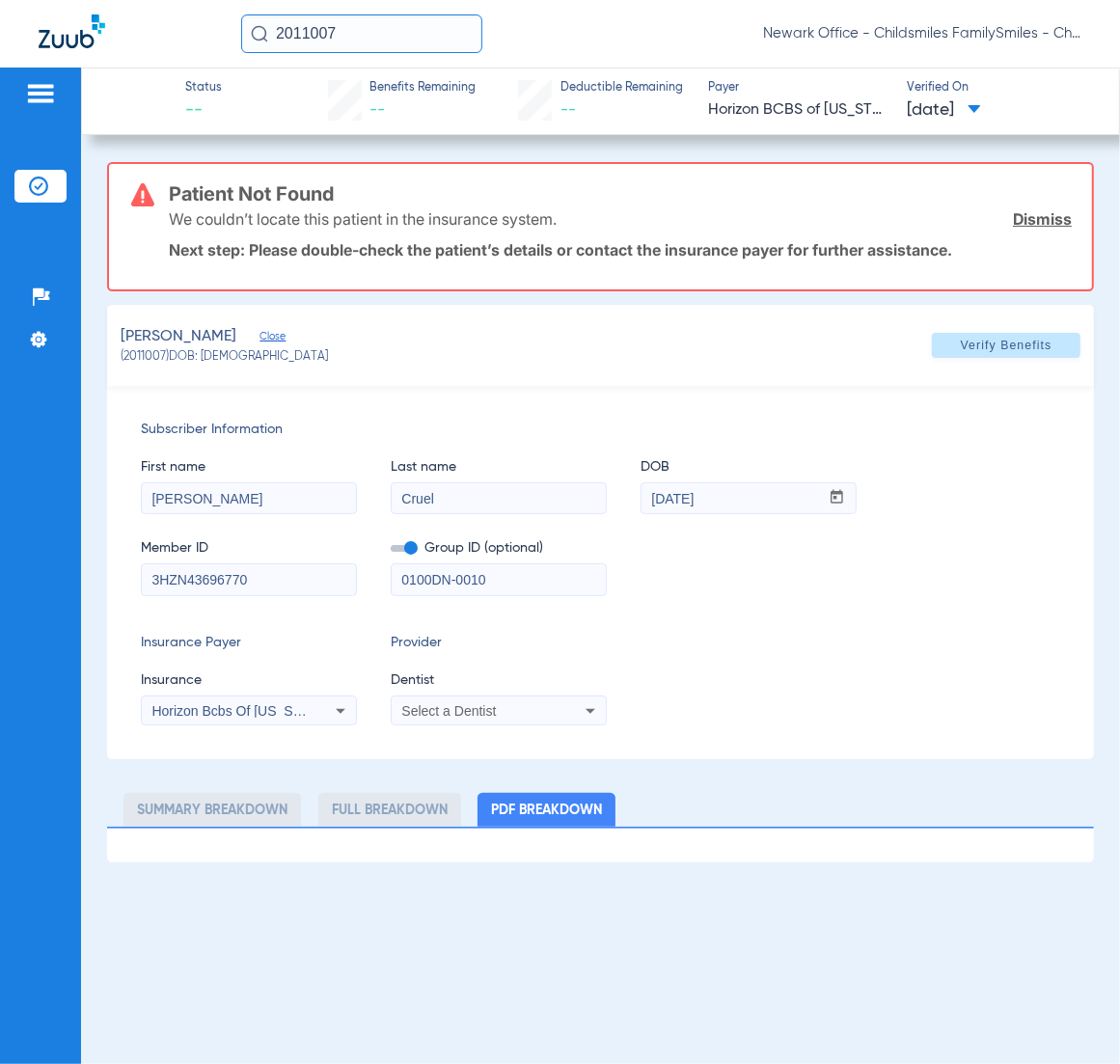 type on "0100DN-0010" 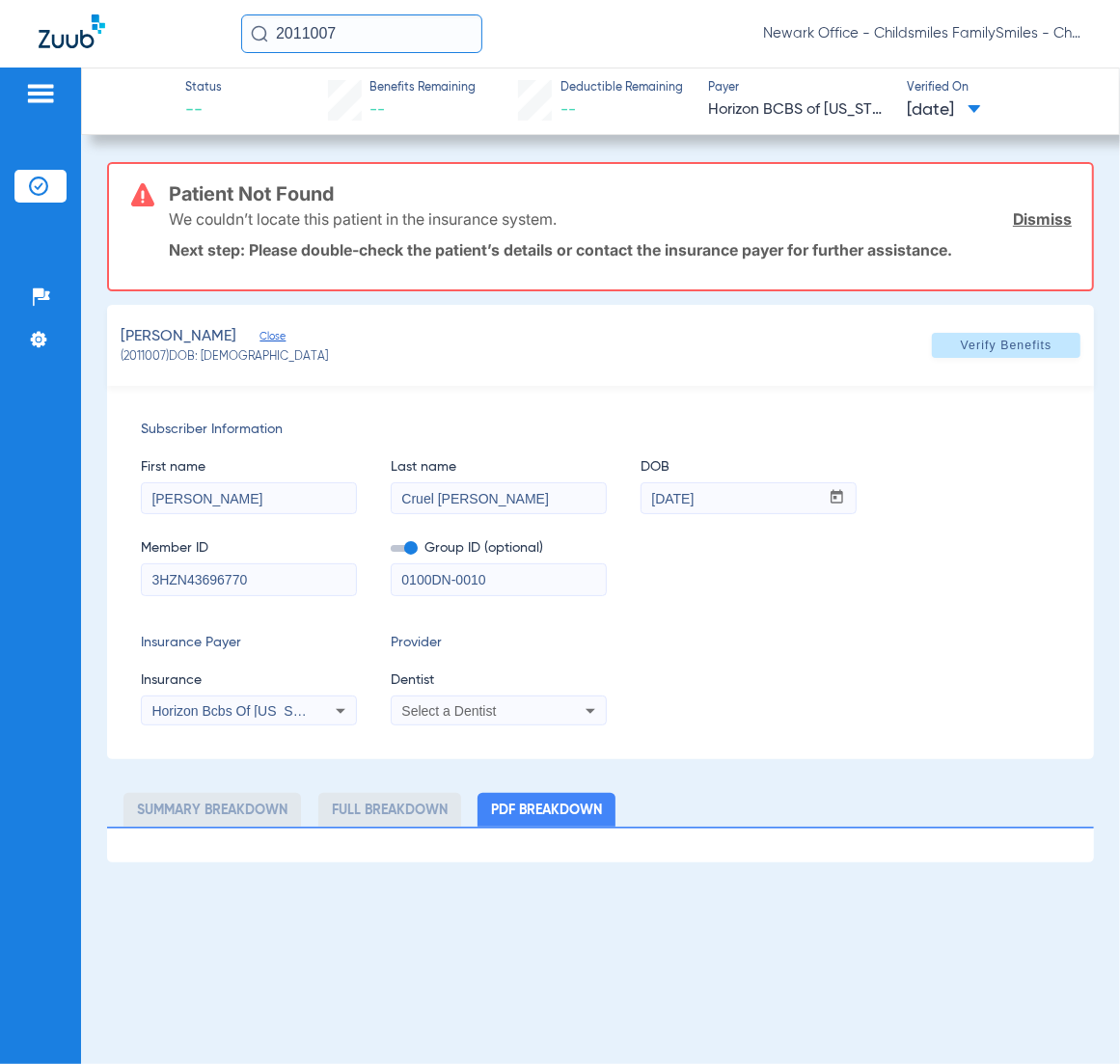 type on "Cruel [PERSON_NAME]" 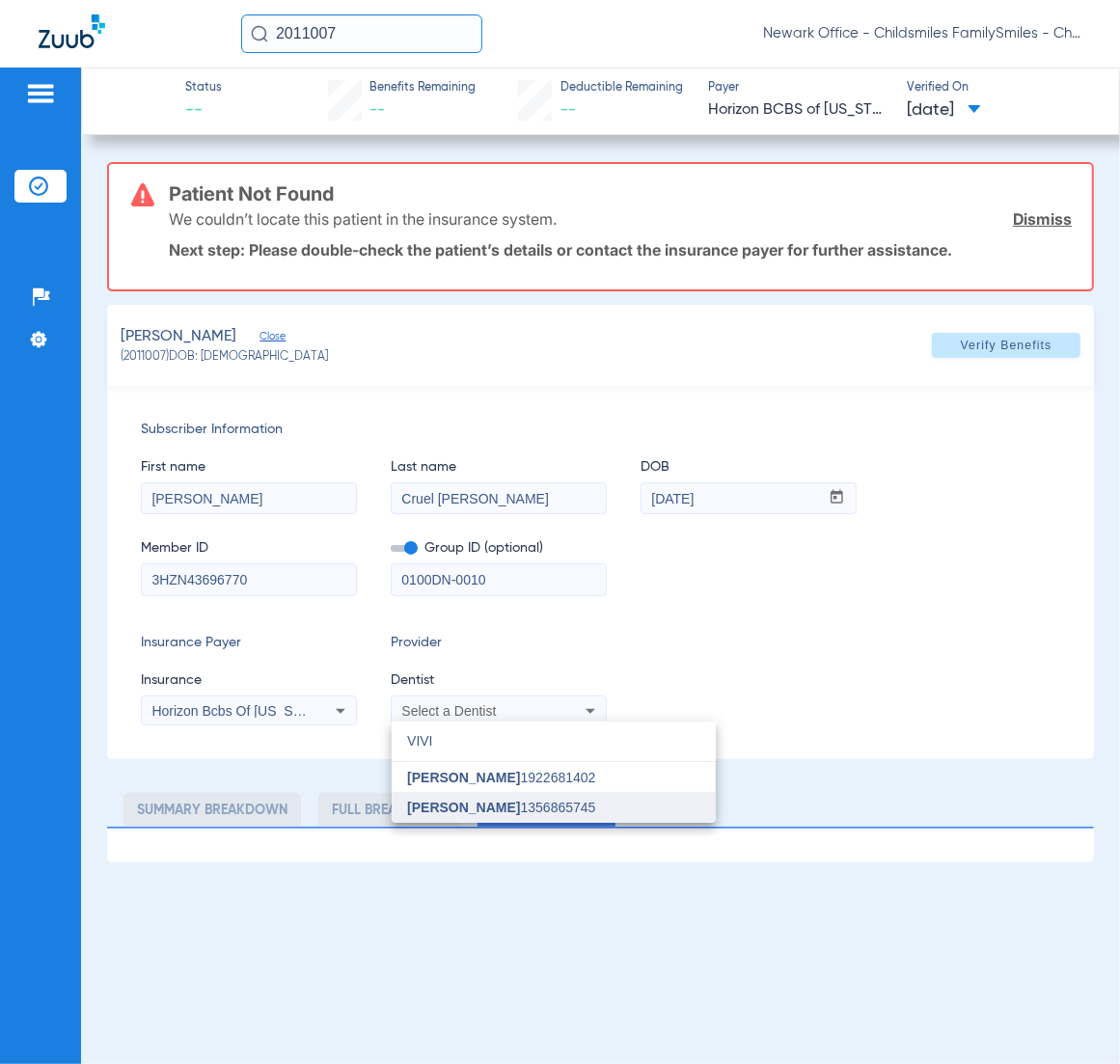 type on "VIVI" 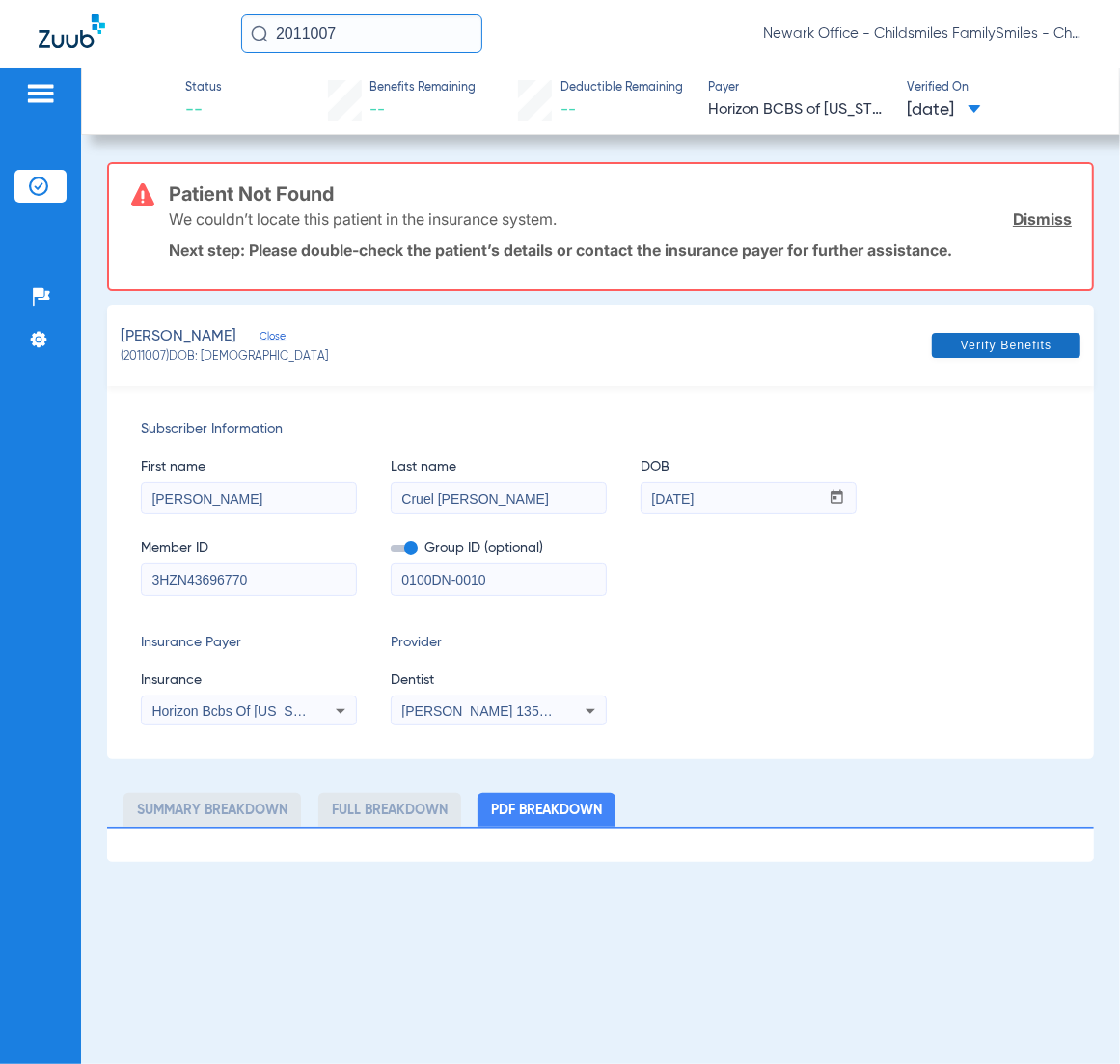click 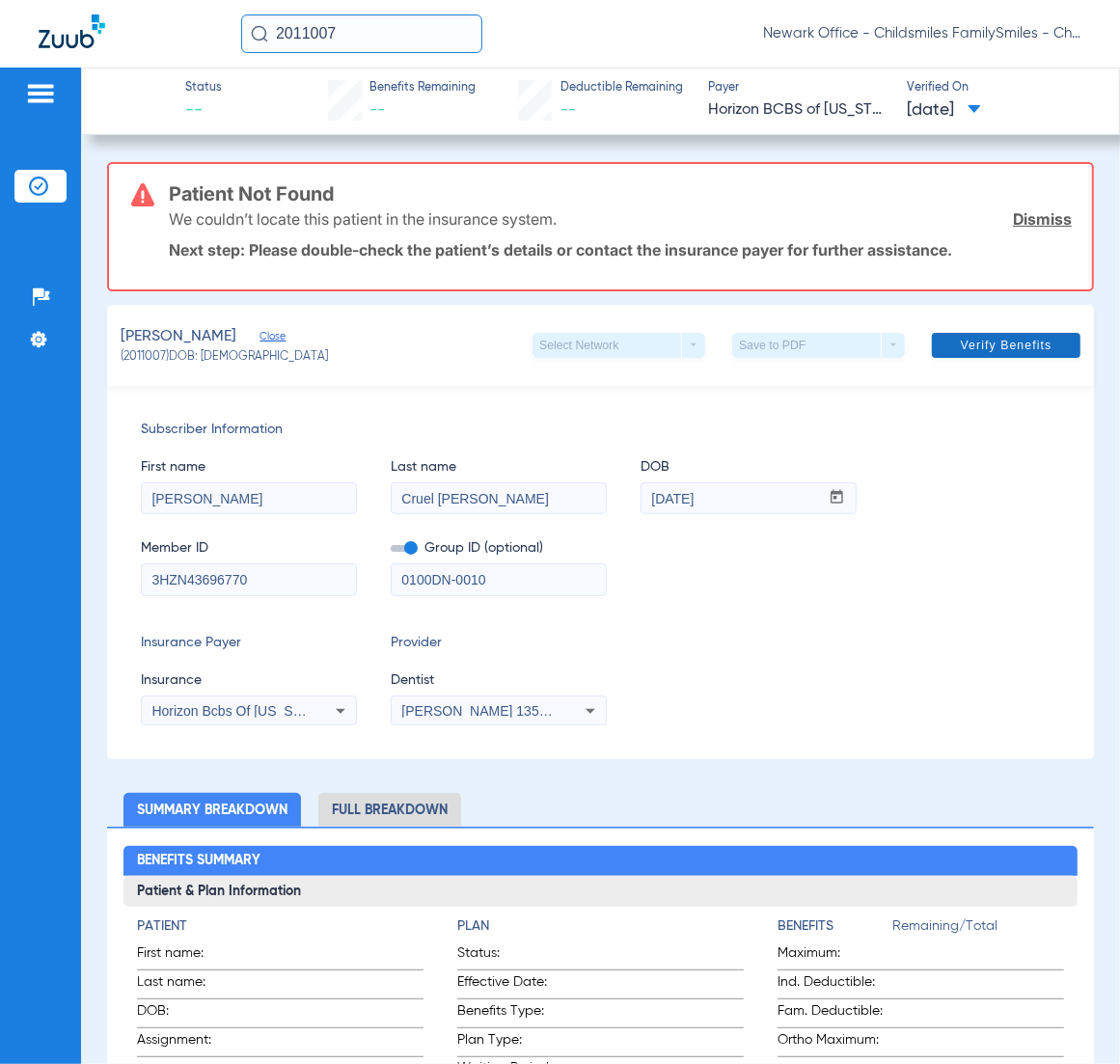 drag, startPoint x: 946, startPoint y: 318, endPoint x: 989, endPoint y: 343, distance: 49.73932 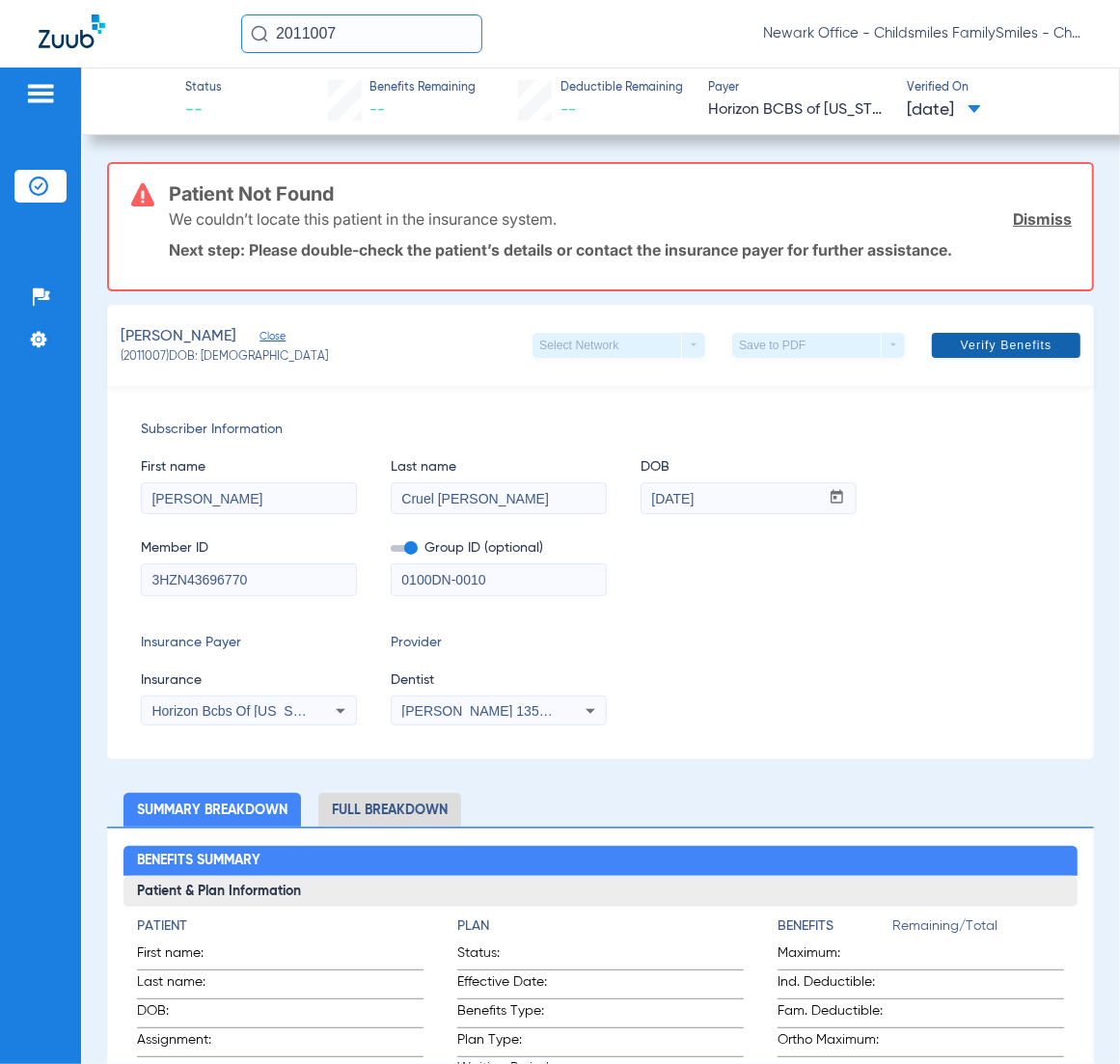 click on "Verify Benefits" 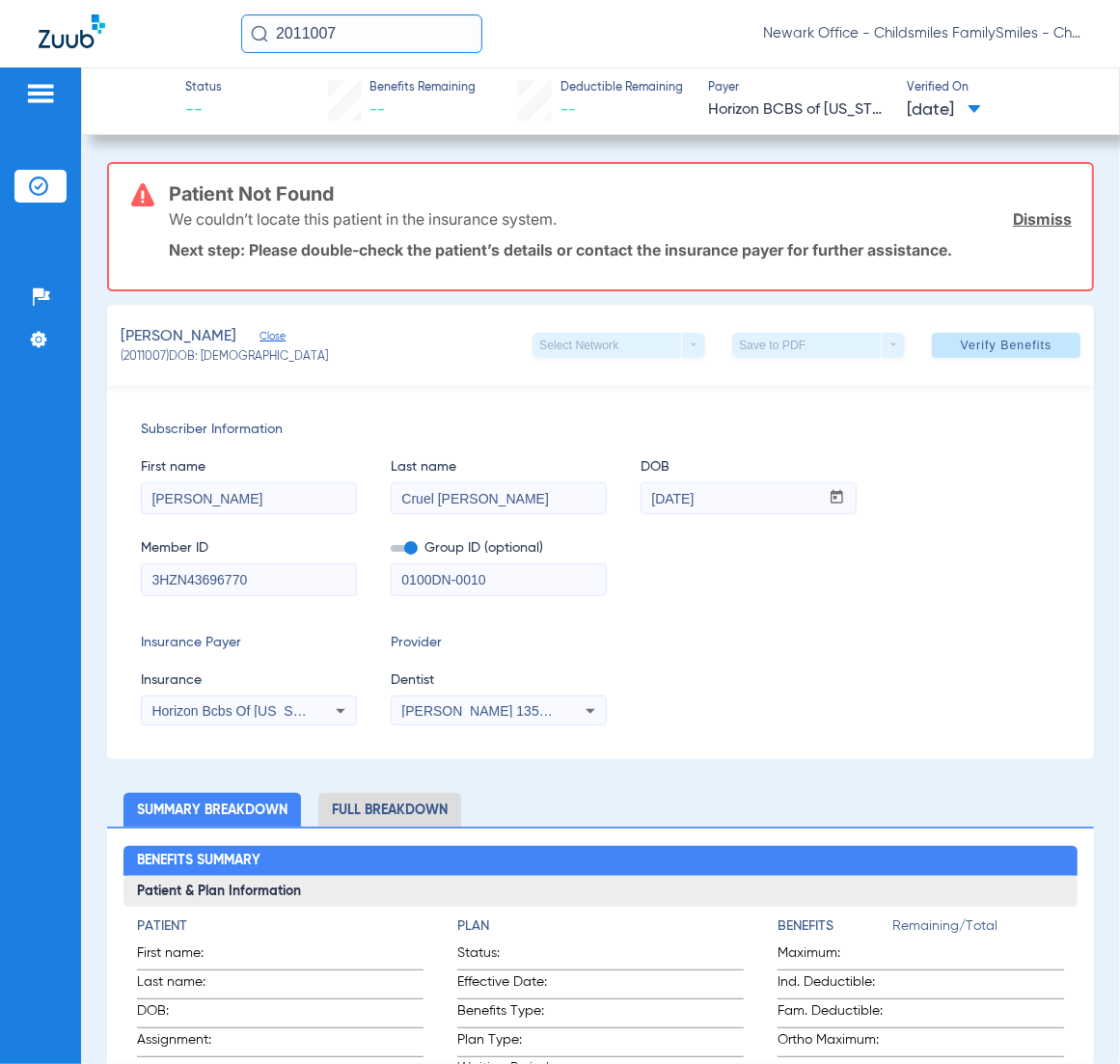 click on "2011007" 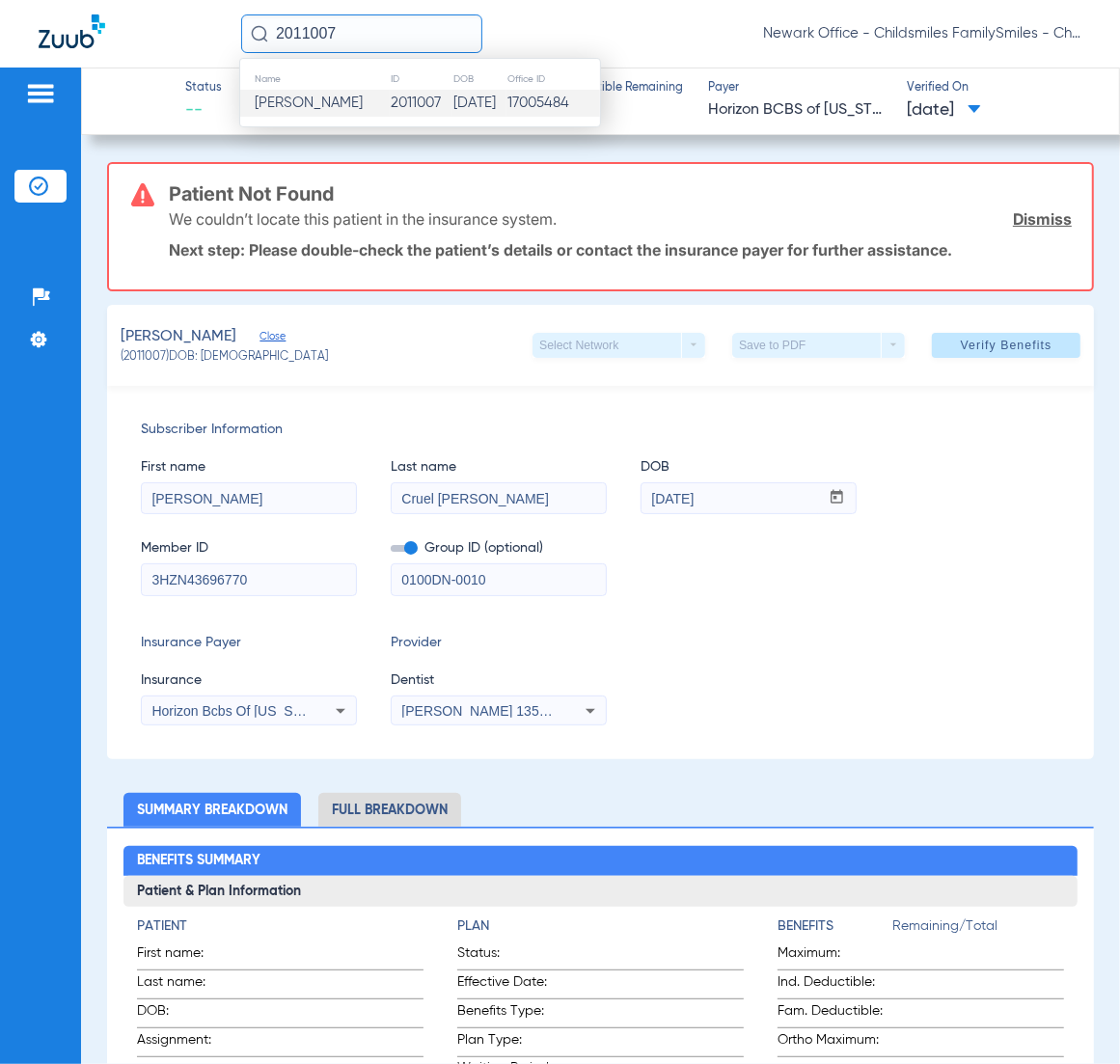 paste on "3100" 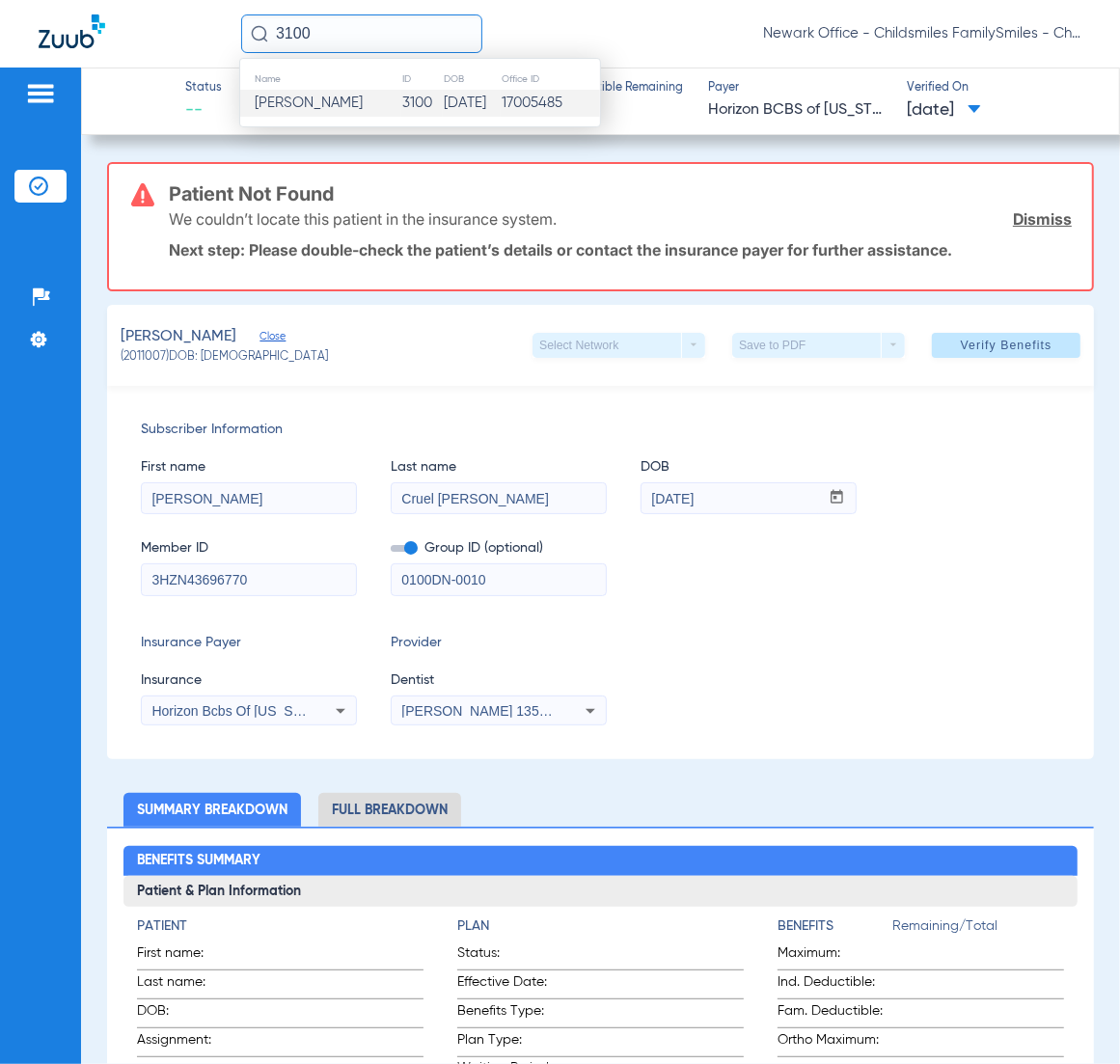 type on "3100" 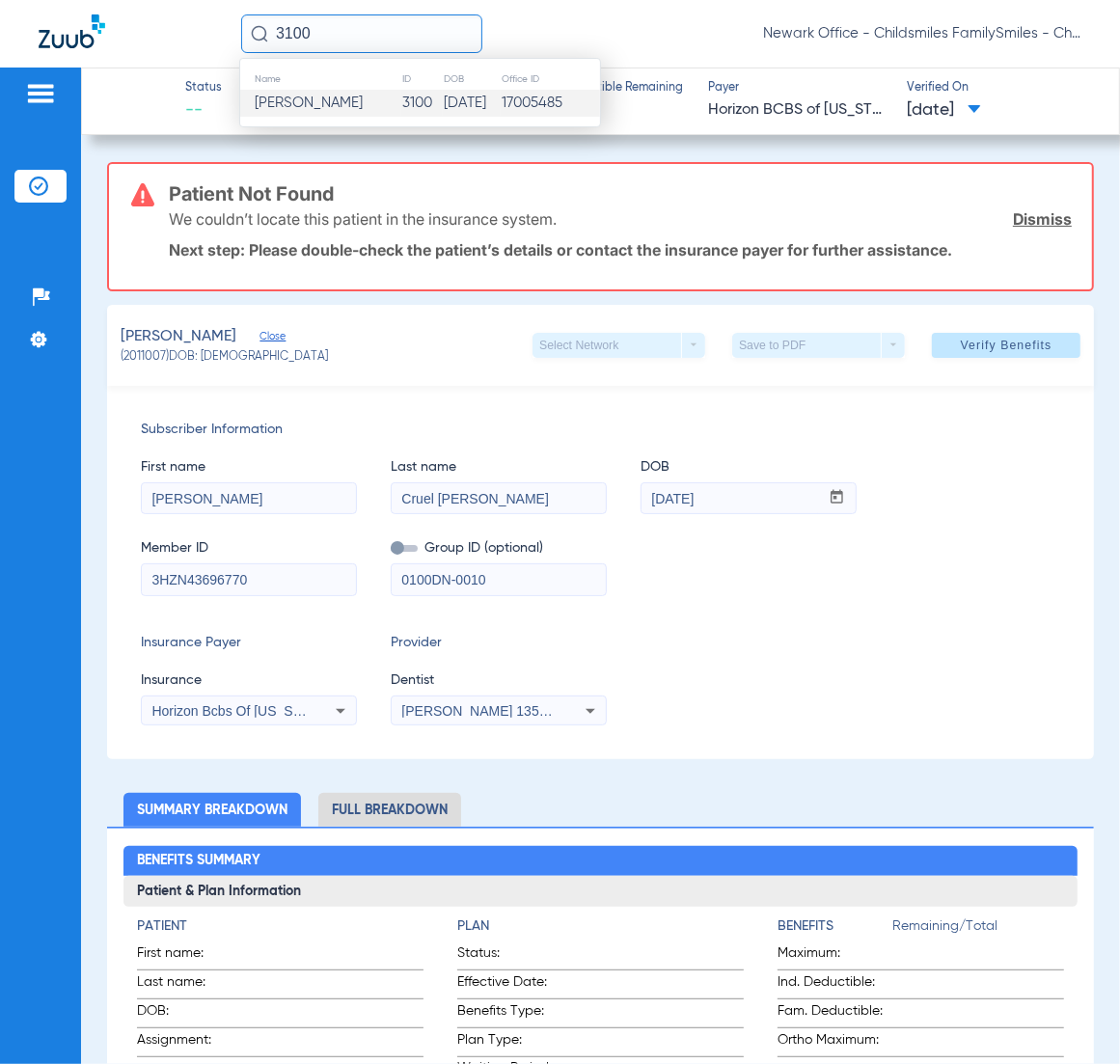 type 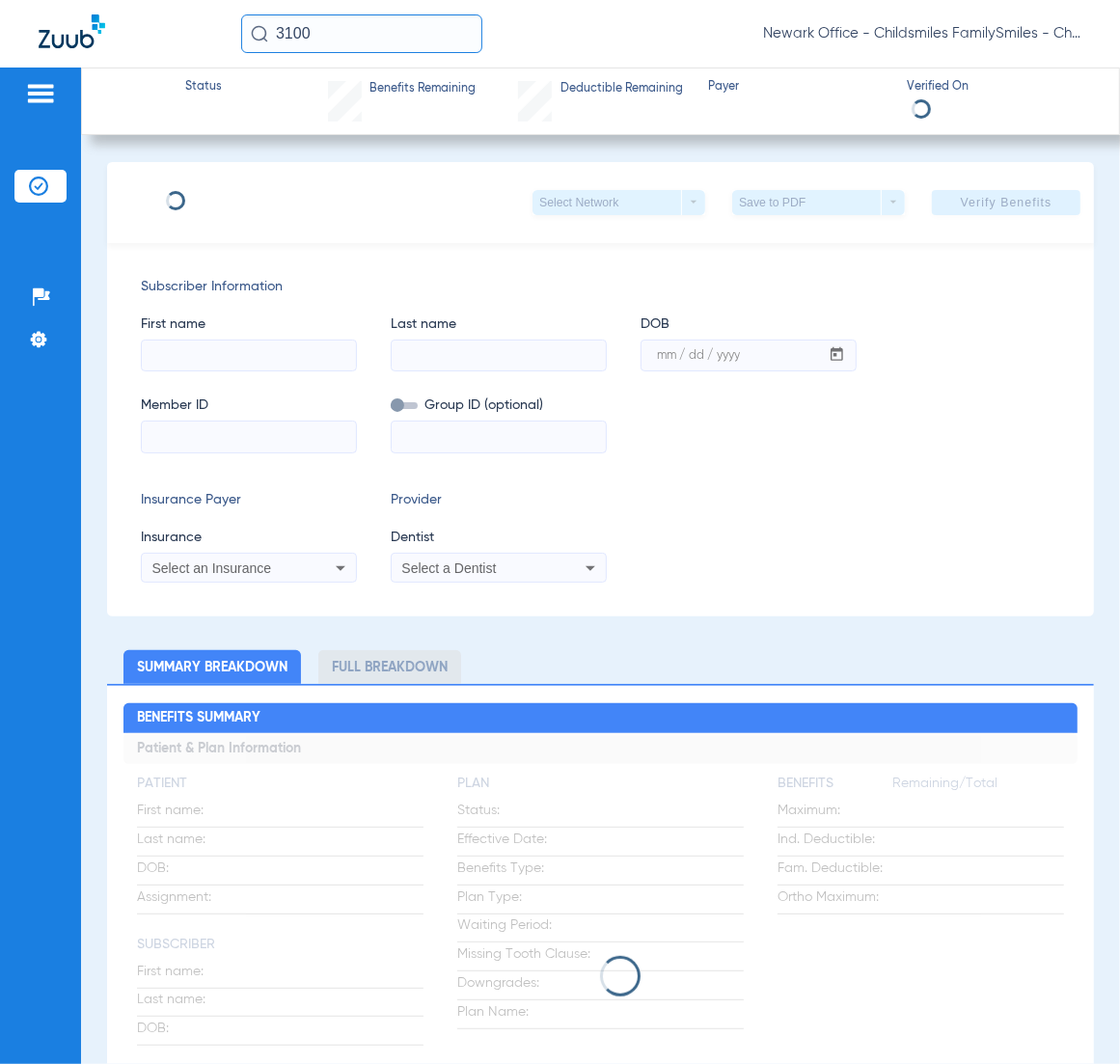 type on "[PERSON_NAME]" 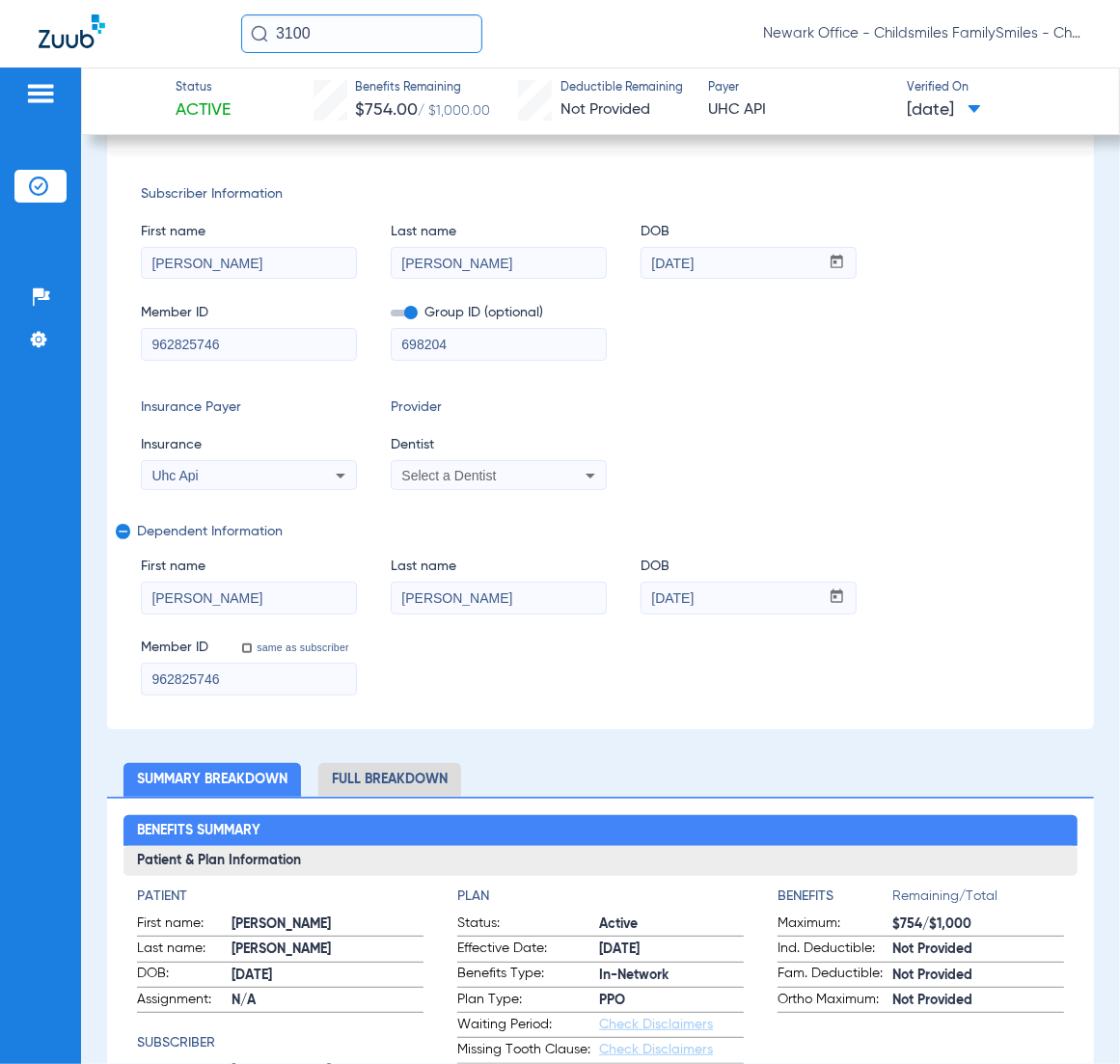 scroll, scrollTop: 0, scrollLeft: 0, axis: both 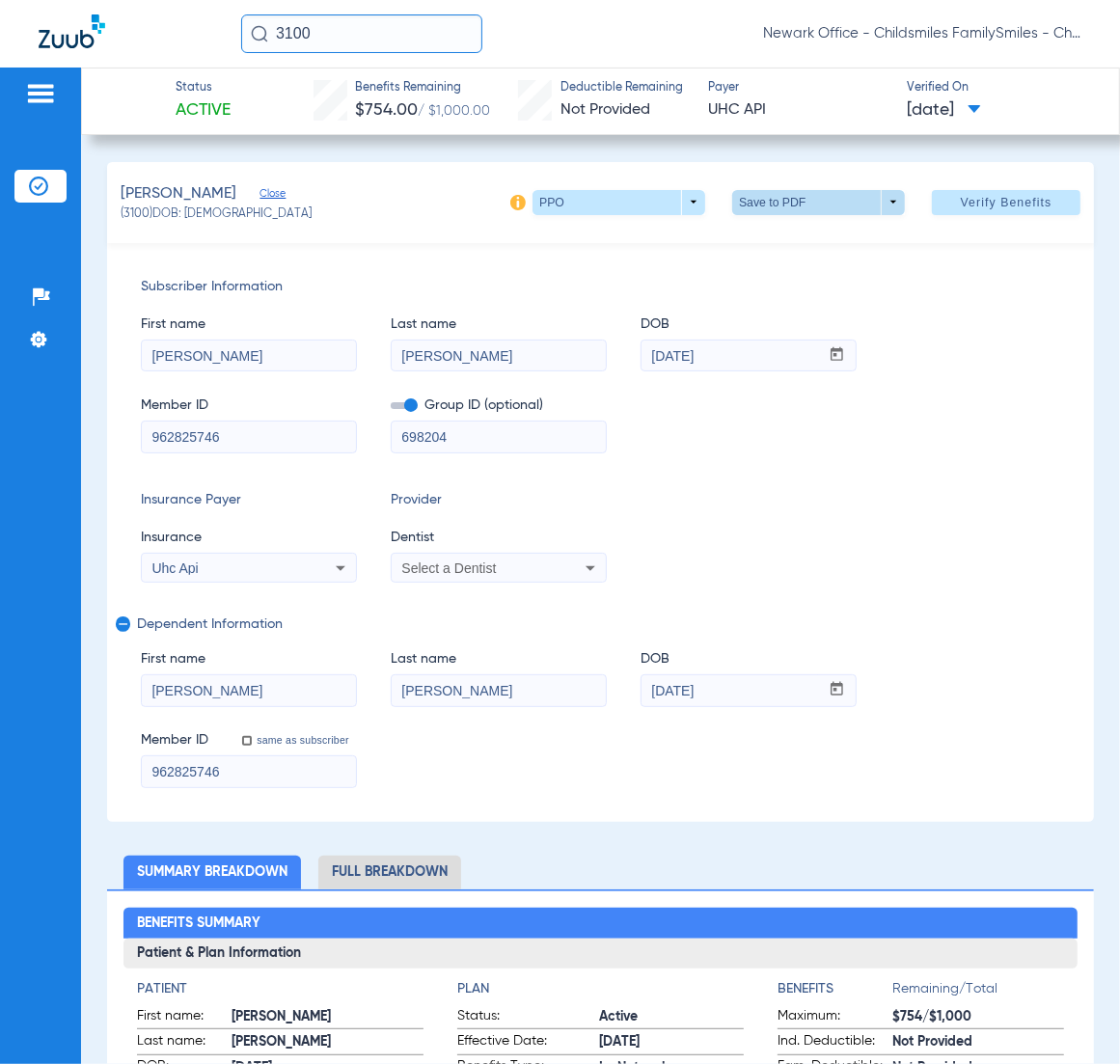 click 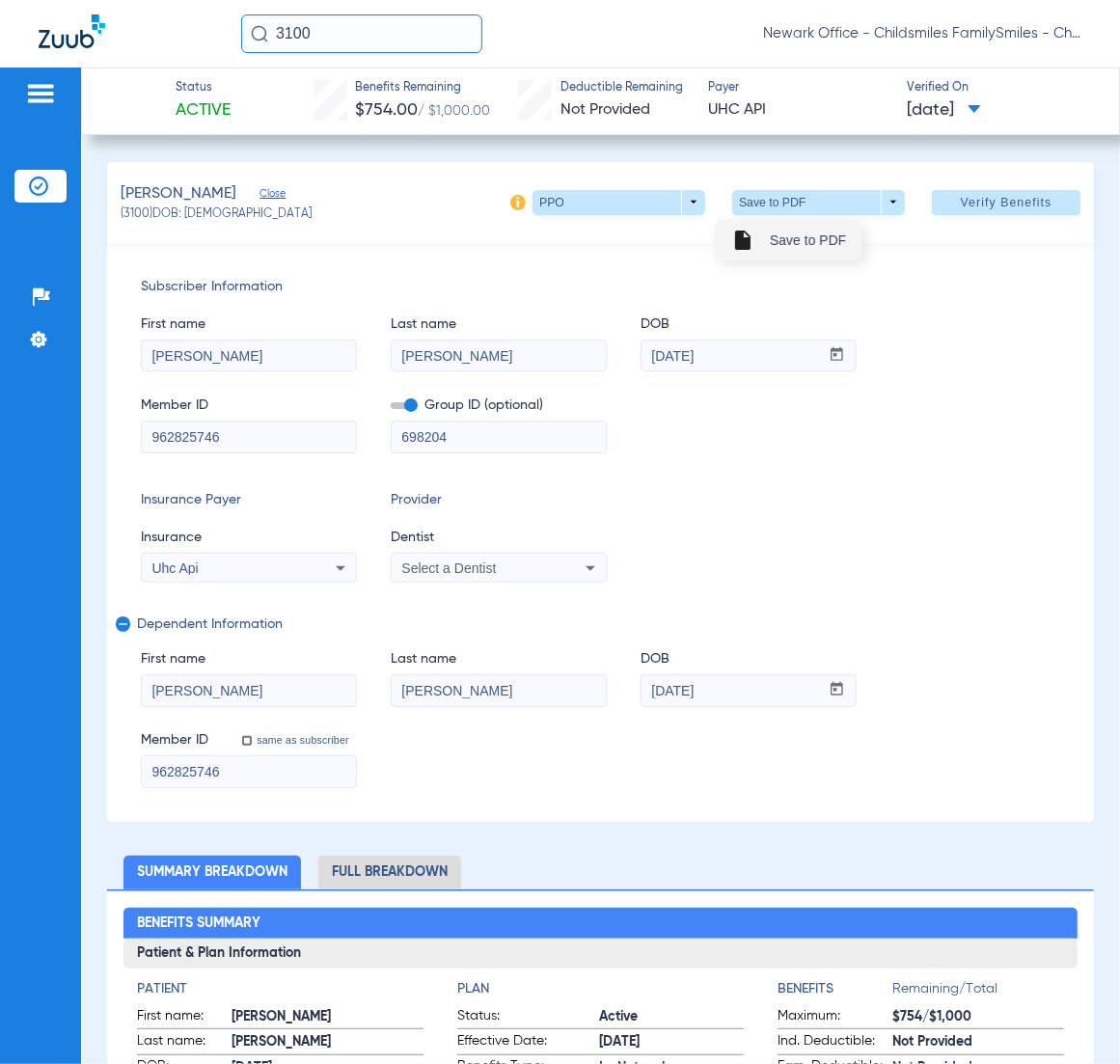click on "insert_drive_file  Save to PDF" at bounding box center [788, 240] 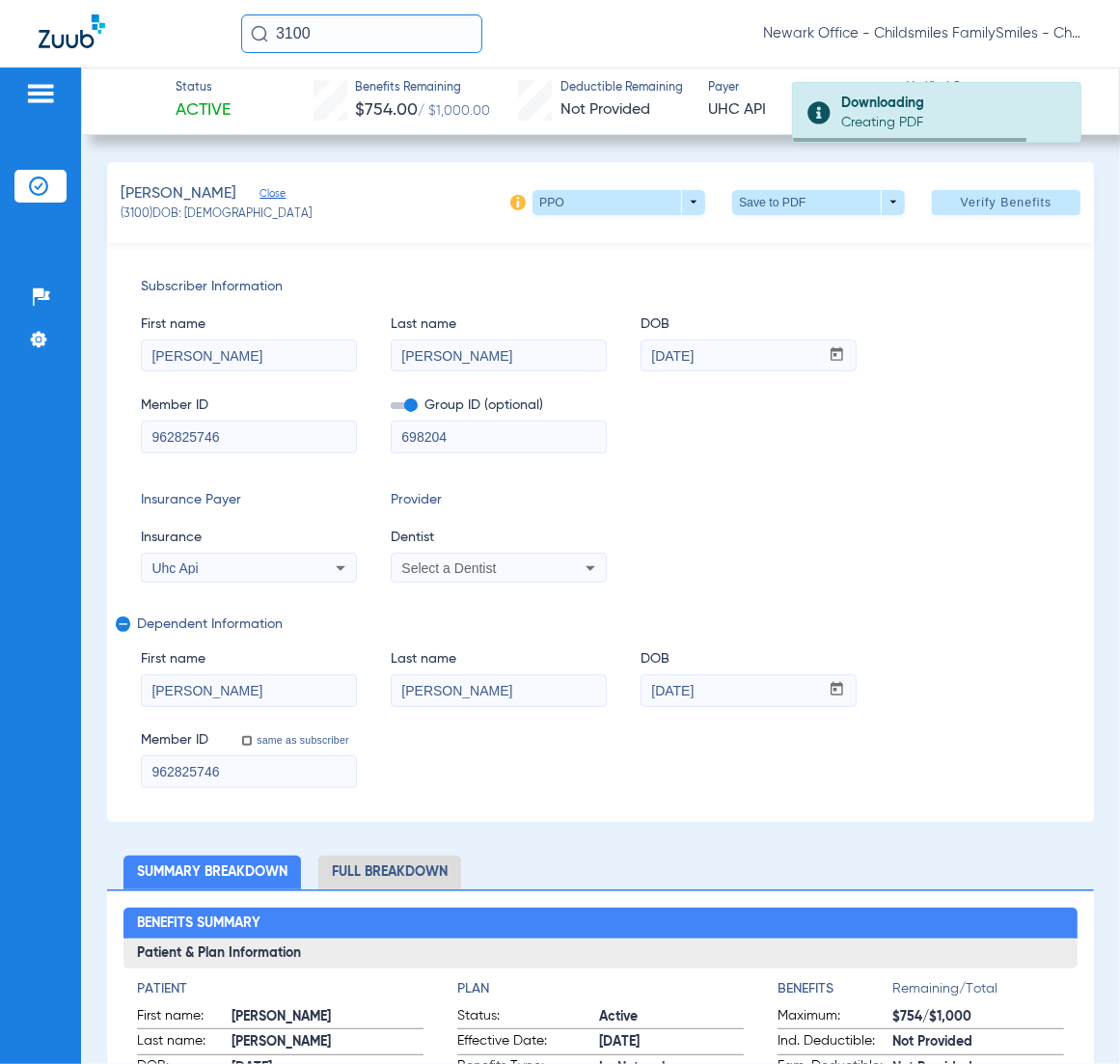 click on "Summary Breakdown   Full Breakdown" 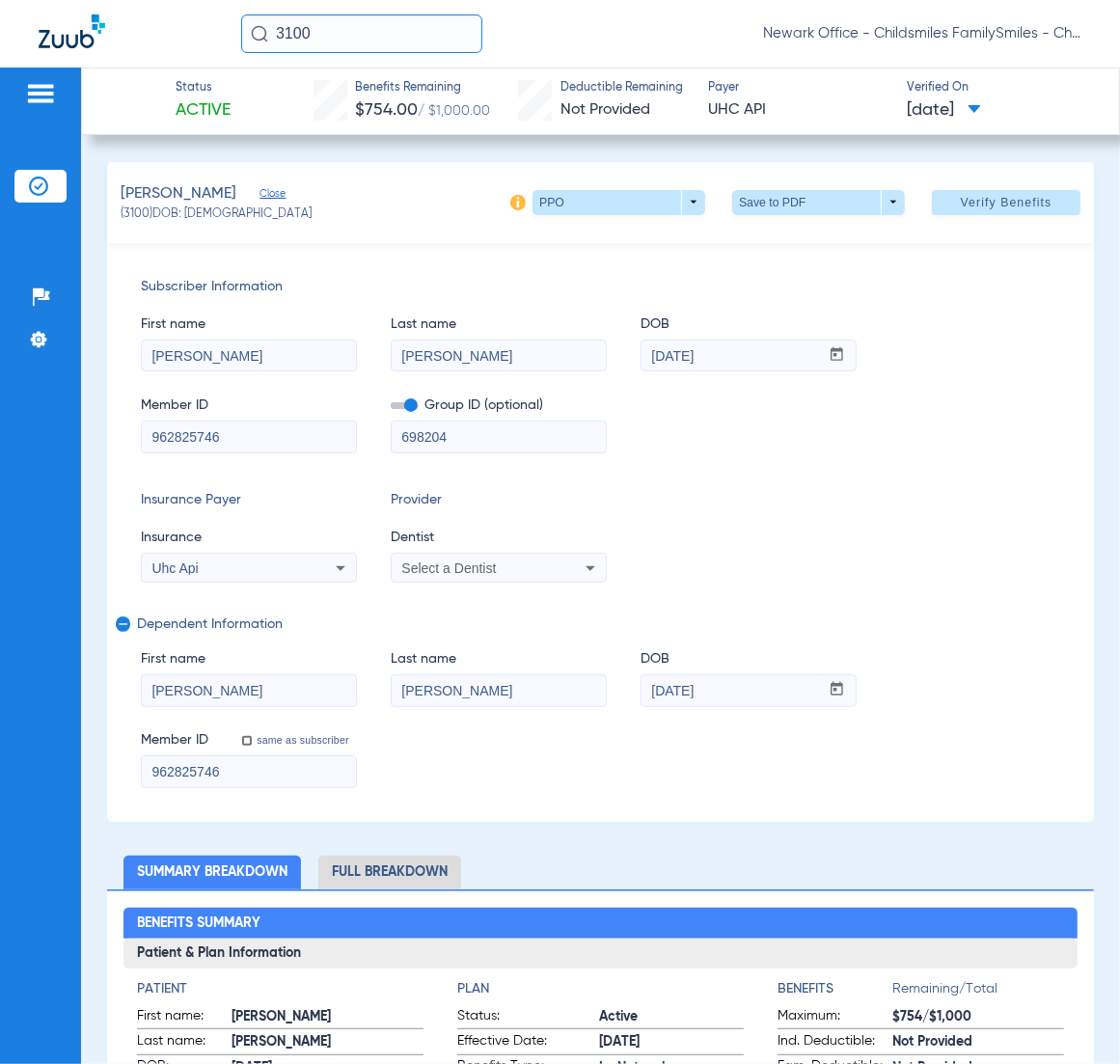 click on "3100" 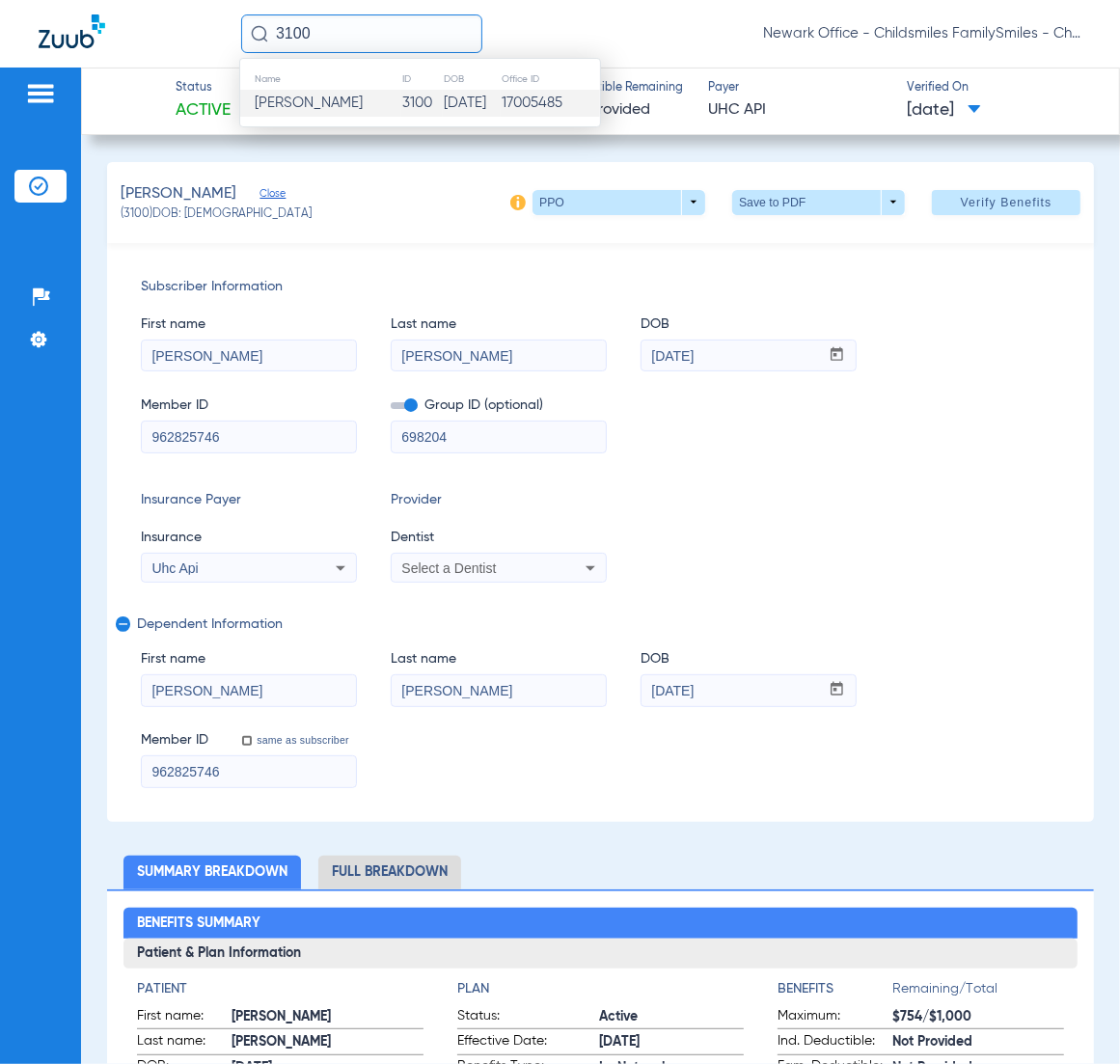 click on "3100" 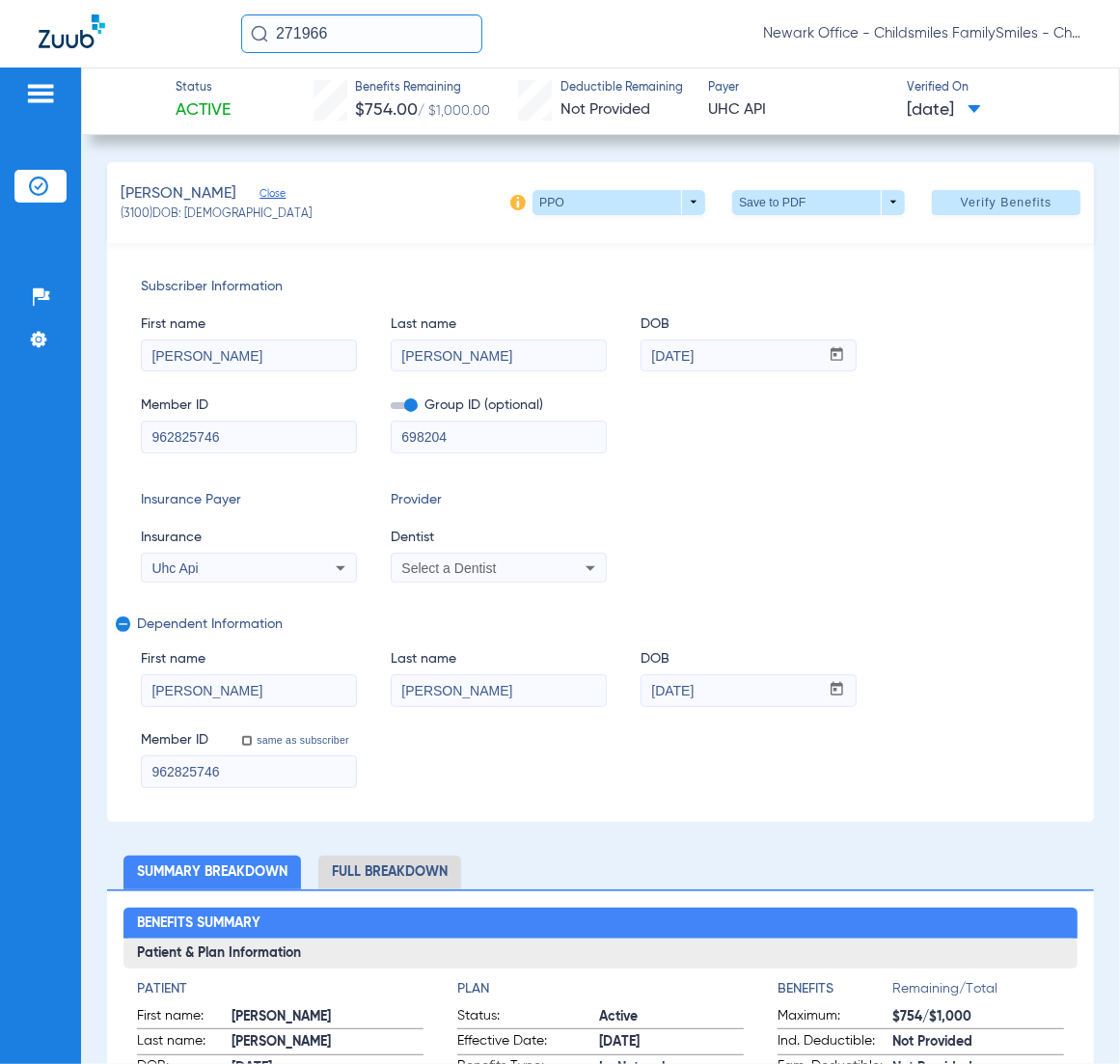 click on "271966" 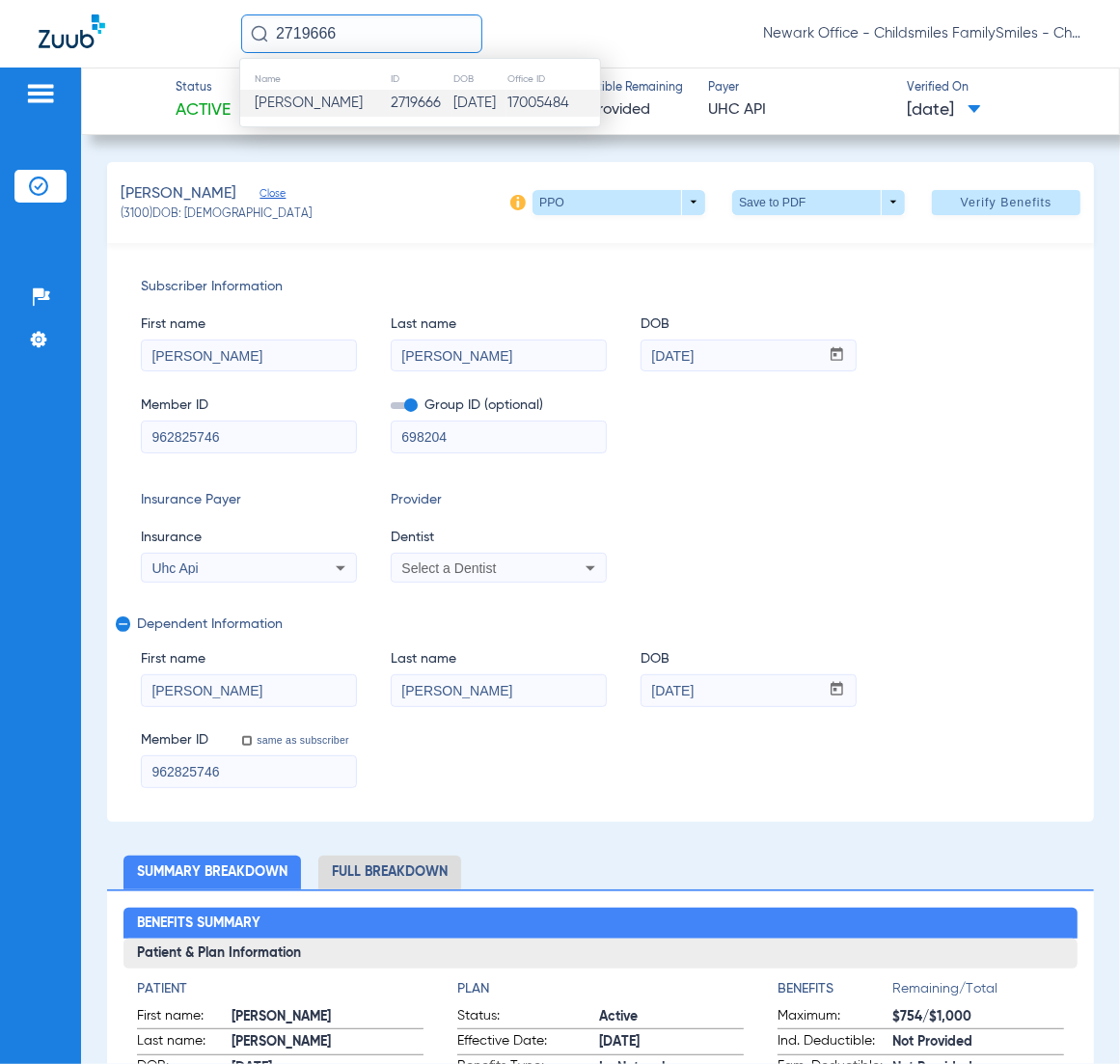 type on "2719666" 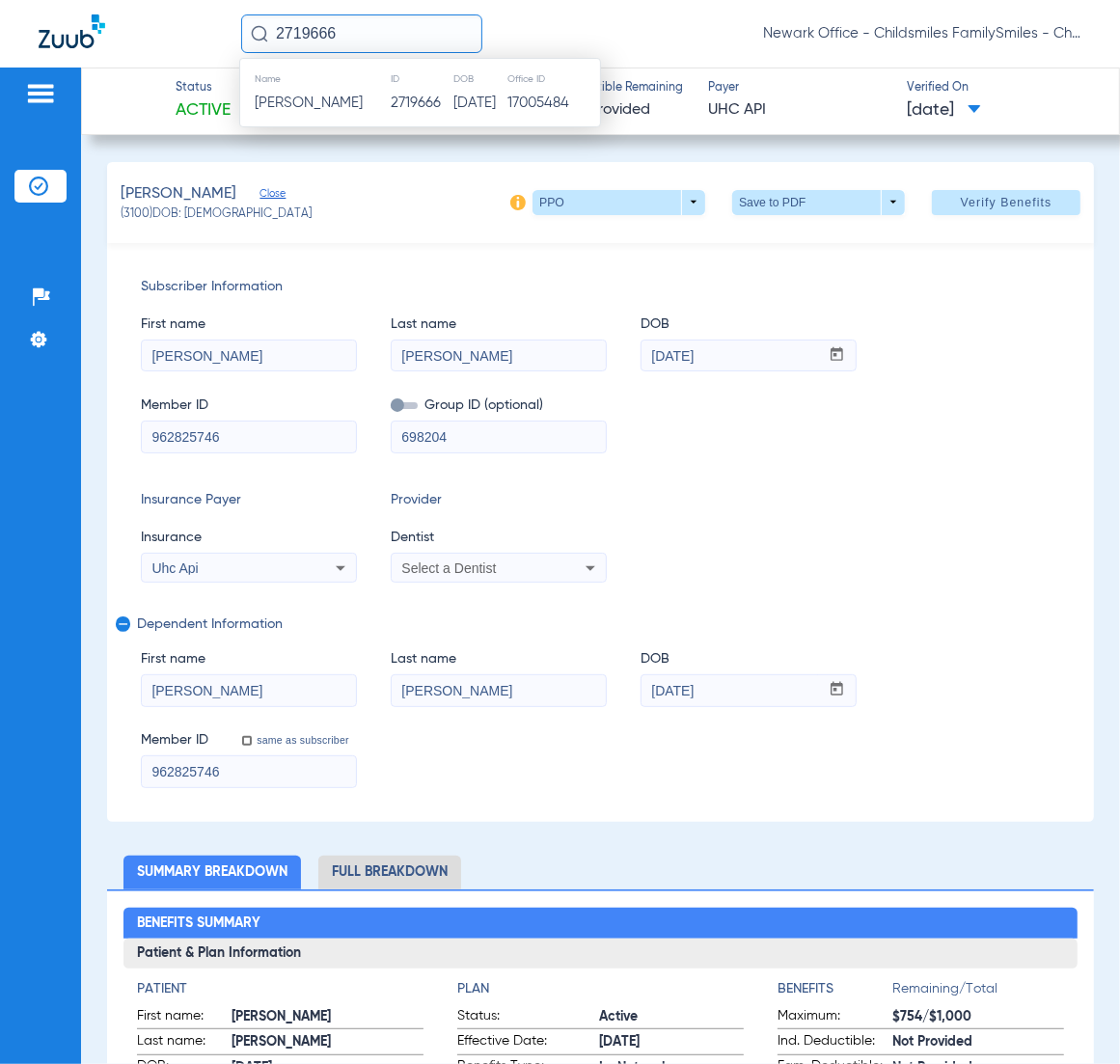type 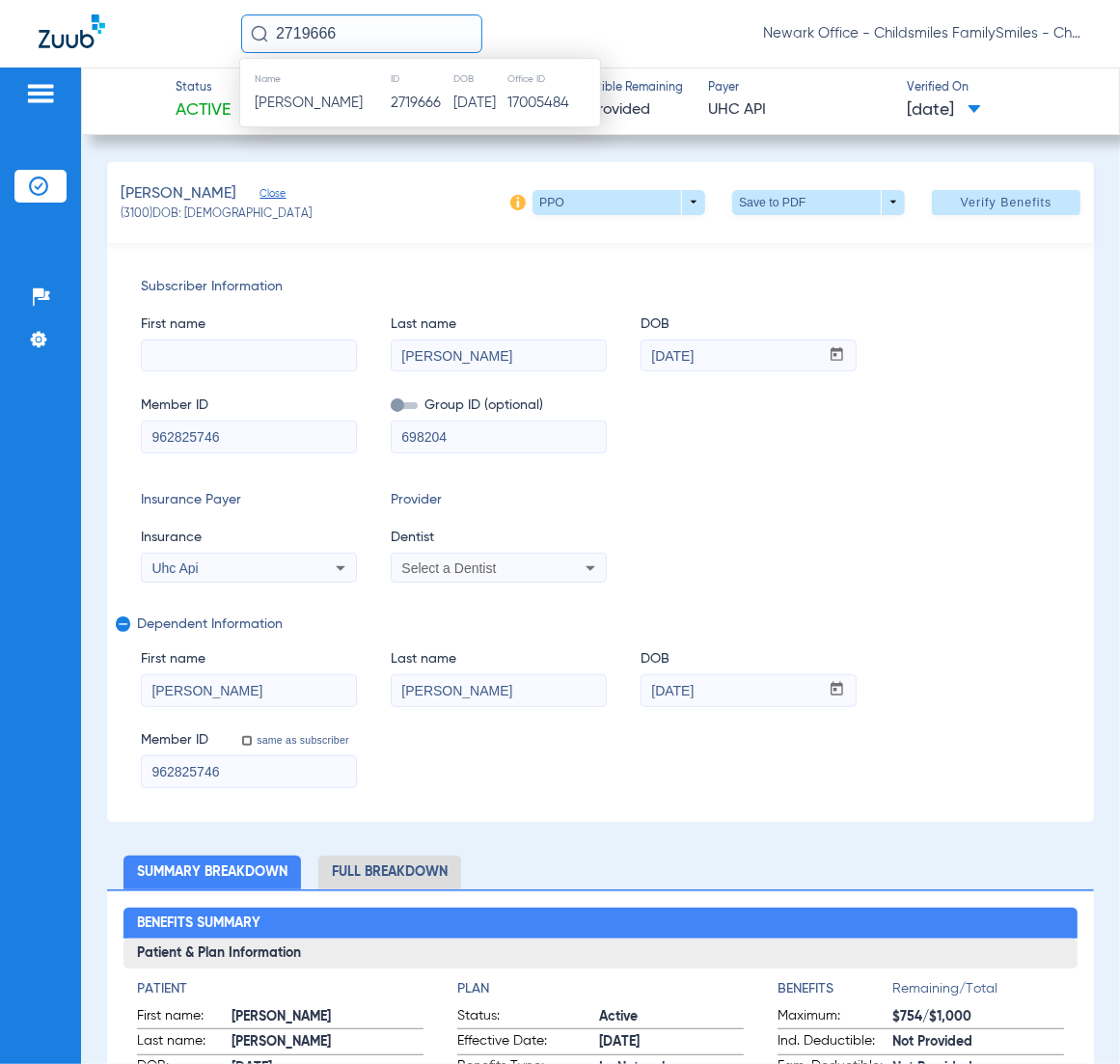 type 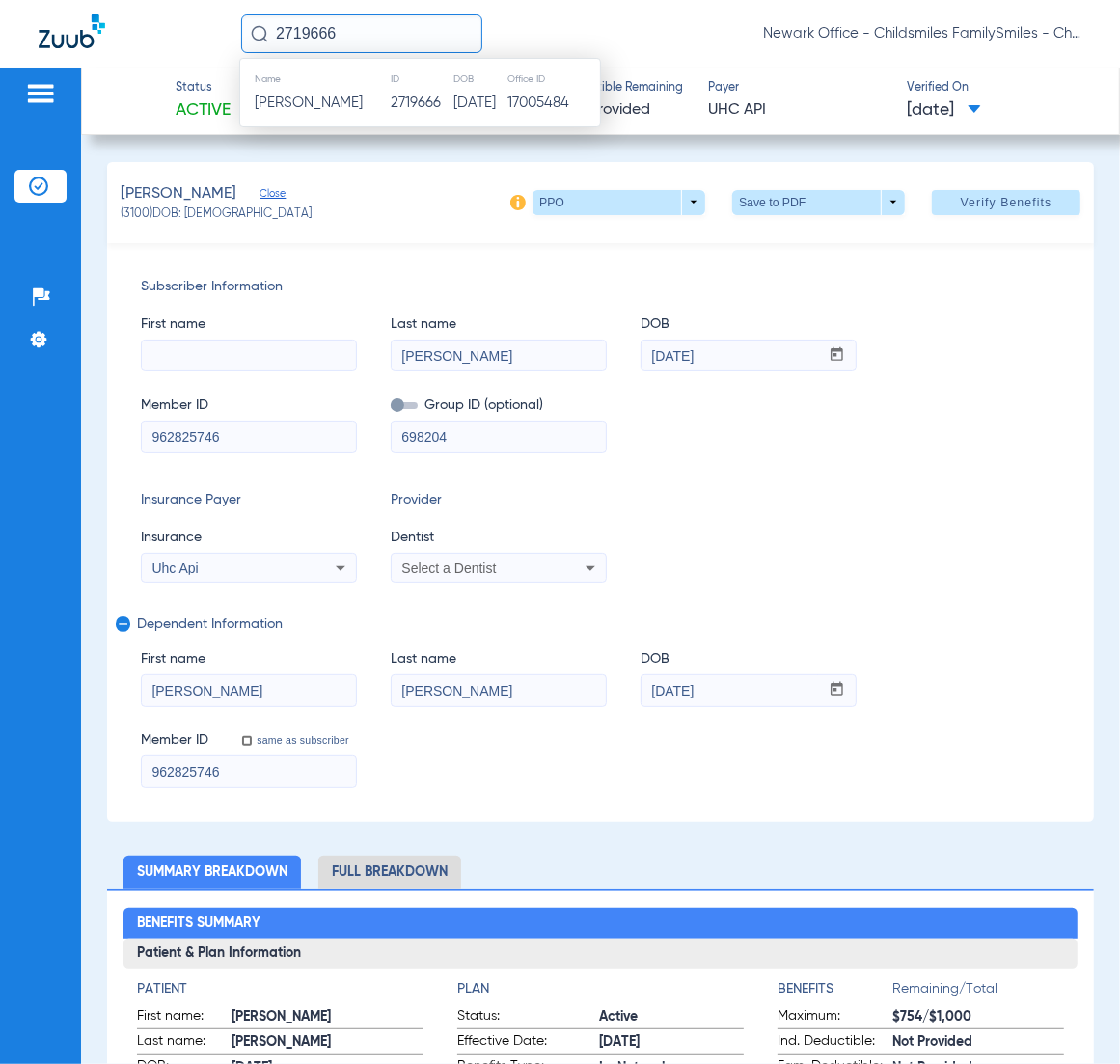 type 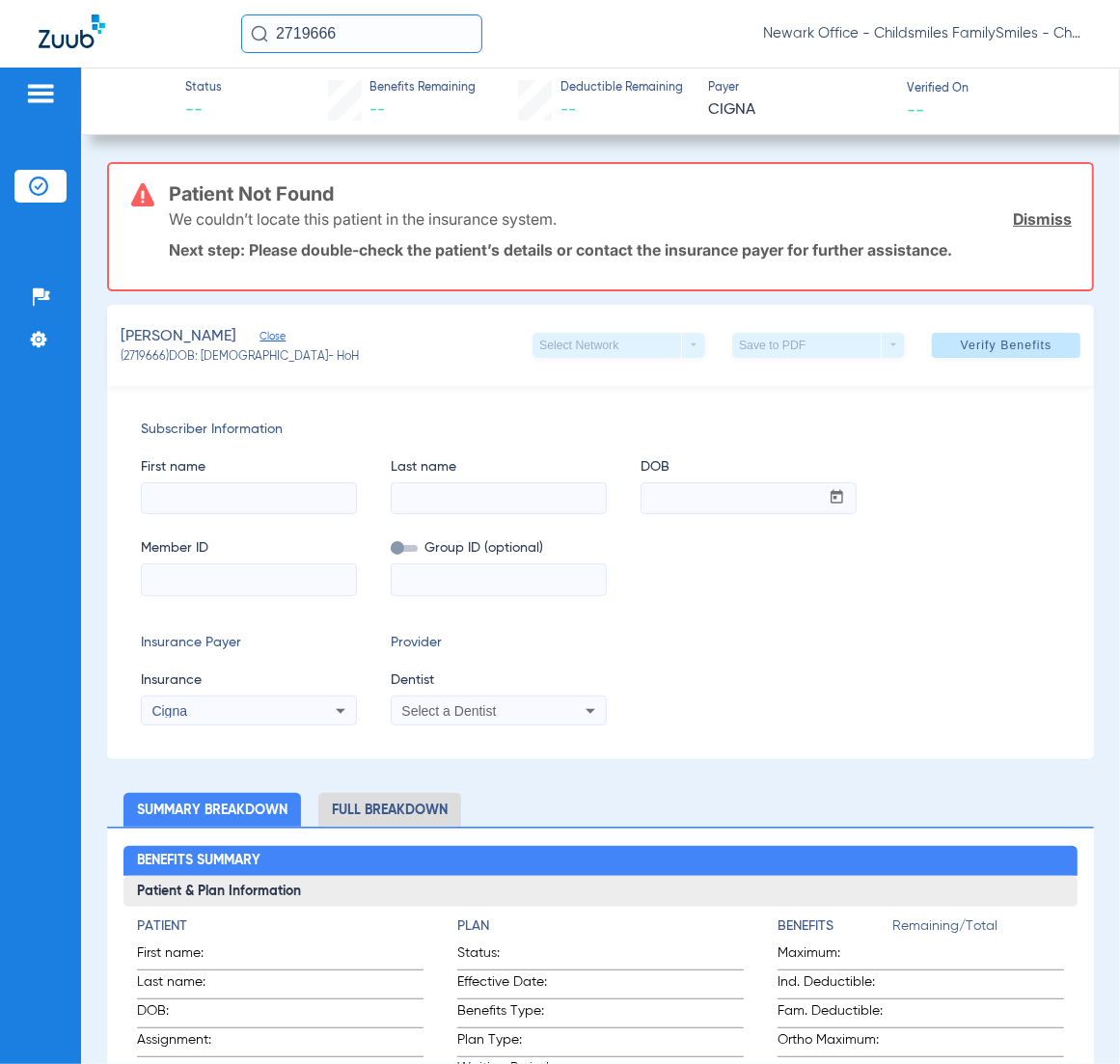 type on "[PERSON_NAME]" 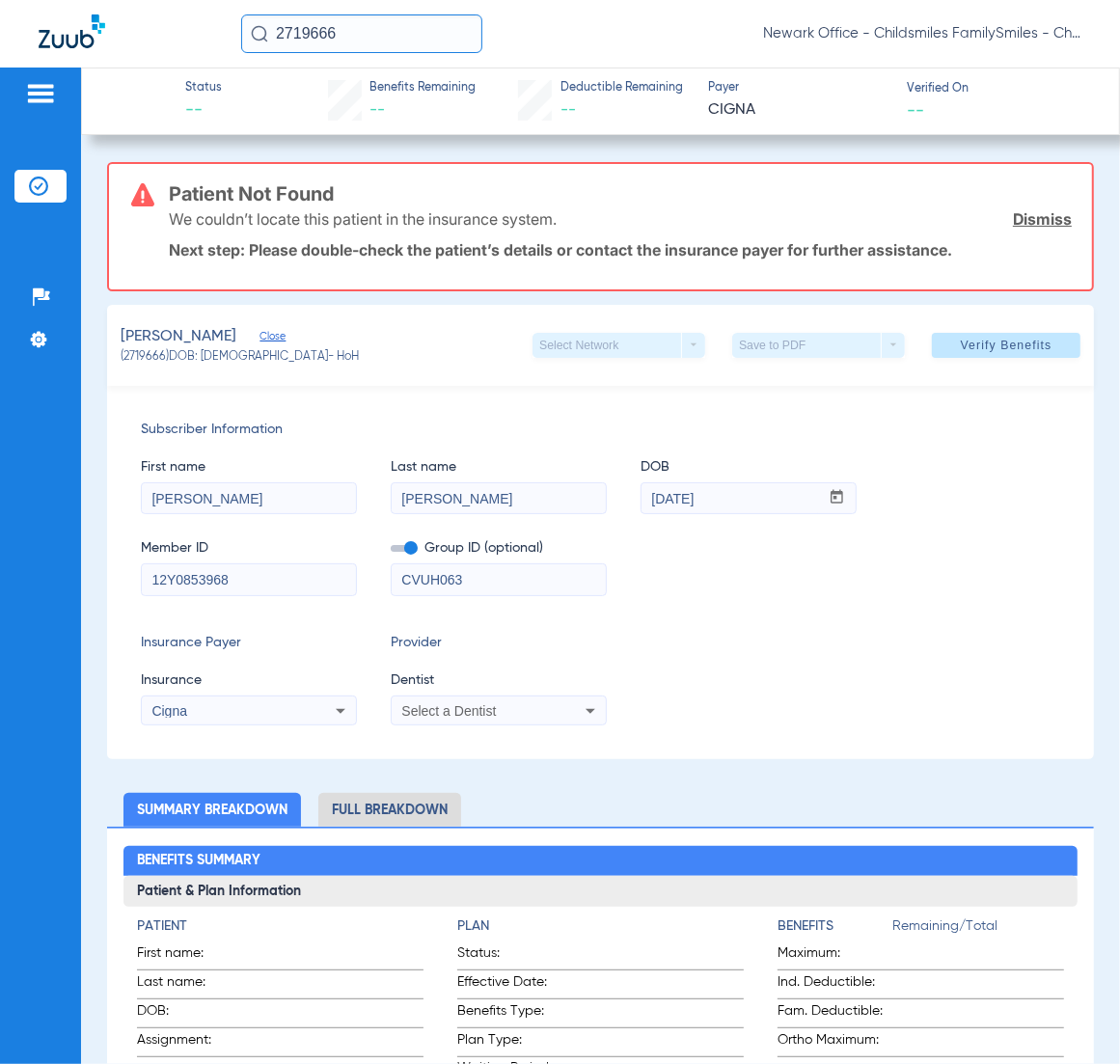 click on "Select a Dentist" at bounding box center (499, 711) 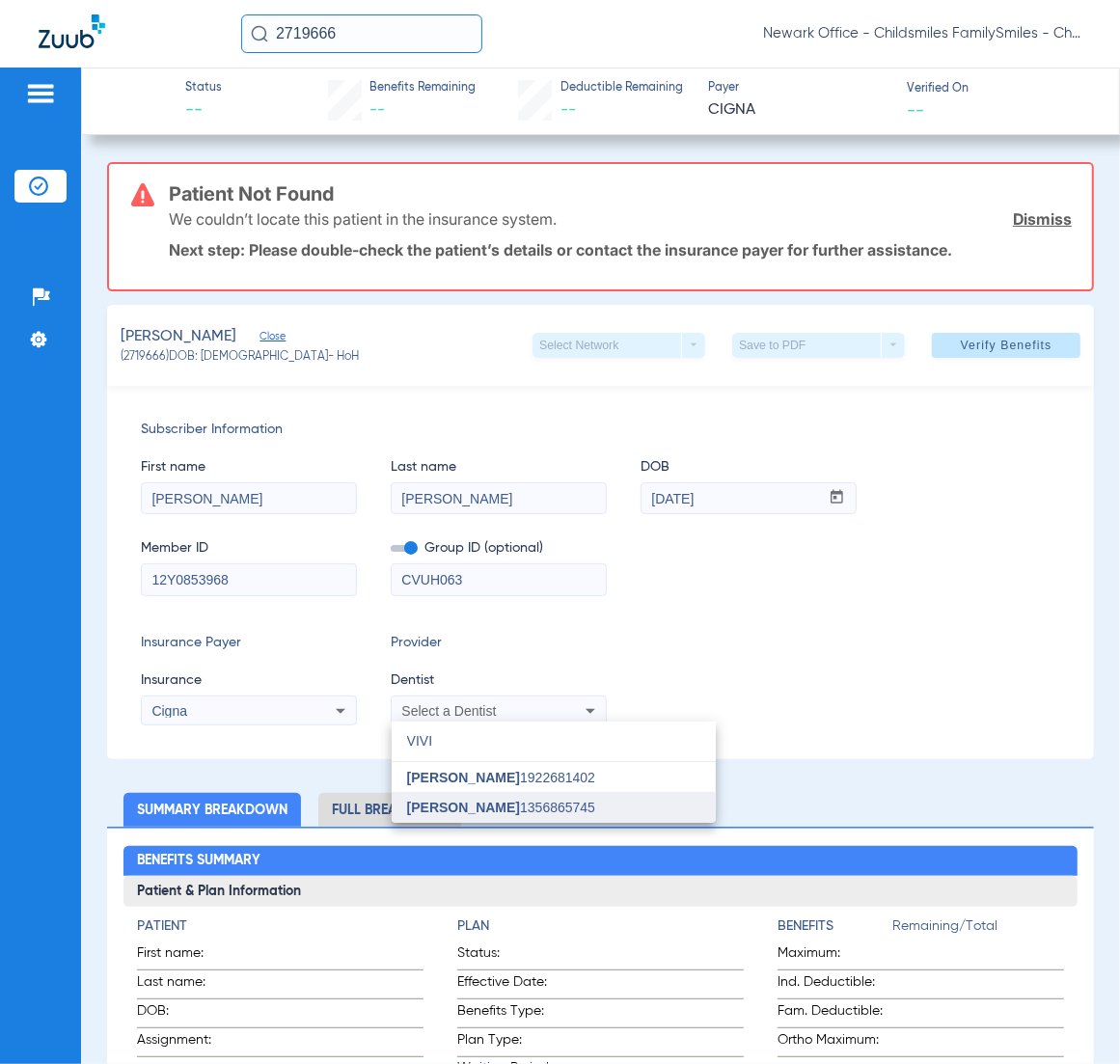 type on "VIVI" 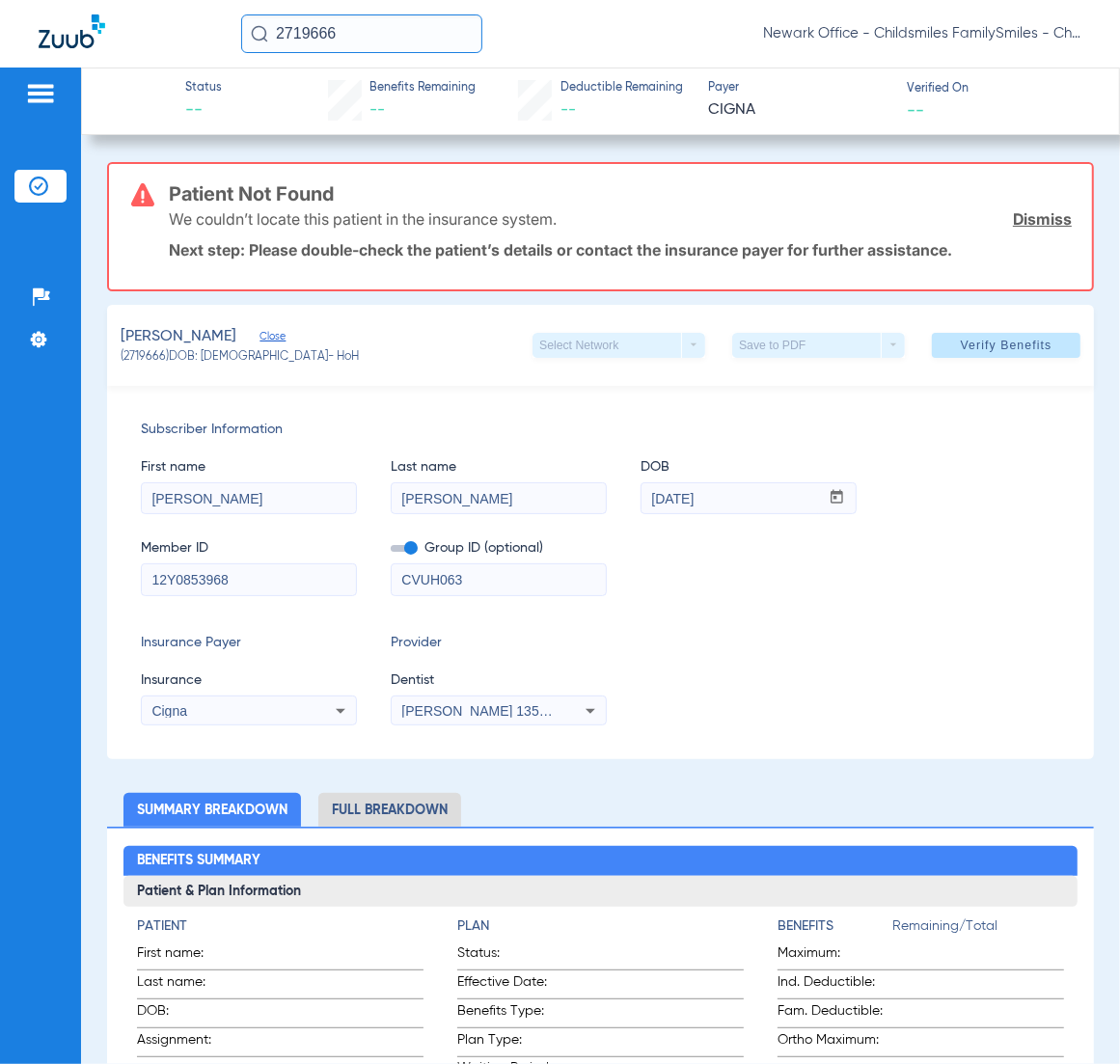 click on "Cigna" at bounding box center [249, 711] 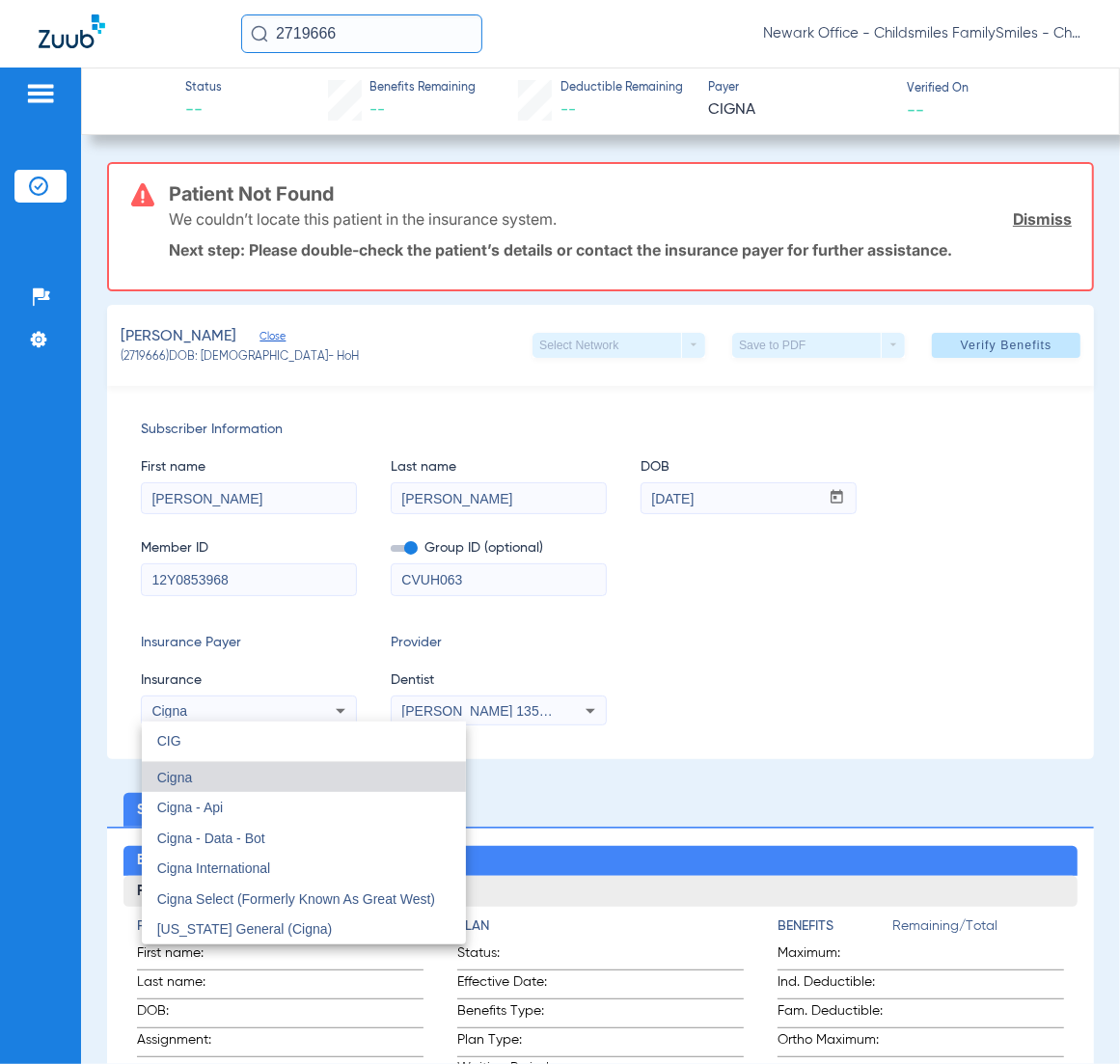 scroll, scrollTop: 0, scrollLeft: 0, axis: both 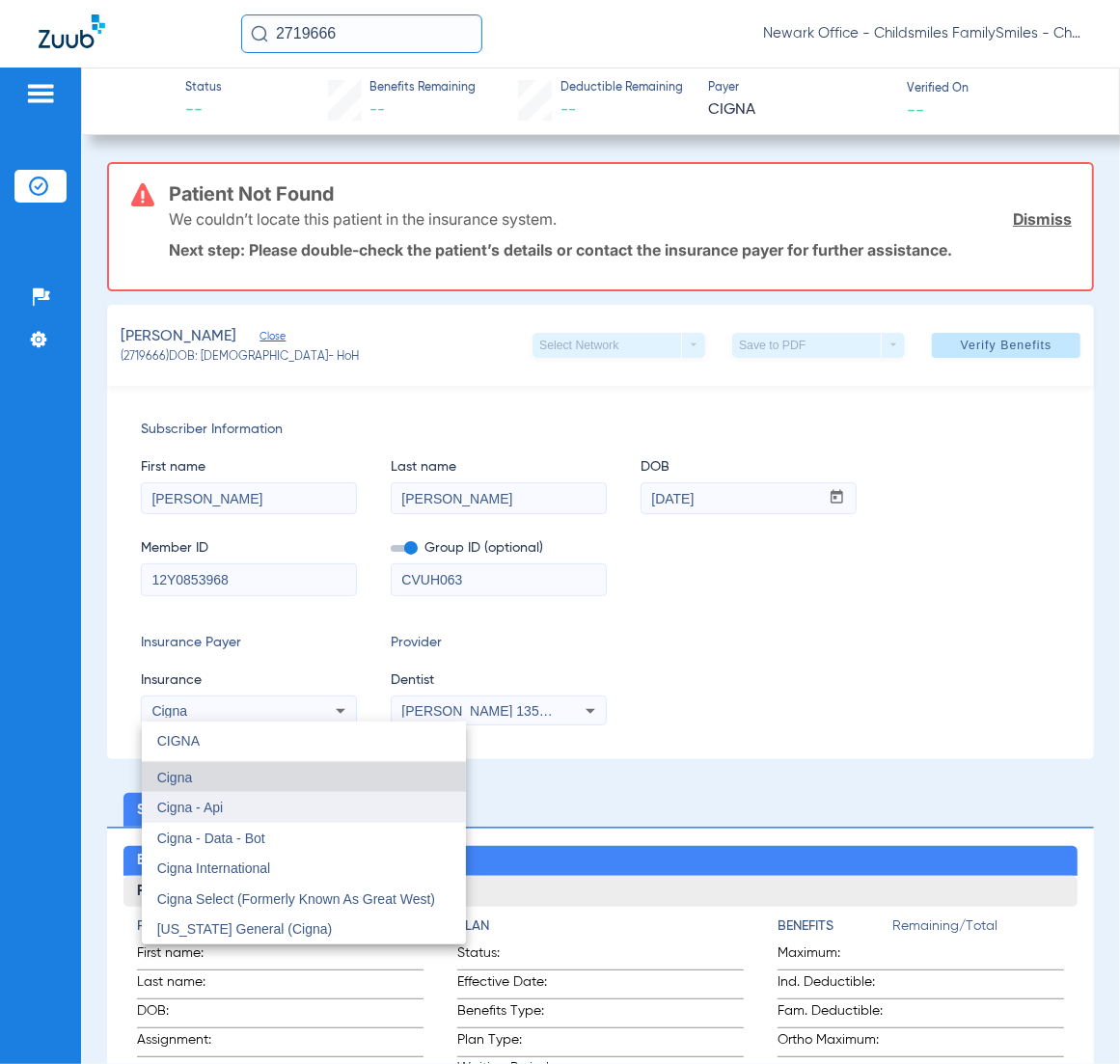 type on "CIGNA" 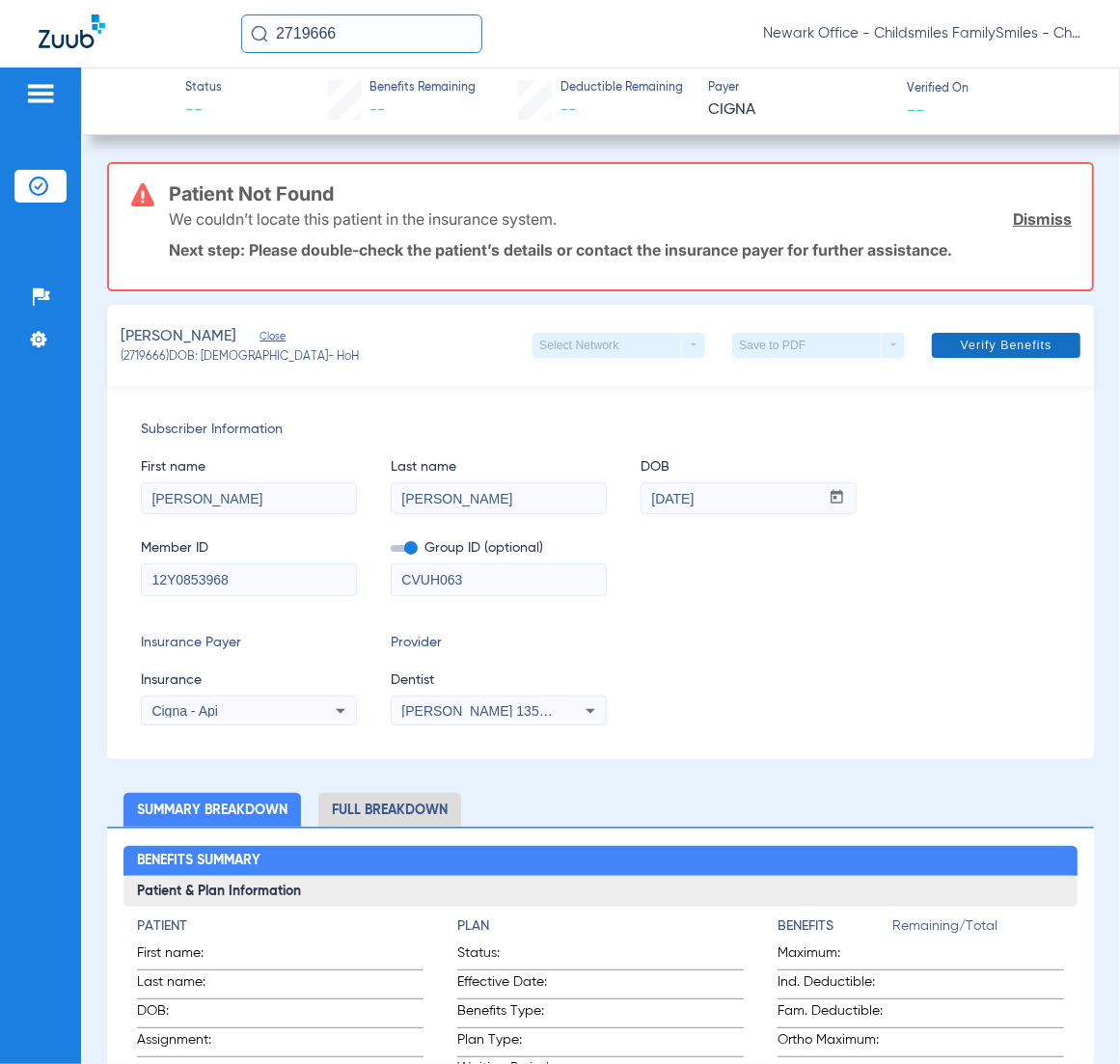 click 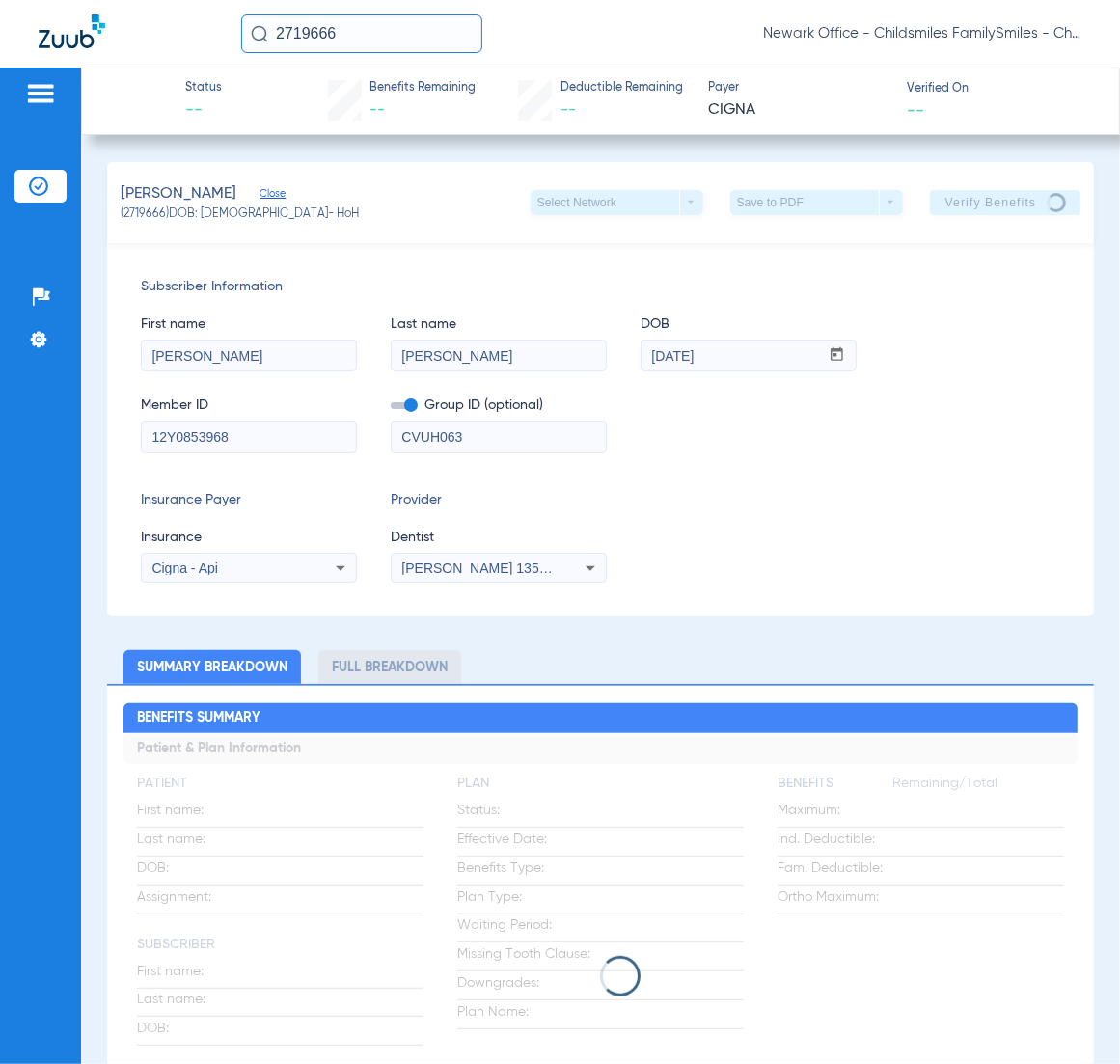 click on "CVUH063" at bounding box center (499, 437) 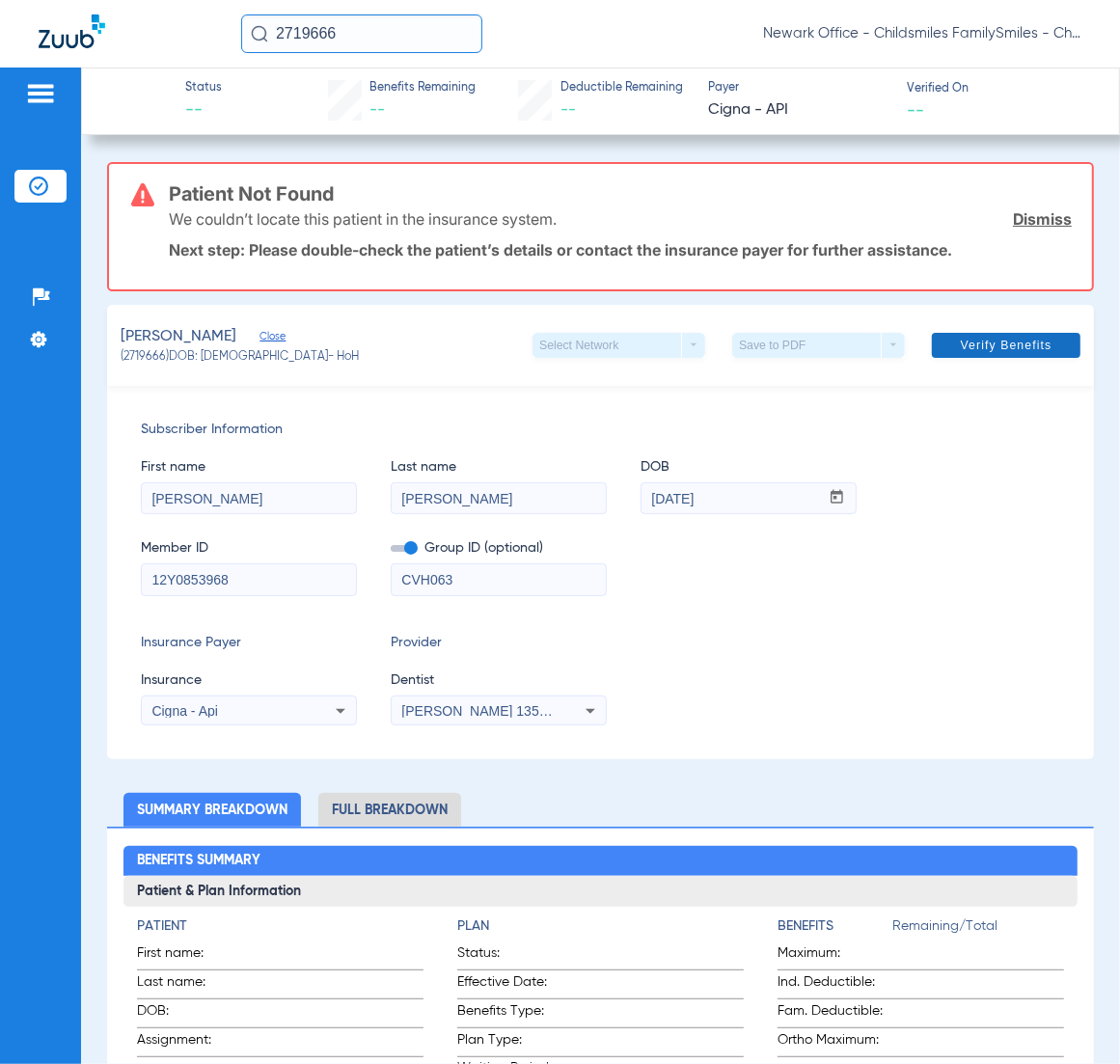 type on "CVH063" 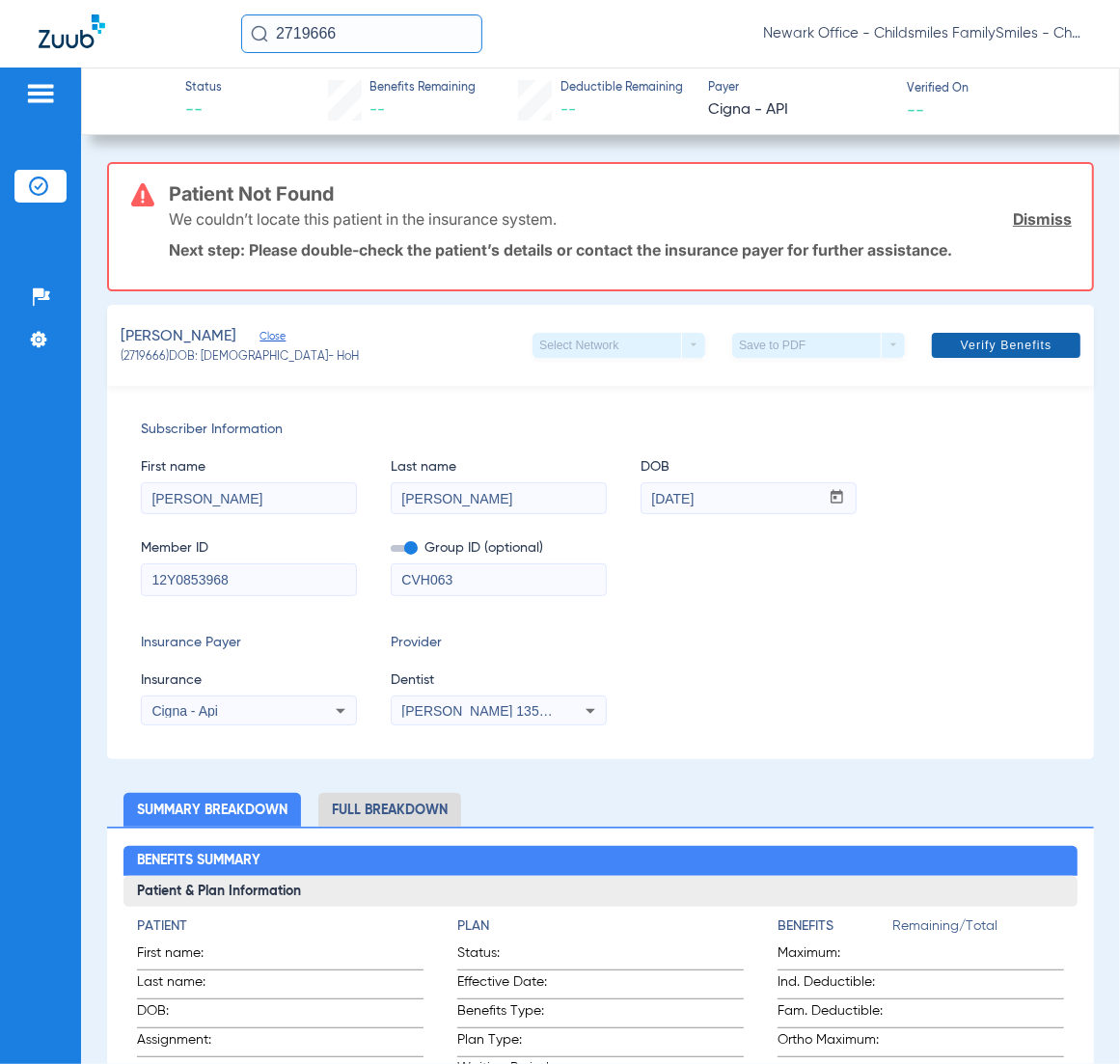 click 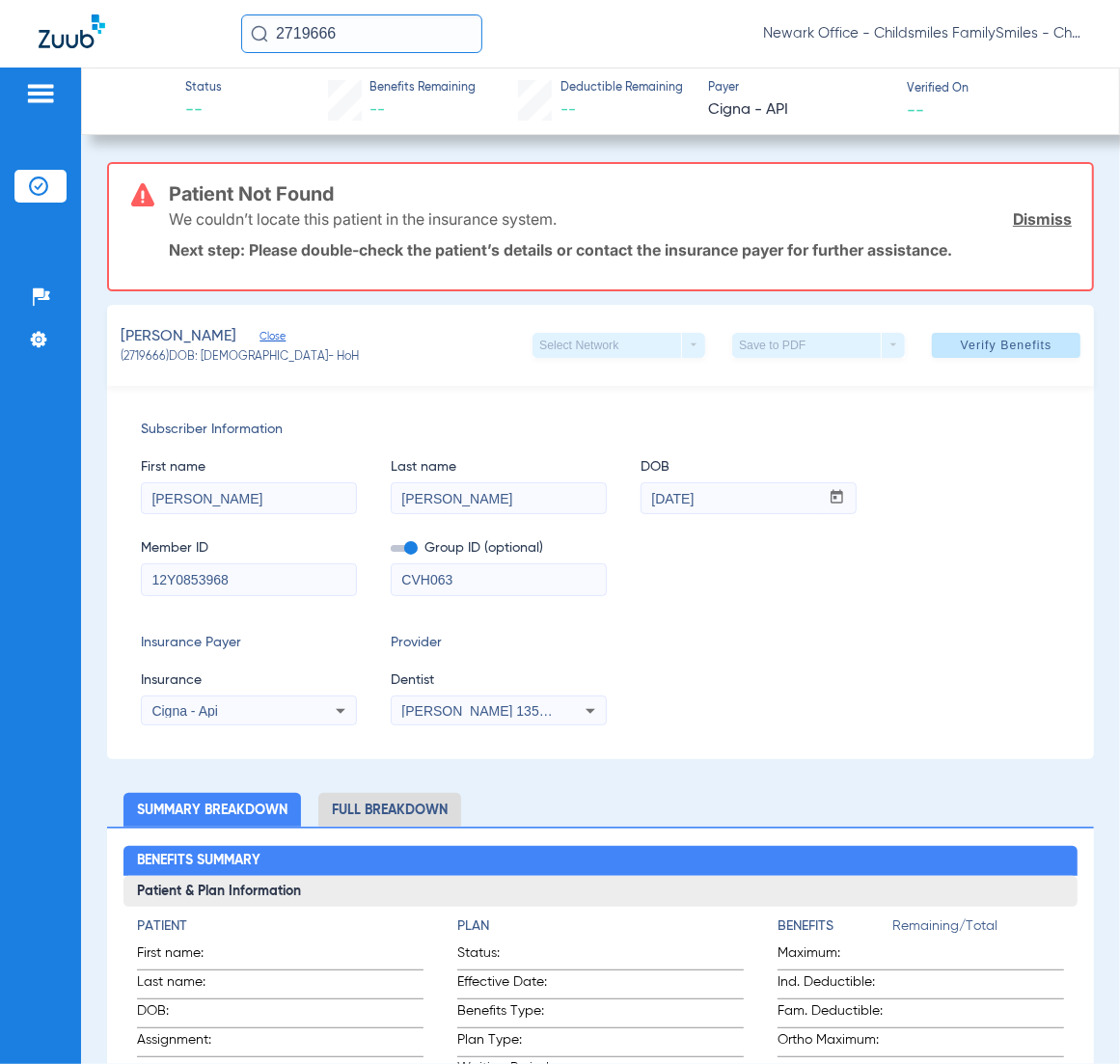 click on "2719666" 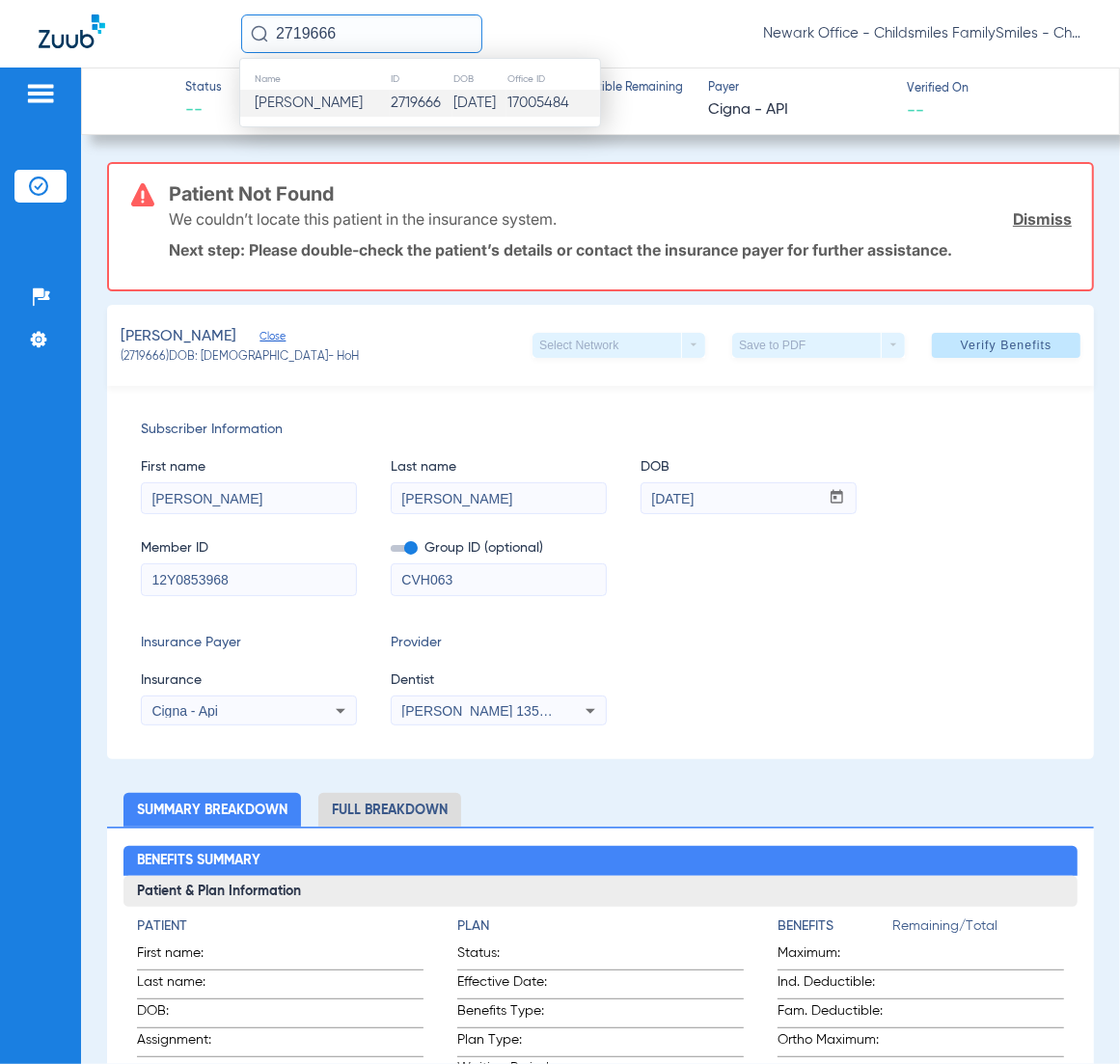 paste on "22163" 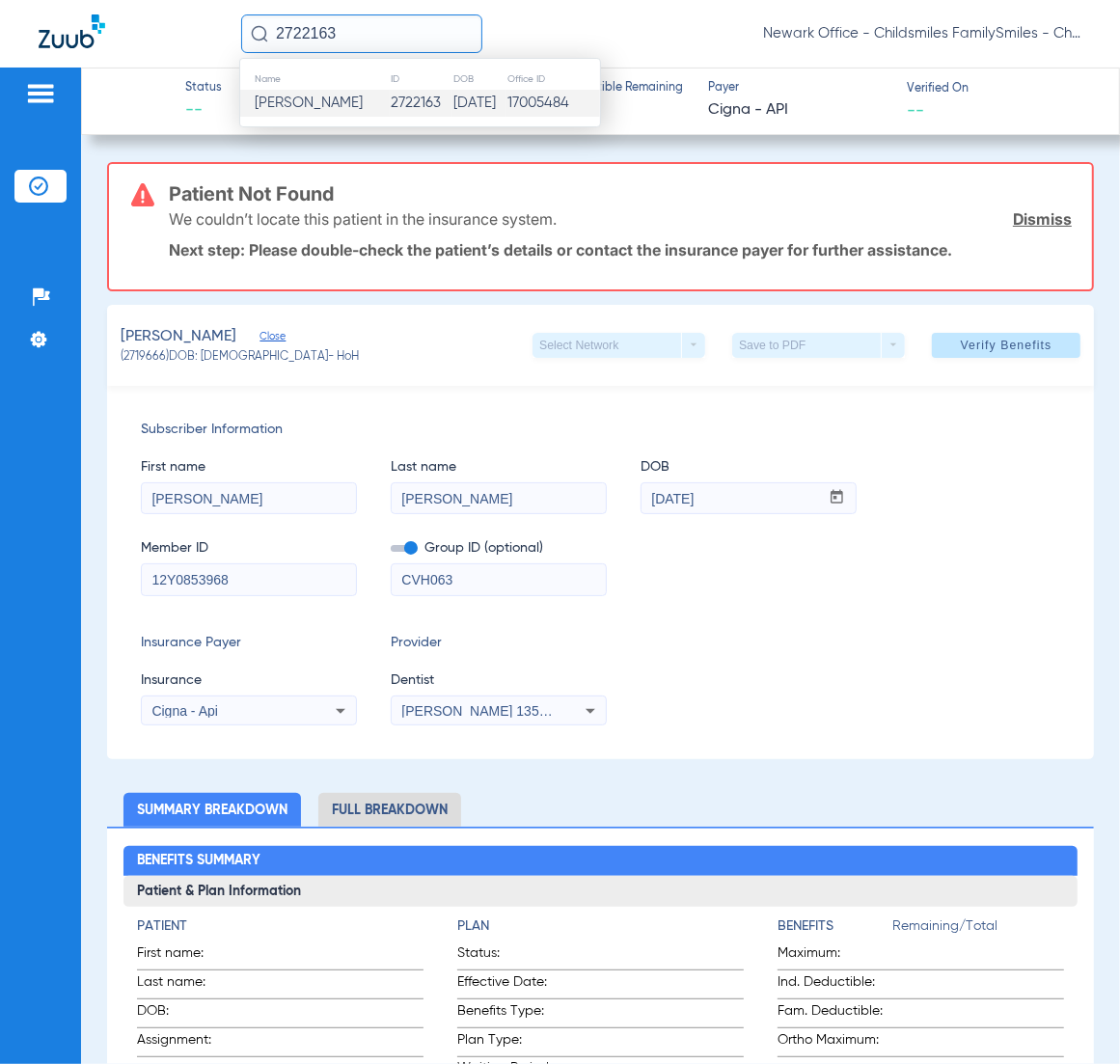 type on "2722163" 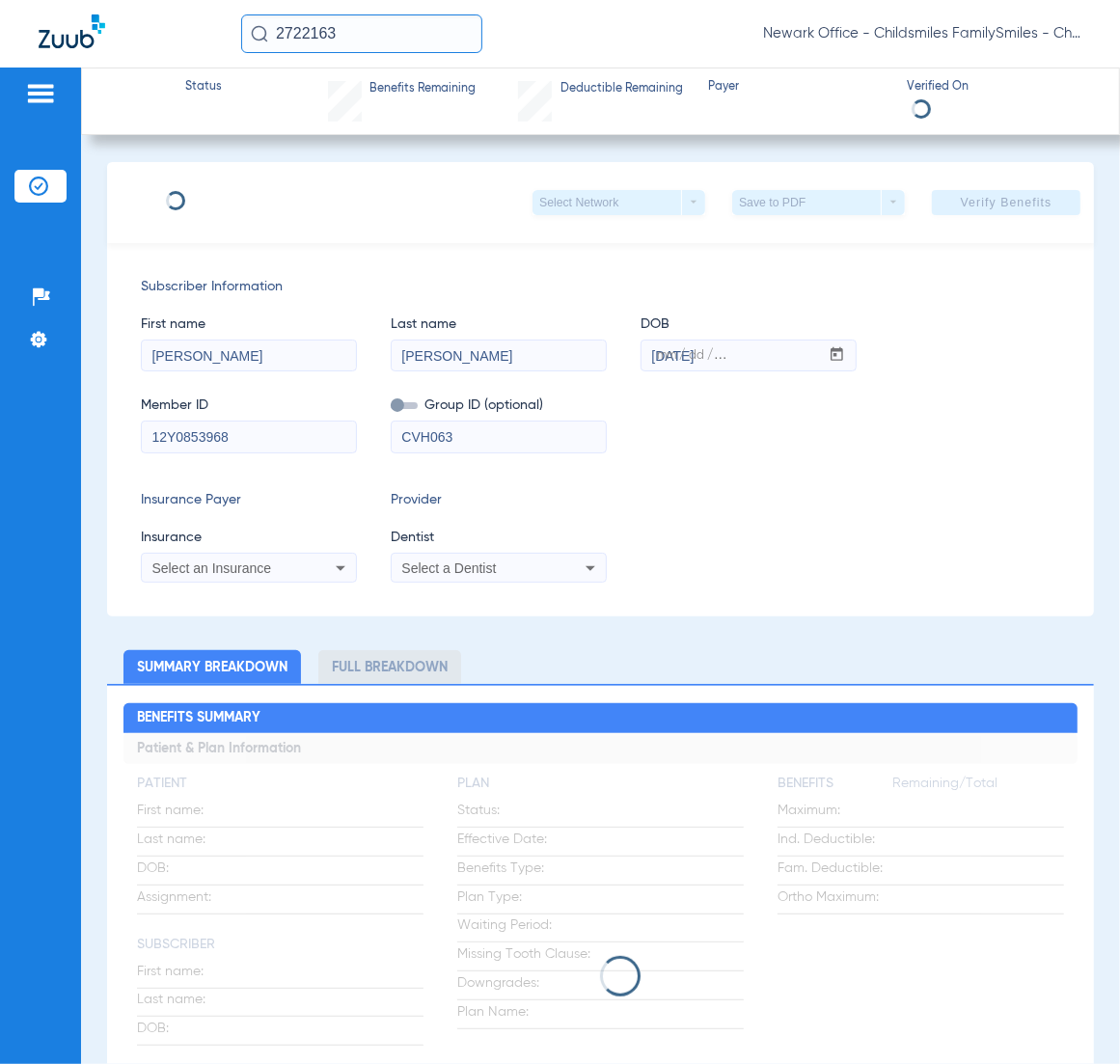 type 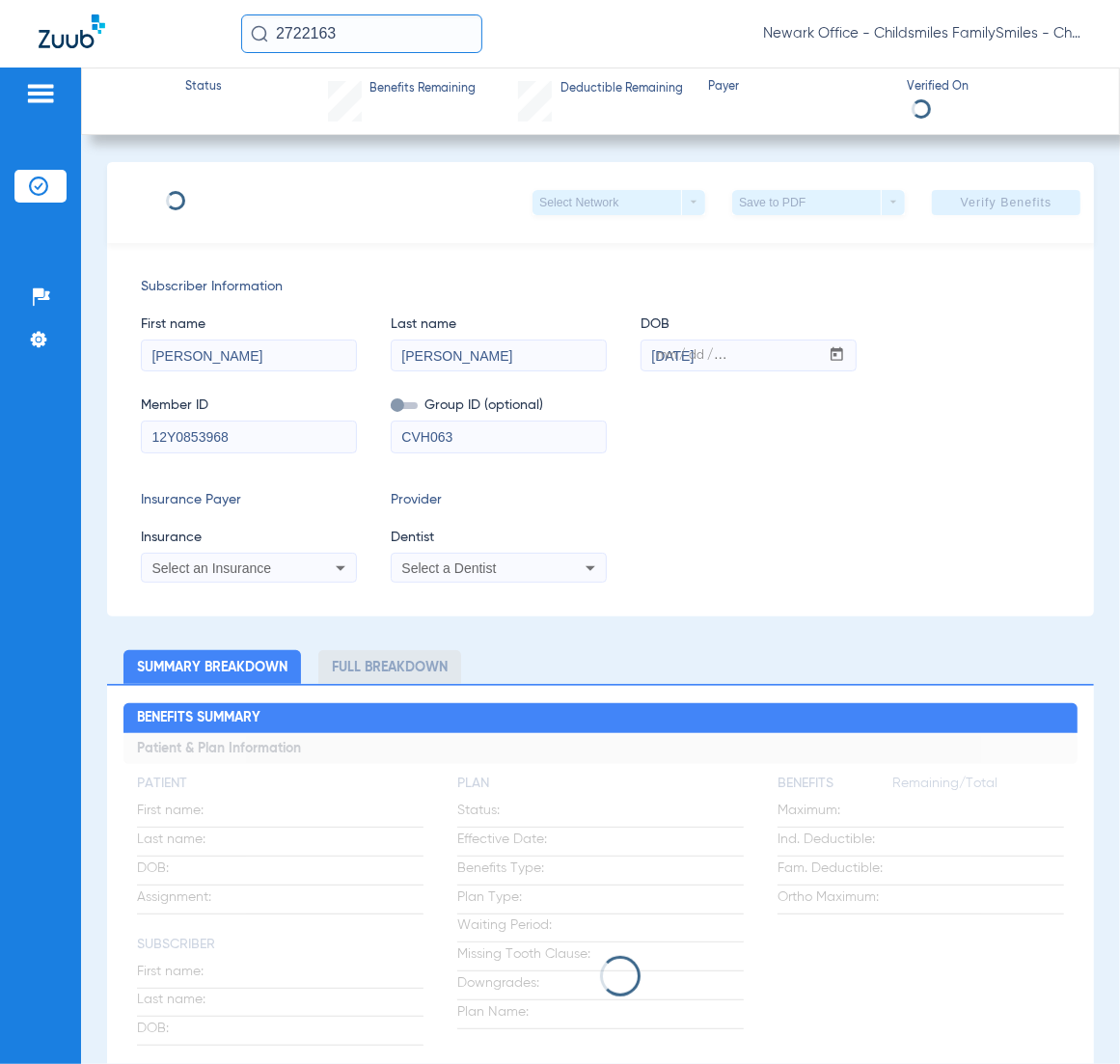 type 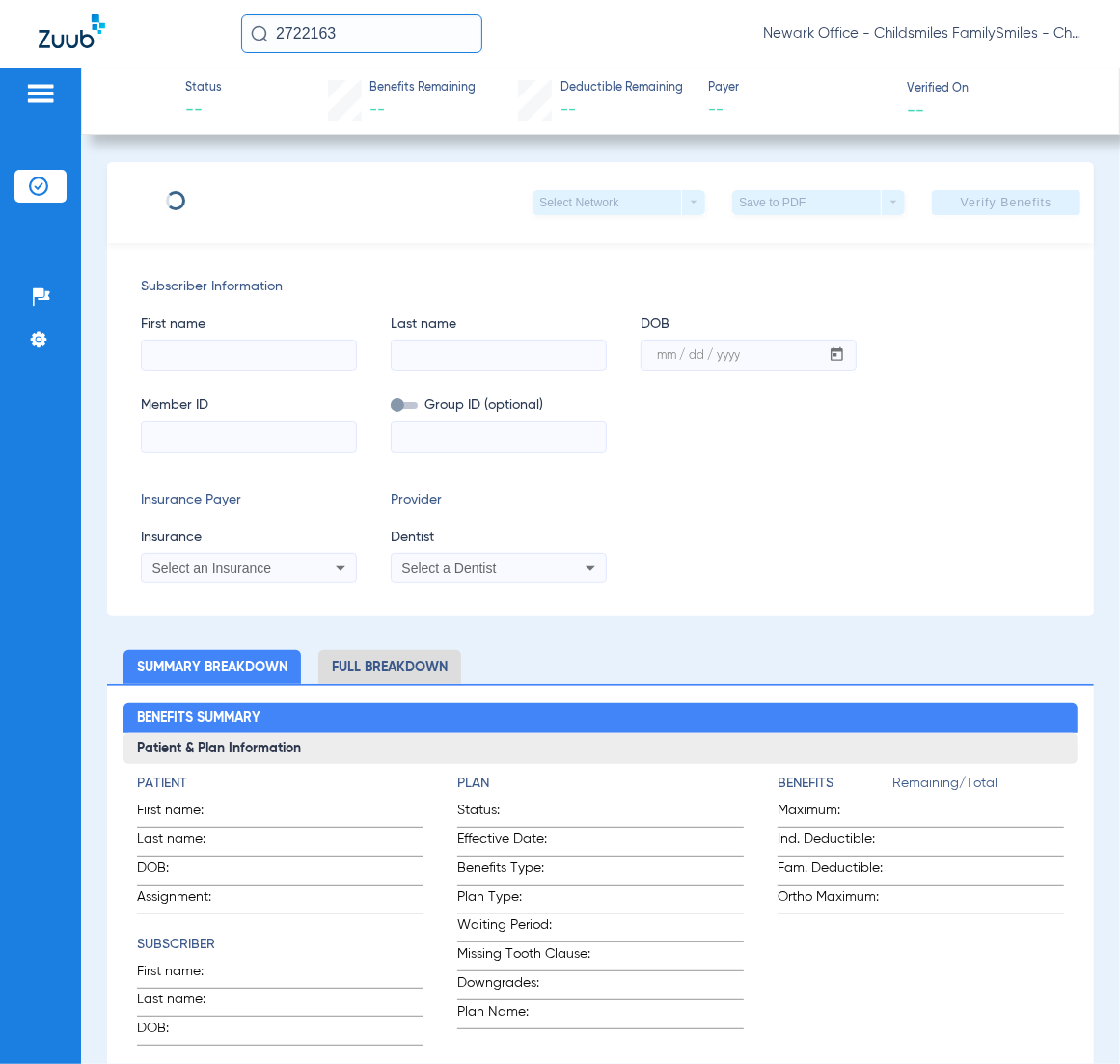 type on "Akash" 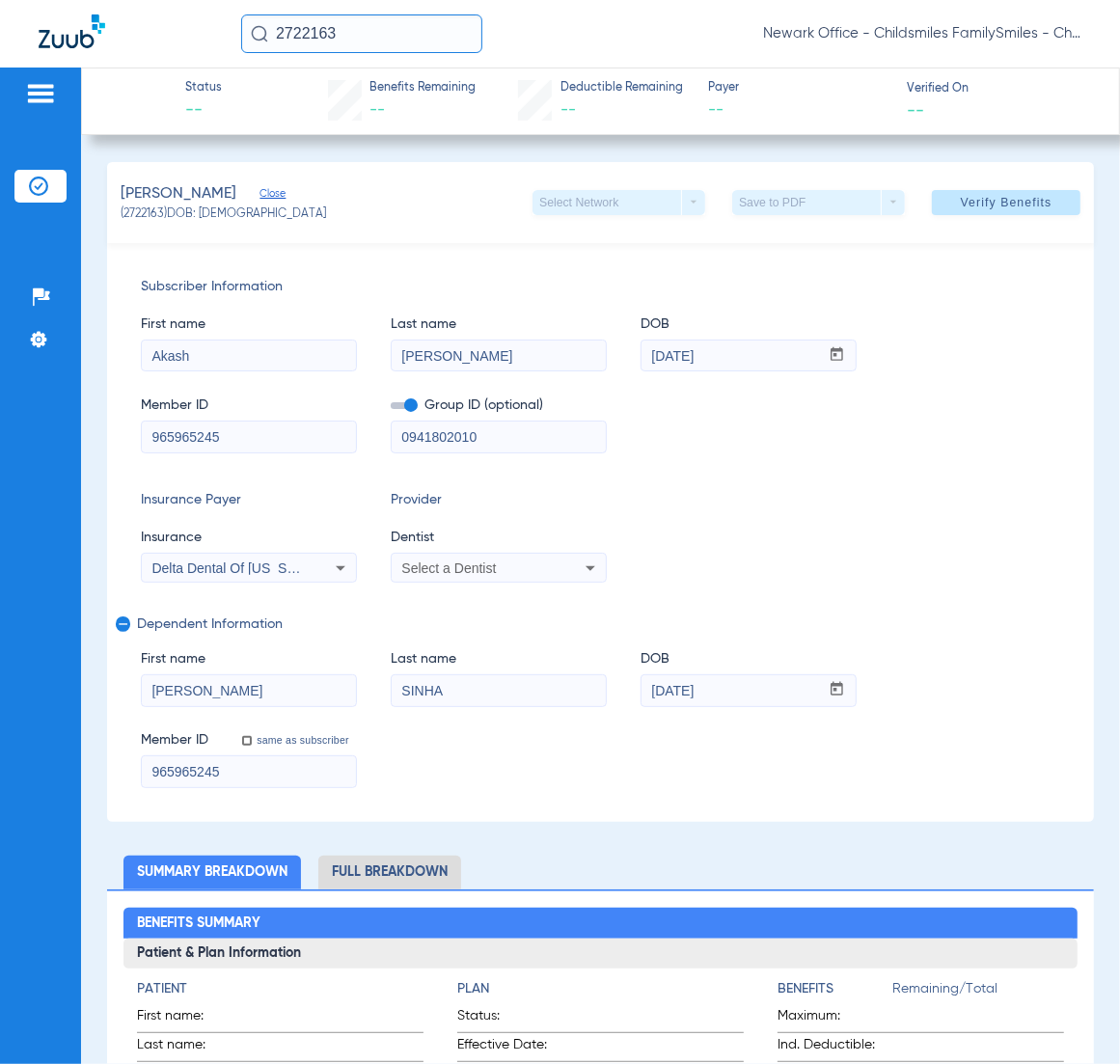 click on "Insurance Payer   Insurance
Delta Dental Of [US_STATE]  Provider   Dentist
Select a Dentist" 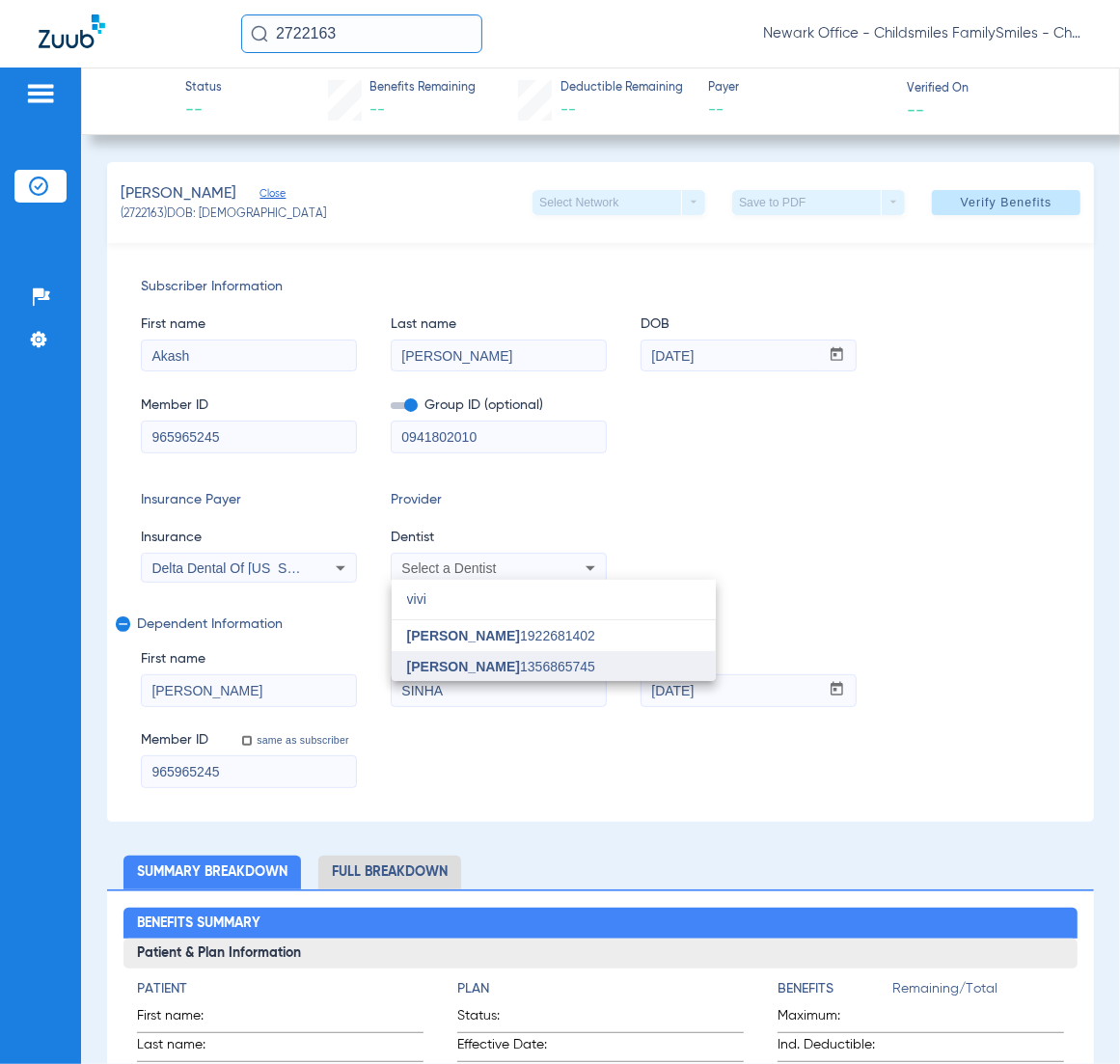 type on "vivi" 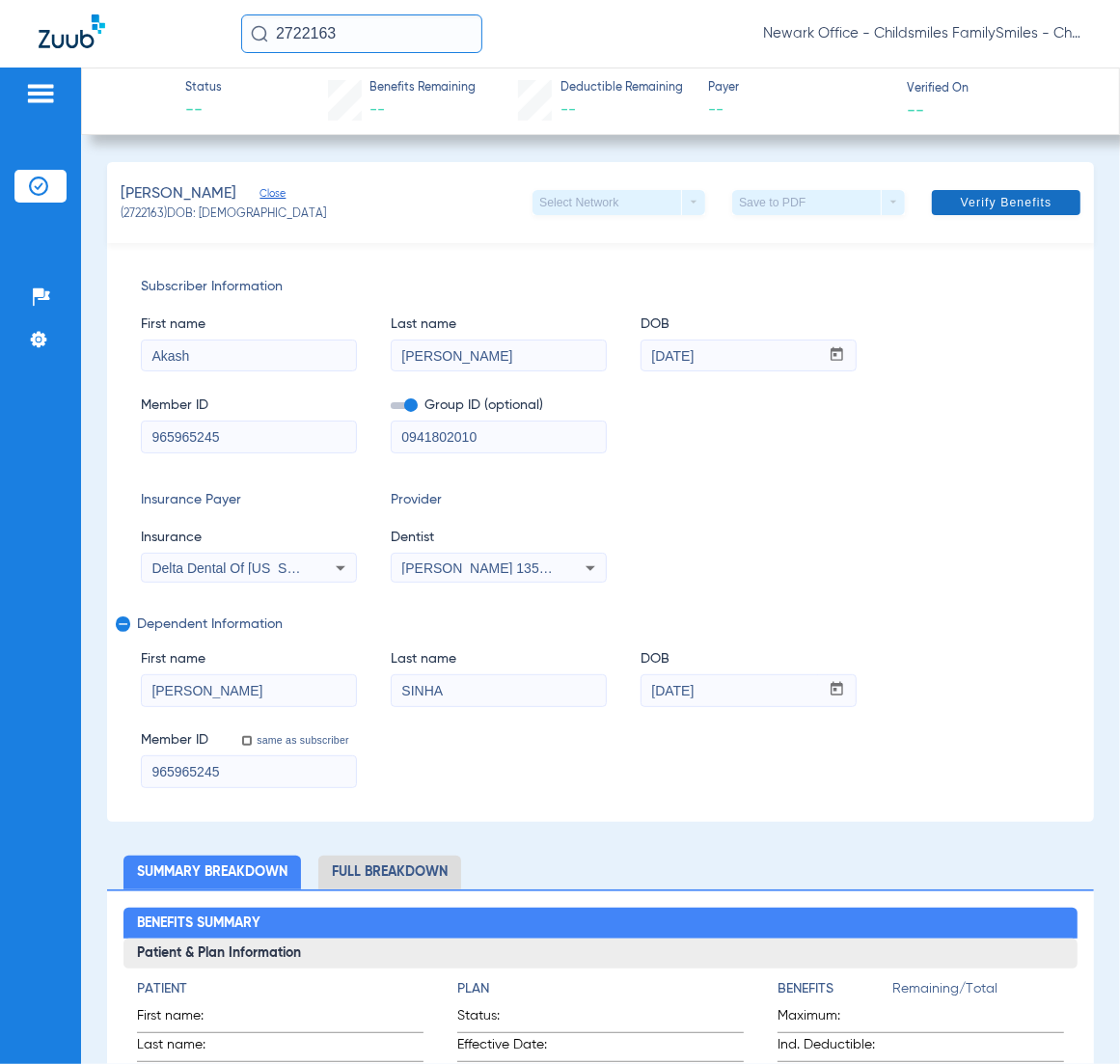 click on "Verify Benefits" 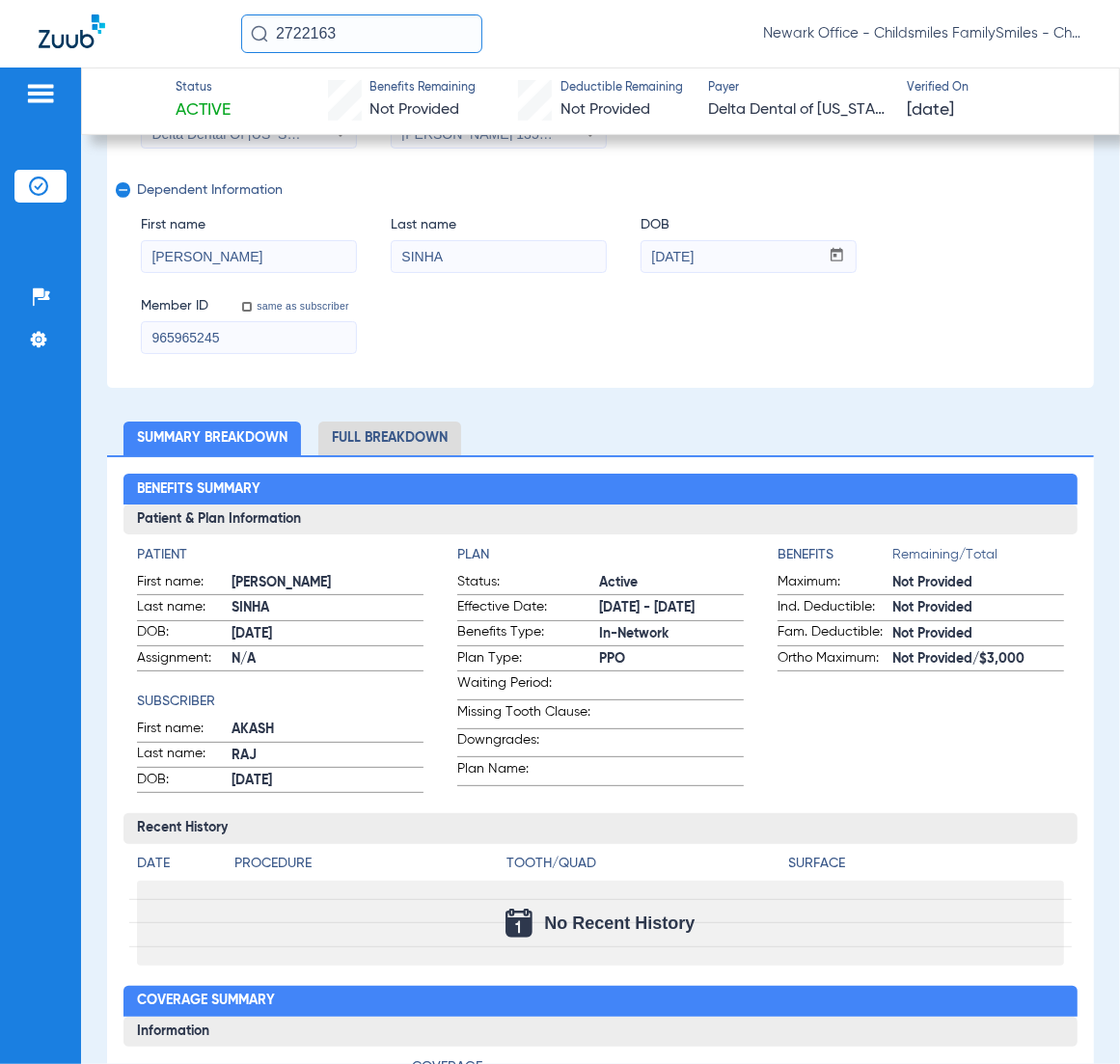 scroll, scrollTop: 362, scrollLeft: 0, axis: vertical 